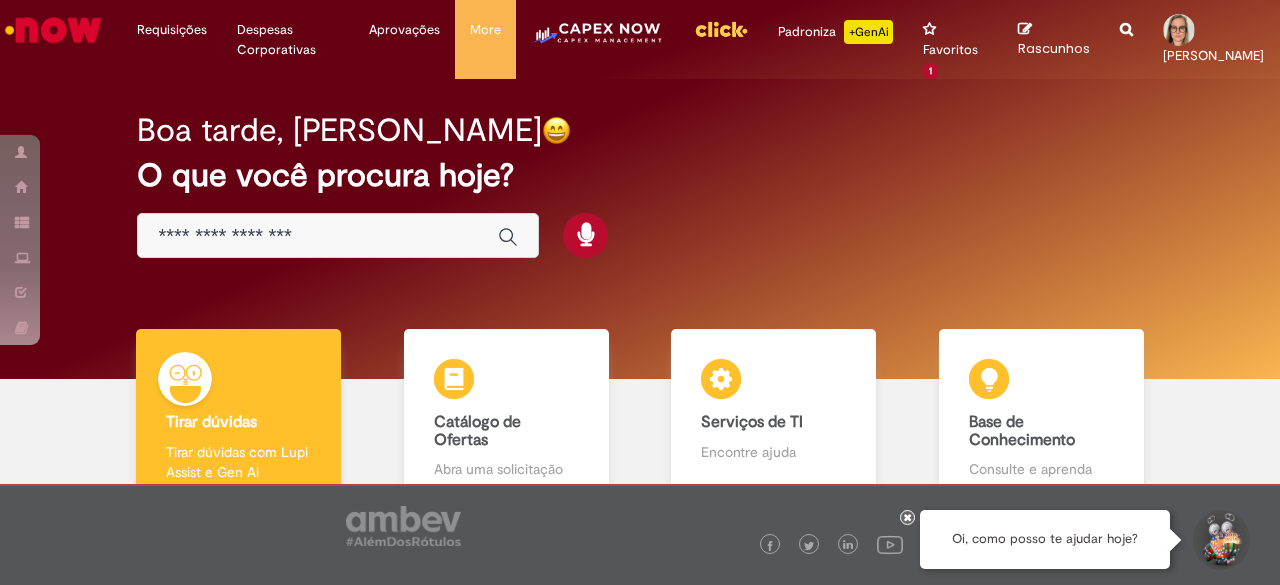 scroll, scrollTop: 0, scrollLeft: 0, axis: both 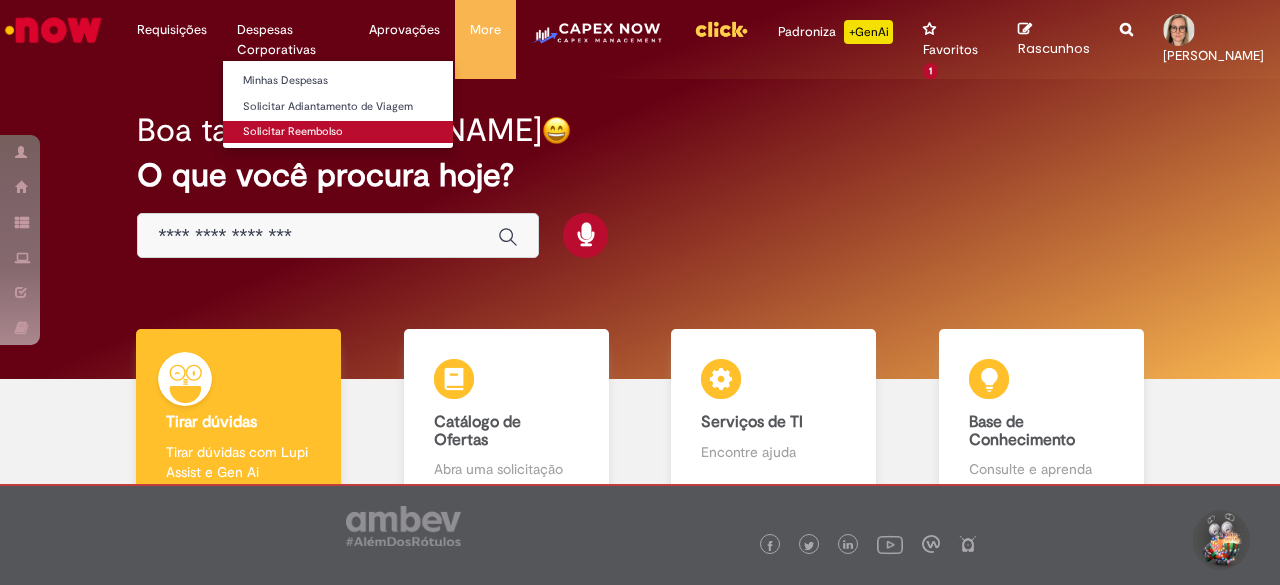 click on "Solicitar Reembolso" at bounding box center [338, 132] 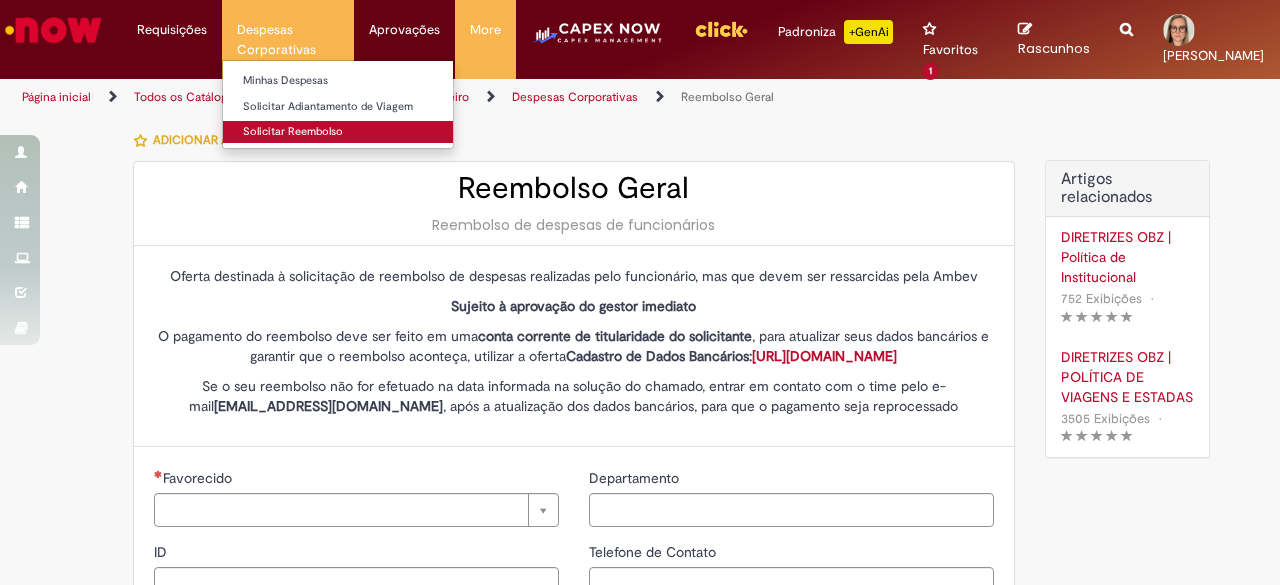 type on "********" 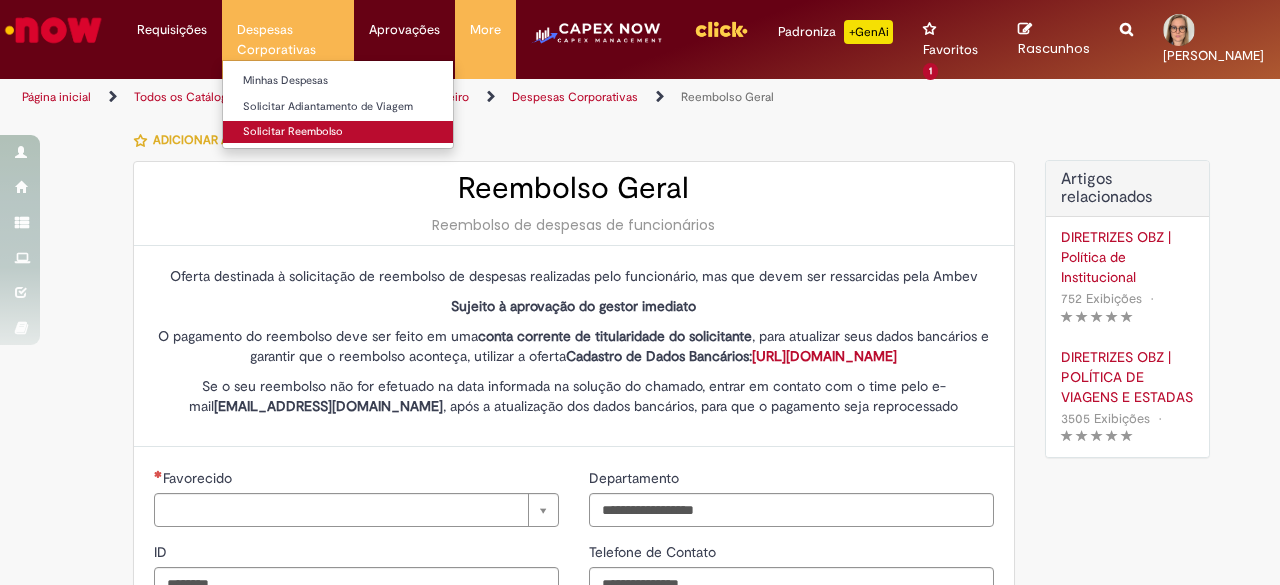 type 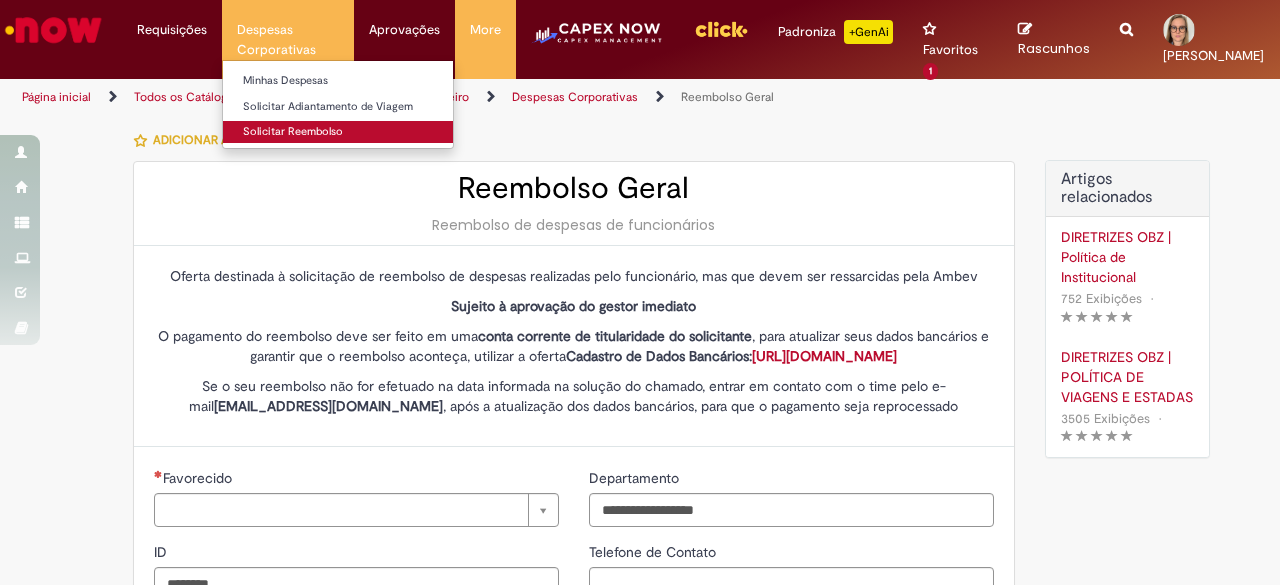 type on "**********" 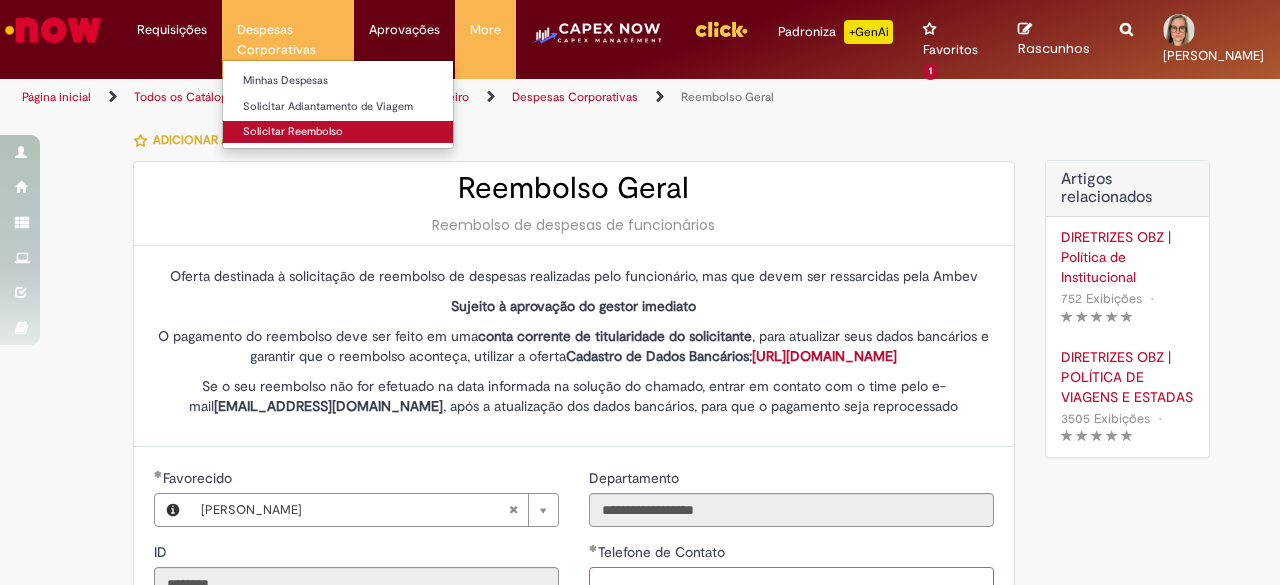 scroll, scrollTop: 252, scrollLeft: 0, axis: vertical 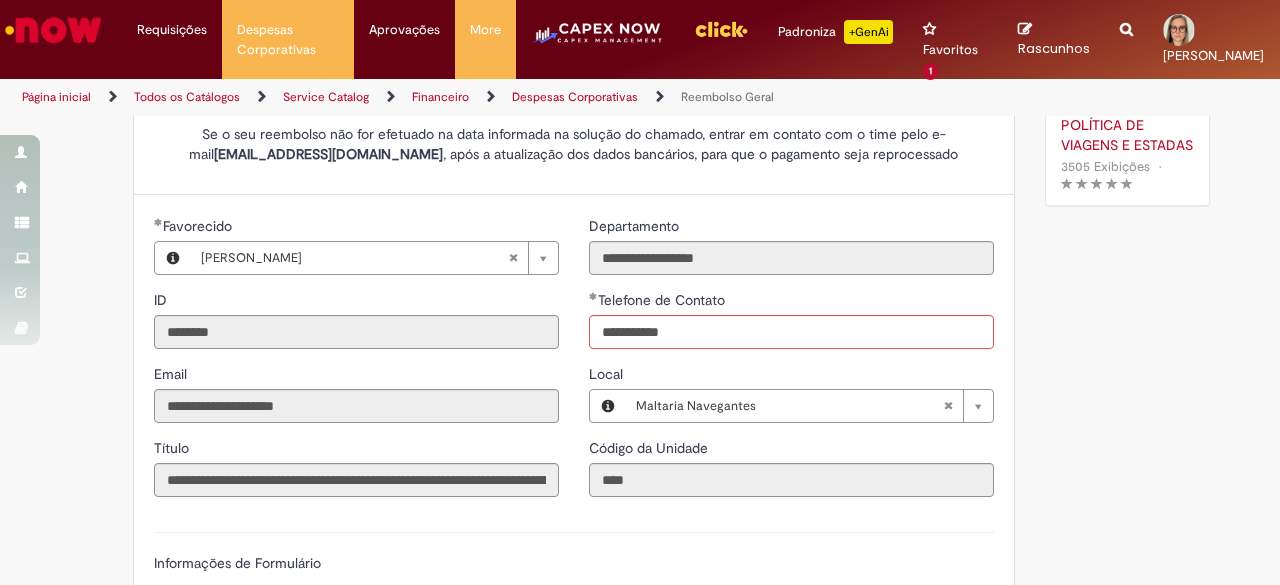 click on "Adicionar a Favoritos
Reembolso Geral
Reembolso de despesas de funcionários
Oferta destinada à solicitação de reembolso de despesas realizadas pelo funcionário, mas que devem ser ressarcidas pela Ambev
Sujeito à aprovação do gestor imediato
O pagamento do reembolso deve ser feito em uma  conta corrente de titularidade do solicitante , para atualizar seus dados bancários e garantir que o reembolso aconteça, utilizar a oferta  Cadastro de Dados Bancários:  [URL][DOMAIN_NAME]
Se o seu reembolso não for efetuado na data informada na solução do chamado, entrar em contato com o time pelo e-mail  [EMAIL_ADDRESS][DOMAIN_NAME] , após a atualização dos dados bancários, para que o pagamento seja reprocessado
sap a integrar *** Country Code **" at bounding box center (640, 546) 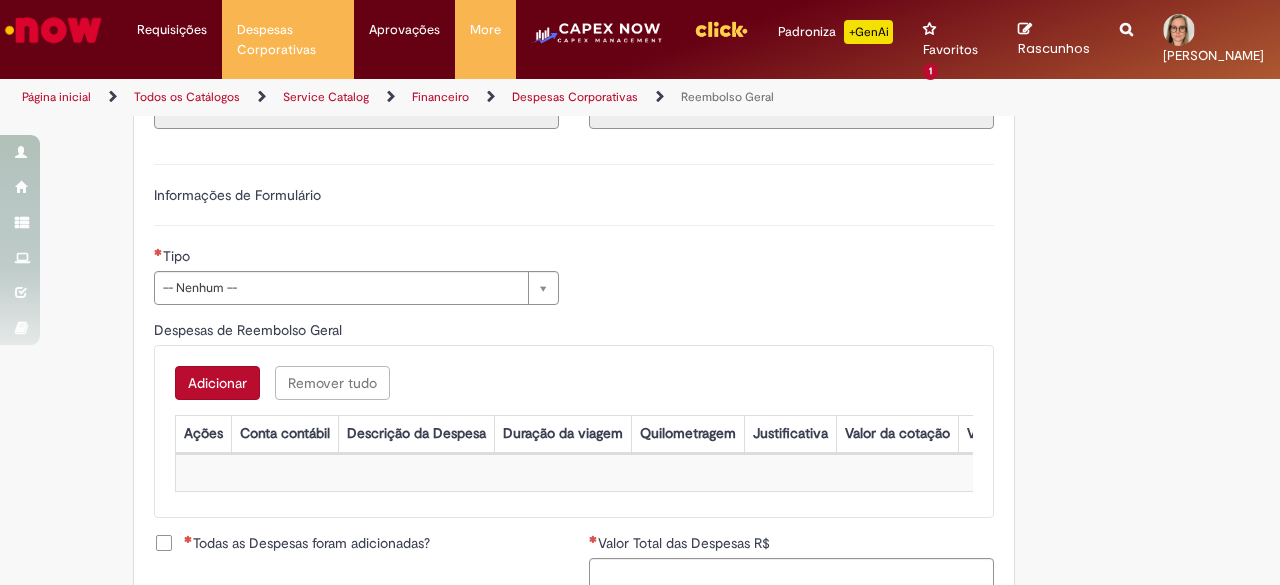 scroll, scrollTop: 652, scrollLeft: 0, axis: vertical 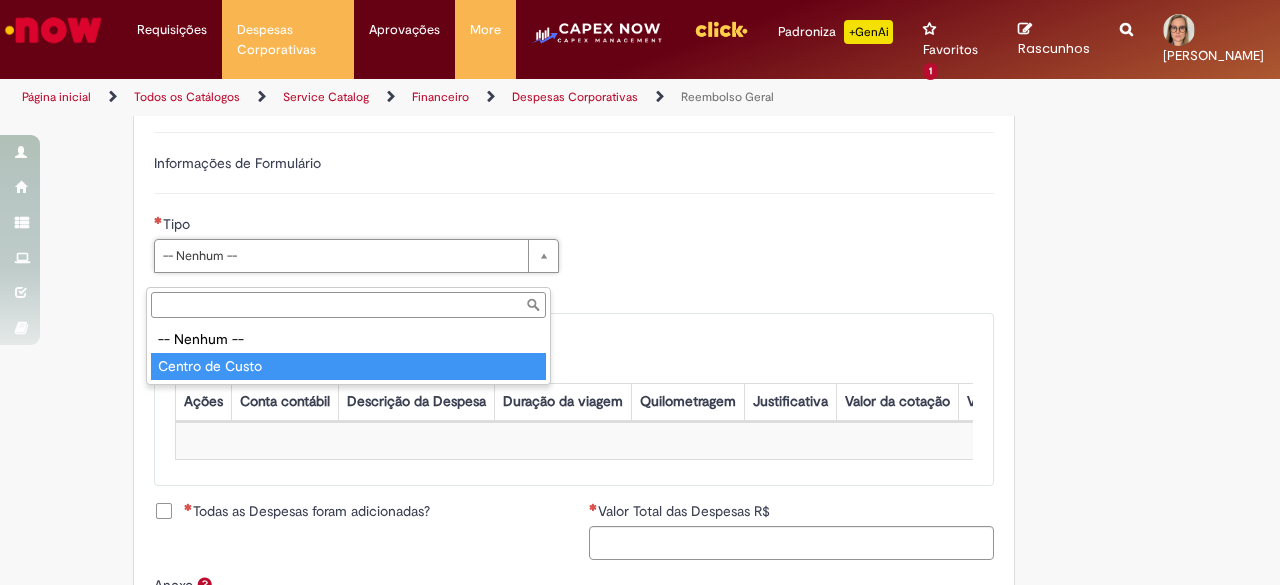 type on "**********" 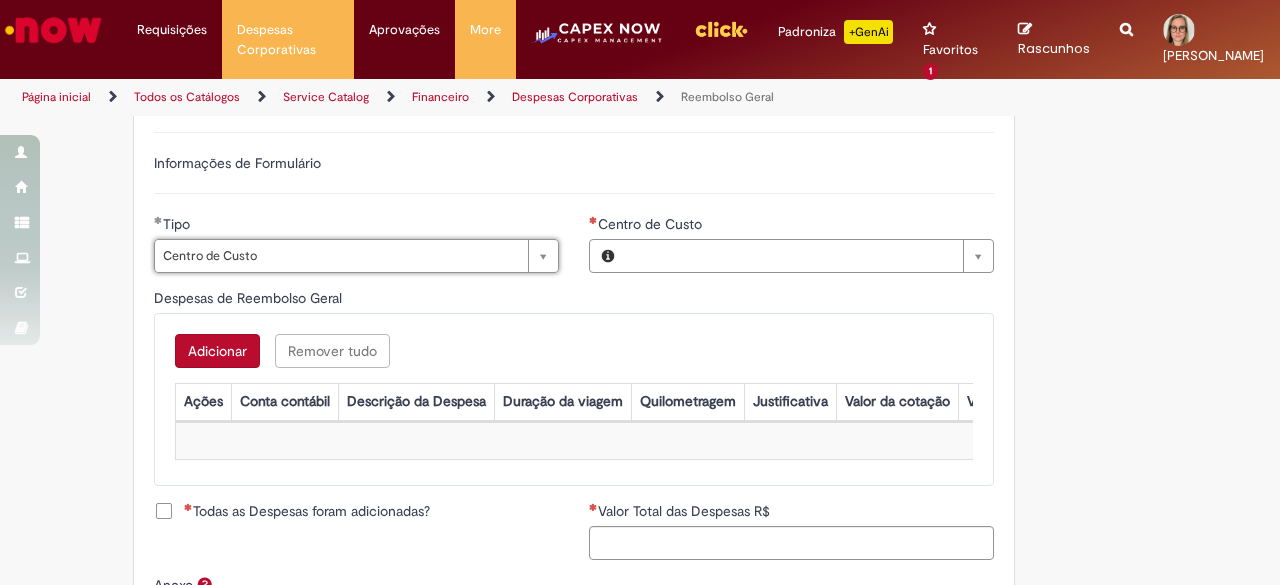 type on "**********" 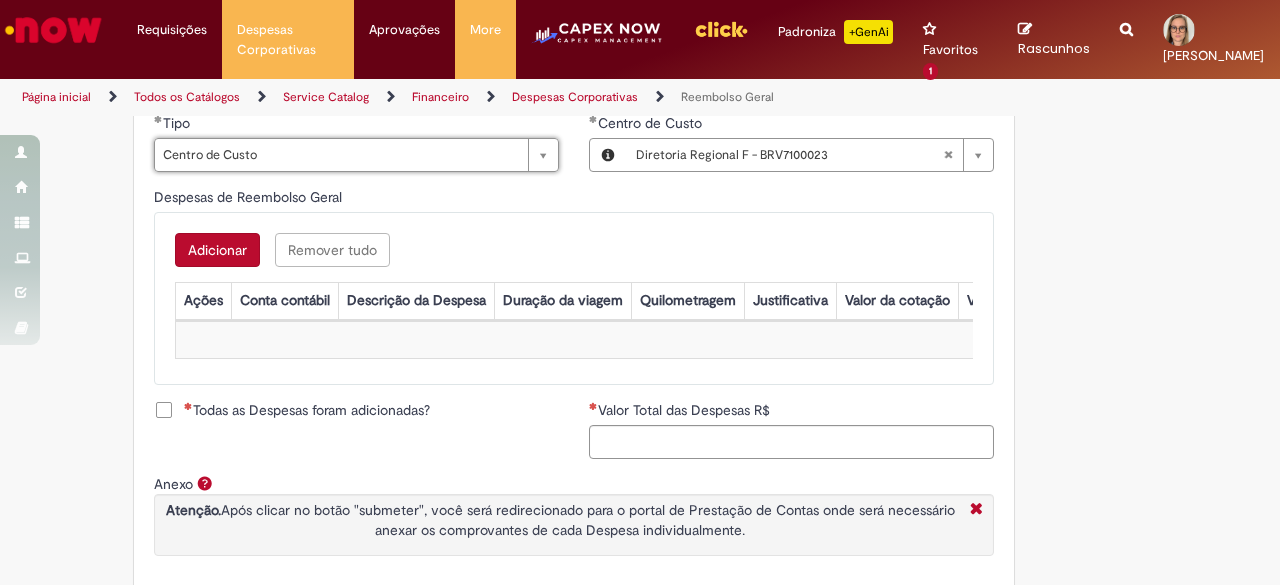 scroll, scrollTop: 852, scrollLeft: 0, axis: vertical 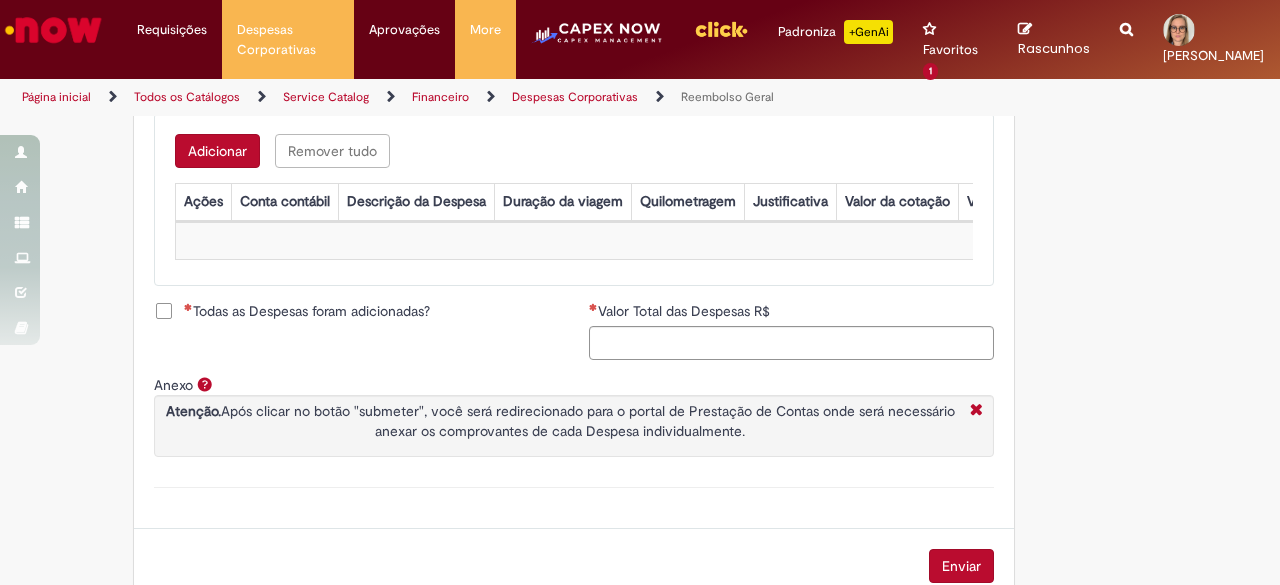 click on "Adicionar" at bounding box center (217, 151) 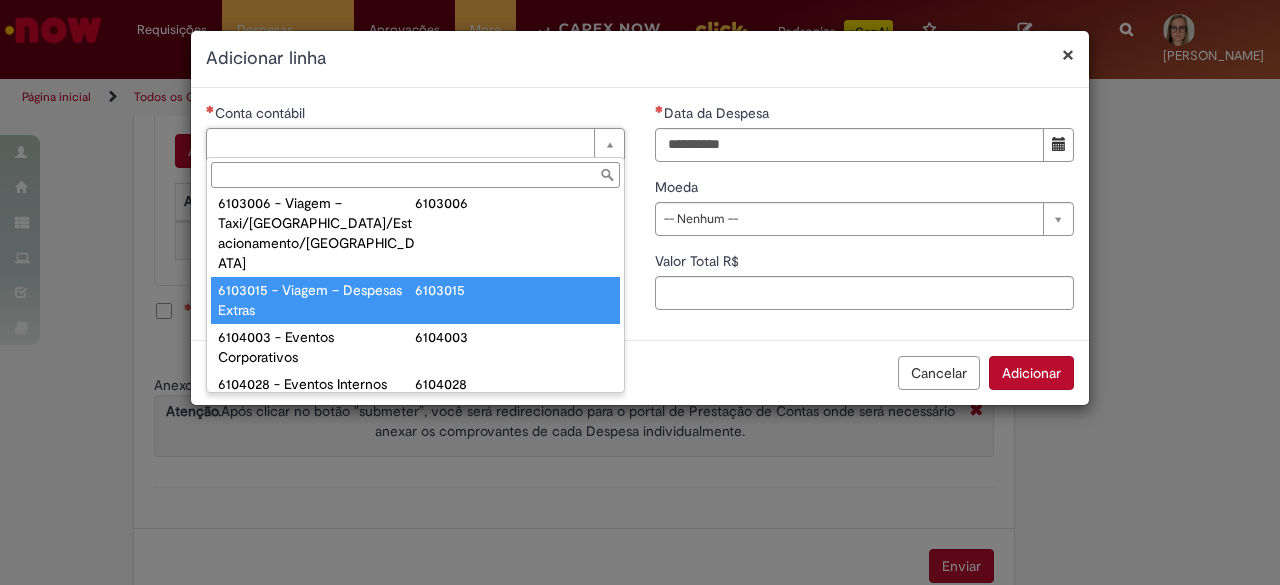 scroll, scrollTop: 958, scrollLeft: 0, axis: vertical 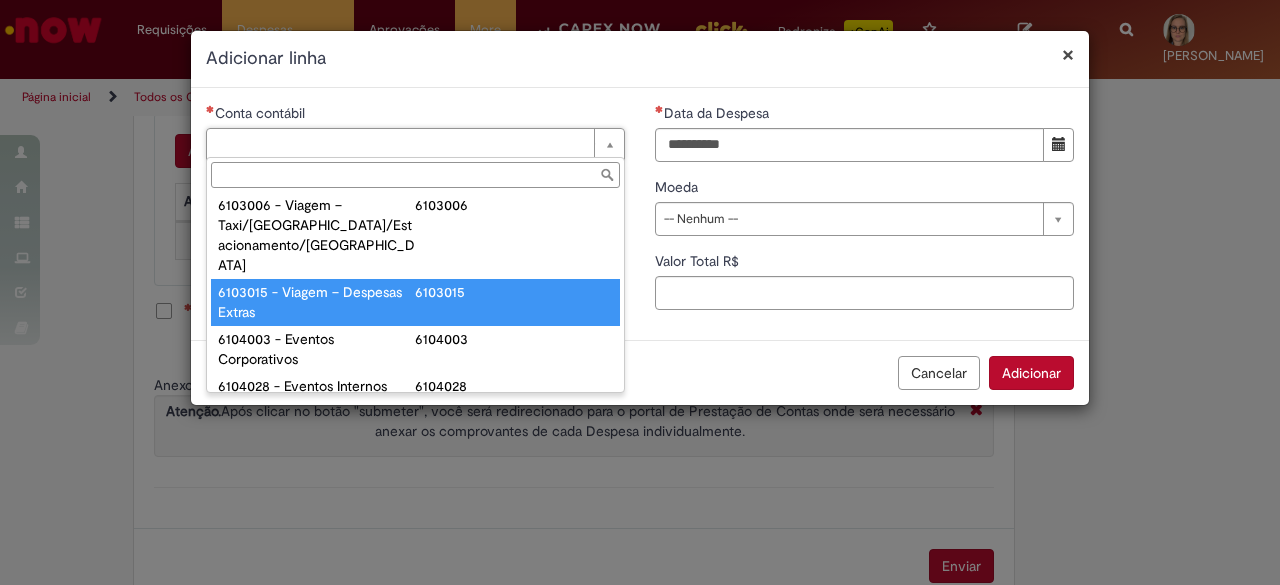 type on "**********" 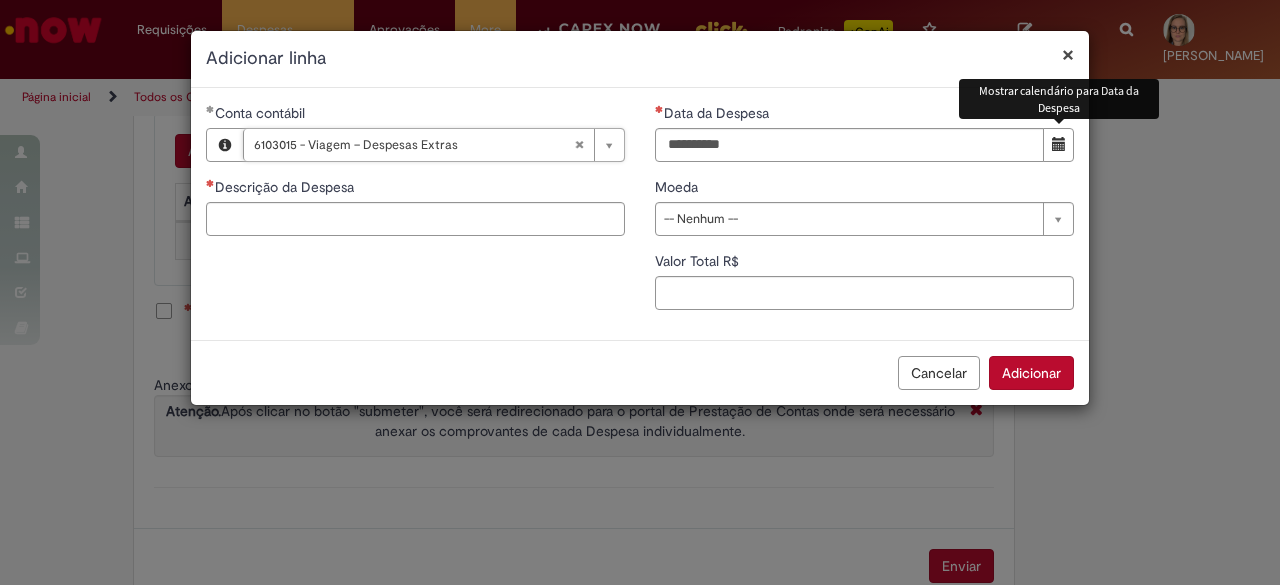 click at bounding box center (1059, 144) 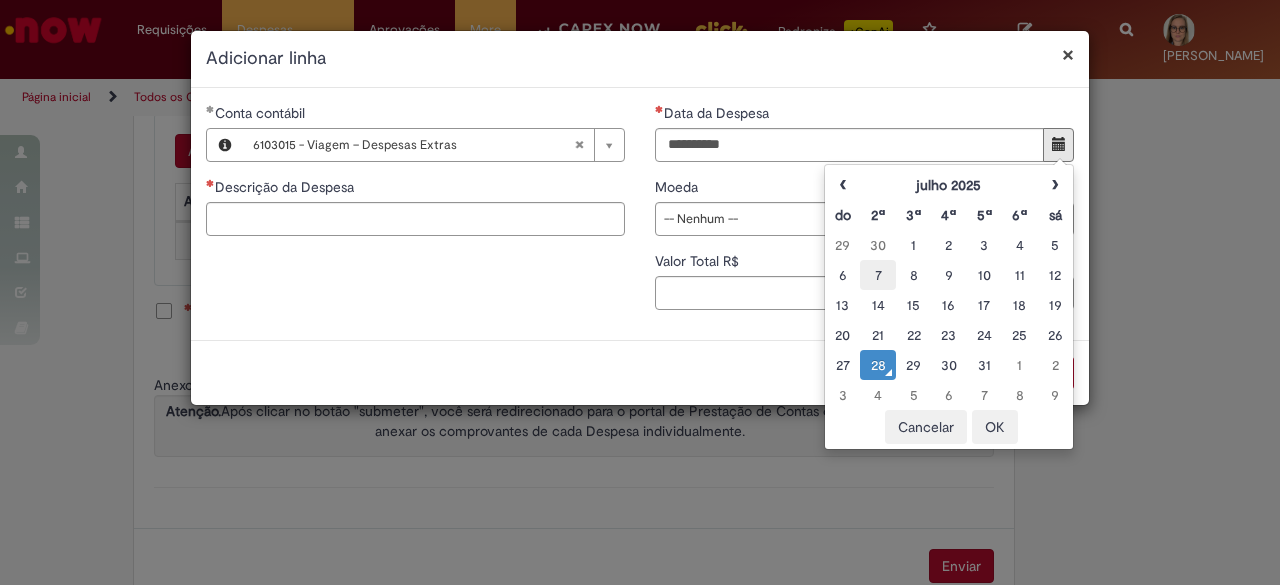 click on "7" at bounding box center (877, 275) 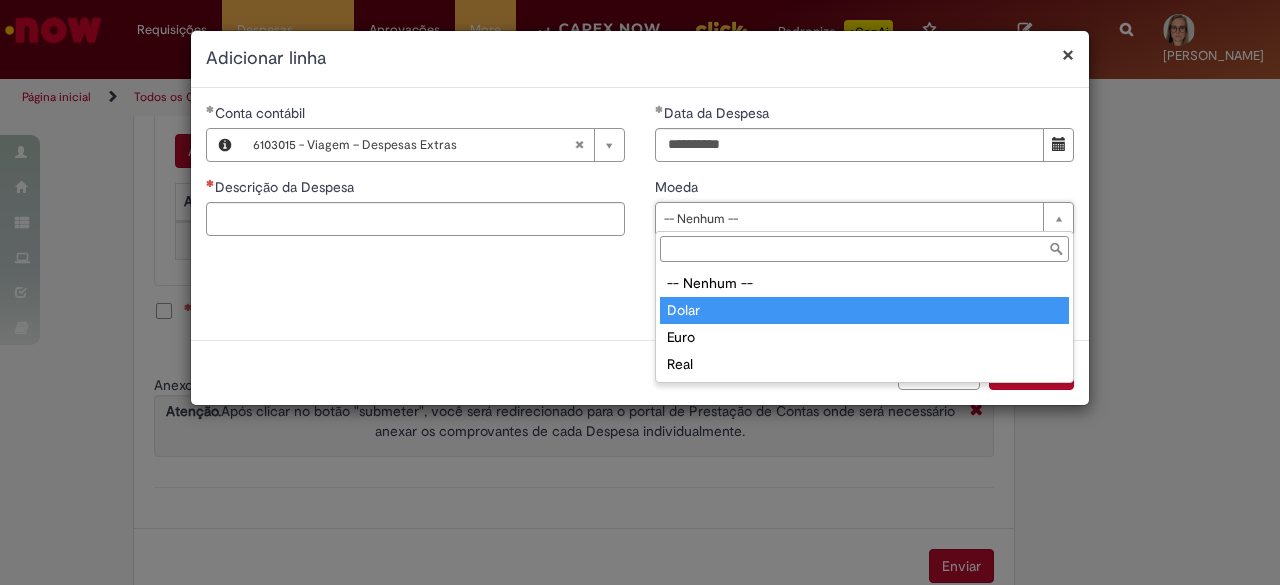 type on "*****" 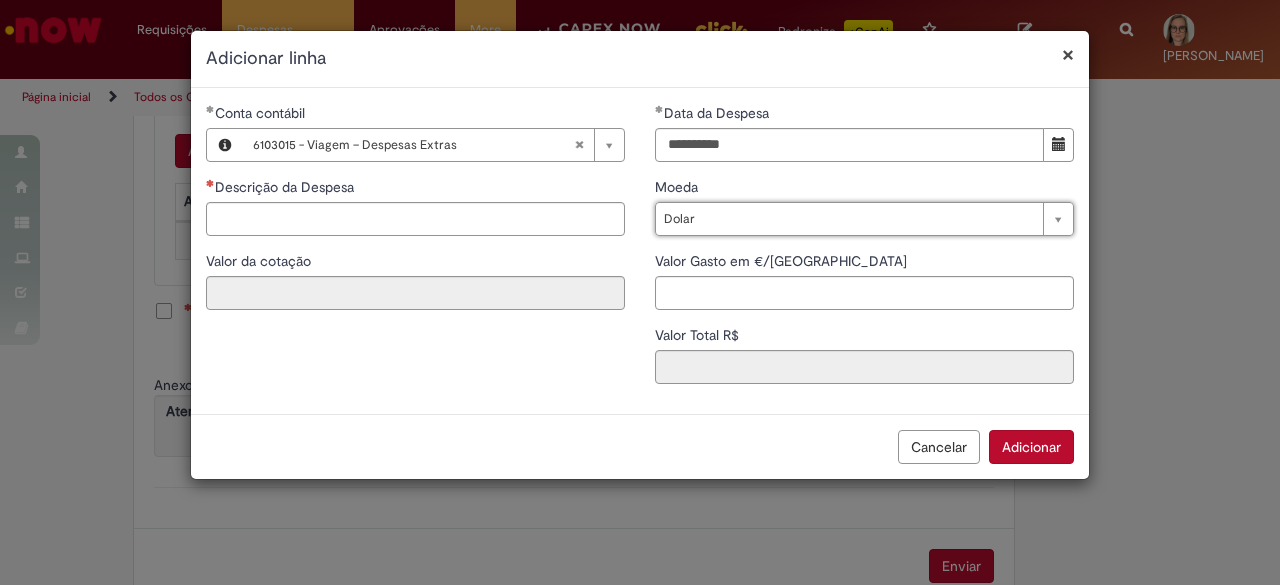 type on "****" 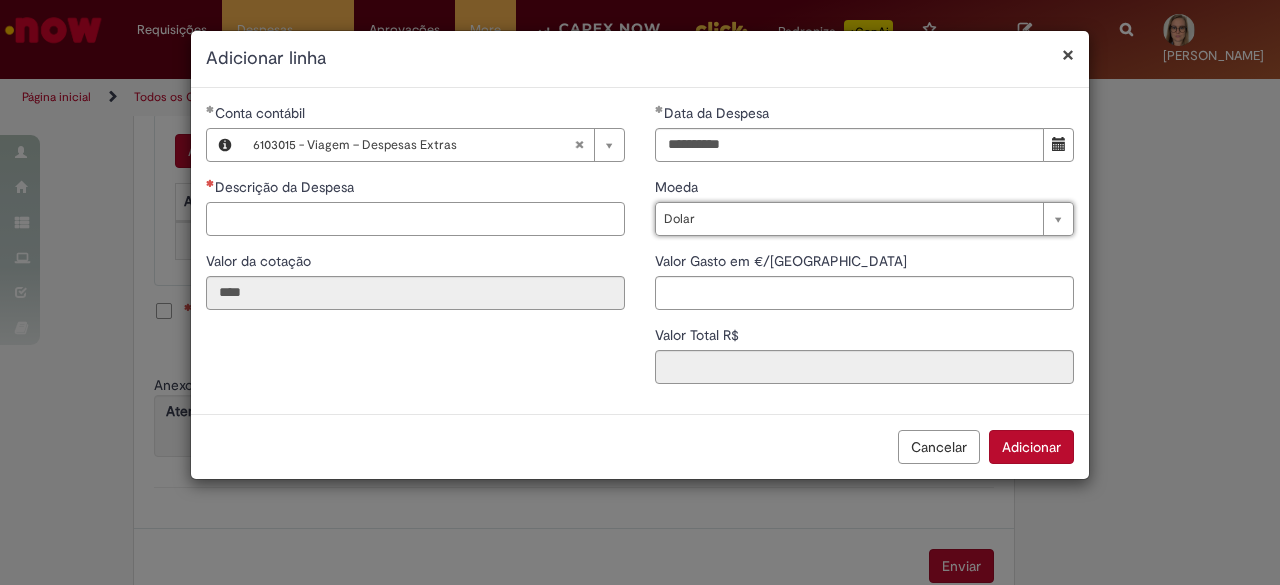 click on "Descrição da Despesa" at bounding box center [415, 219] 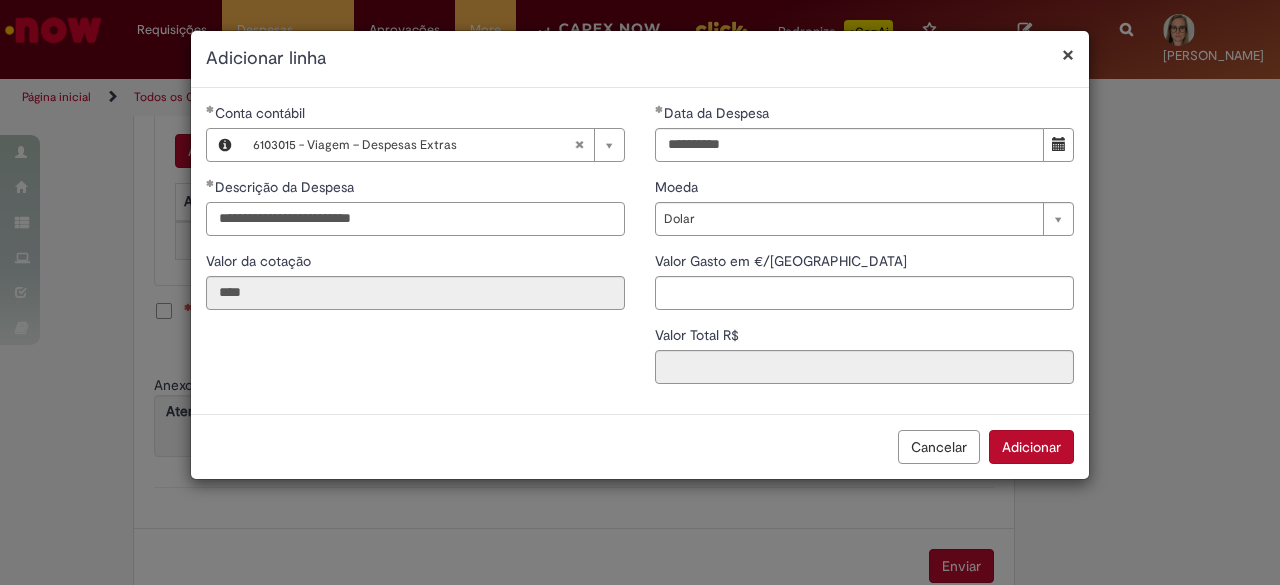 type on "**********" 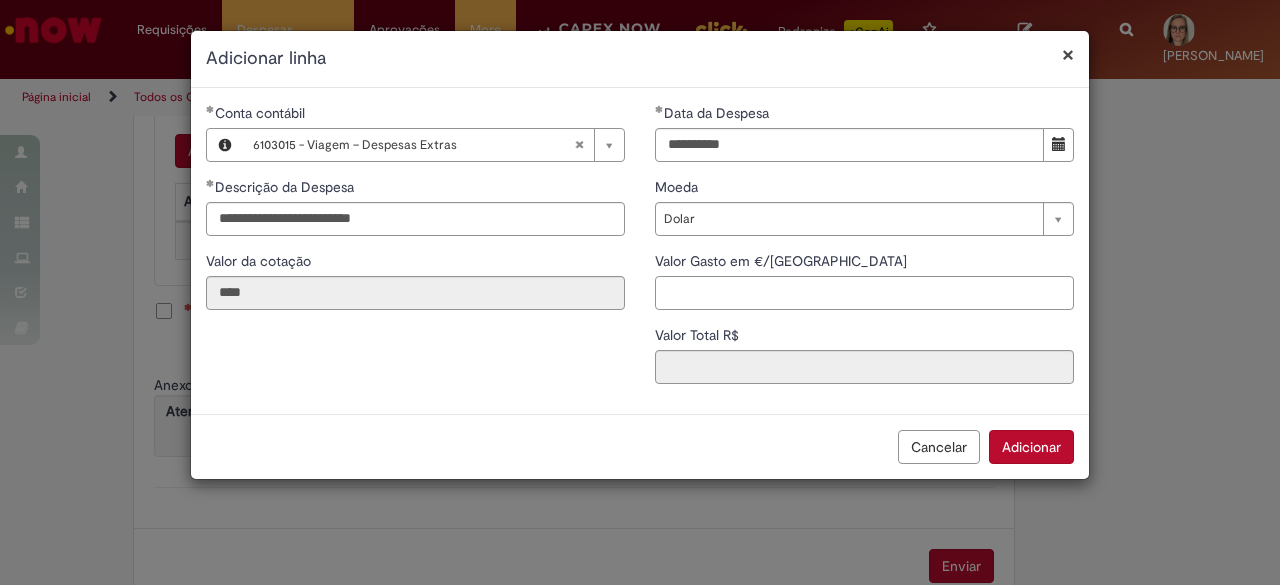 click on "Valor Gasto em €/US" at bounding box center (864, 293) 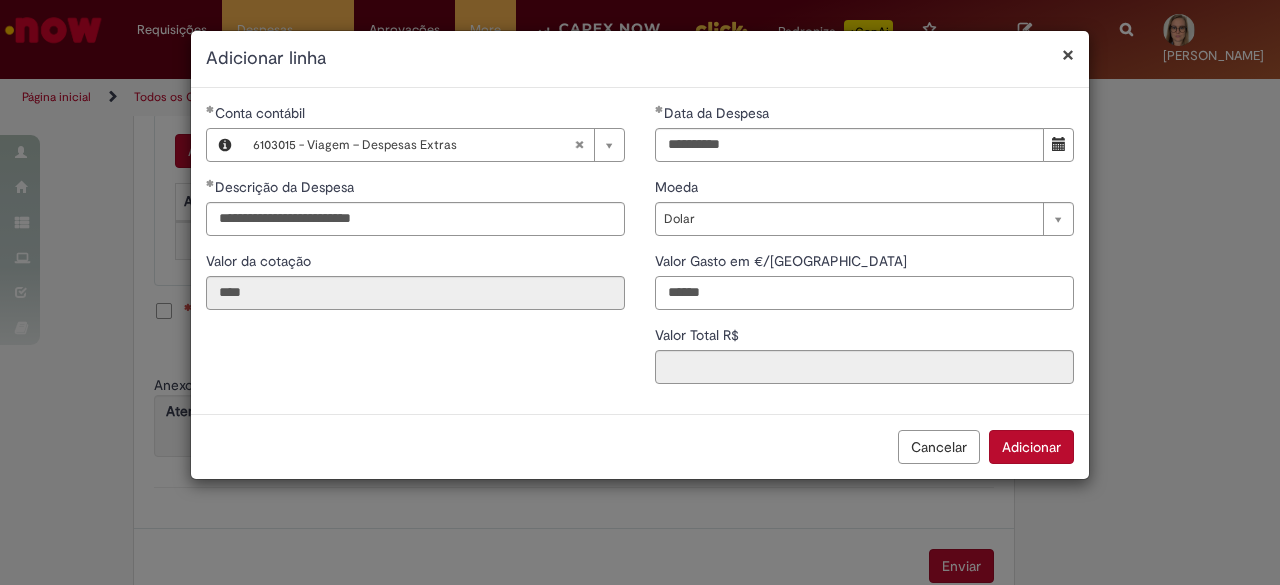 type on "******" 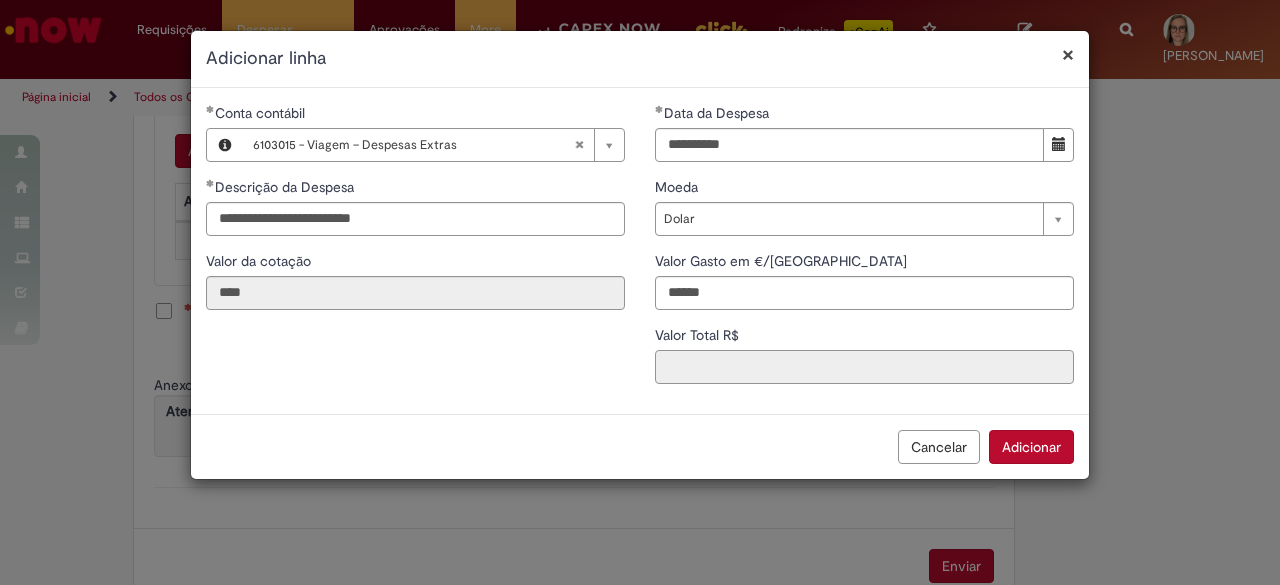 type on "*******" 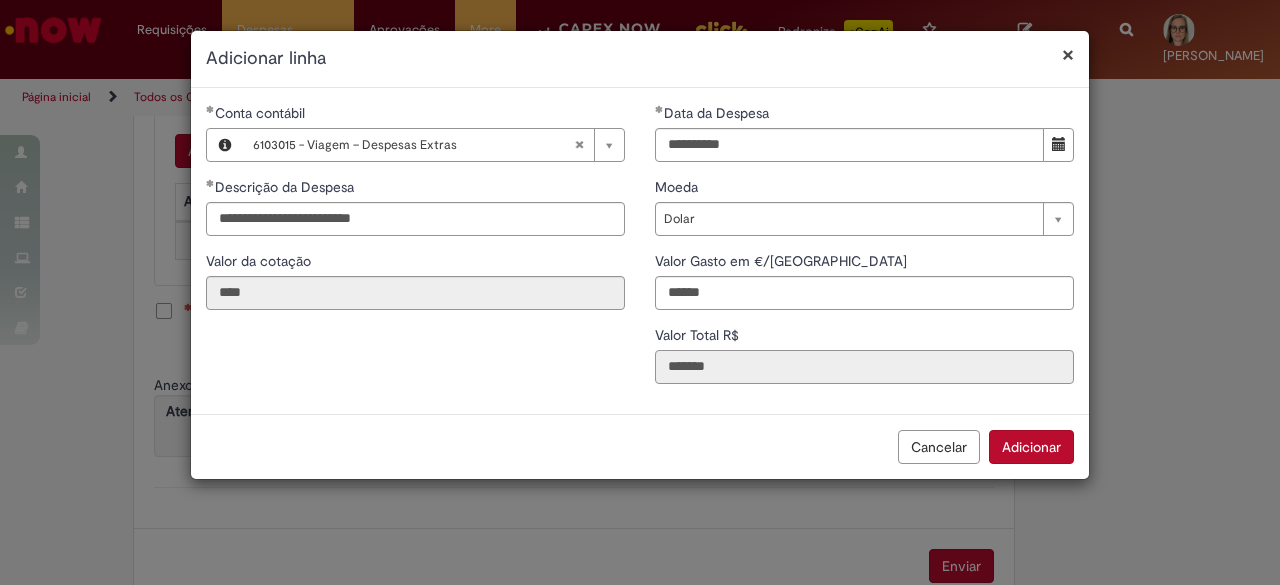 click on "*******" at bounding box center (864, 367) 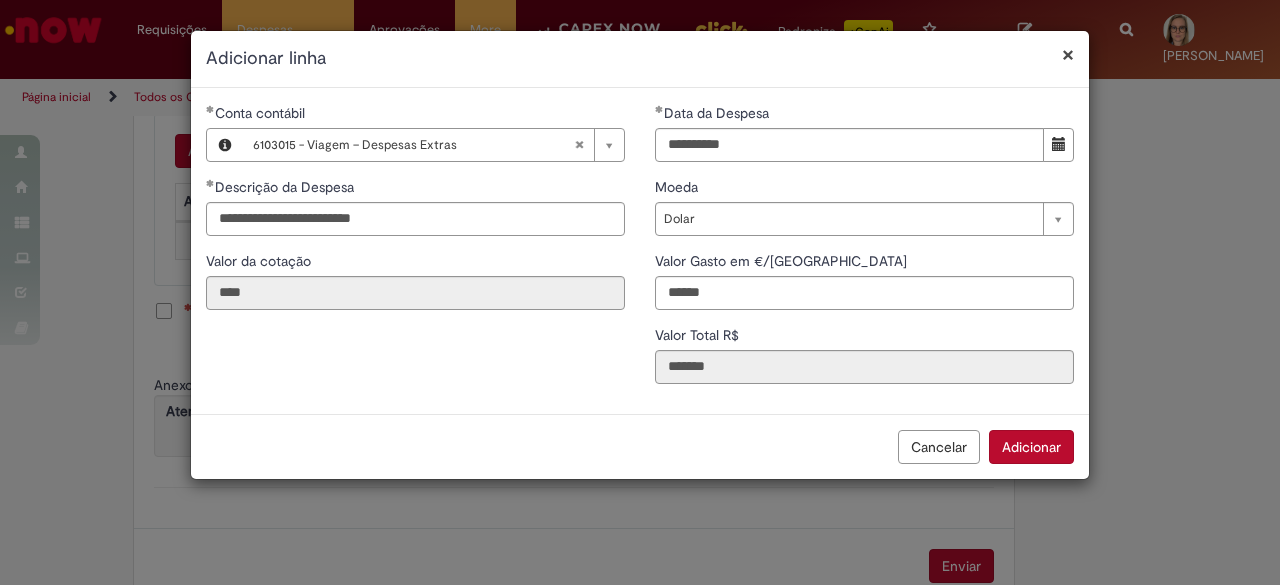 click on "Adicionar" at bounding box center [1031, 447] 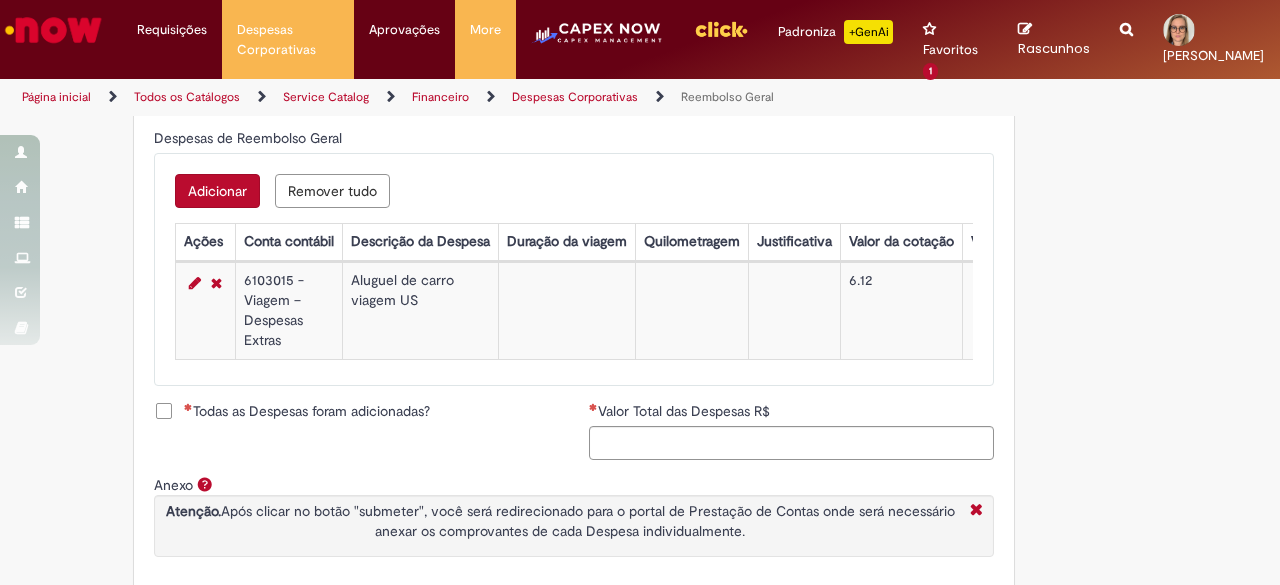 scroll, scrollTop: 752, scrollLeft: 0, axis: vertical 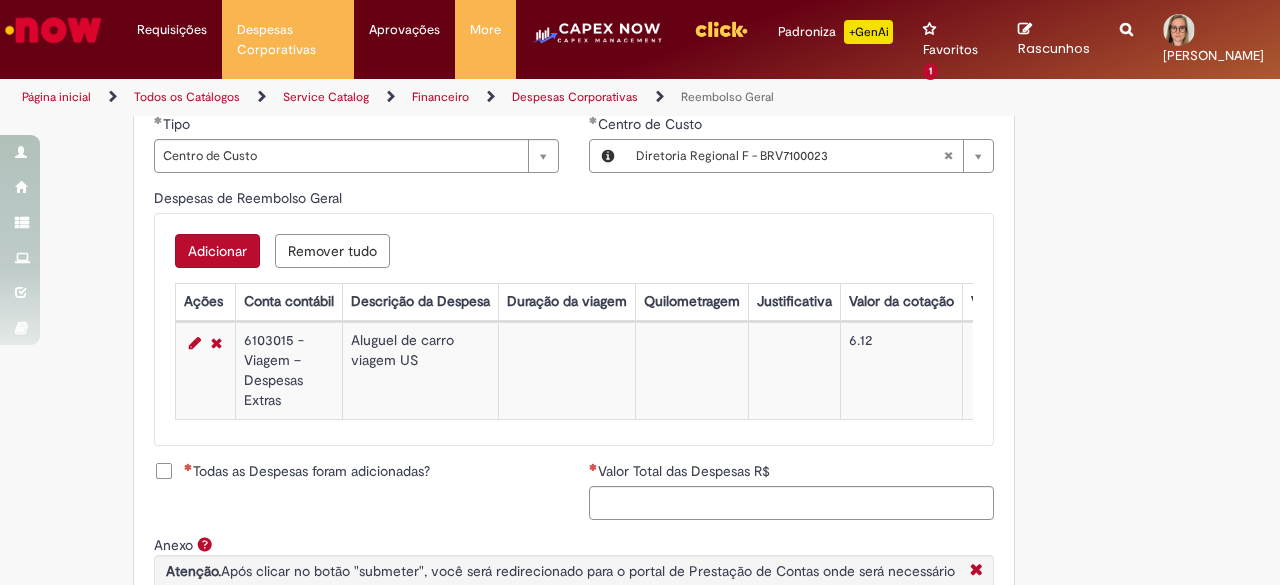 click on "Adicionar" at bounding box center (217, 251) 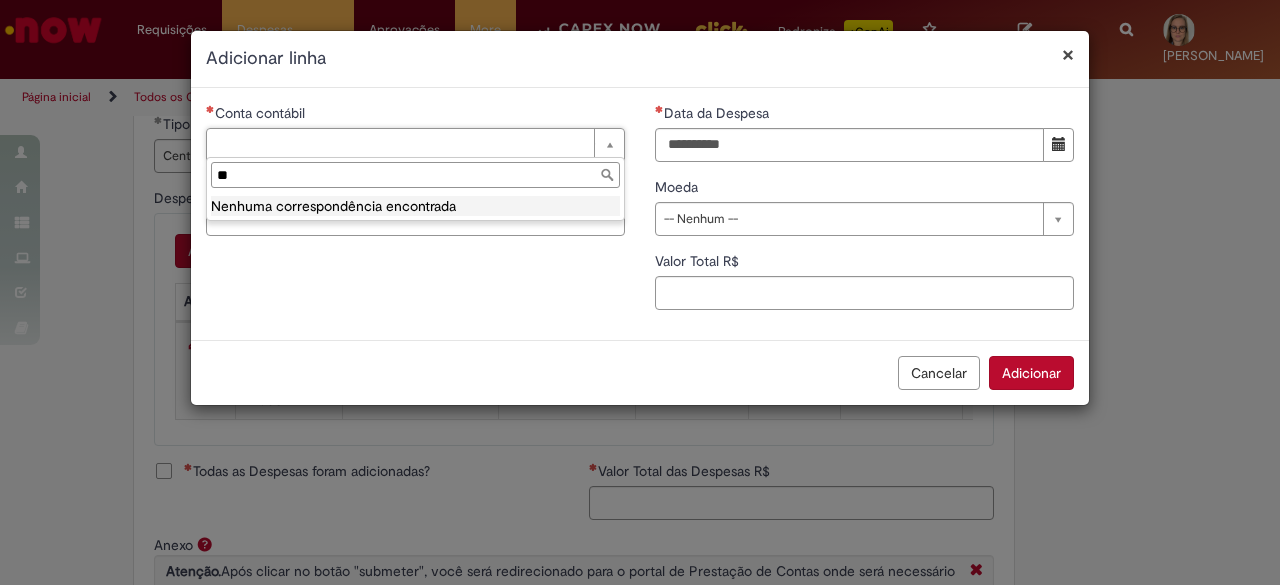 type on "*" 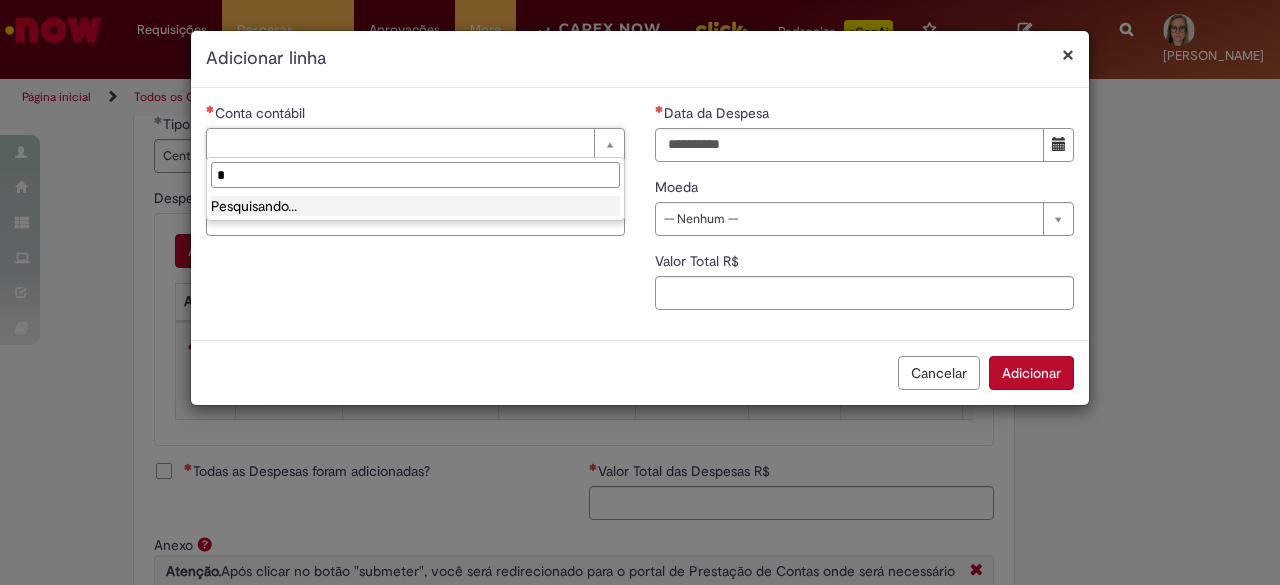 type 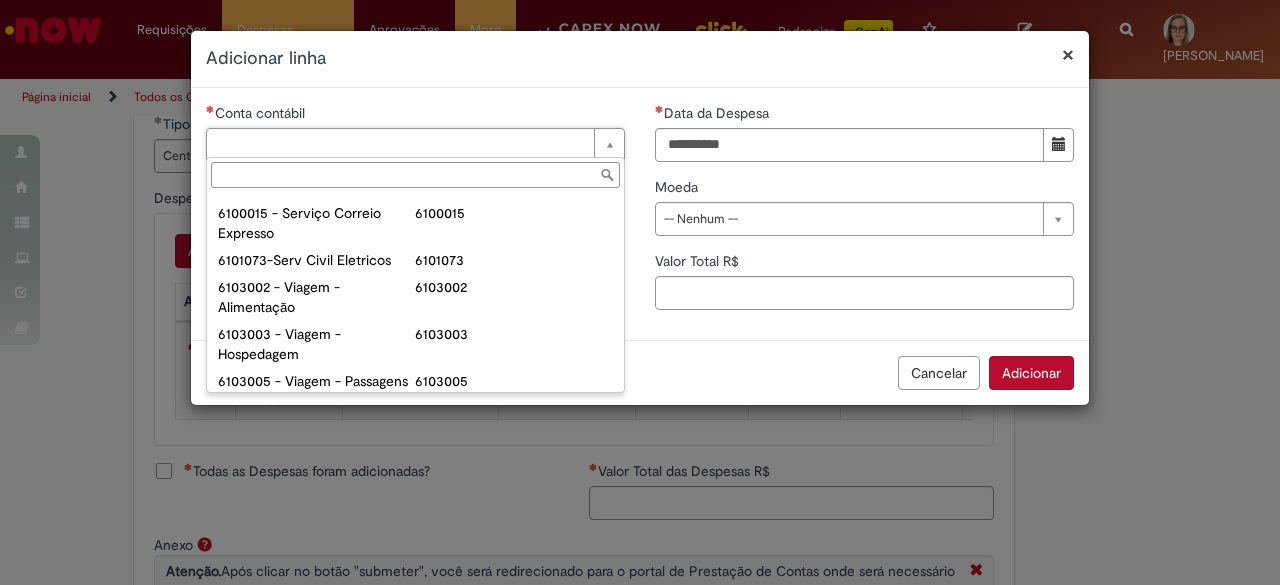 scroll, scrollTop: 800, scrollLeft: 0, axis: vertical 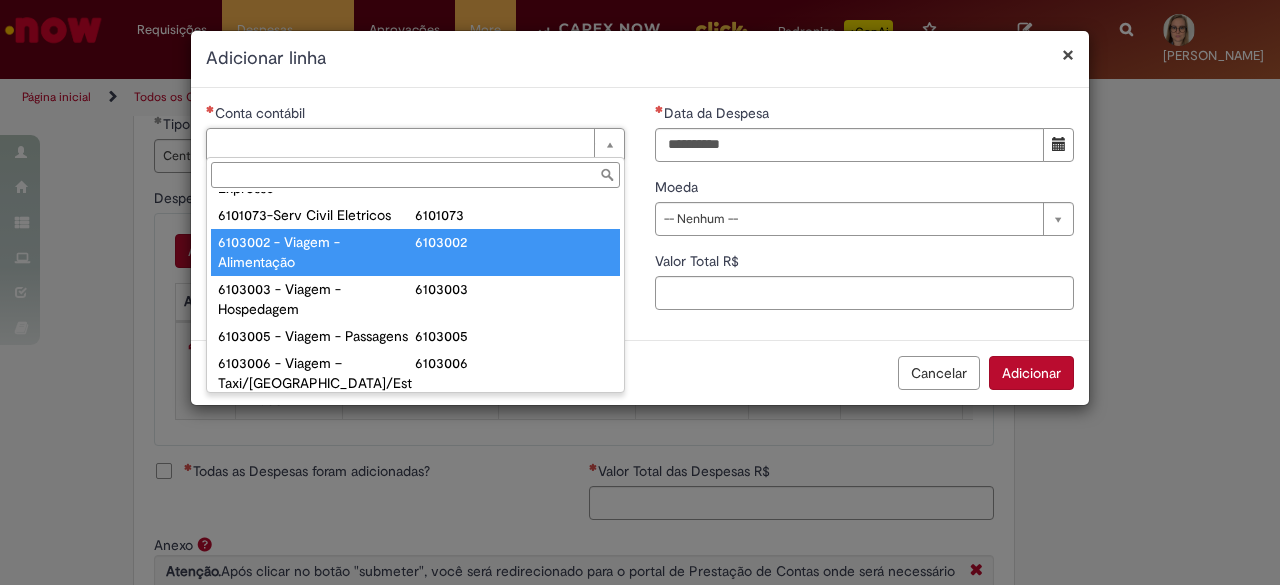 type on "**********" 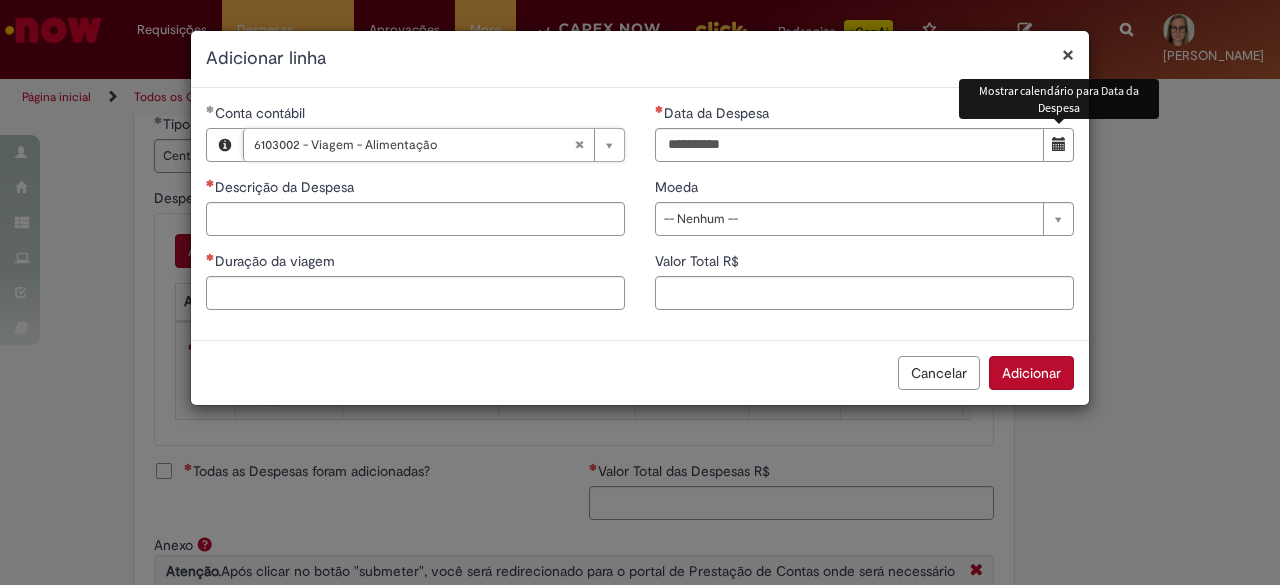 click at bounding box center [1059, 144] 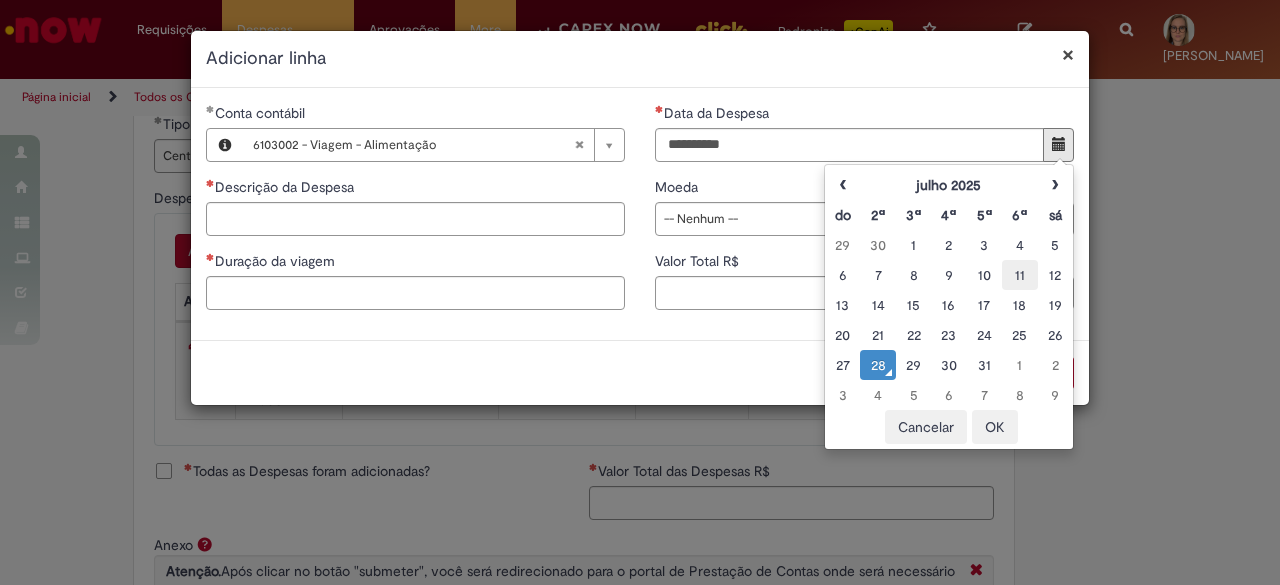 click on "11" at bounding box center [1019, 275] 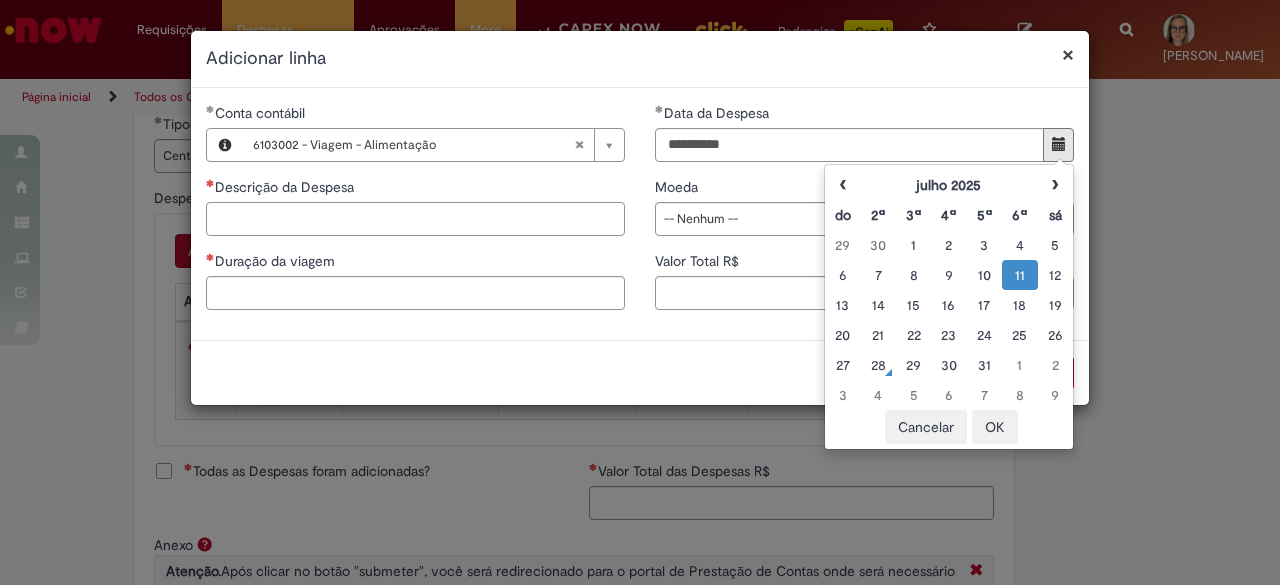 click on "Descrição da Despesa" at bounding box center (415, 219) 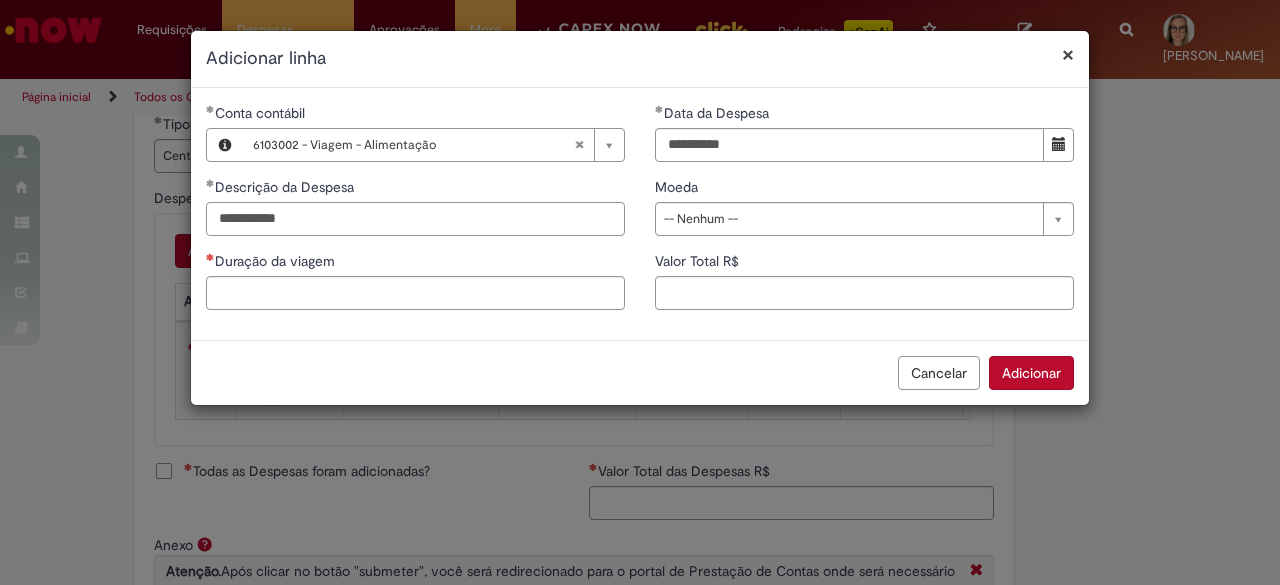 type on "**********" 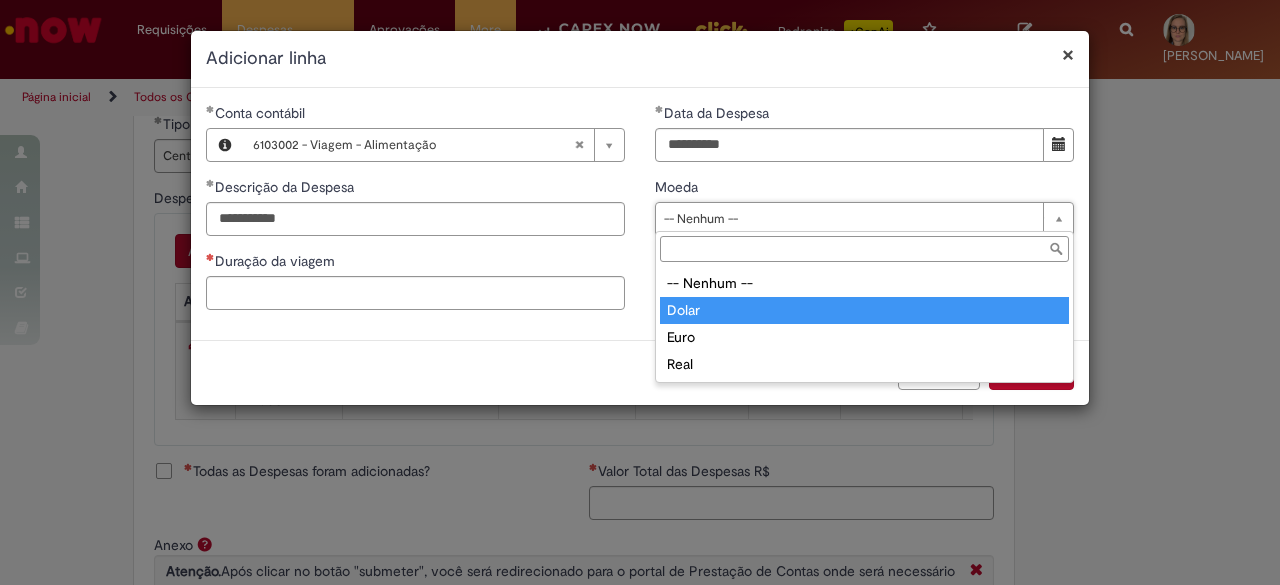type on "*****" 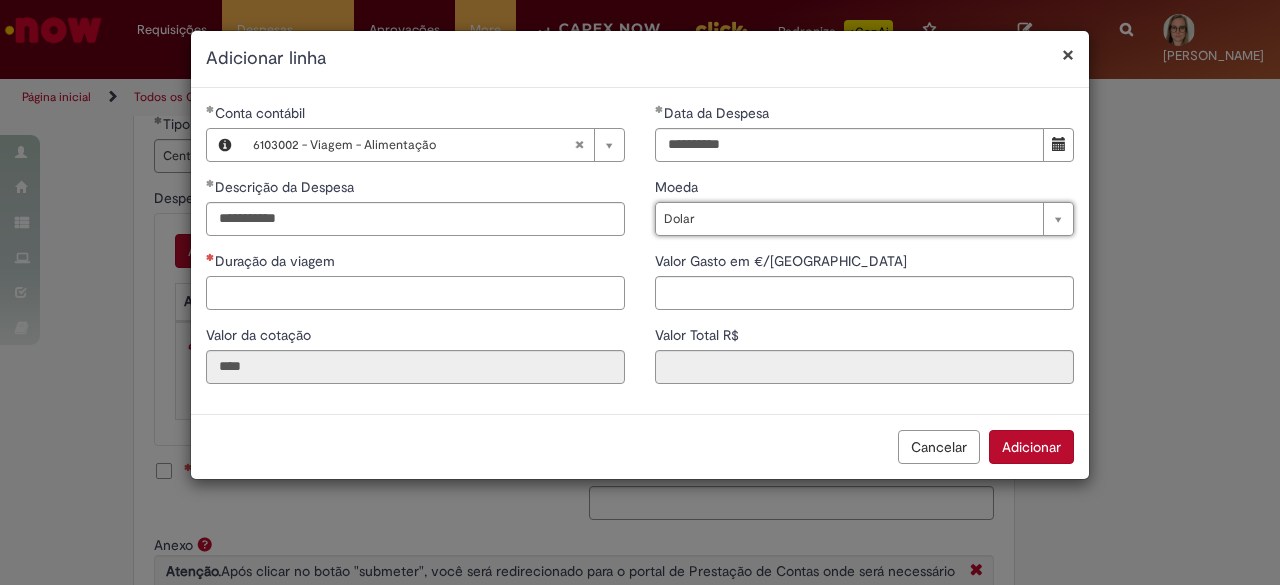 click on "Duração da viagem" at bounding box center (415, 293) 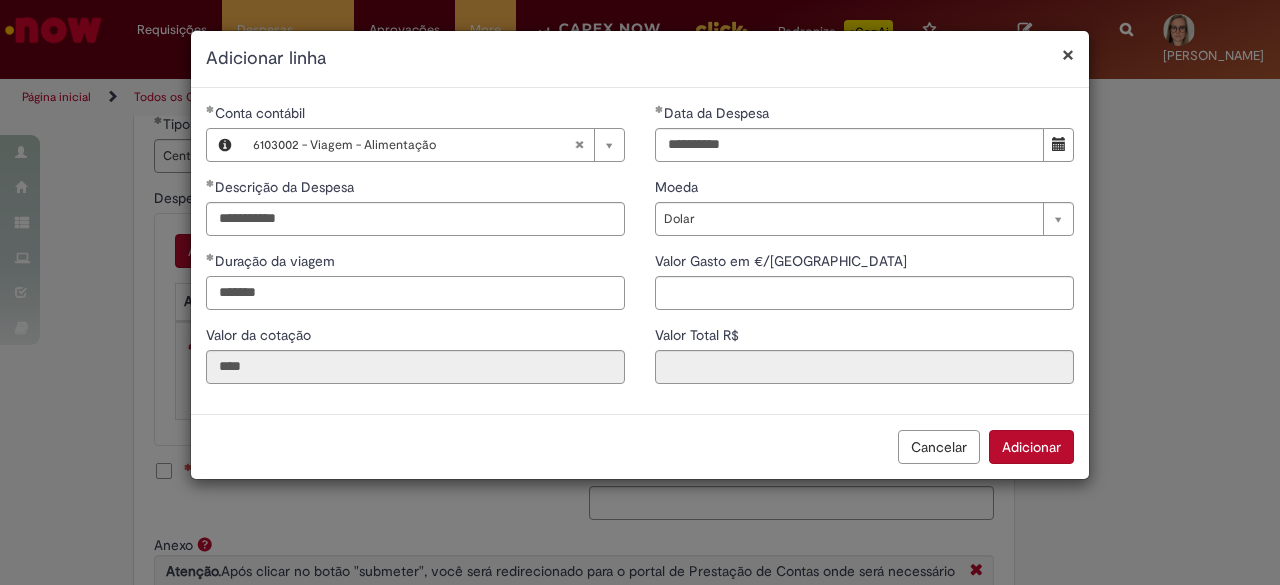 type on "*******" 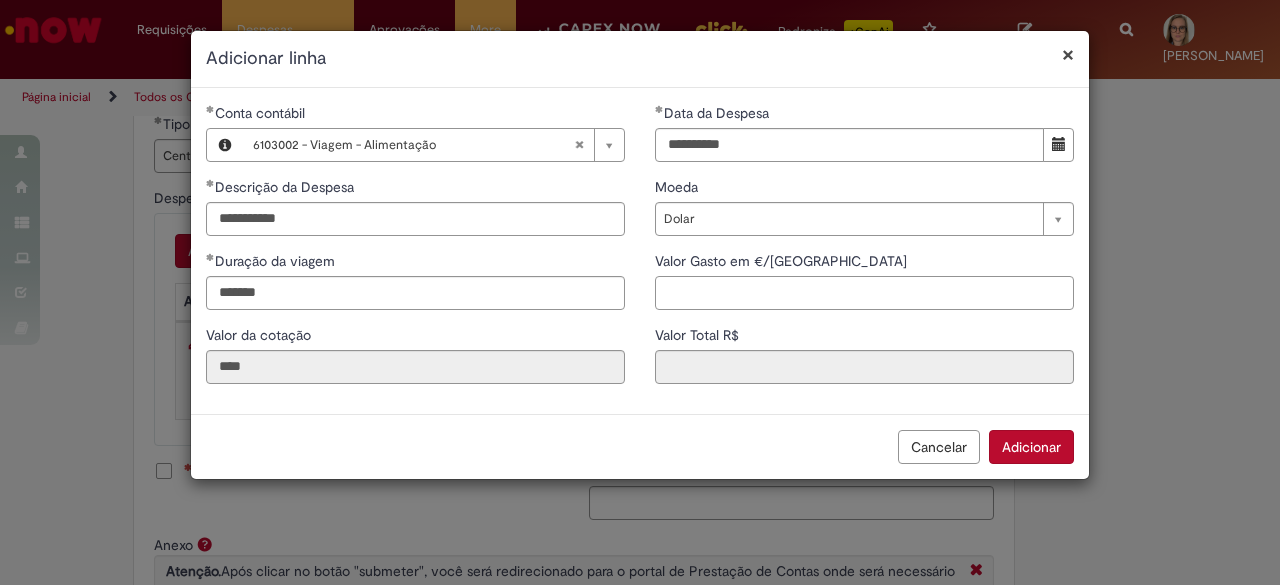 click on "Valor Gasto em €/US" at bounding box center [864, 293] 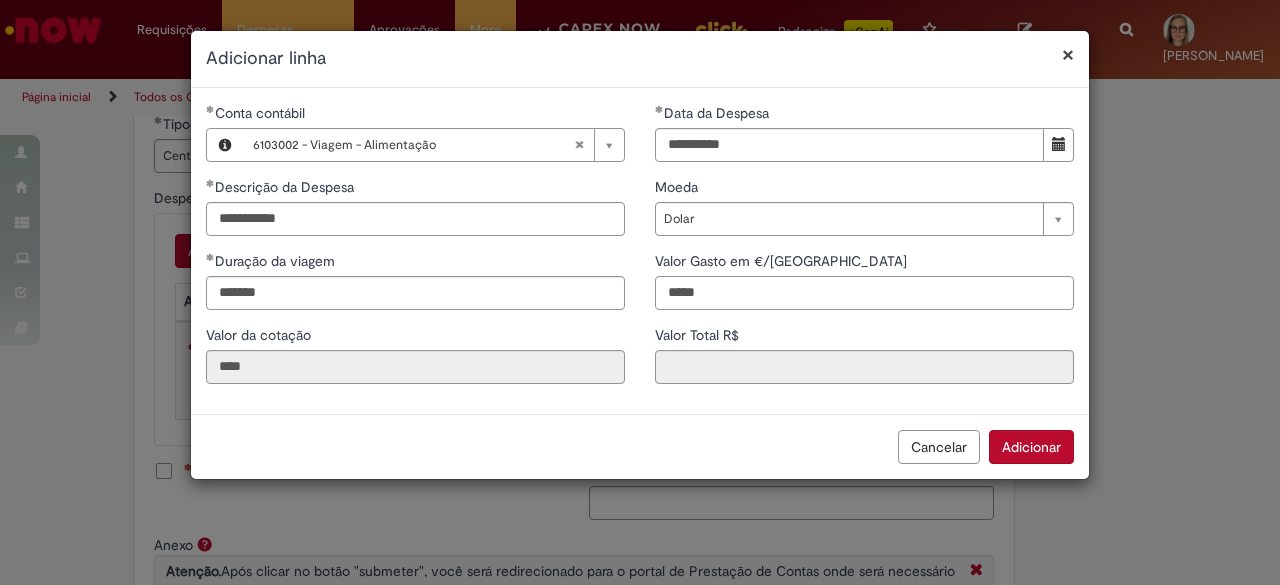 type on "*****" 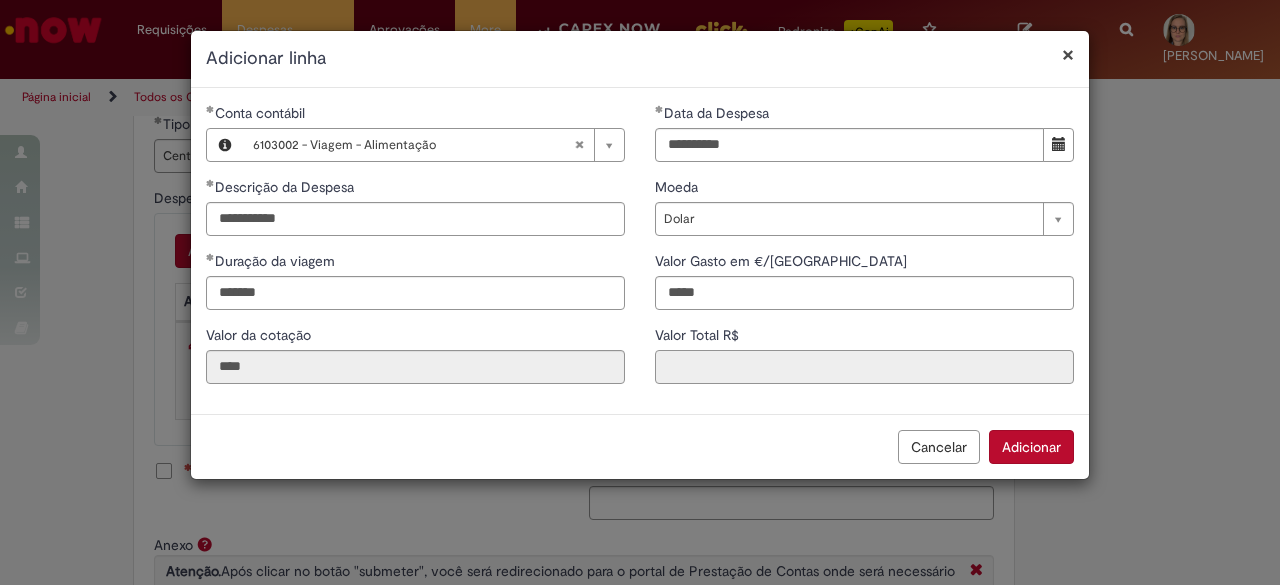 click on "Valor Total R$" at bounding box center [864, 367] 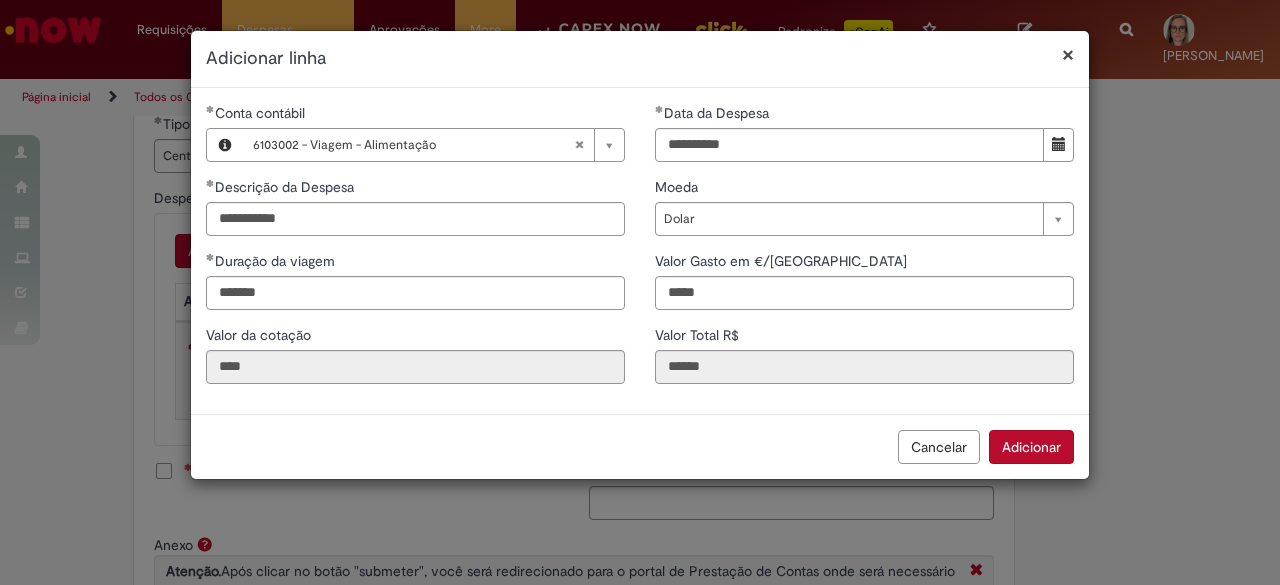 click on "Adicionar" at bounding box center [1031, 447] 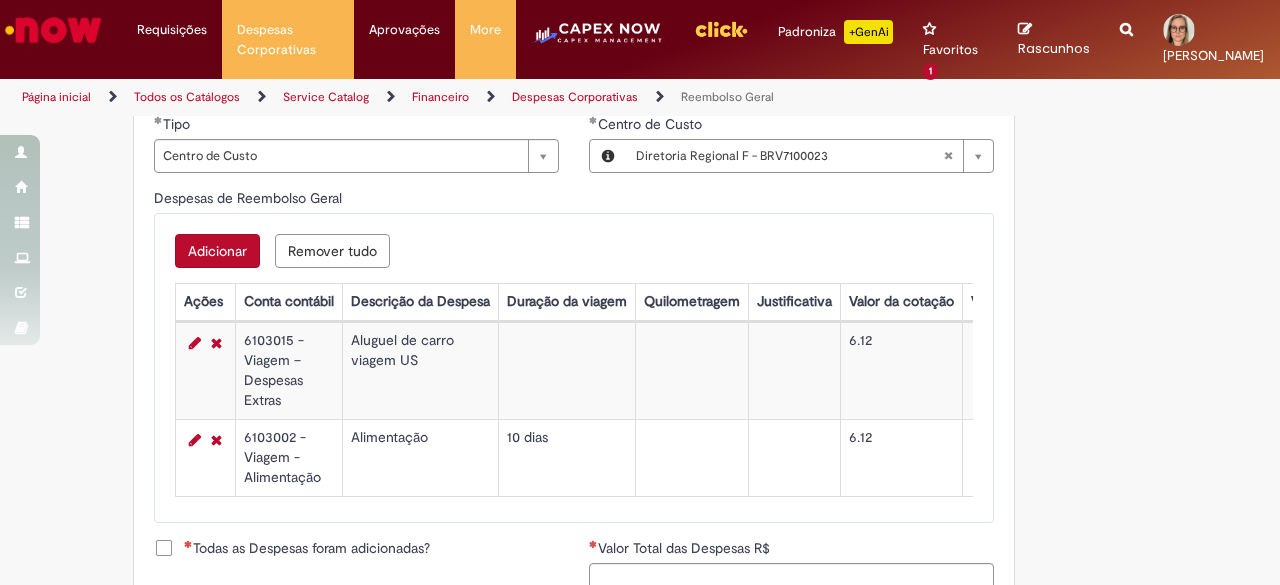 click on "Adicionar" at bounding box center [217, 251] 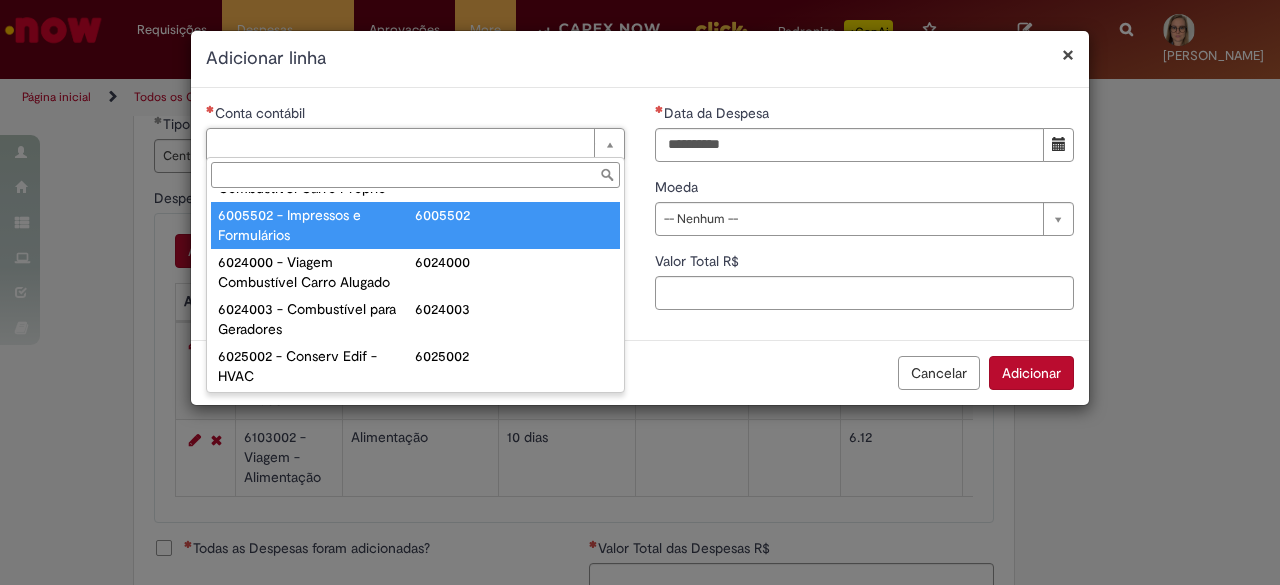 scroll, scrollTop: 100, scrollLeft: 0, axis: vertical 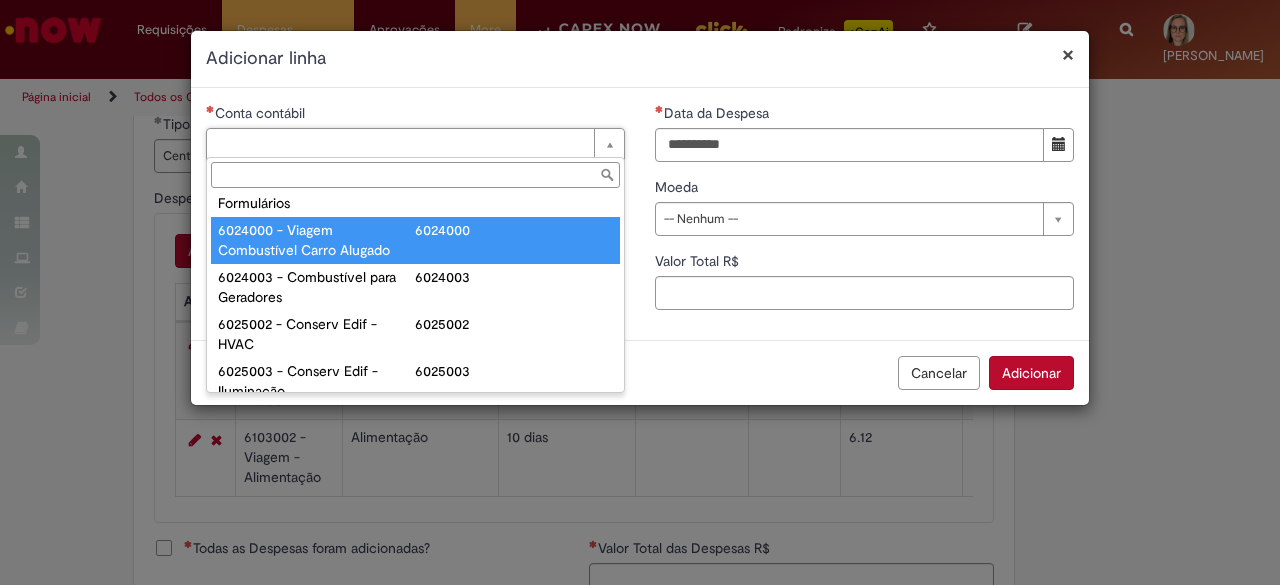 type on "**********" 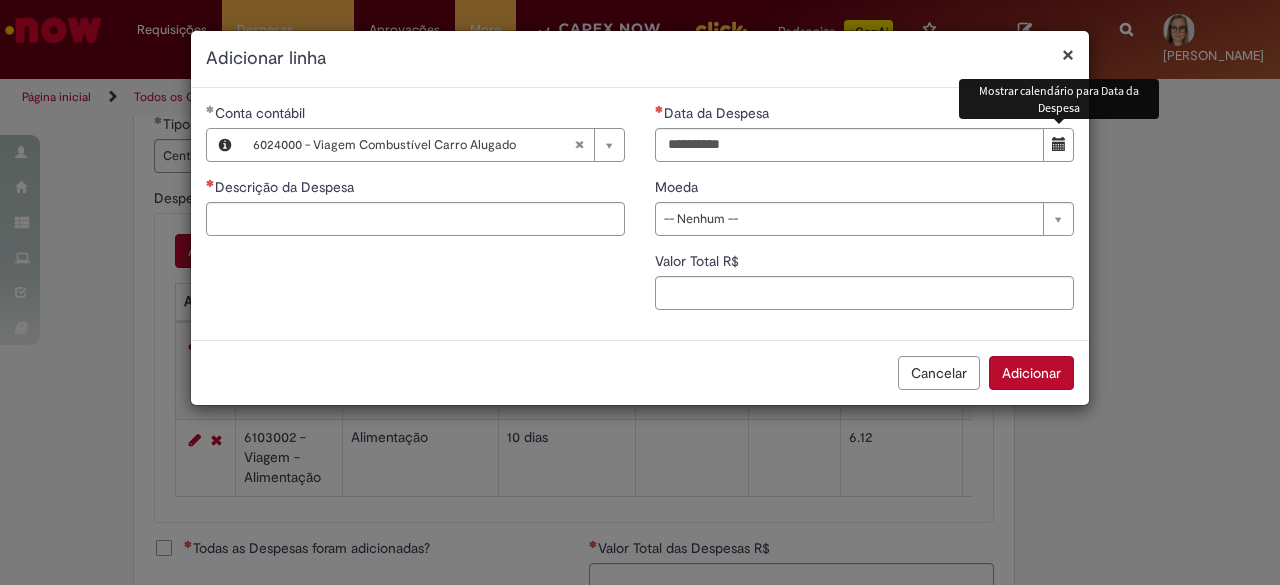 click at bounding box center (1058, 145) 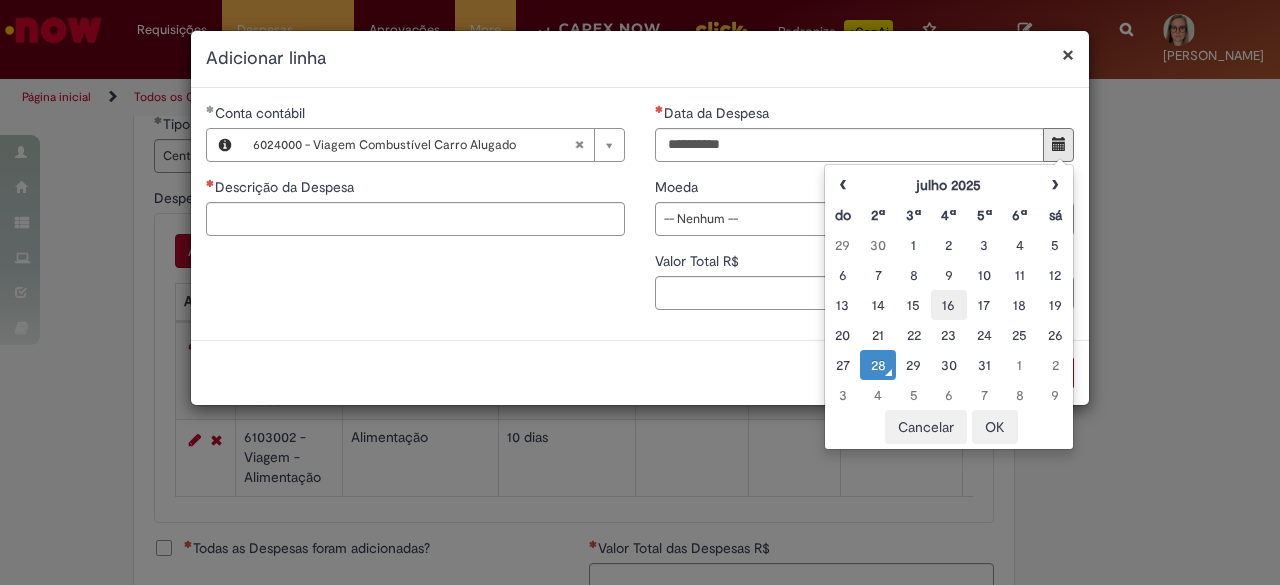 click on "16" at bounding box center [948, 305] 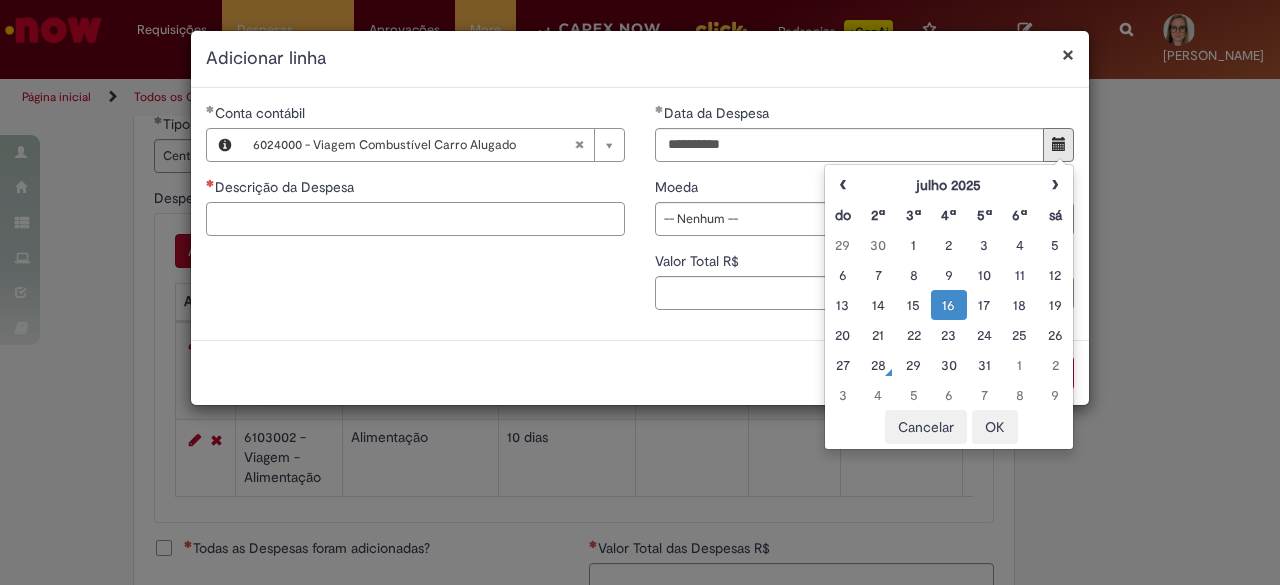 click on "Descrição da Despesa" at bounding box center (415, 219) 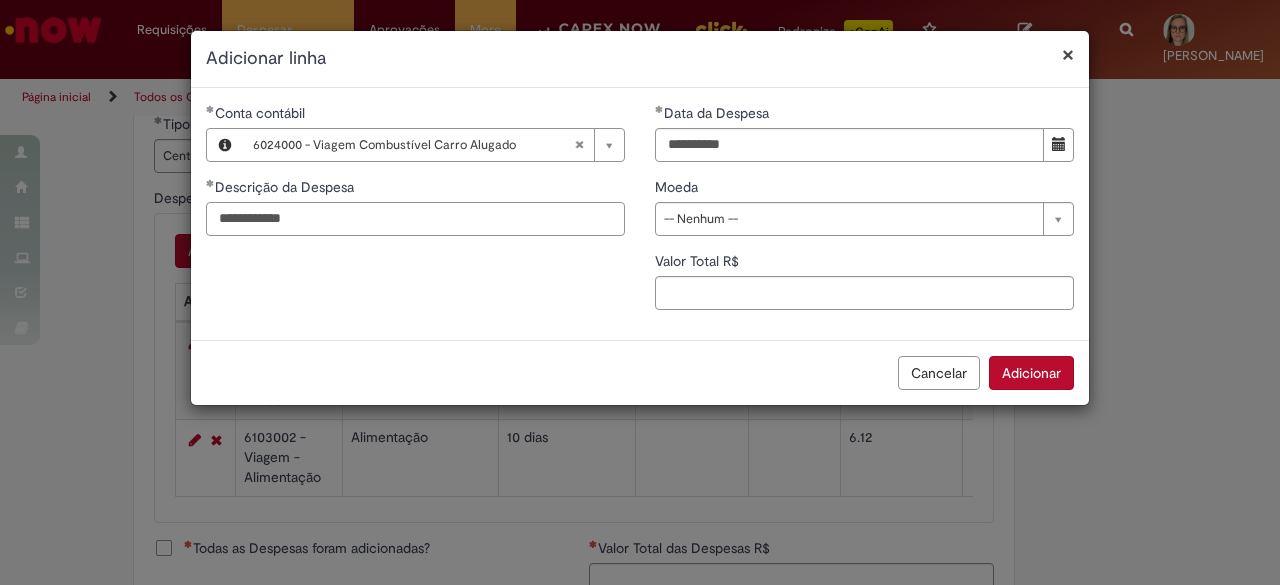 type on "**********" 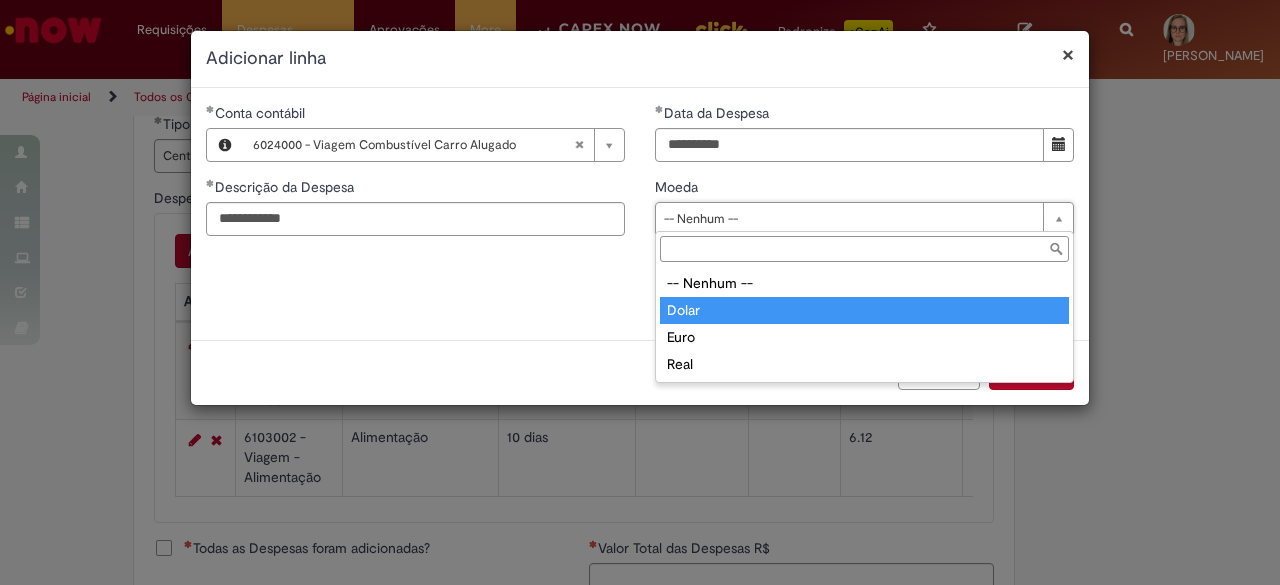 type on "*****" 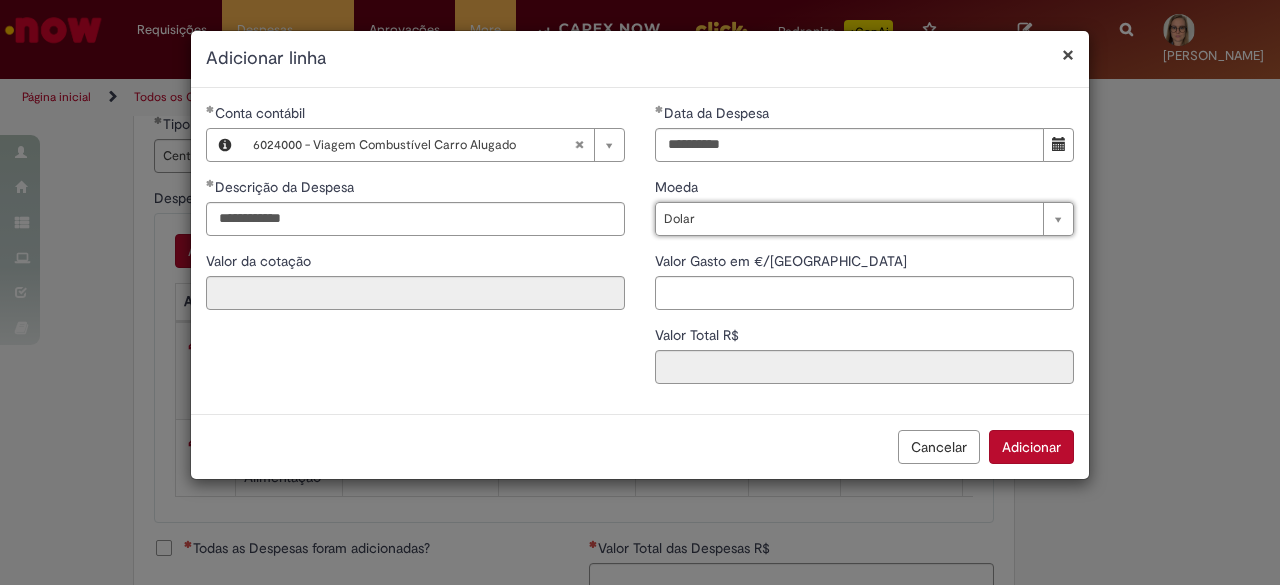 type on "****" 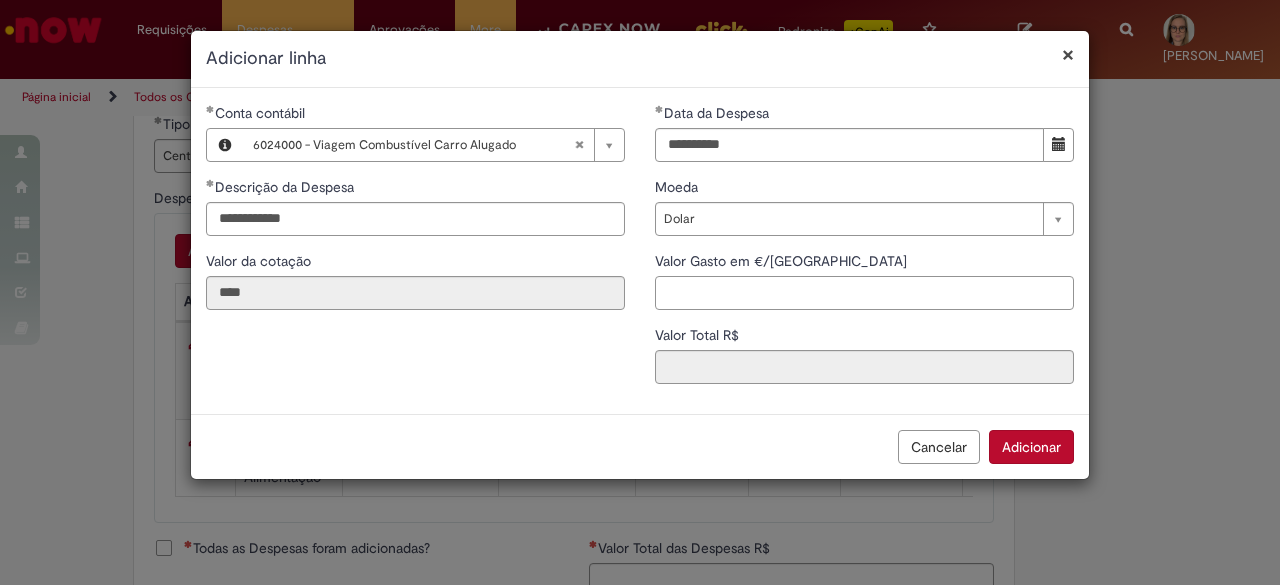 click on "Valor Gasto em €/US" at bounding box center (864, 293) 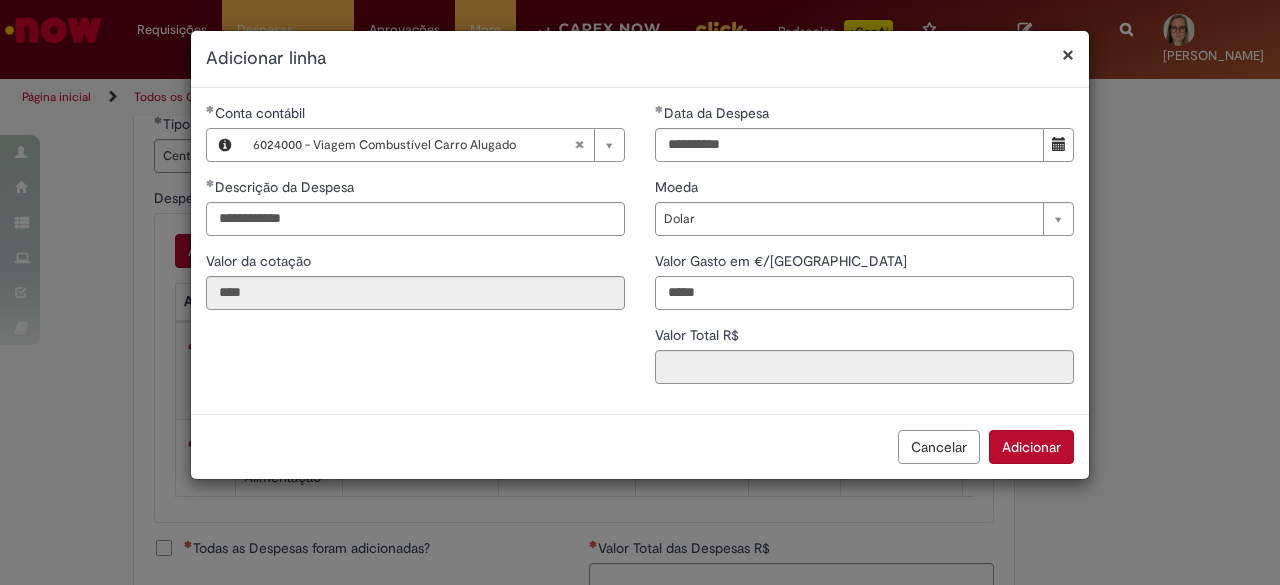 type on "*****" 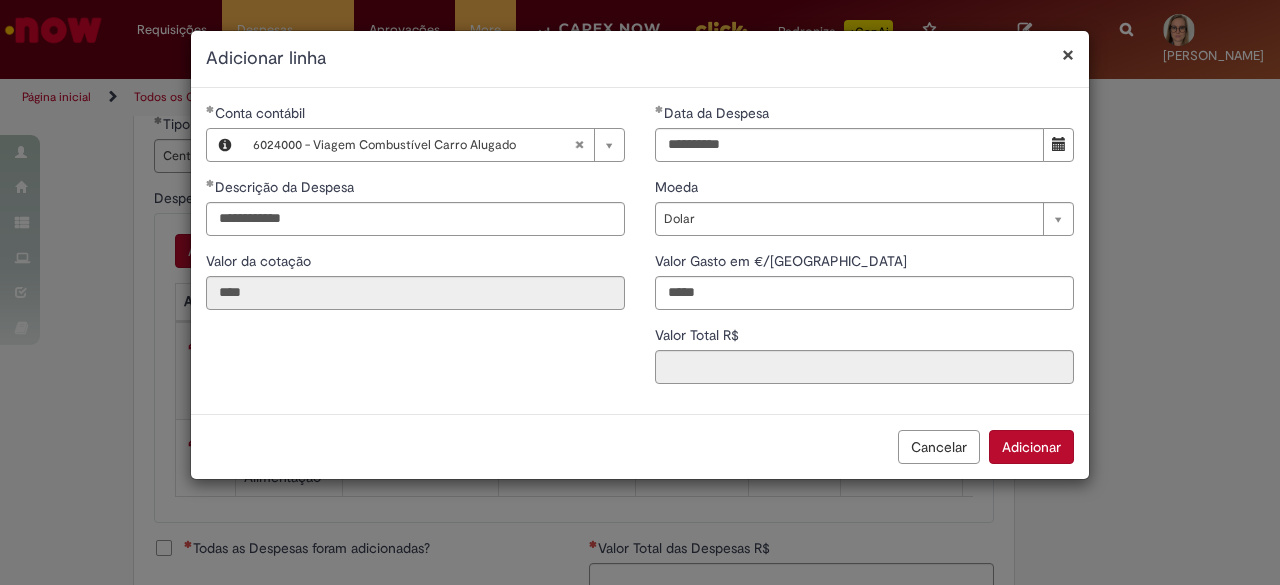 click on "Cancelar   Adicionar" at bounding box center (640, 446) 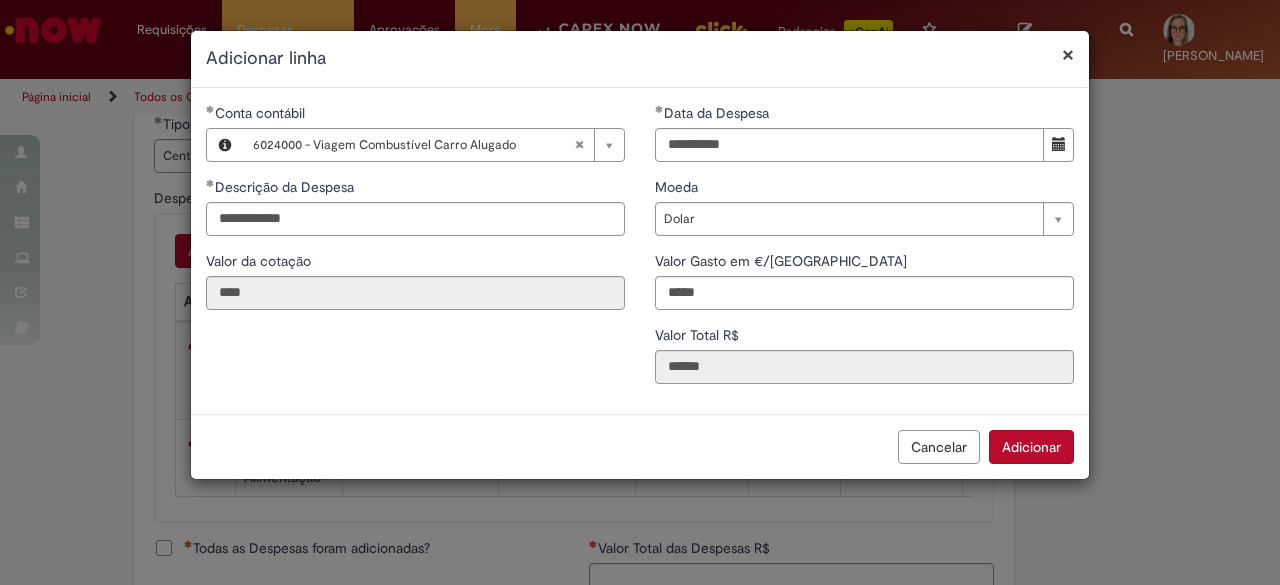 click on "Adicionar" at bounding box center (1031, 447) 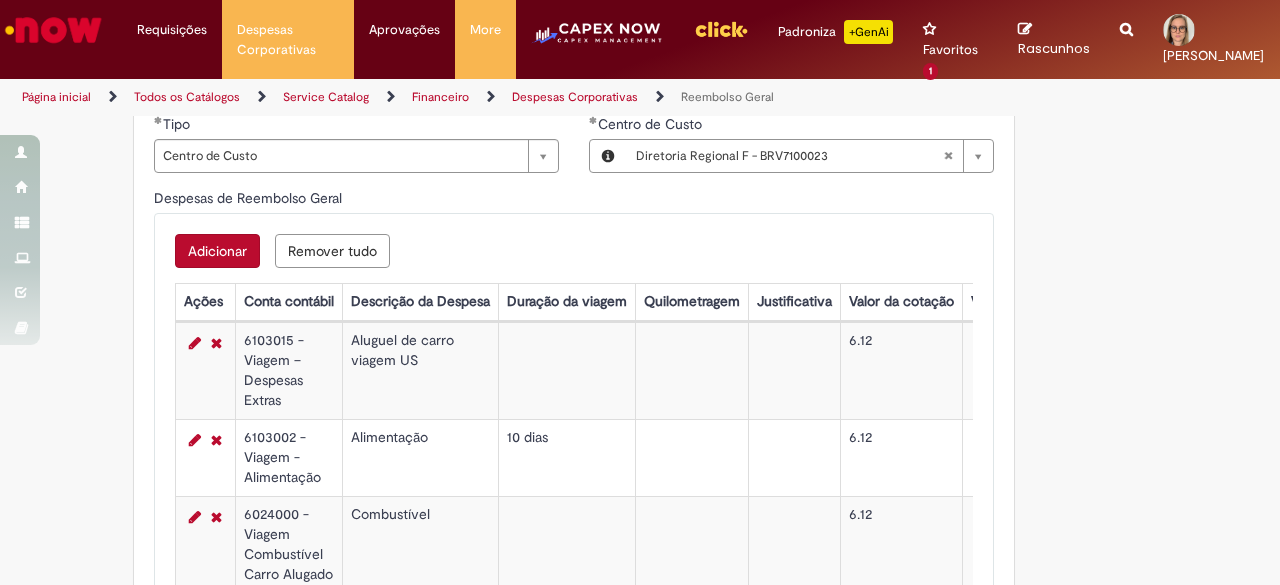 click on "Adicionar" at bounding box center (217, 251) 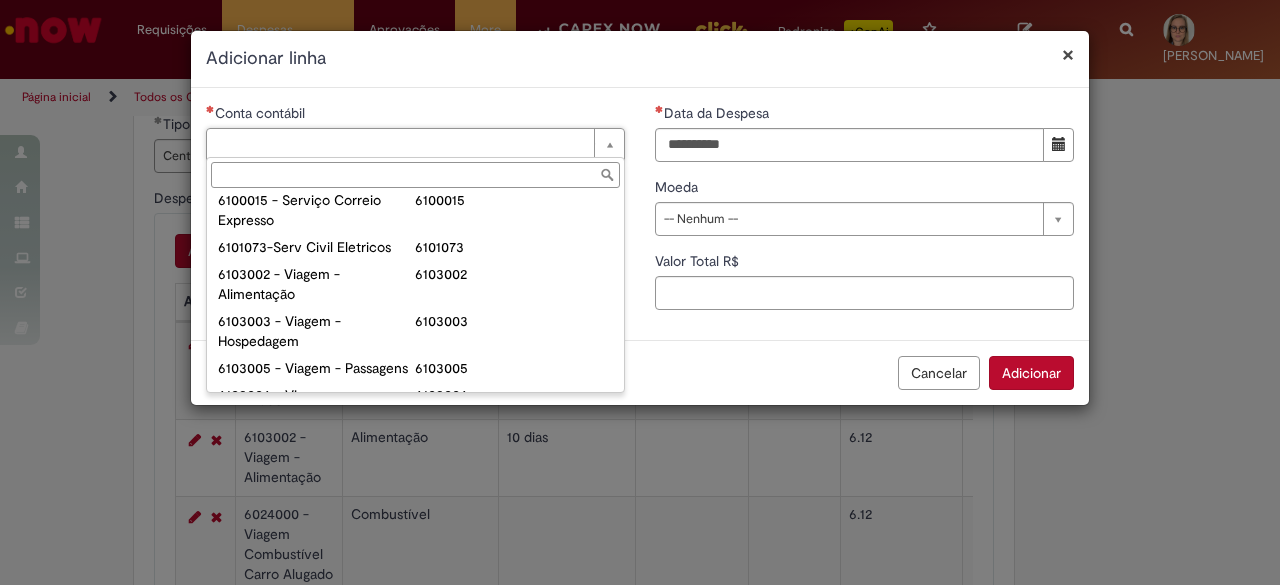 scroll, scrollTop: 800, scrollLeft: 0, axis: vertical 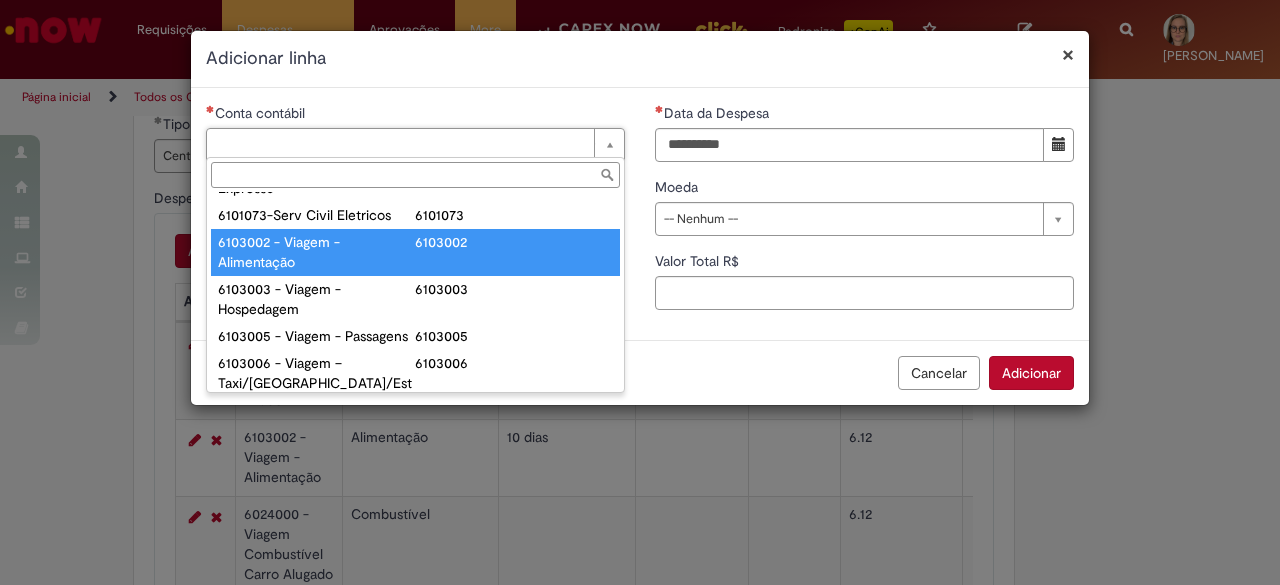 type on "**********" 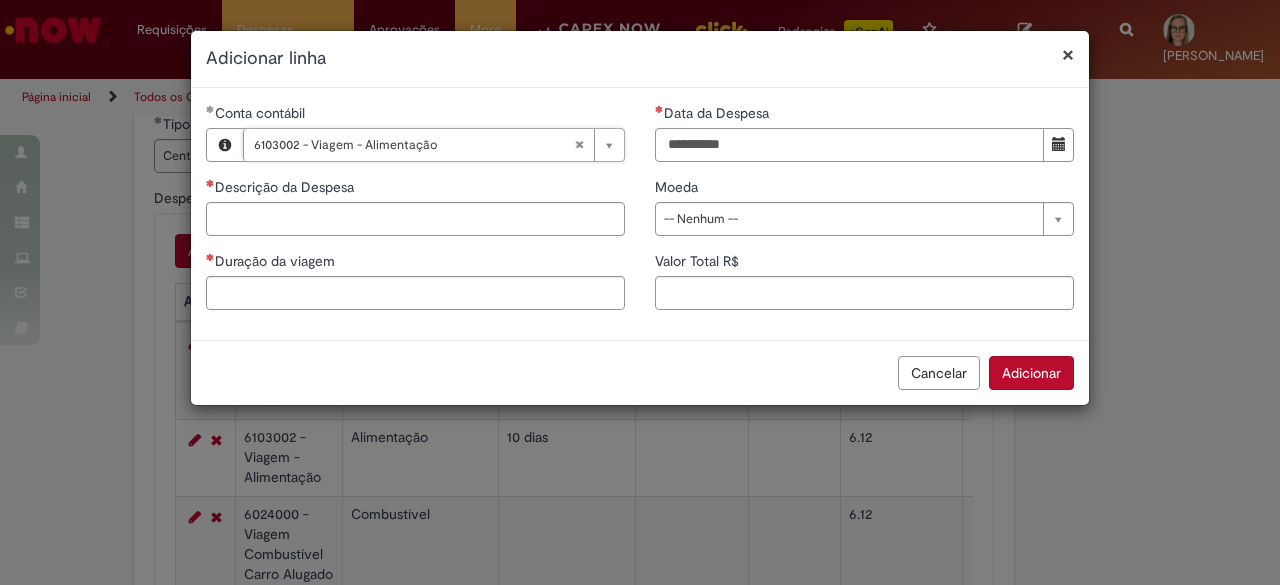 click on "Data da Despesa" at bounding box center [849, 145] 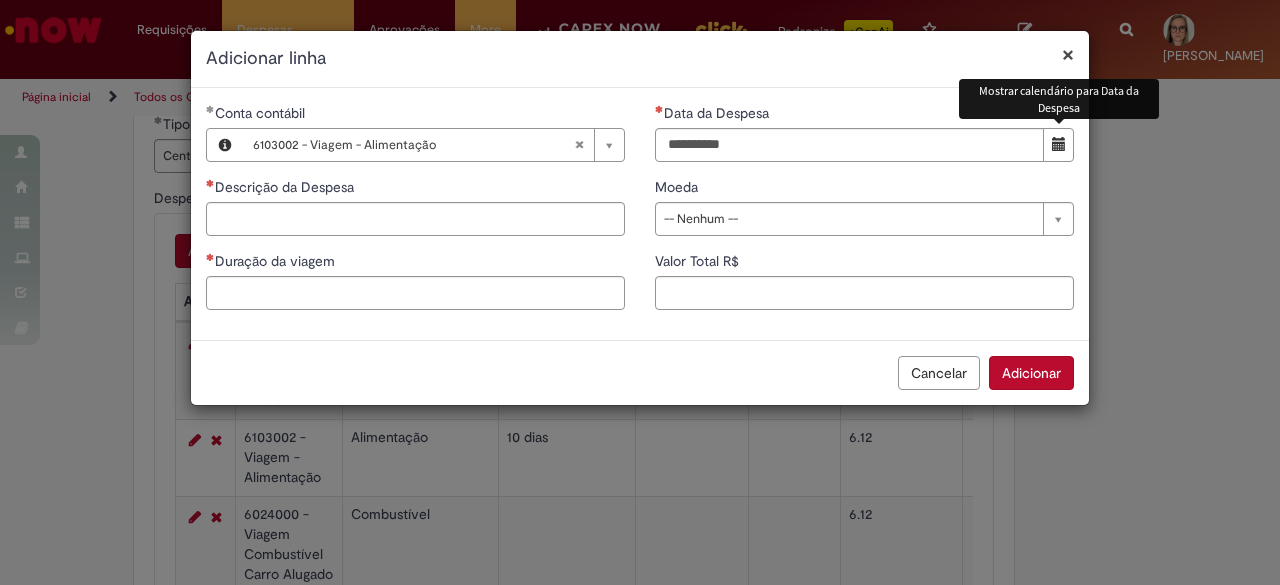 click at bounding box center [1058, 145] 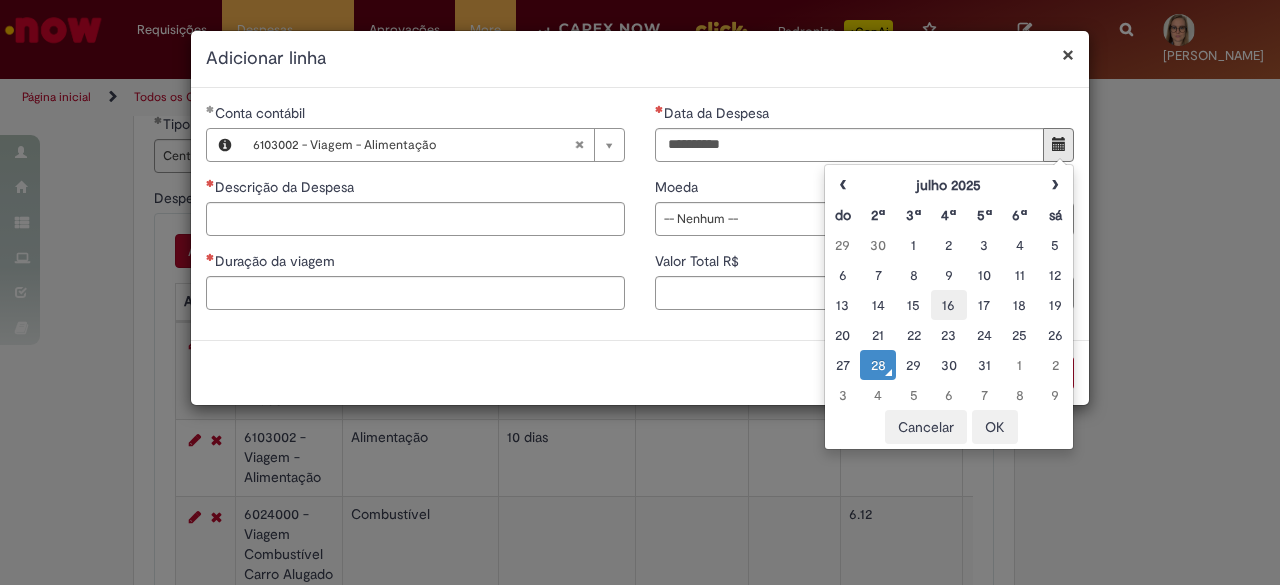 click on "16" at bounding box center [948, 305] 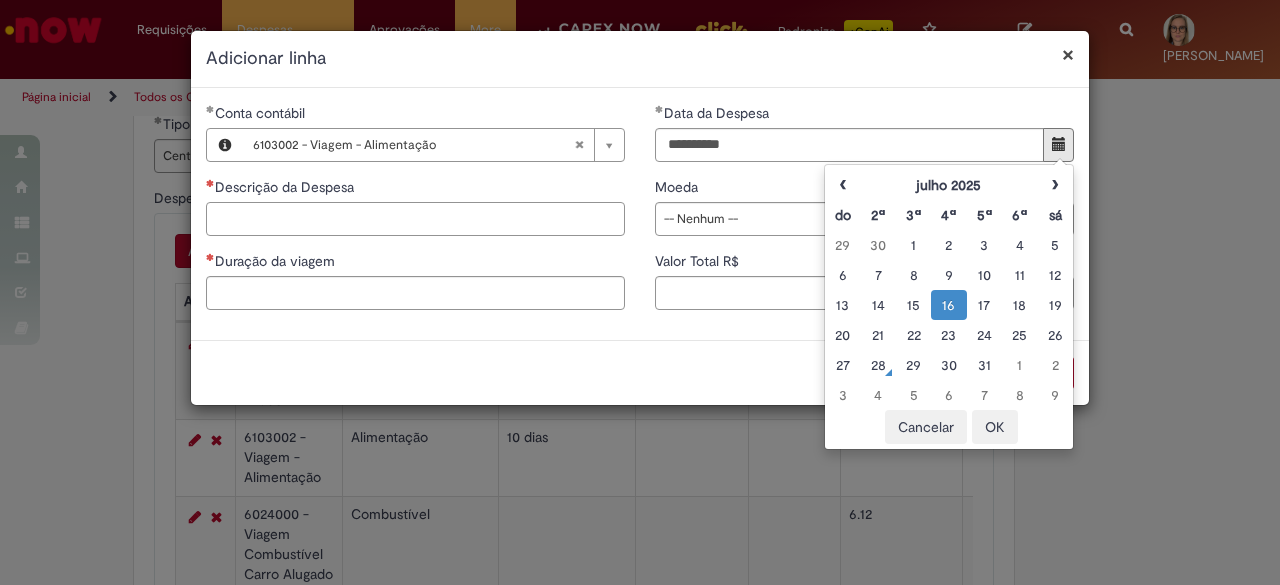 click on "Descrição da Despesa" at bounding box center (415, 219) 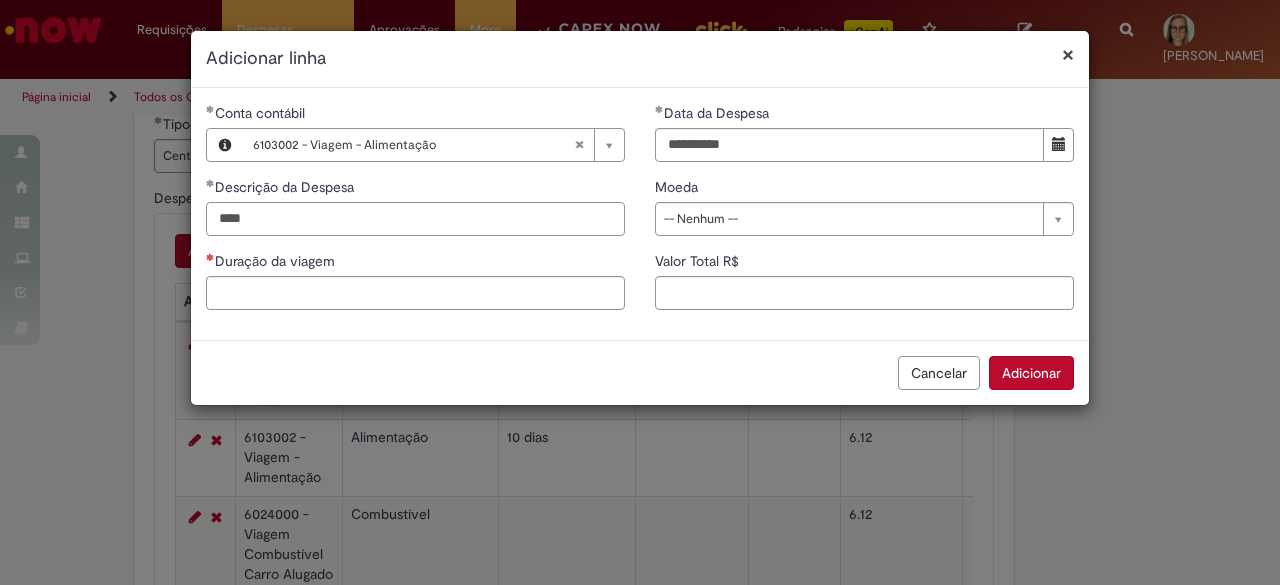 type on "****" 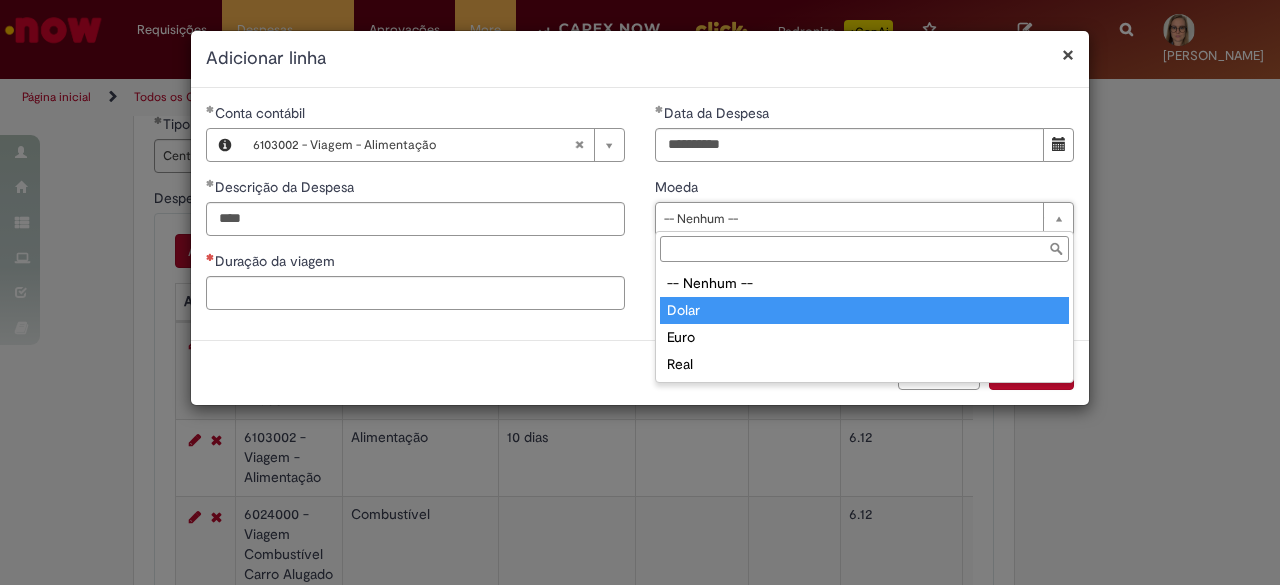 type on "*****" 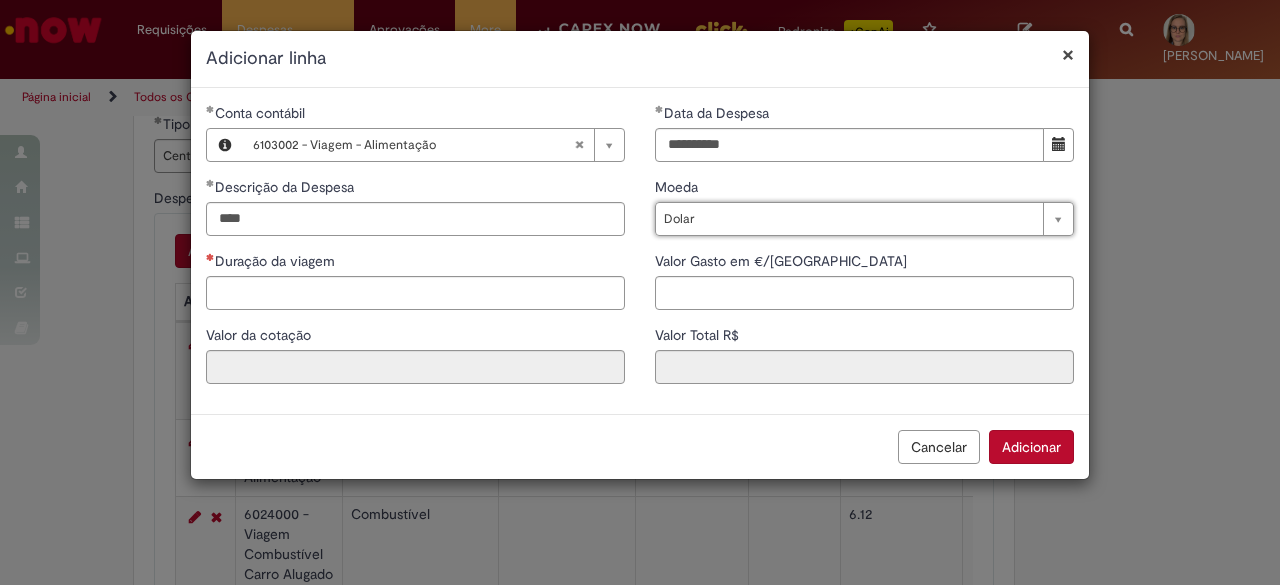 type on "****" 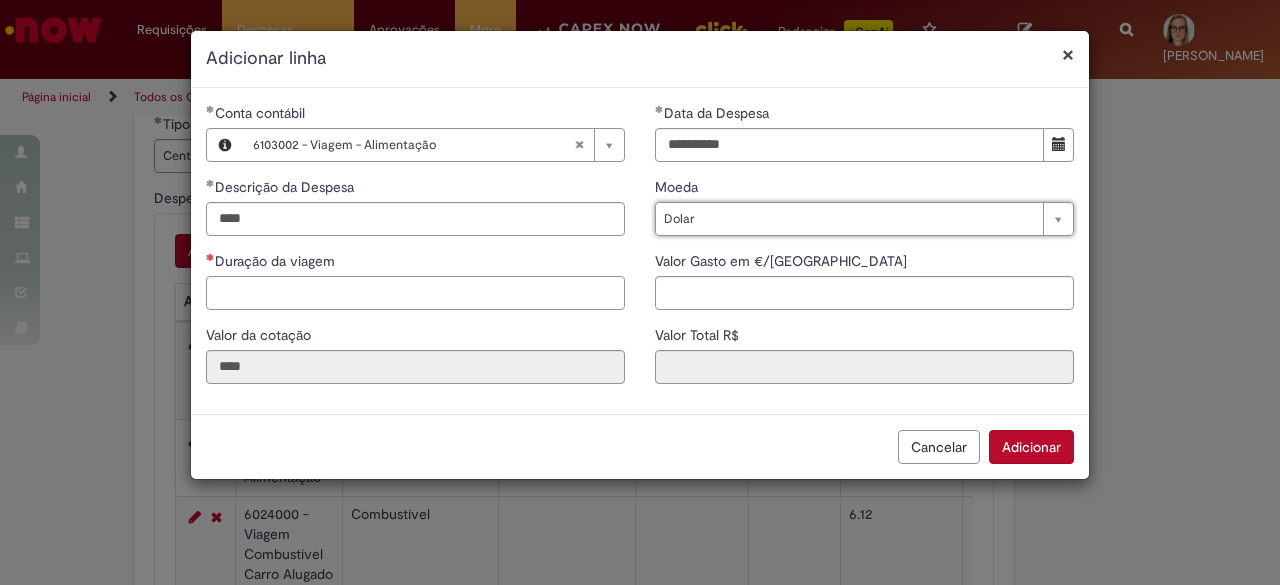 click on "Duração da viagem" at bounding box center [415, 293] 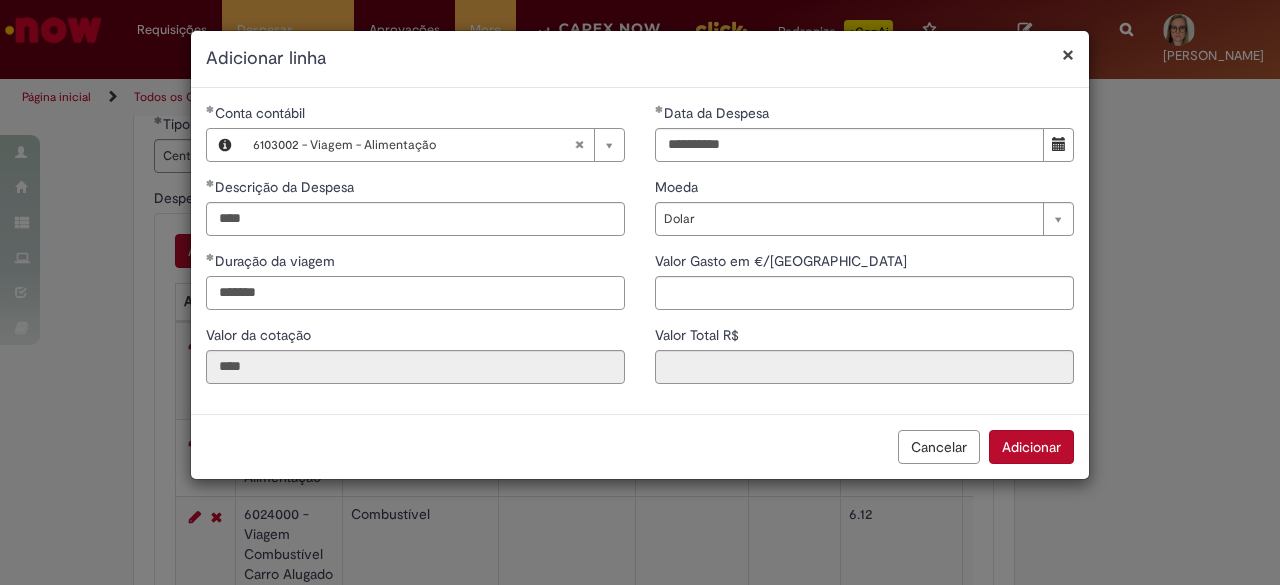 type on "*******" 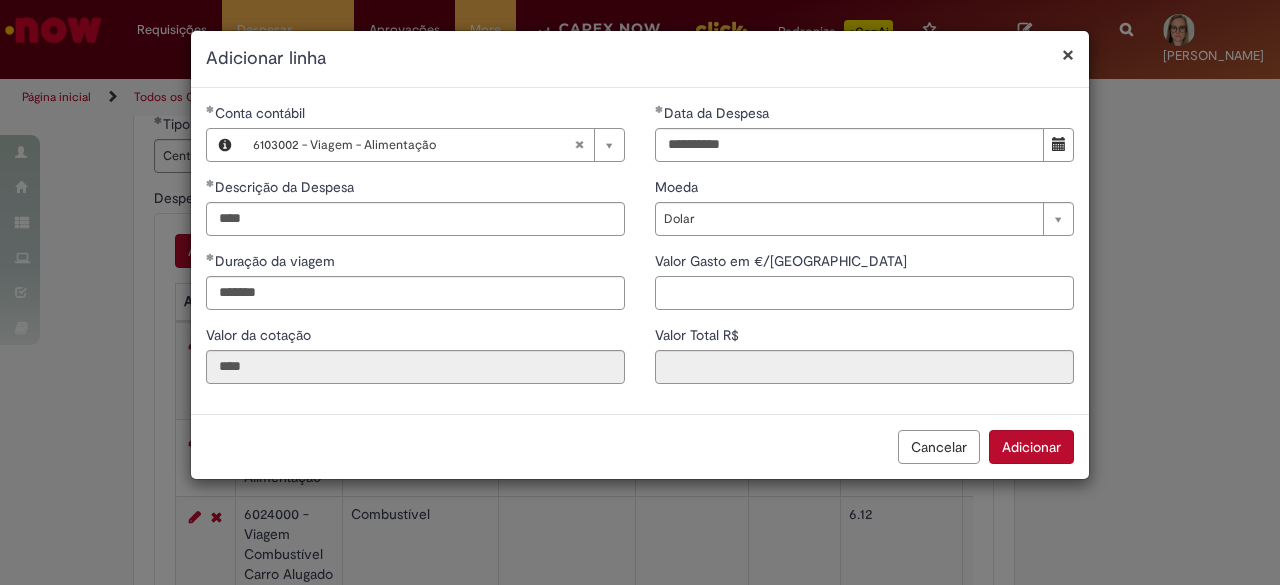 click on "Valor Gasto em €/US" at bounding box center [864, 293] 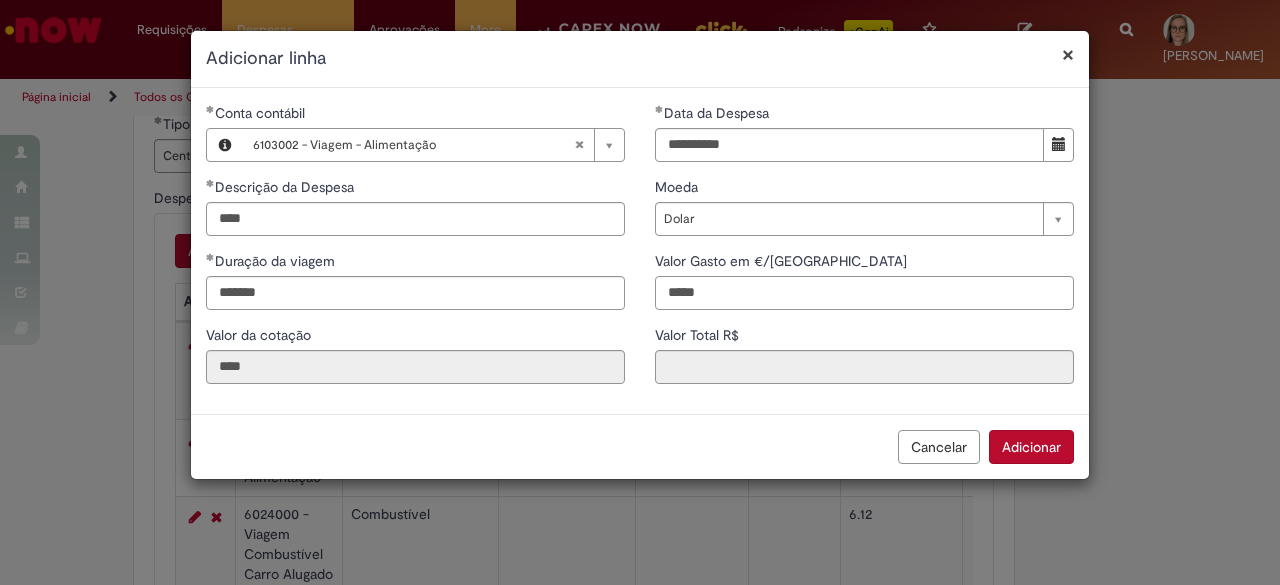 type on "*****" 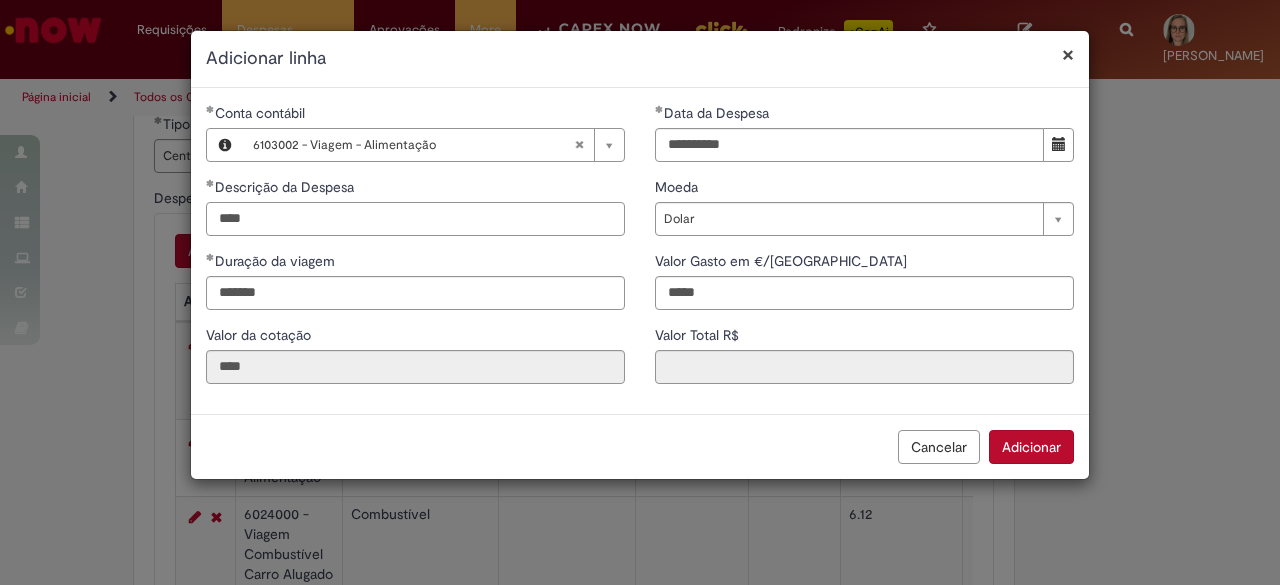 type on "******" 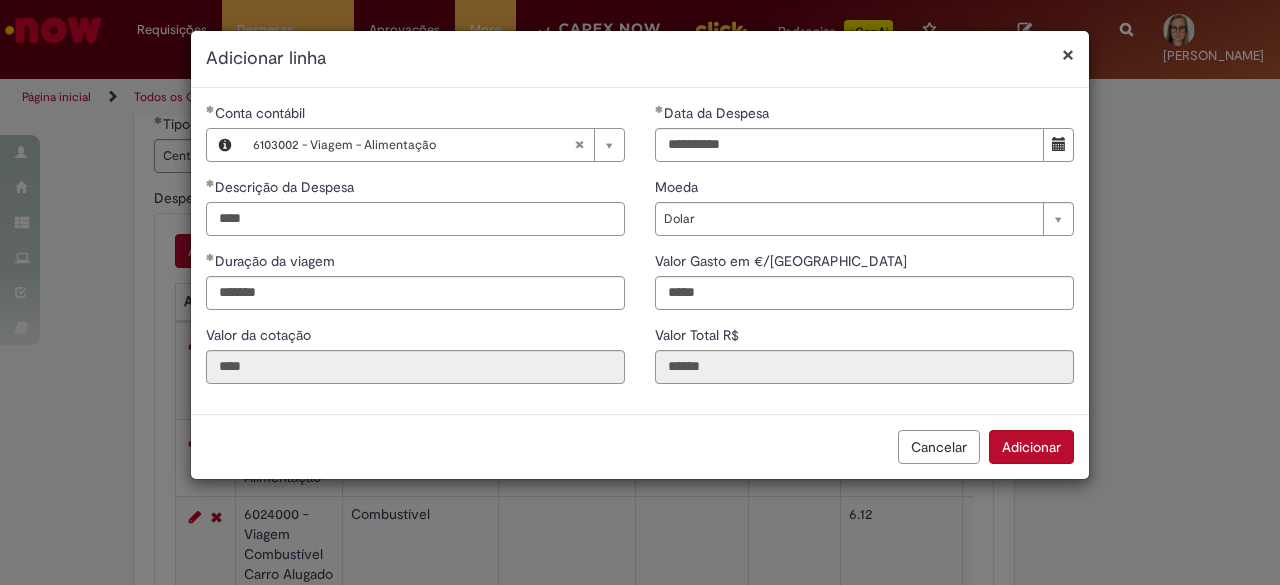 drag, startPoint x: 314, startPoint y: 226, endPoint x: 182, endPoint y: 220, distance: 132.13629 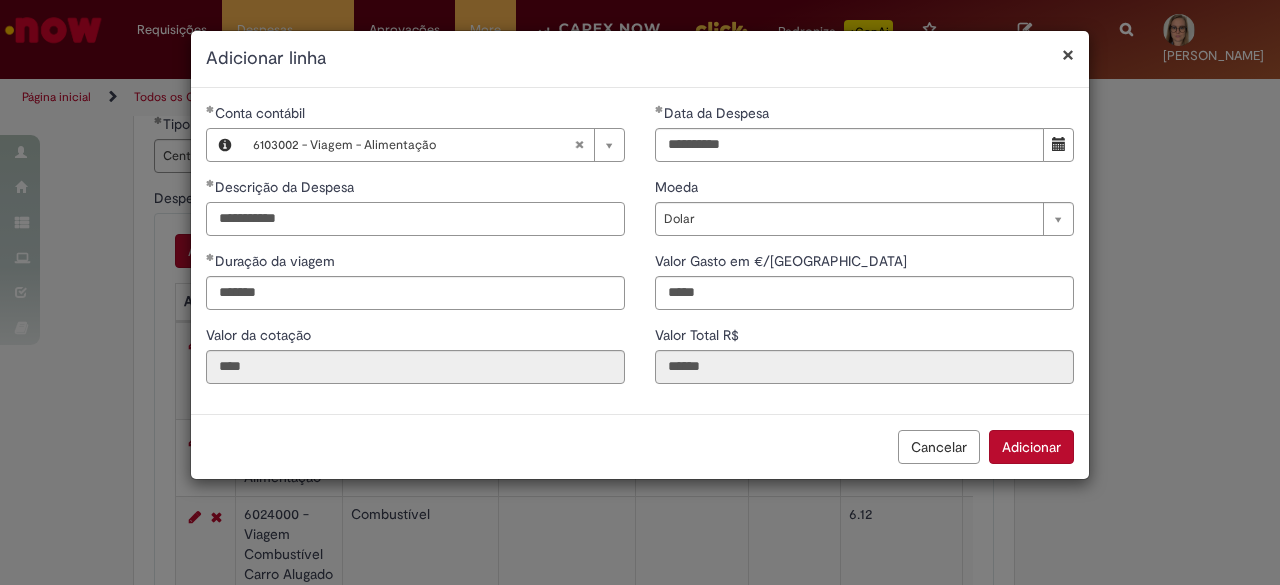 type on "**********" 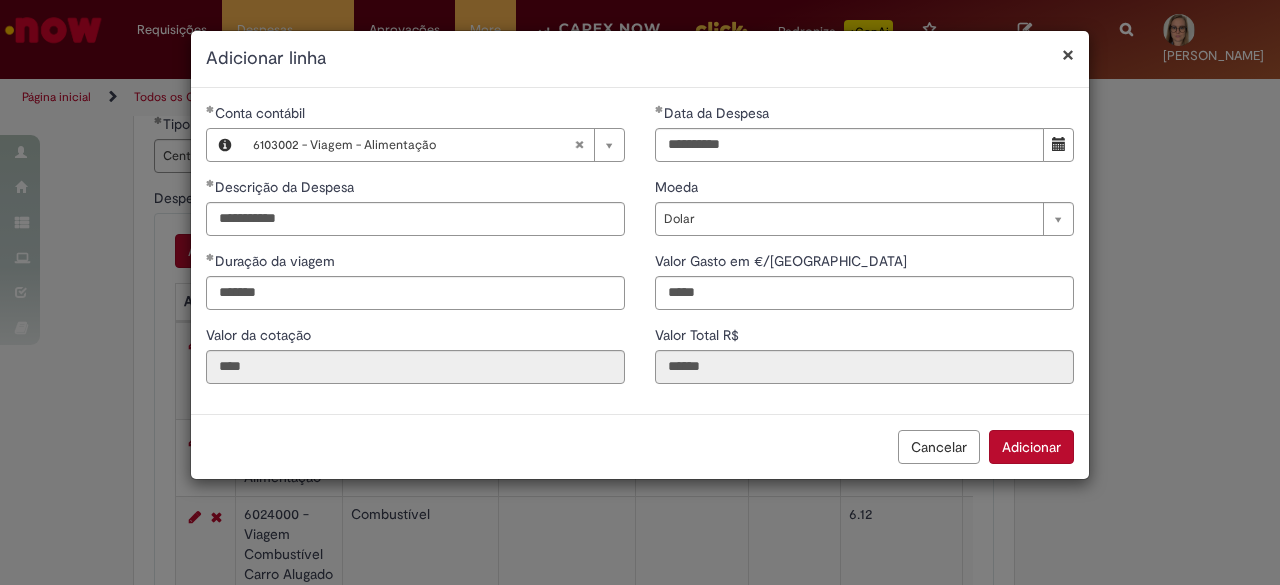 click on "Cancelar   Adicionar" at bounding box center [640, 446] 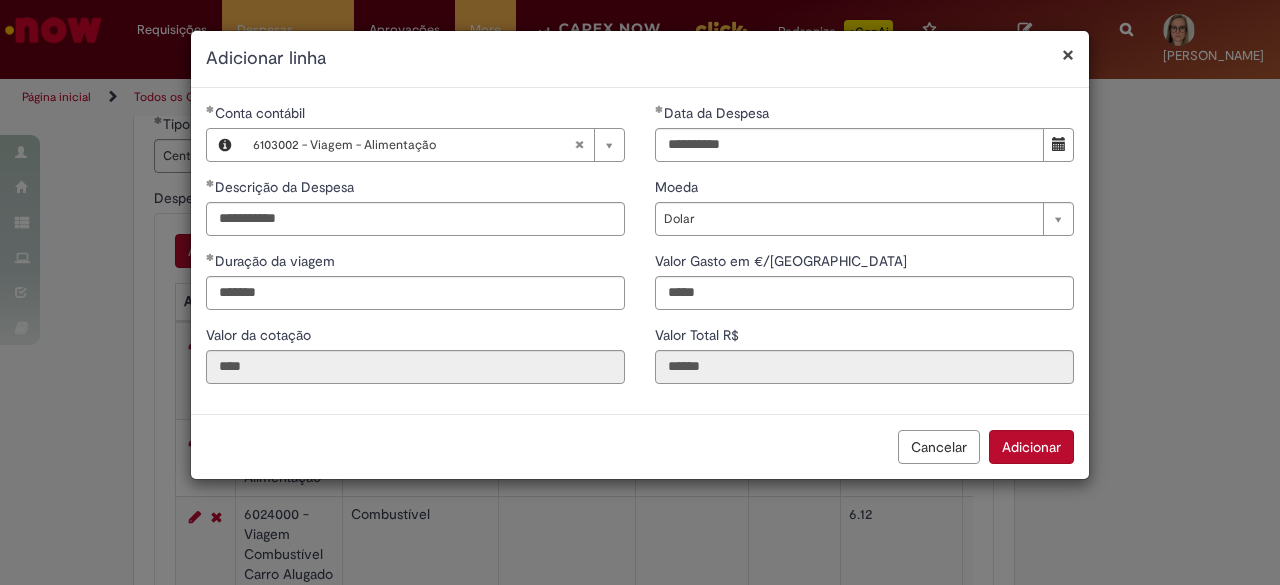 click on "Adicionar" at bounding box center (1031, 447) 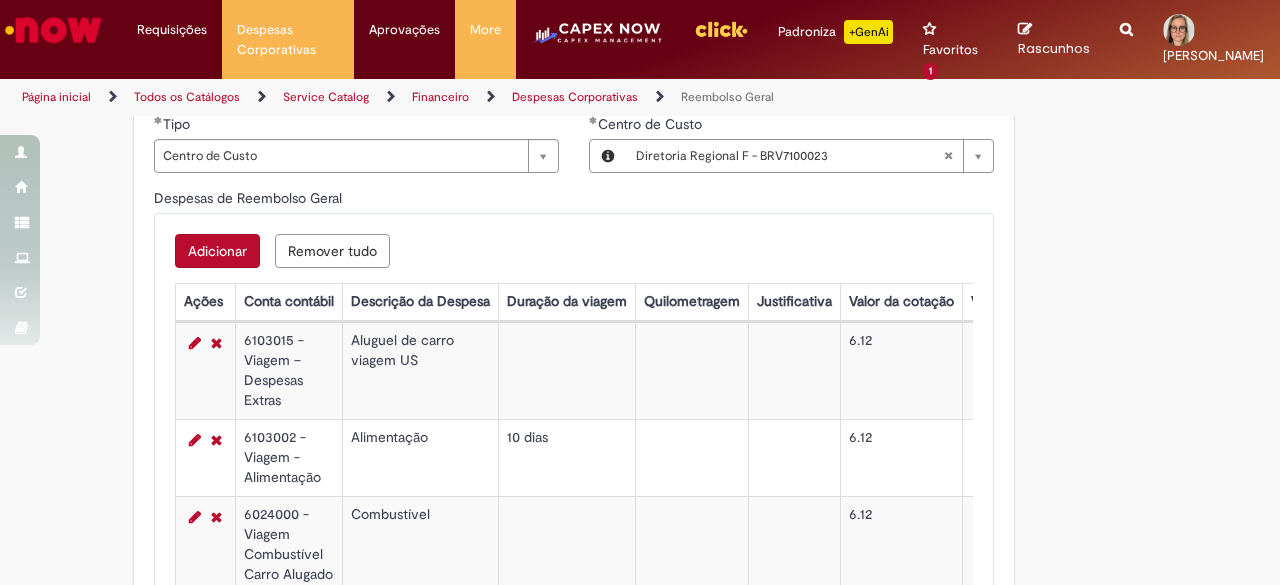 click on "Adicionar" at bounding box center (217, 251) 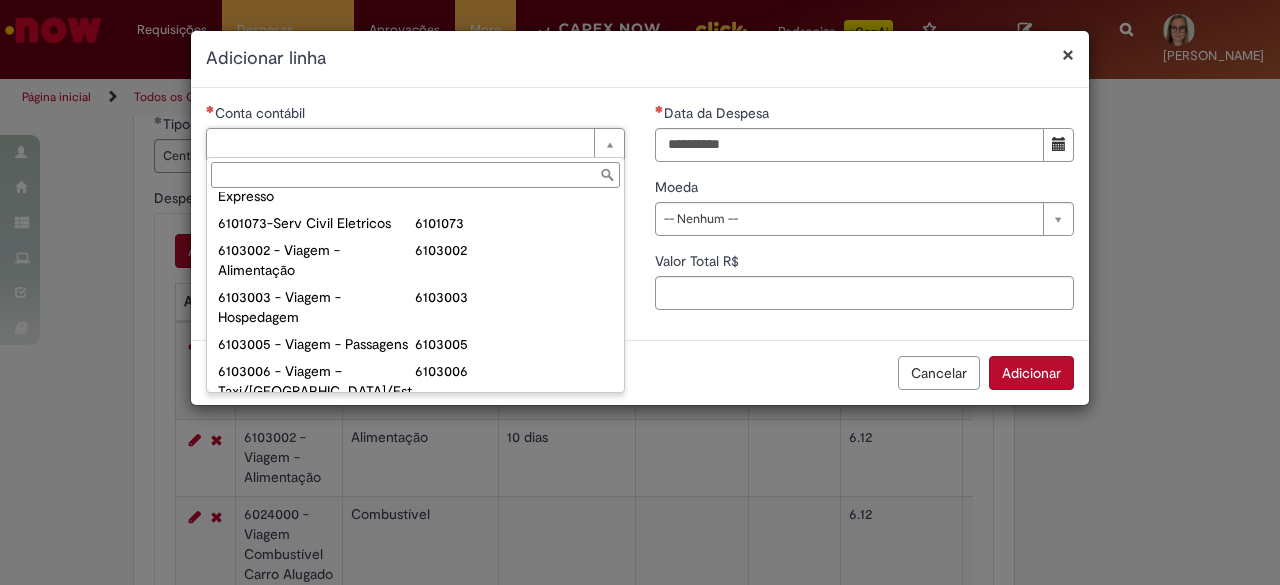scroll, scrollTop: 800, scrollLeft: 0, axis: vertical 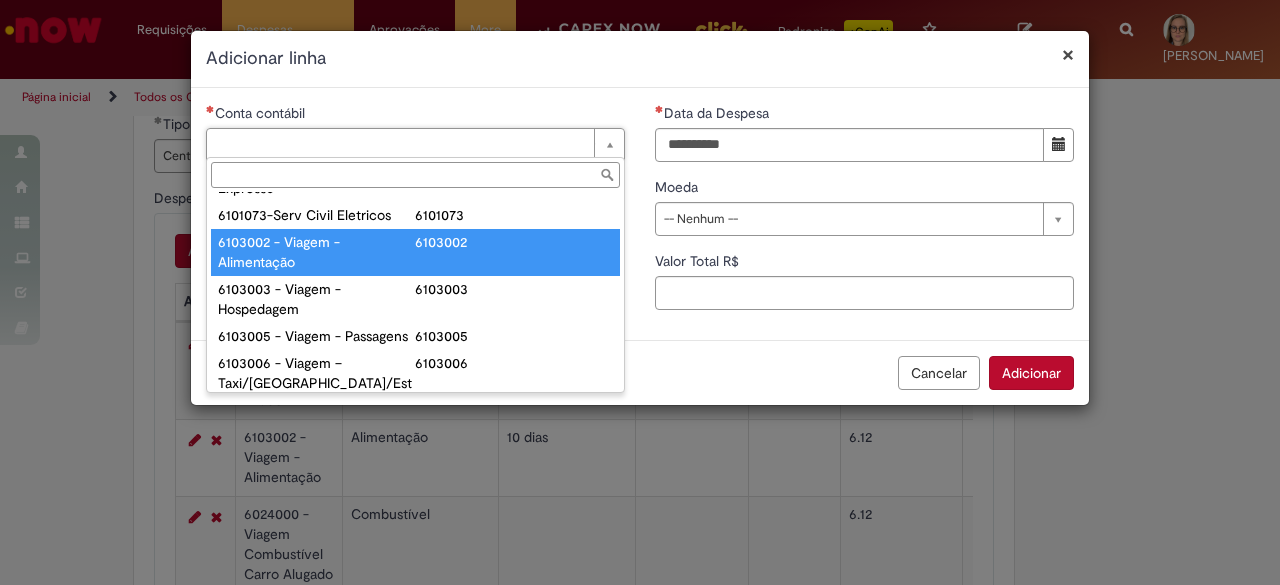 type on "**********" 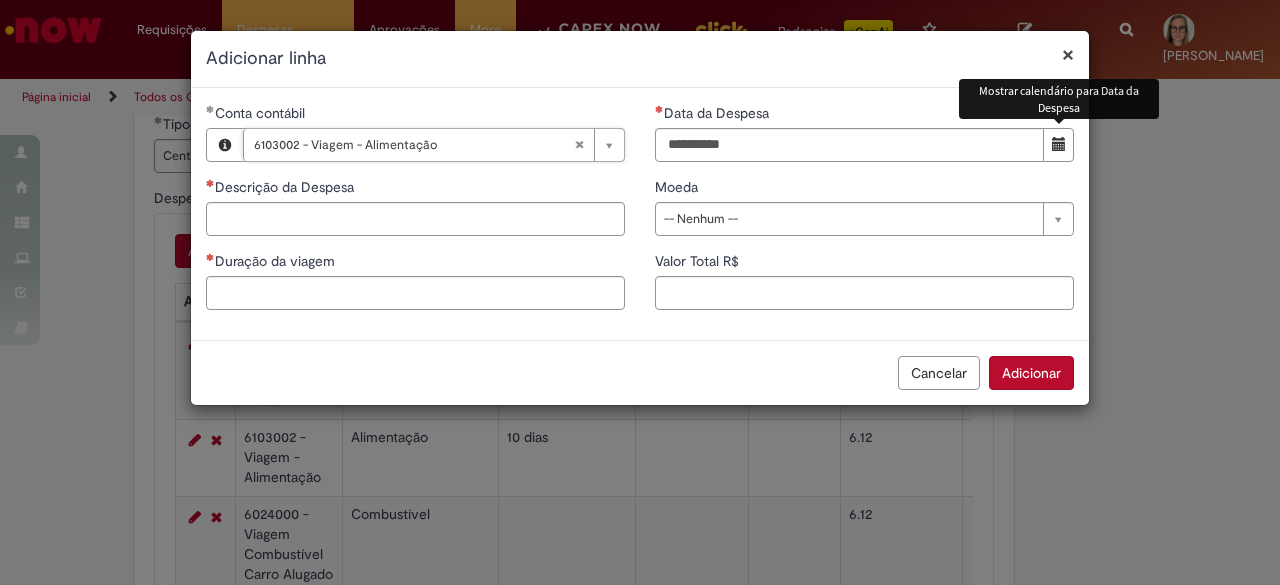 click at bounding box center [1059, 144] 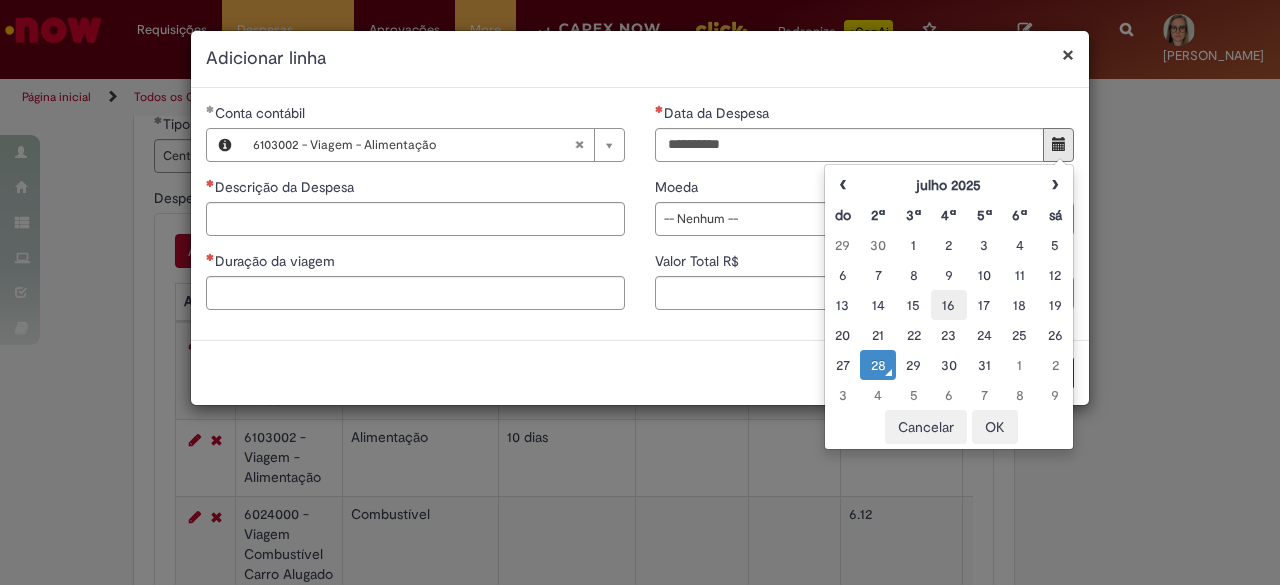 click on "16" at bounding box center (948, 305) 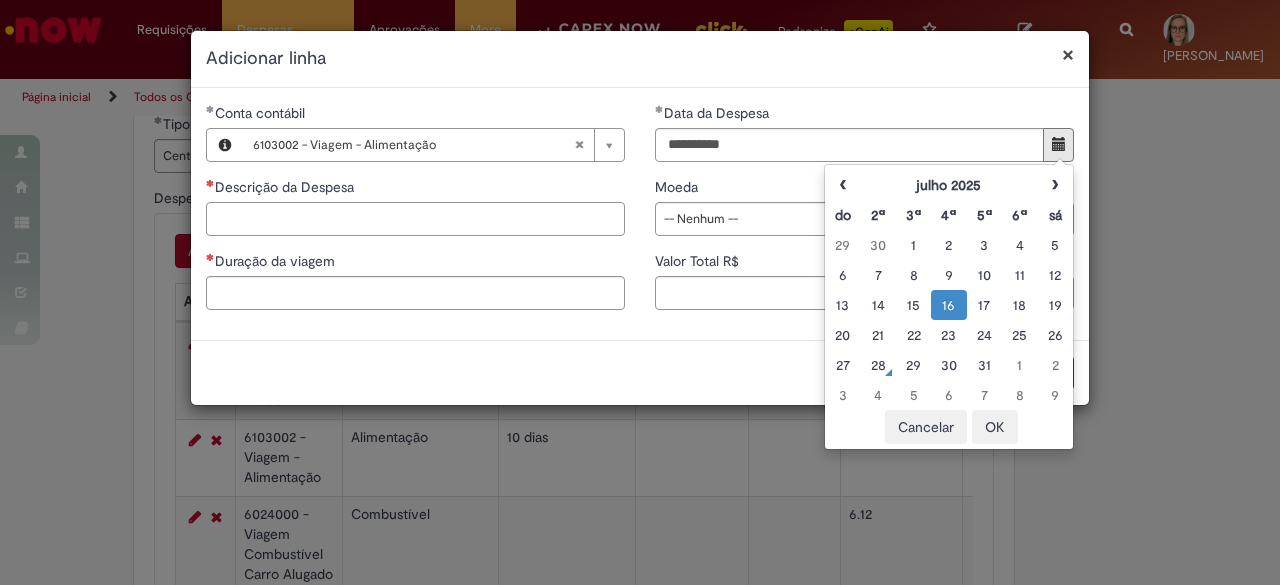 click on "Descrição da Despesa" at bounding box center [415, 219] 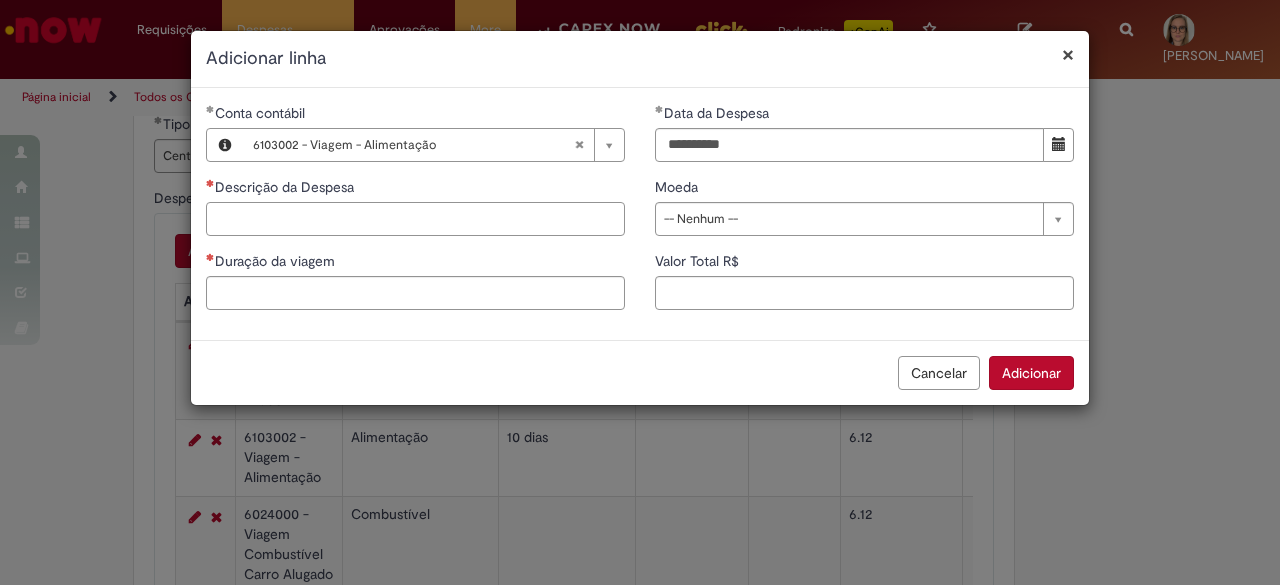 click on "Descrição da Despesa" at bounding box center [415, 219] 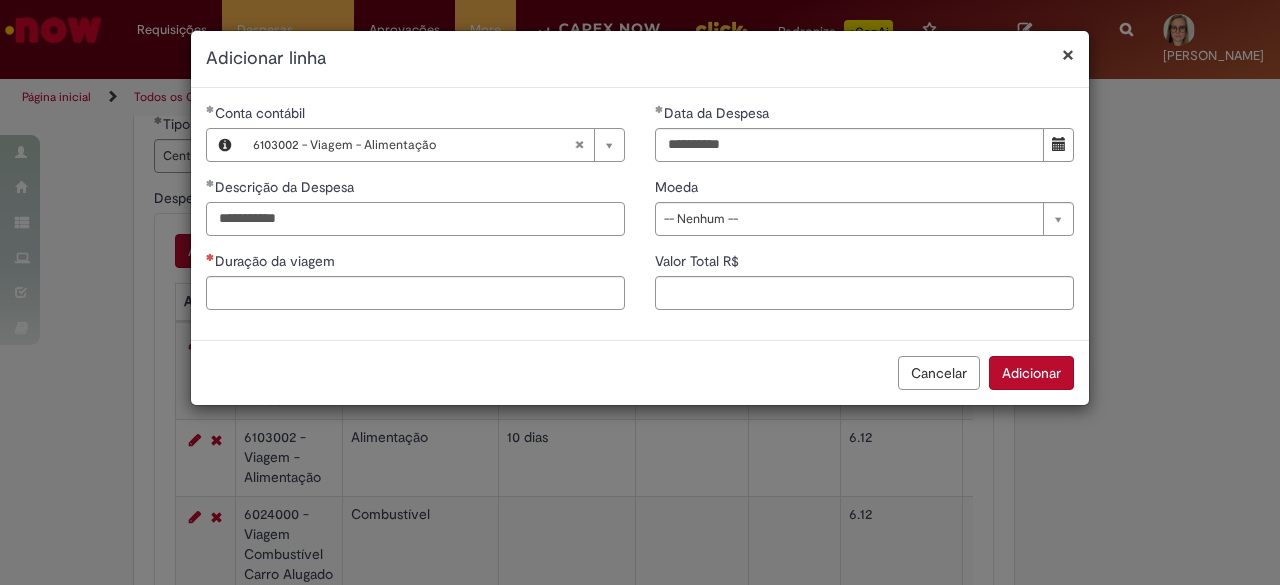 type on "**********" 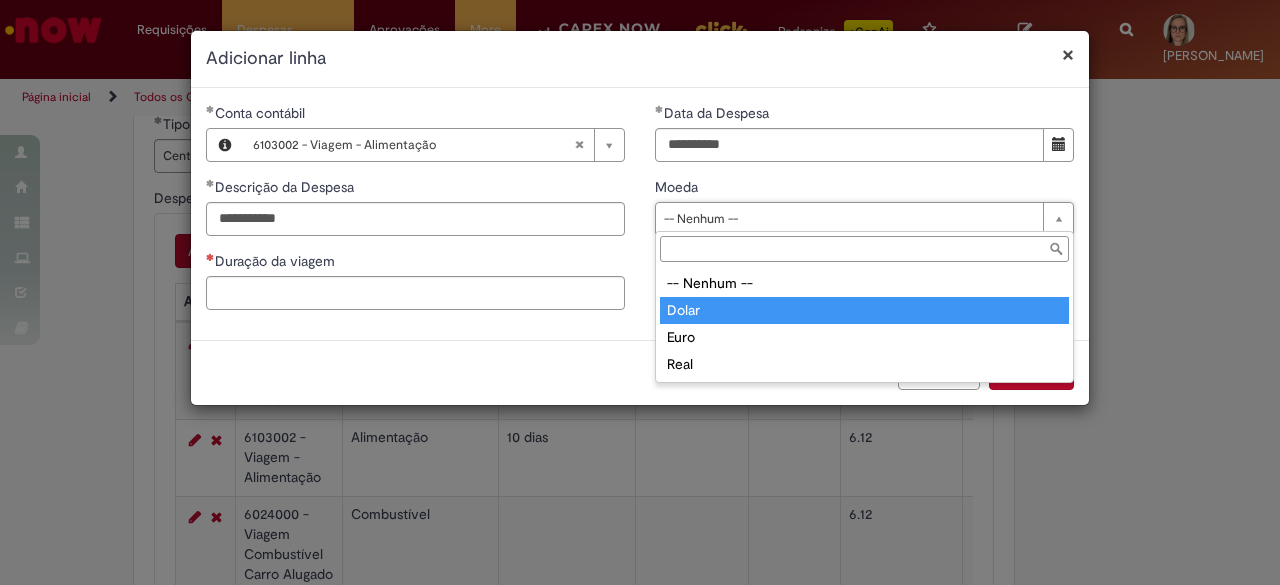 type on "*****" 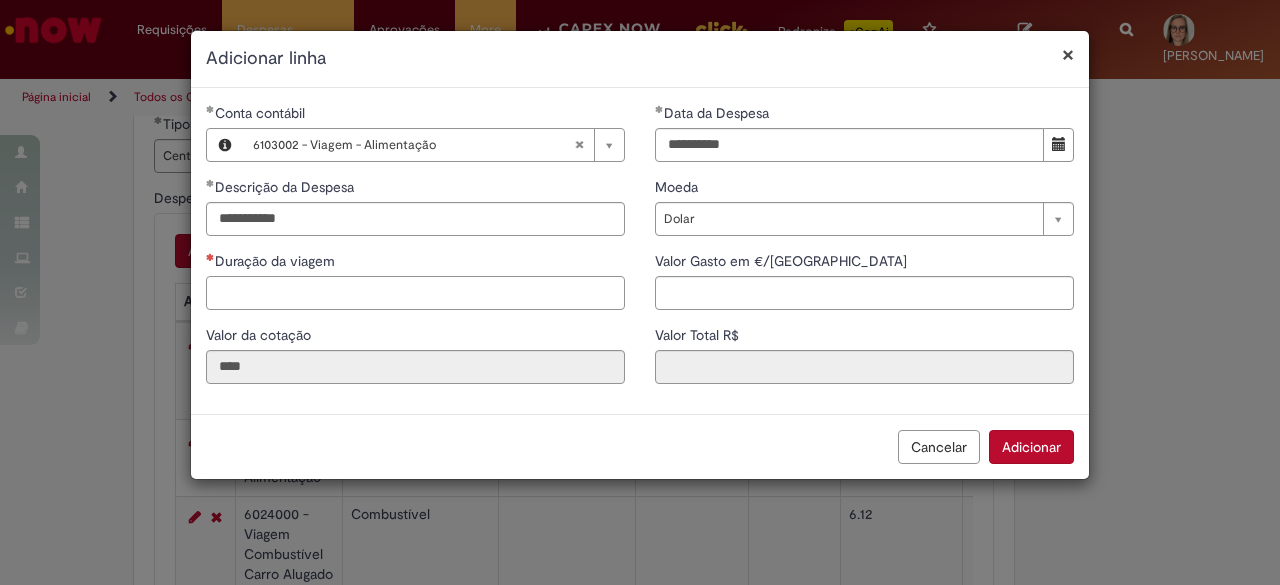 click on "Duração da viagem" at bounding box center (415, 293) 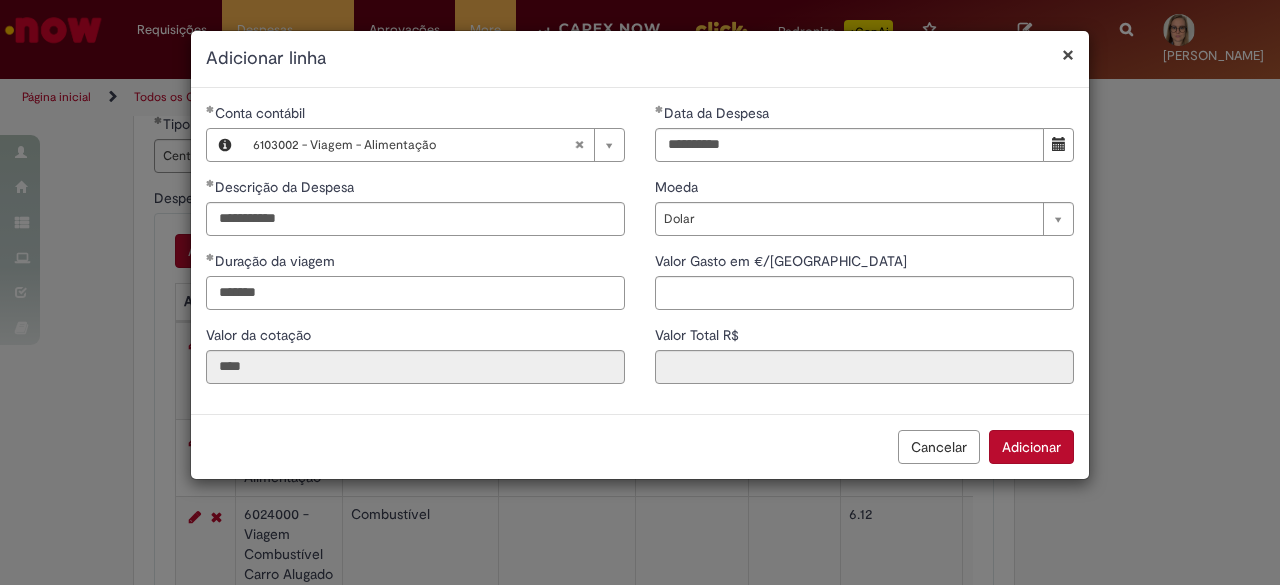 type on "*******" 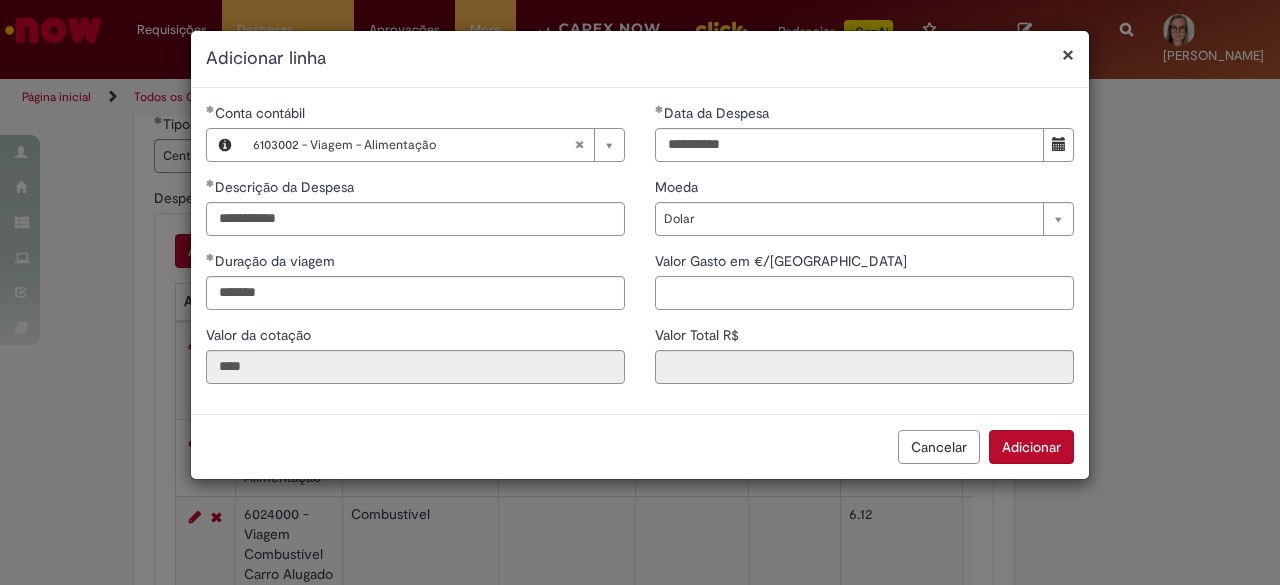 click on "Valor Gasto em €/US" at bounding box center [864, 293] 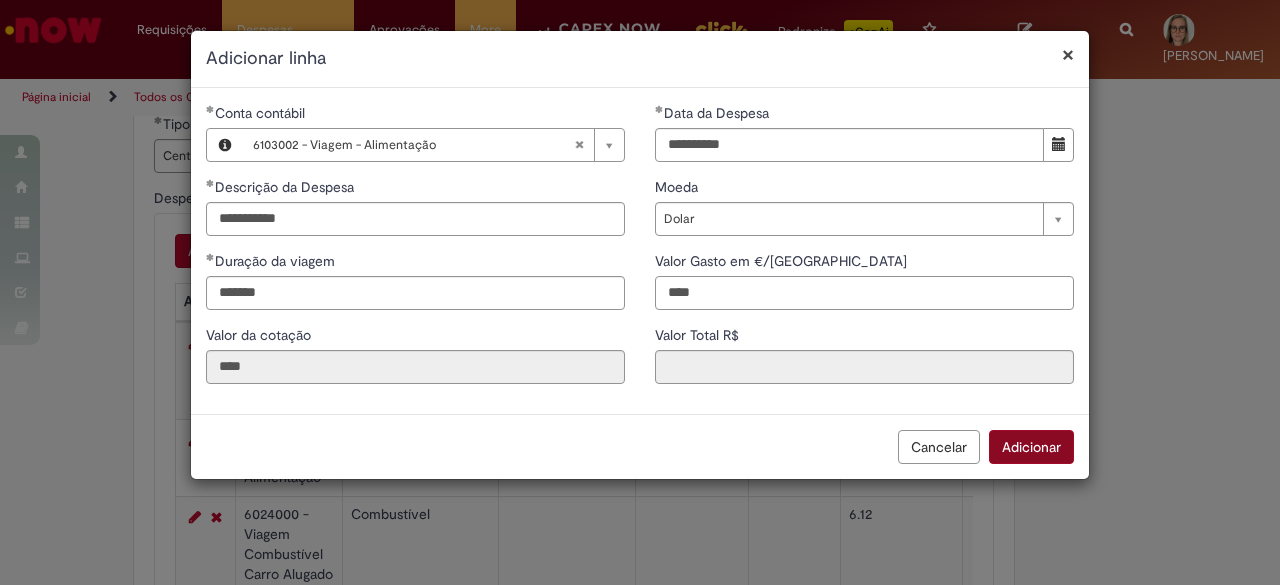 type on "****" 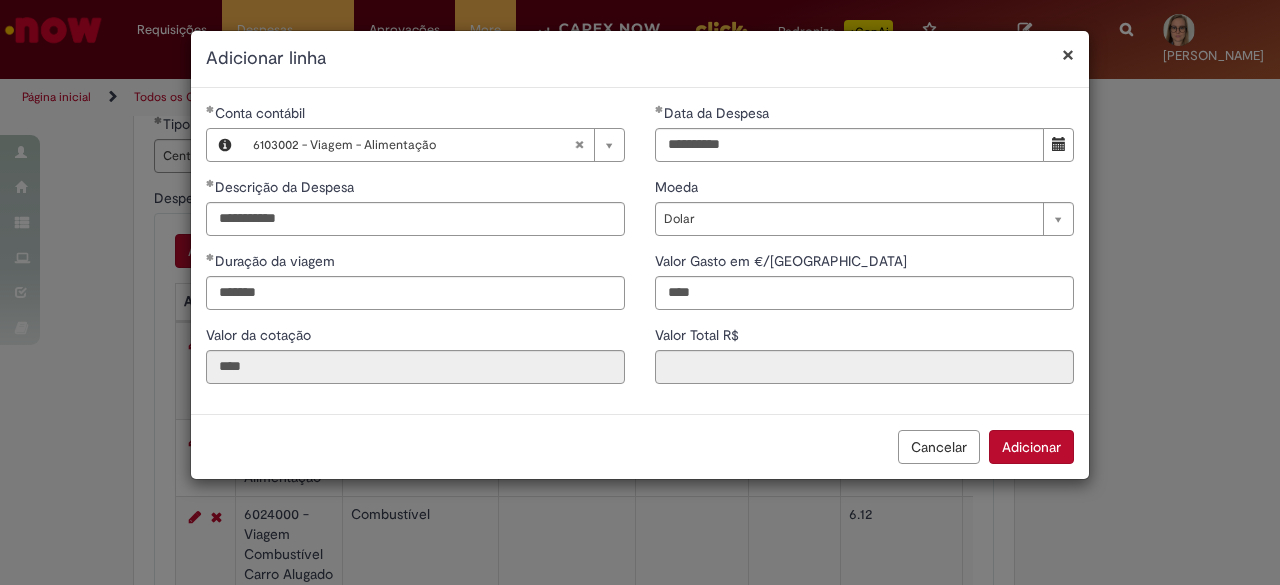 type on "*****" 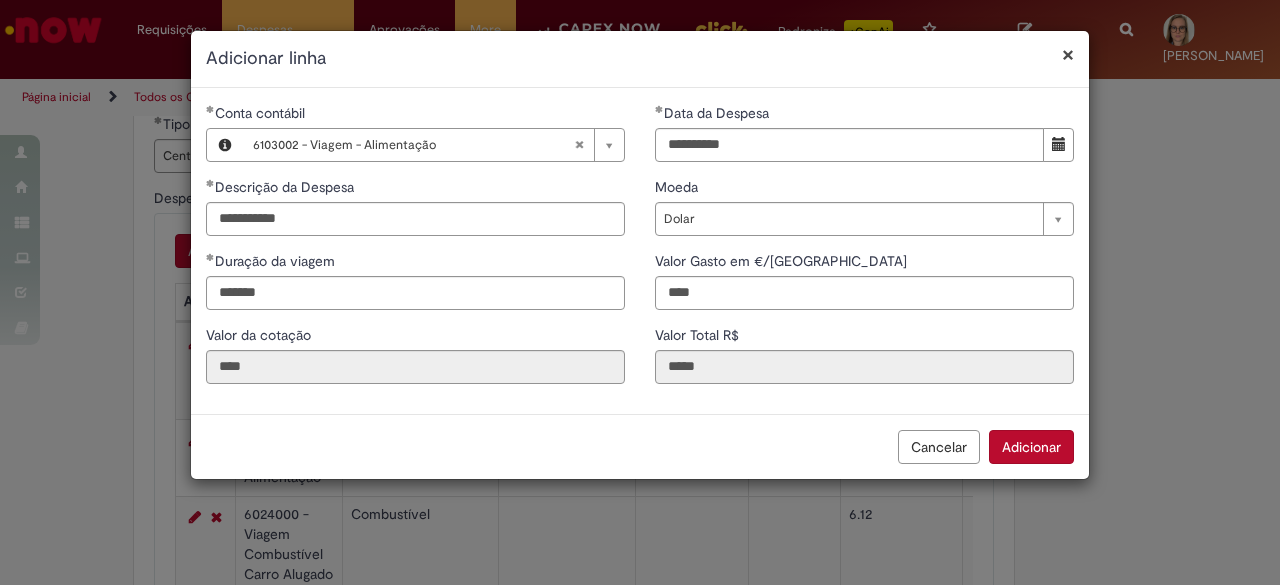 click on "Adicionar" at bounding box center (1031, 447) 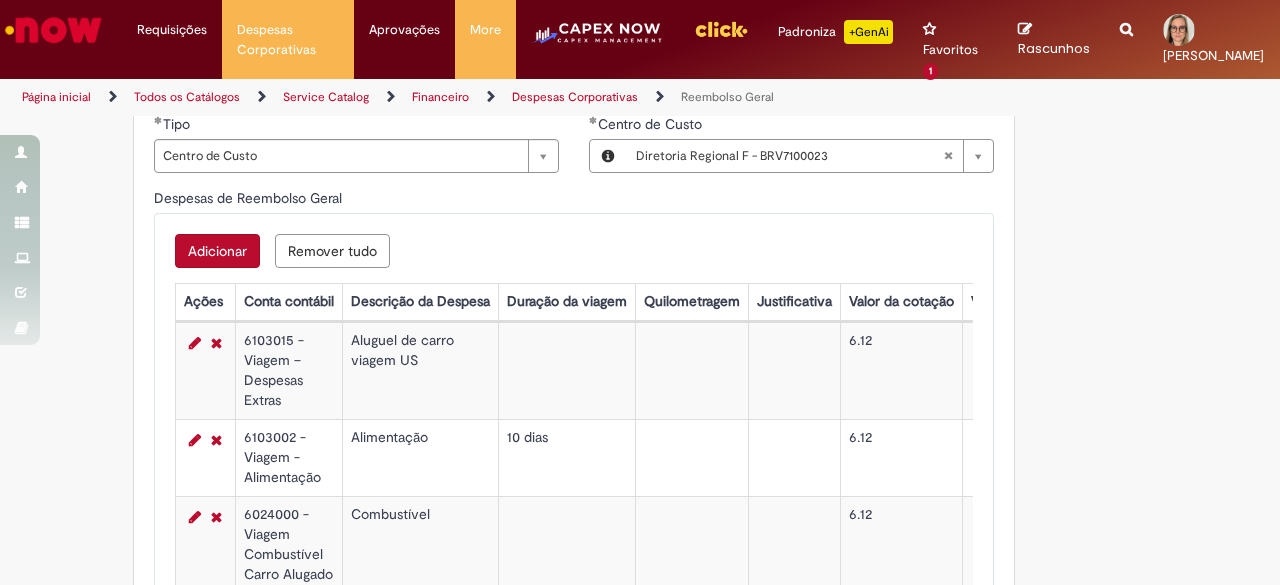click on "Adicionar" at bounding box center [217, 251] 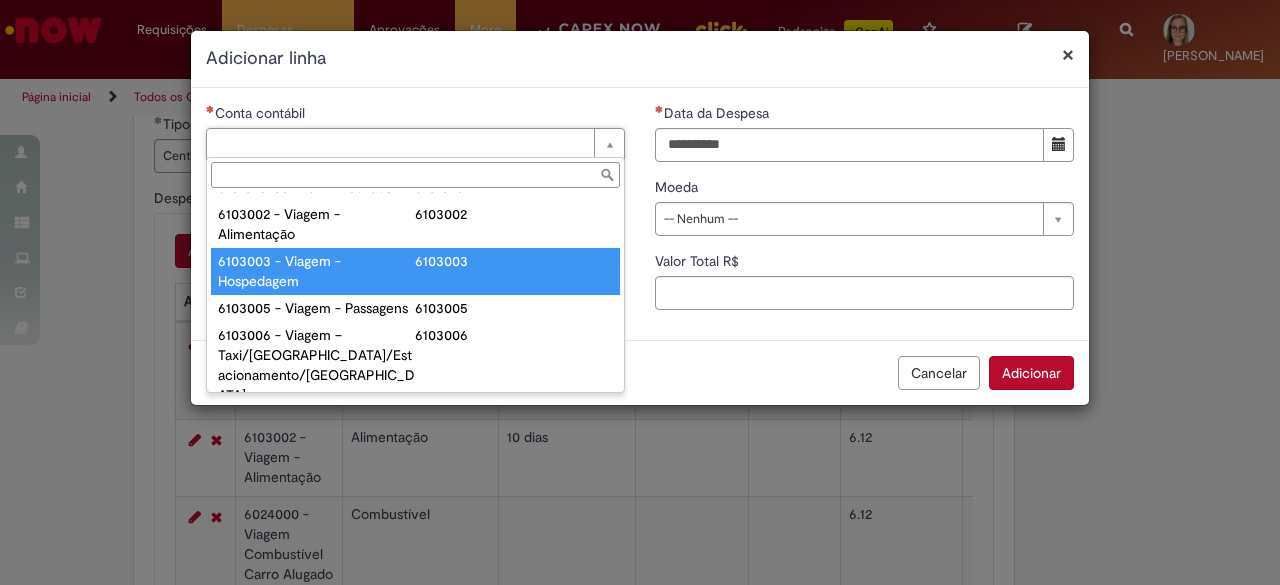 scroll, scrollTop: 784, scrollLeft: 0, axis: vertical 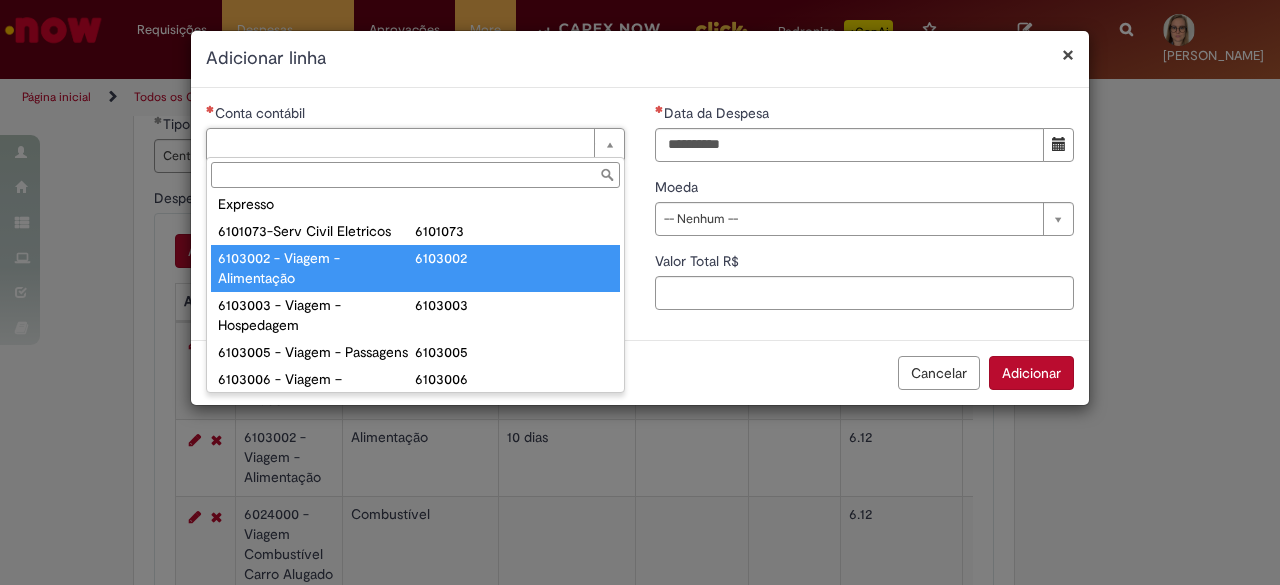 type on "**********" 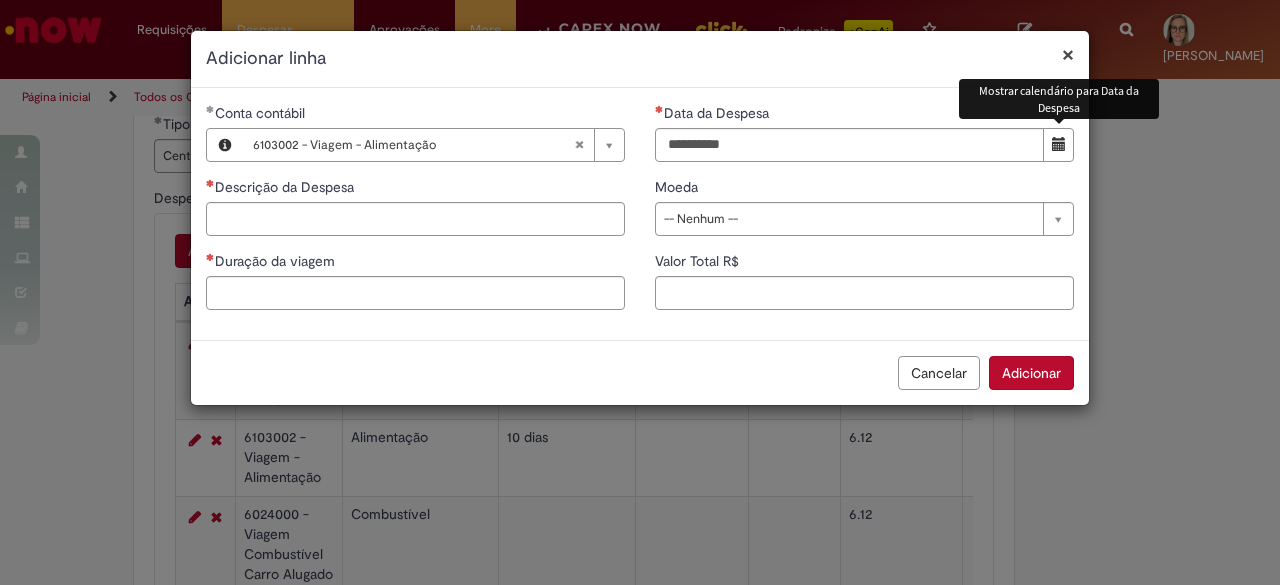 click at bounding box center (1059, 144) 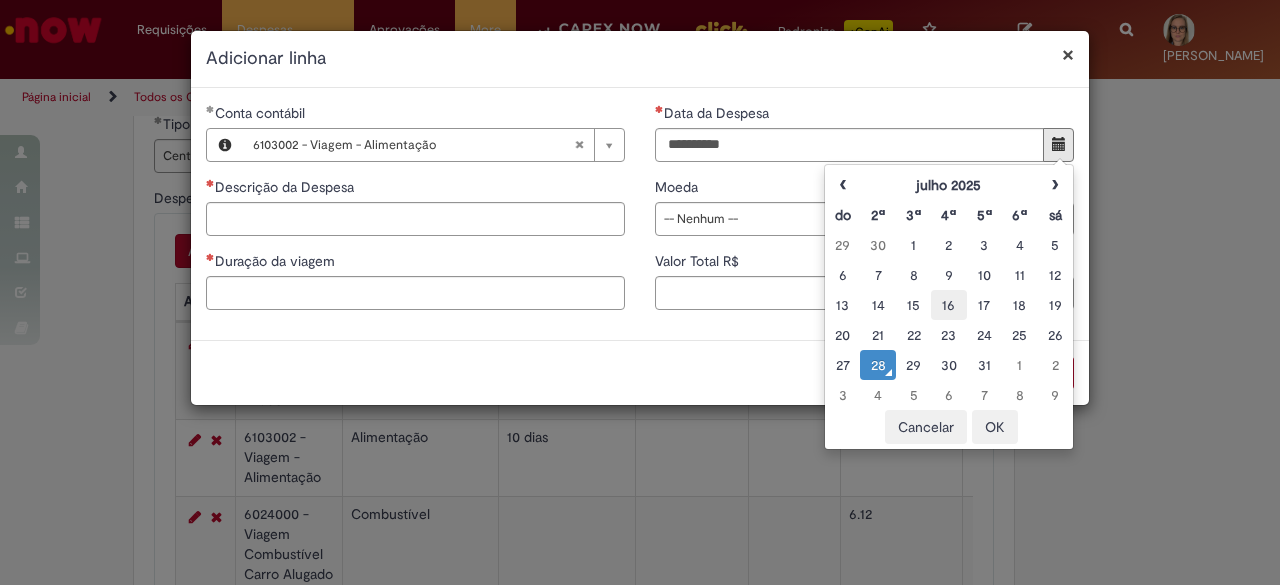 click on "16" at bounding box center (948, 305) 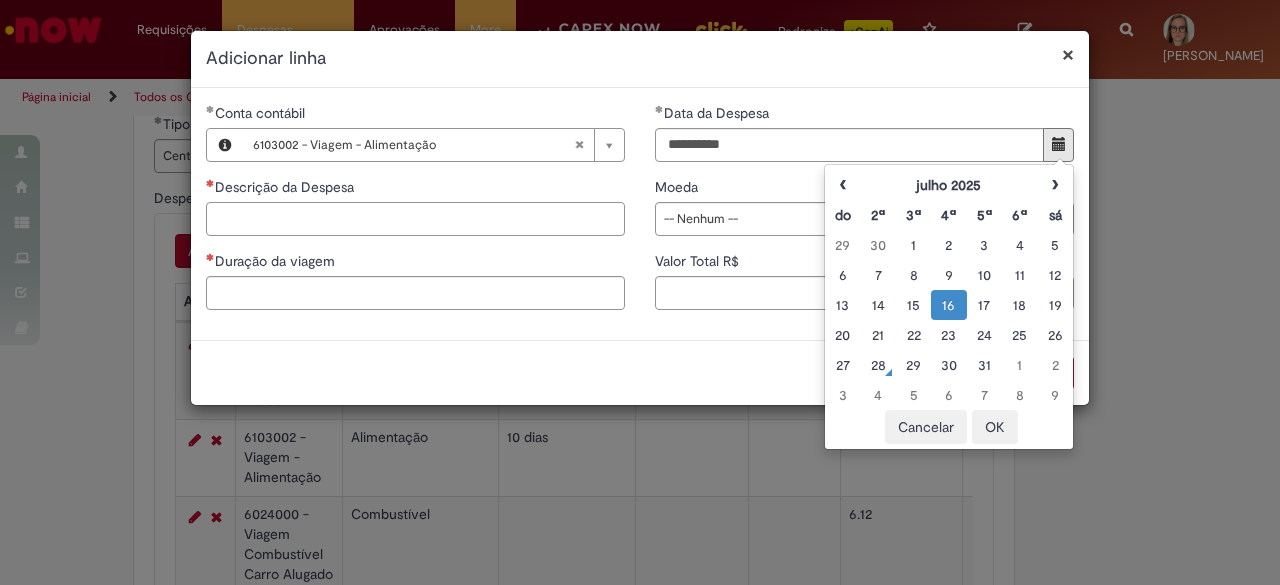 click on "Descrição da Despesa" at bounding box center [415, 219] 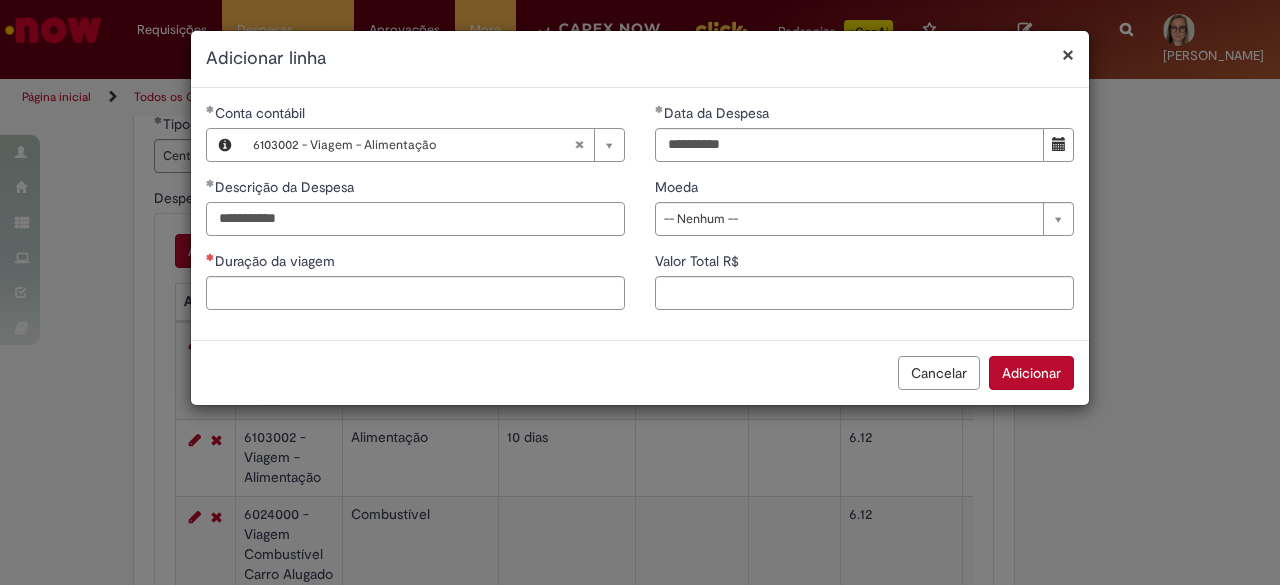 type on "**********" 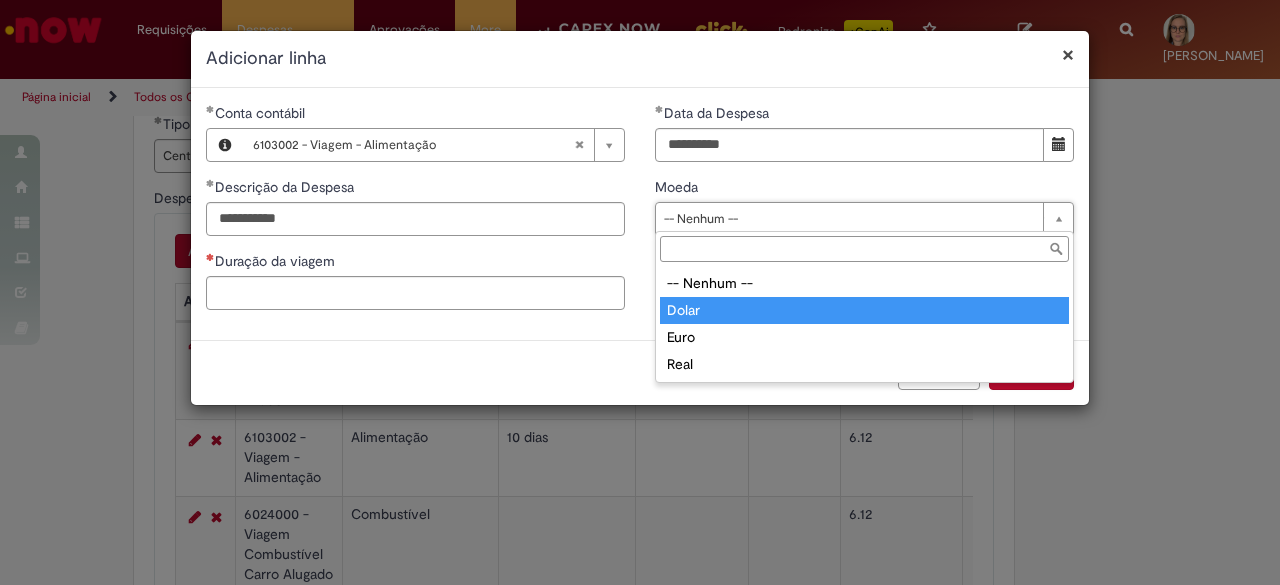 type on "*****" 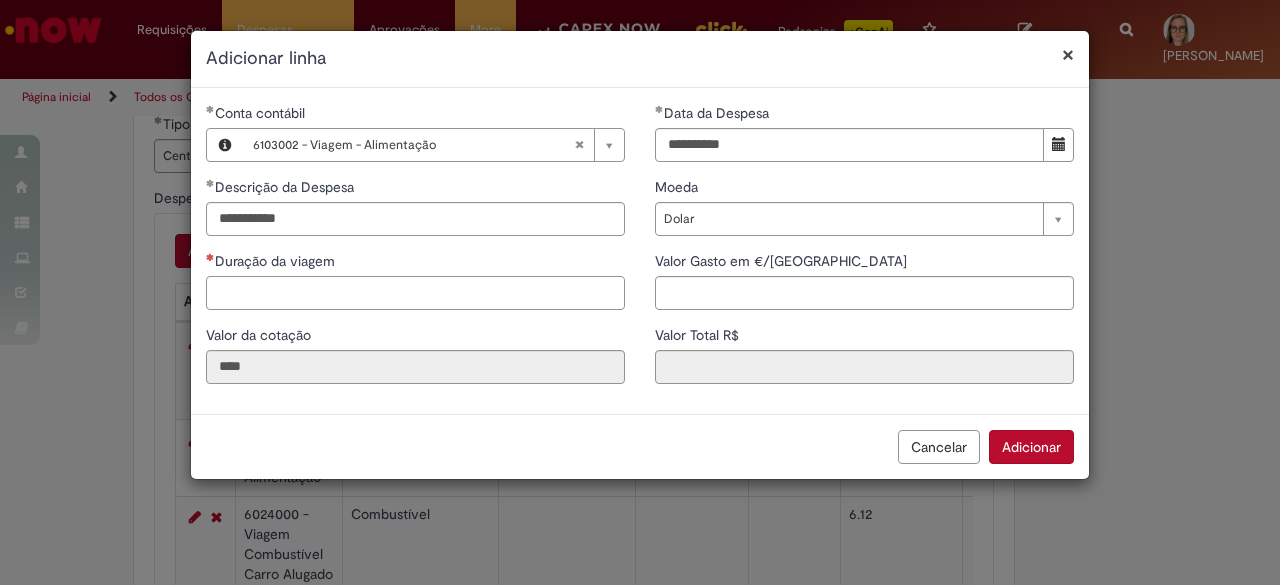 click on "Duração da viagem" at bounding box center [415, 293] 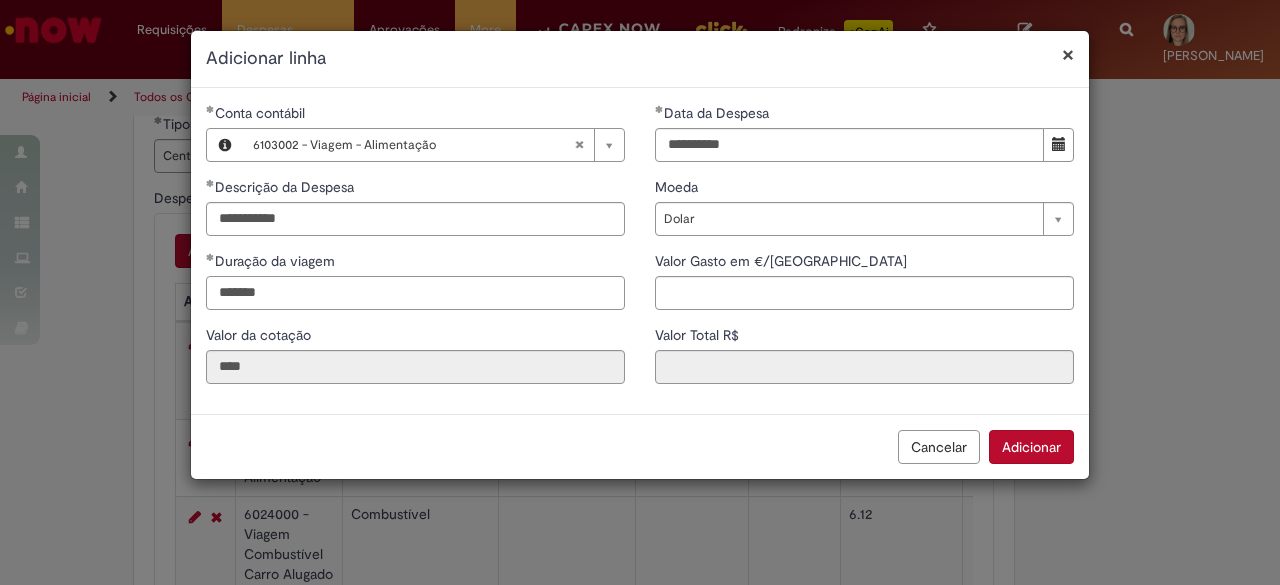 type on "*******" 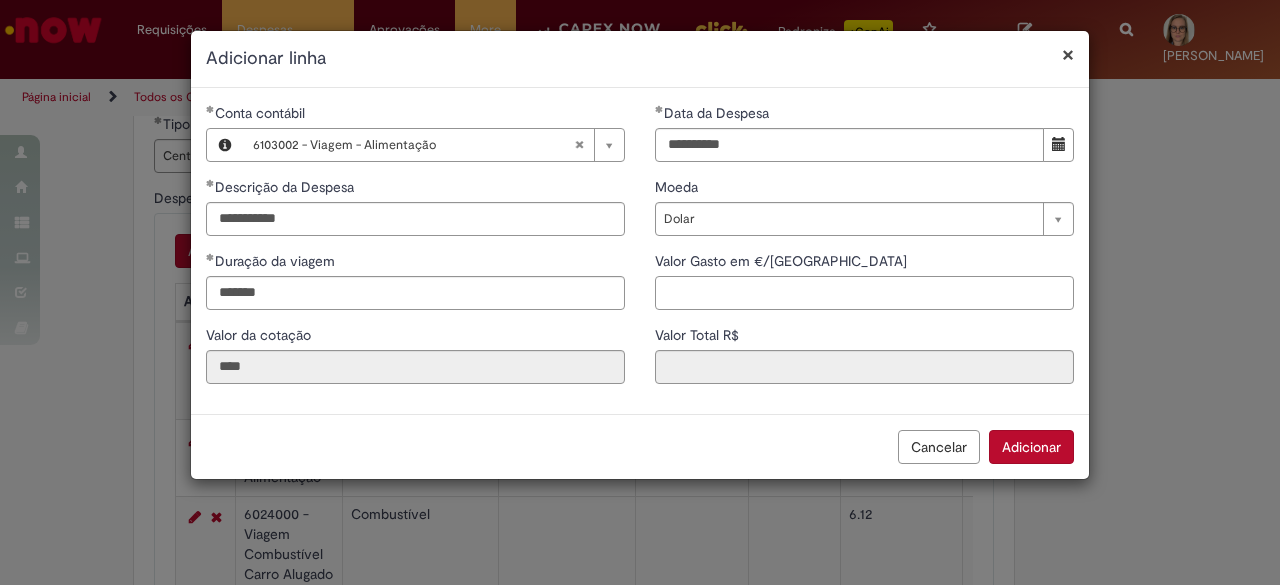 click on "Valor Gasto em €/US" at bounding box center (864, 293) 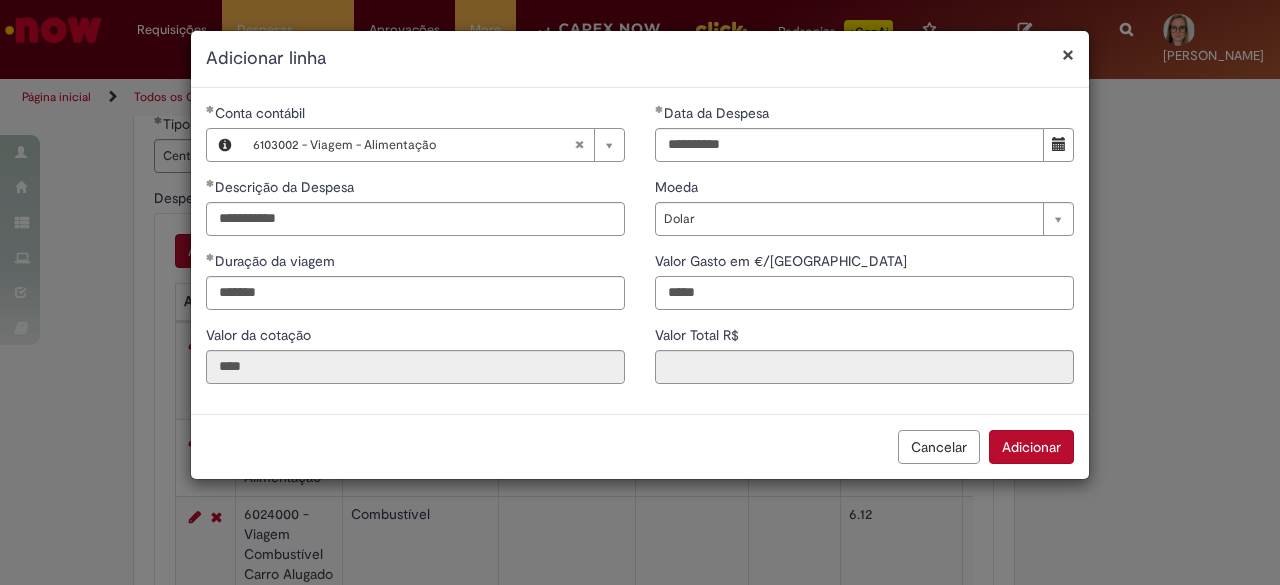 type on "*****" 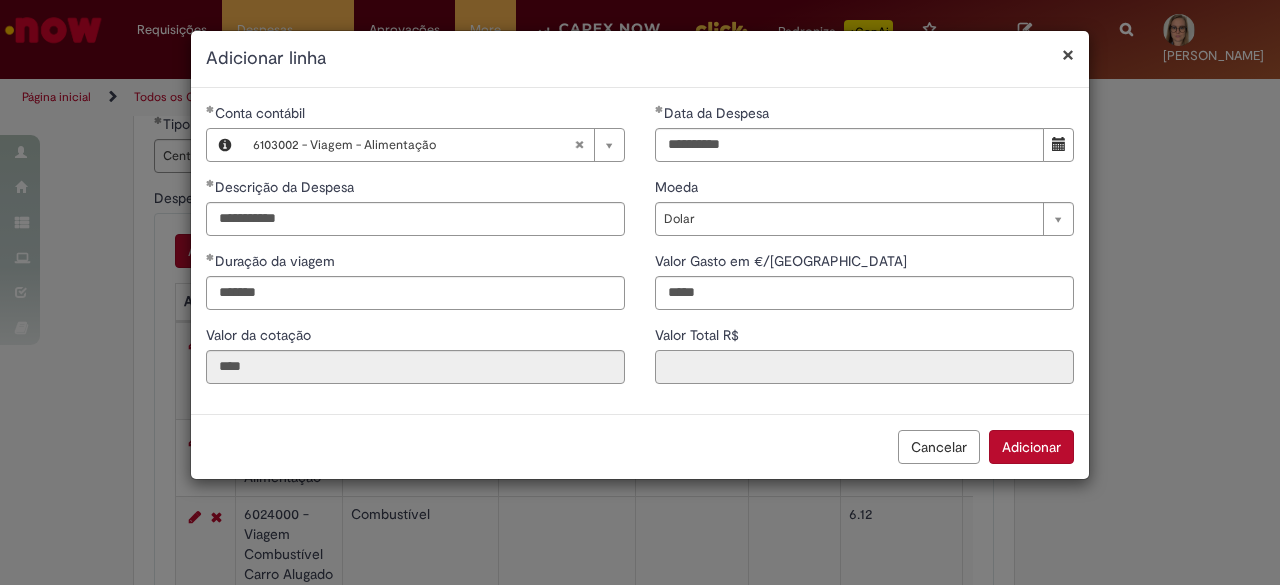 click on "Valor Total R$" at bounding box center (864, 367) 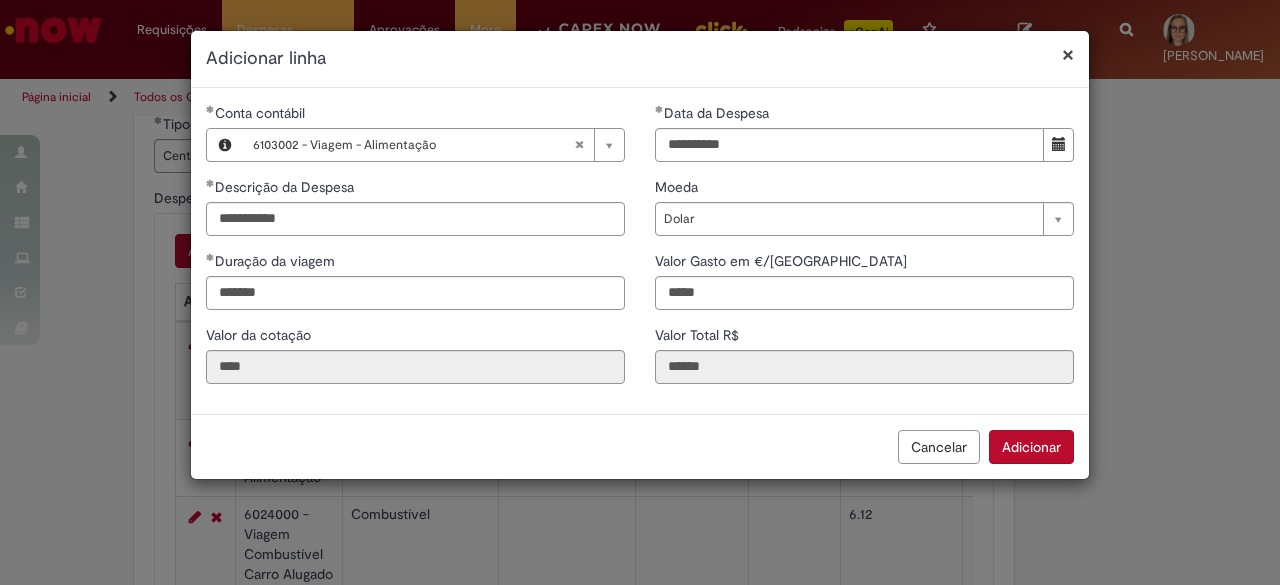 click on "Adicionar" at bounding box center [1031, 447] 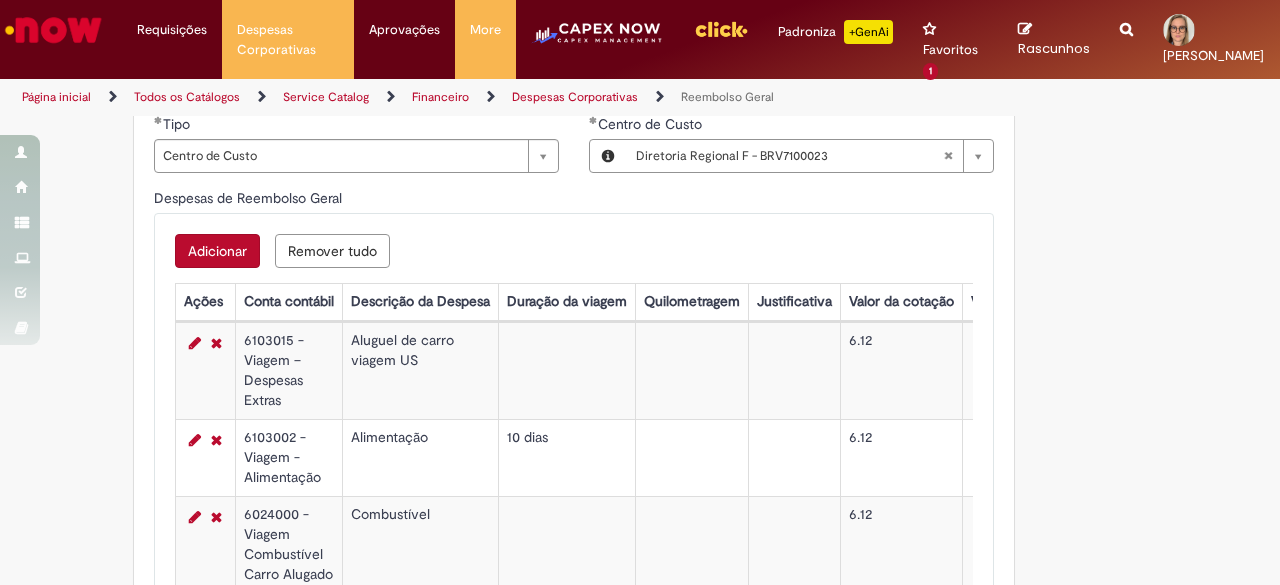 click on "Adicionar" at bounding box center (217, 251) 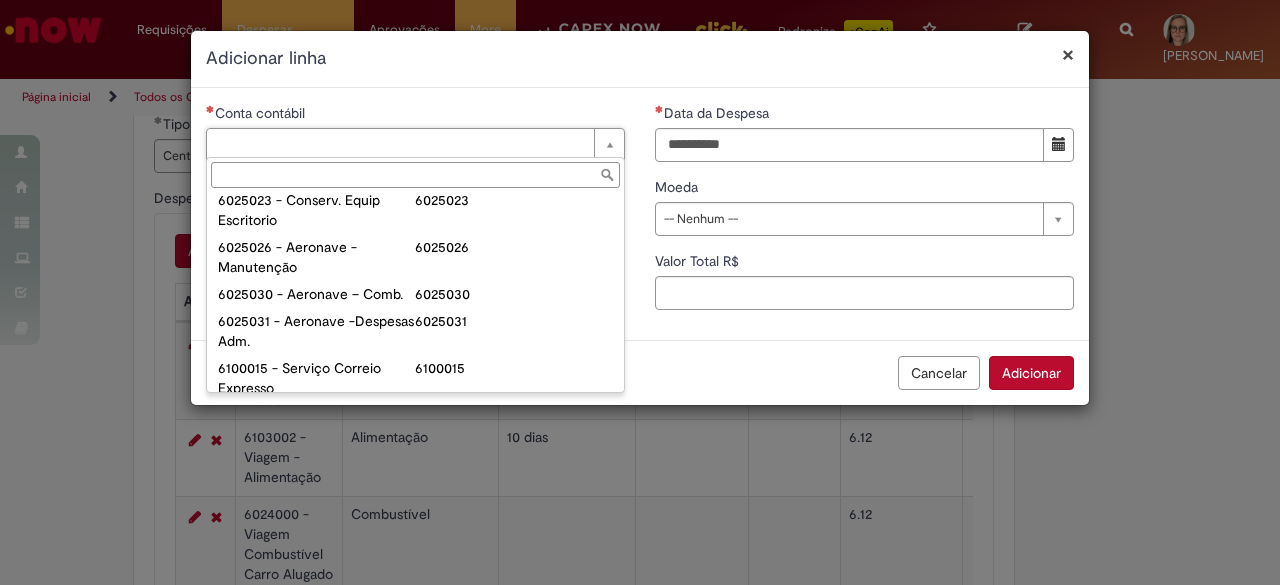 scroll, scrollTop: 700, scrollLeft: 0, axis: vertical 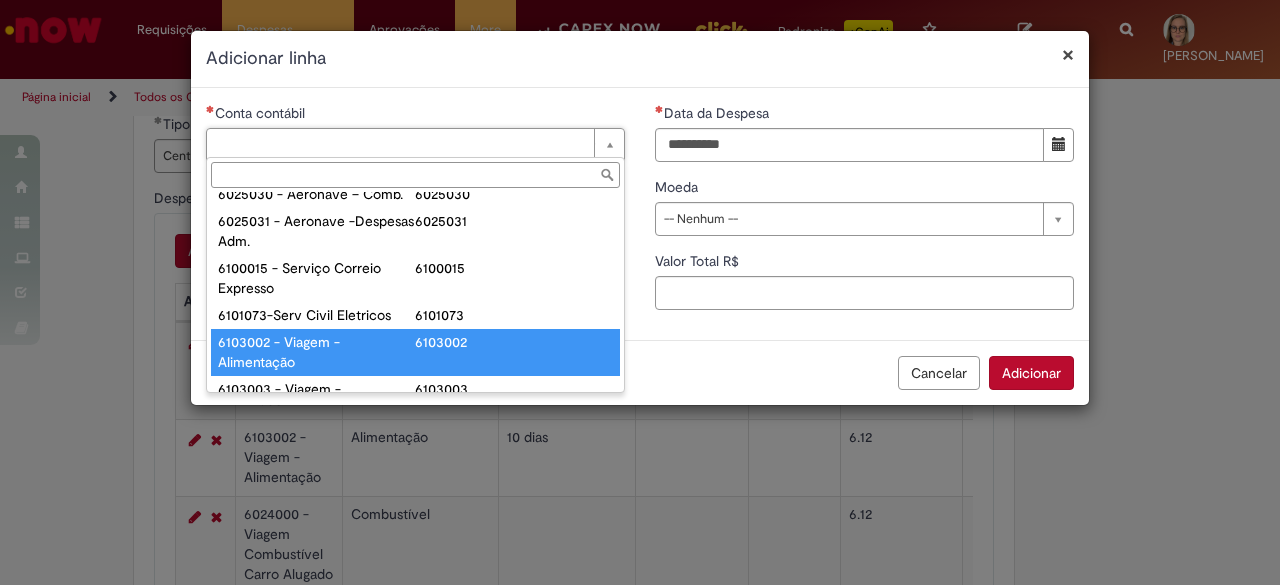 type on "**********" 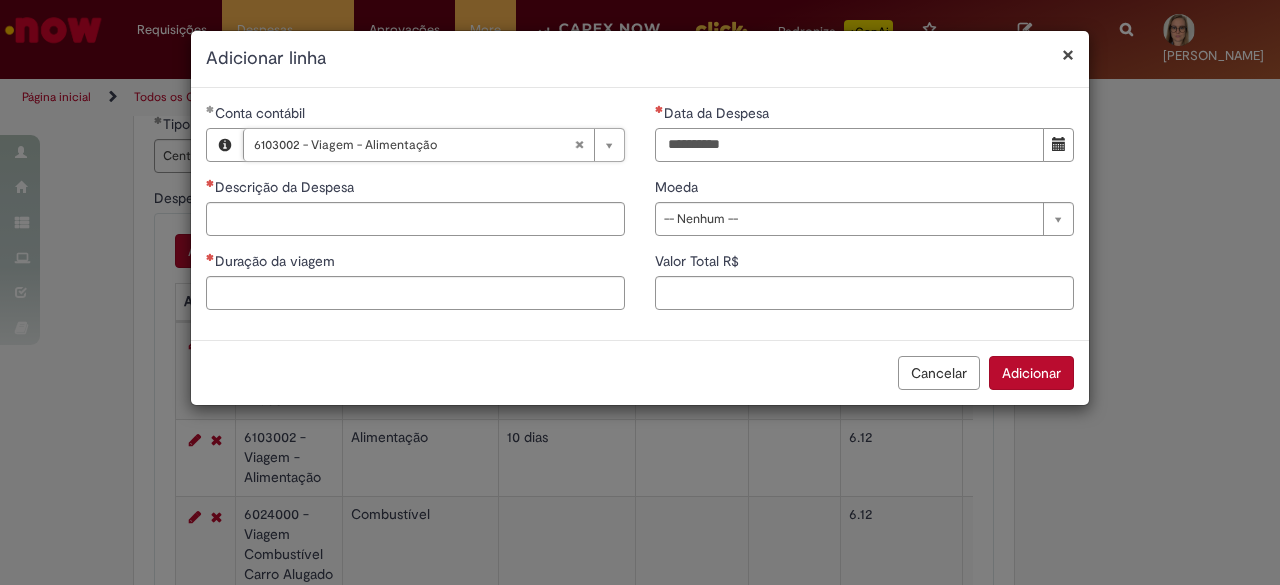 click on "Data da Despesa" at bounding box center (849, 145) 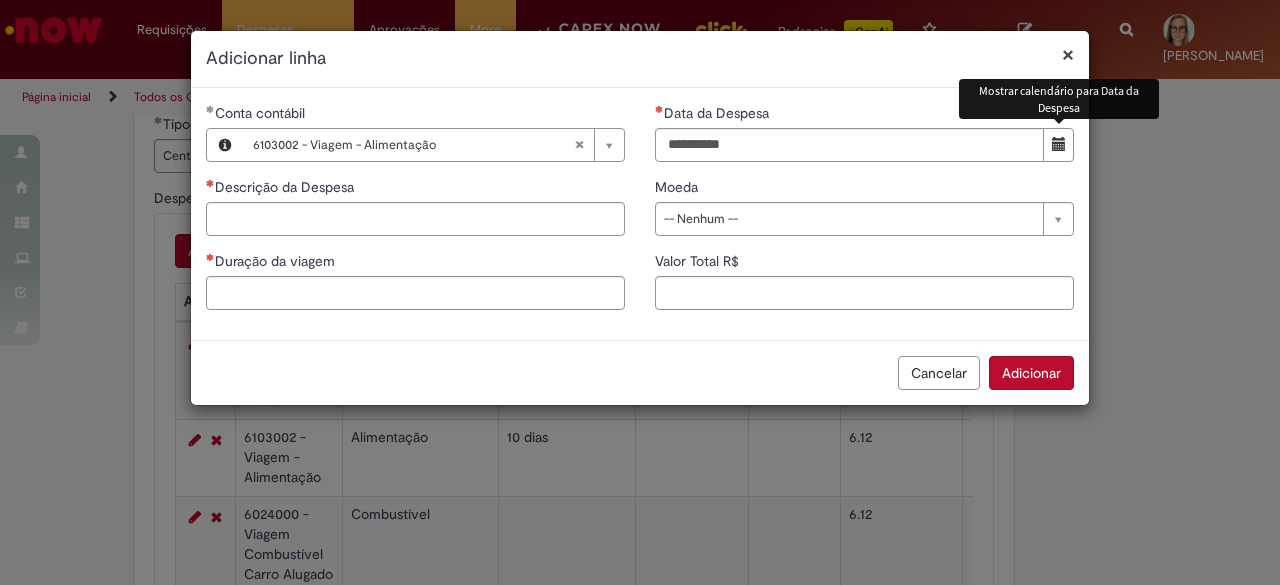 click at bounding box center [1059, 144] 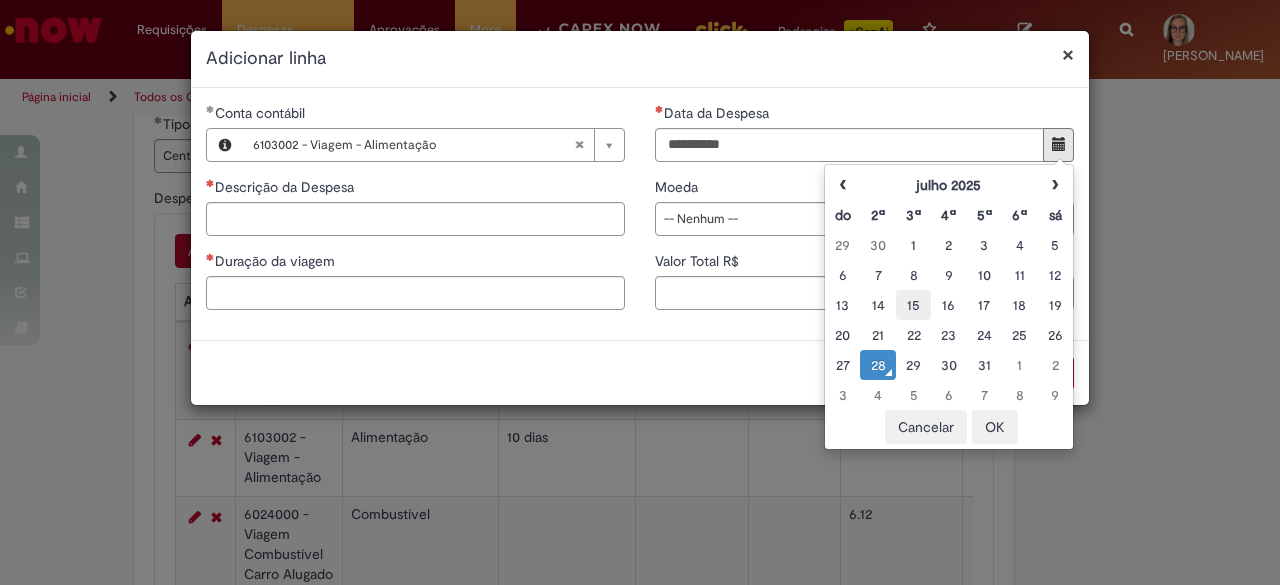 click on "15" at bounding box center (913, 305) 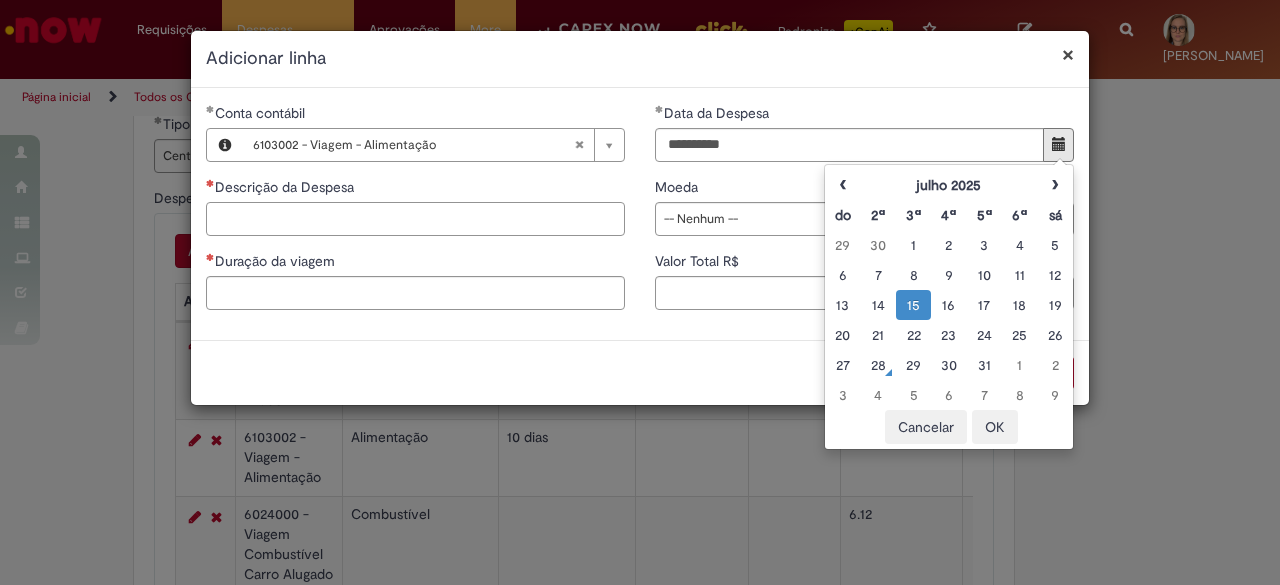 click on "Descrição da Despesa" at bounding box center (415, 219) 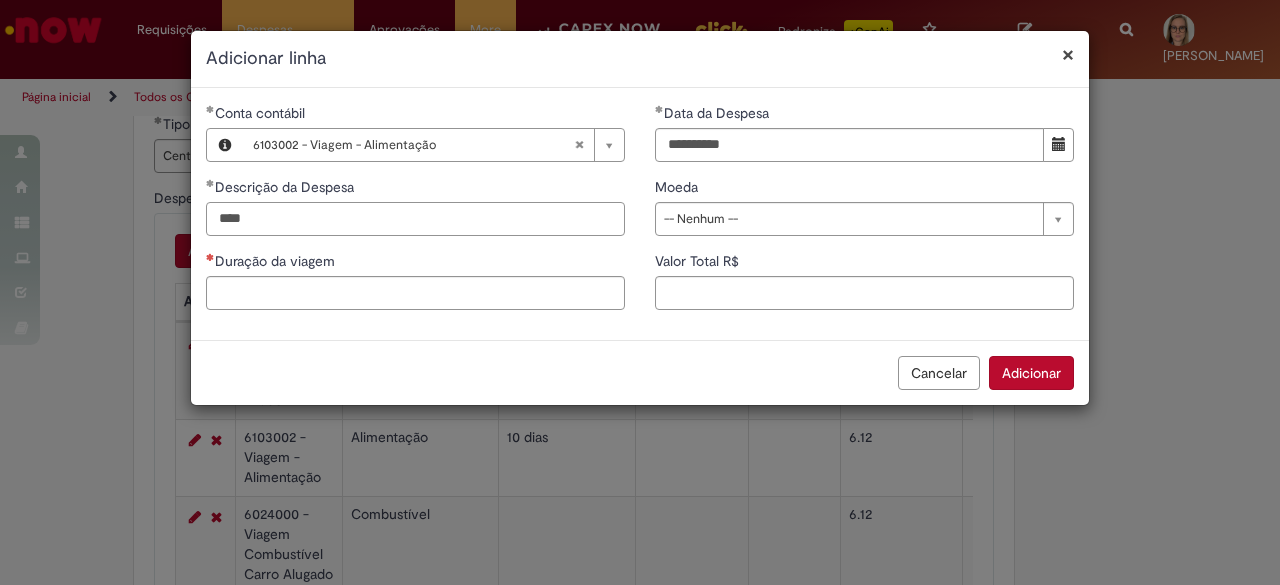 type on "****" 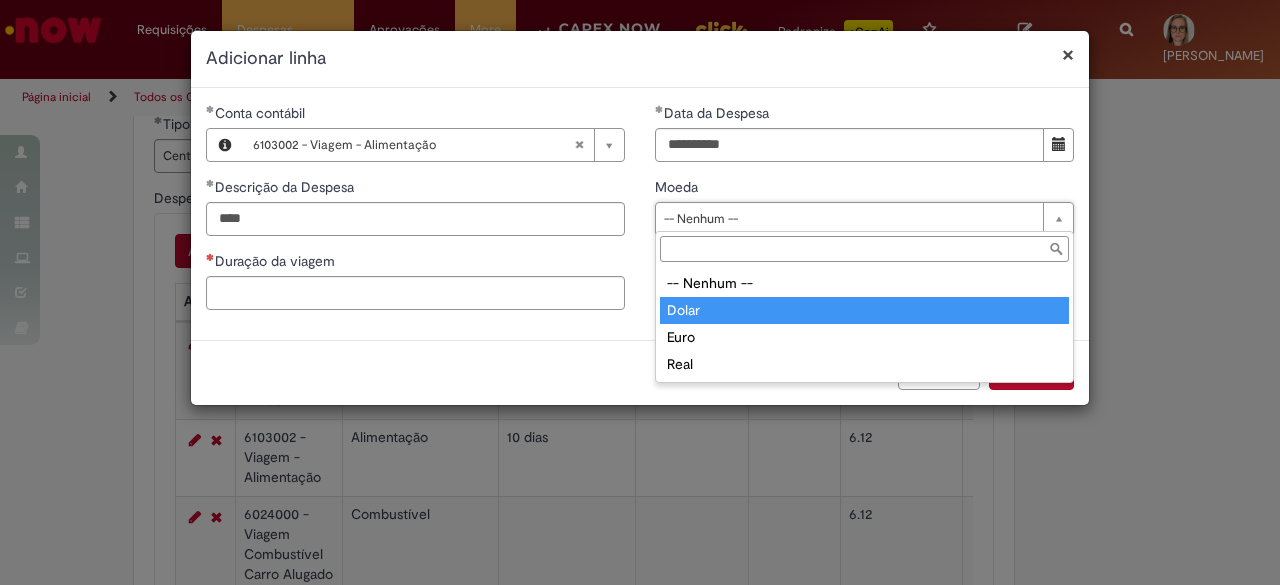 type on "*****" 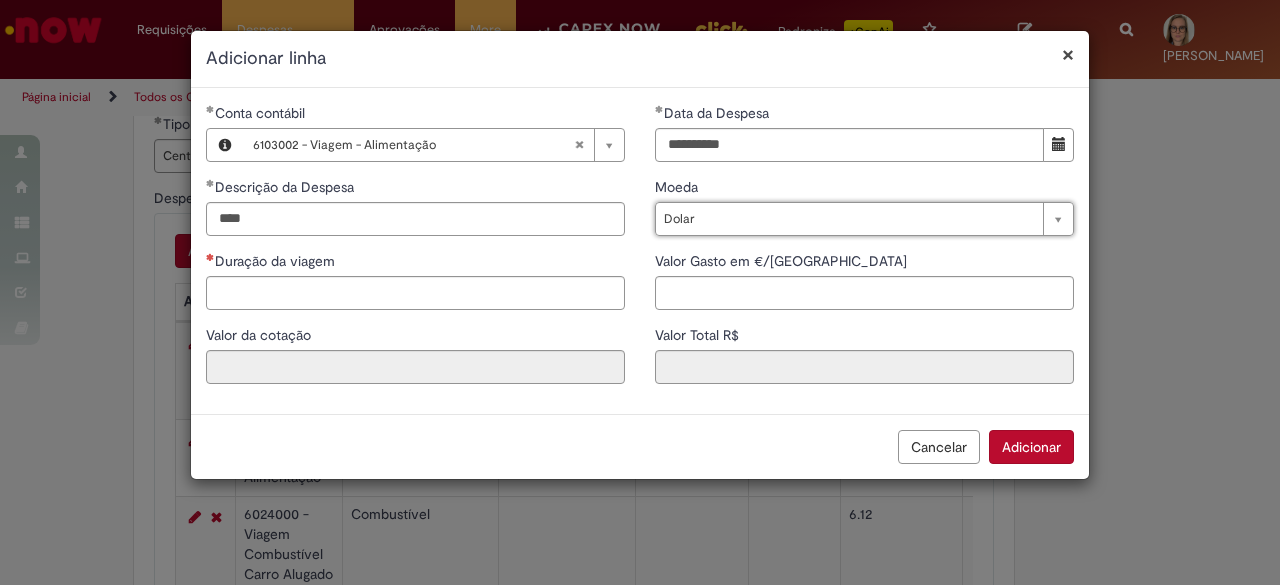 type on "****" 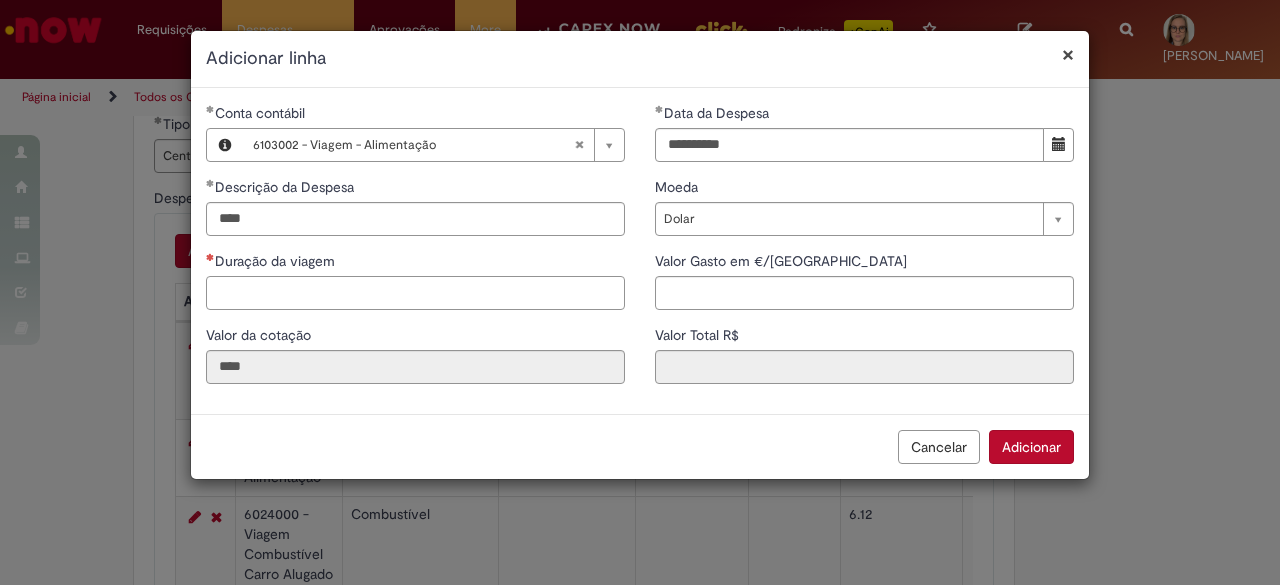 click on "Duração da viagem" at bounding box center (415, 293) 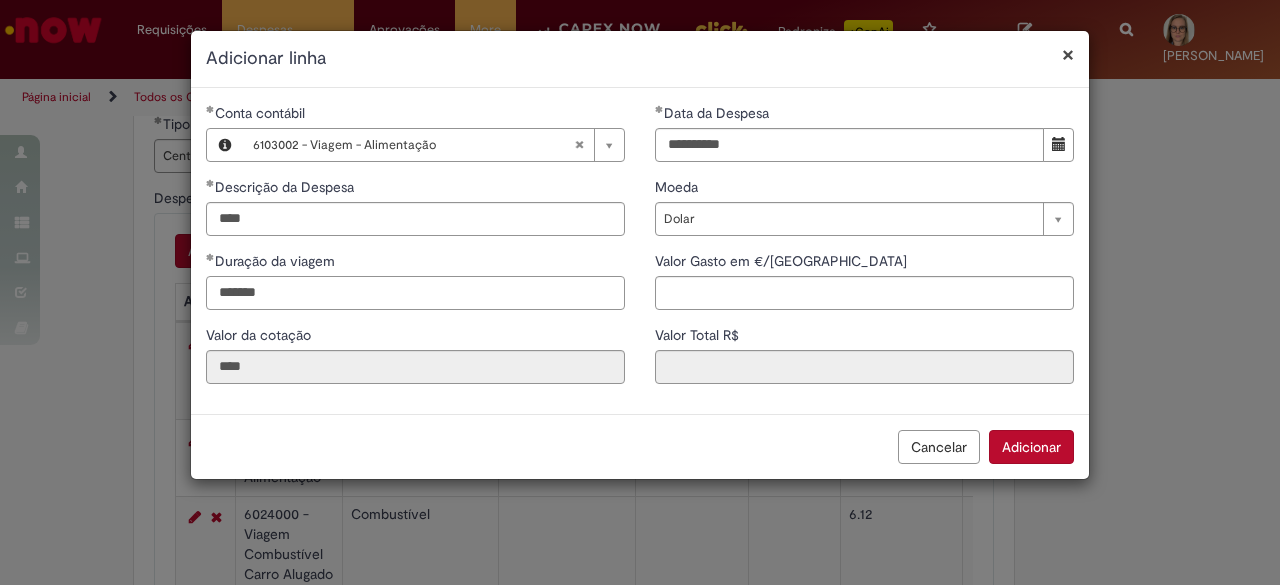 type on "*******" 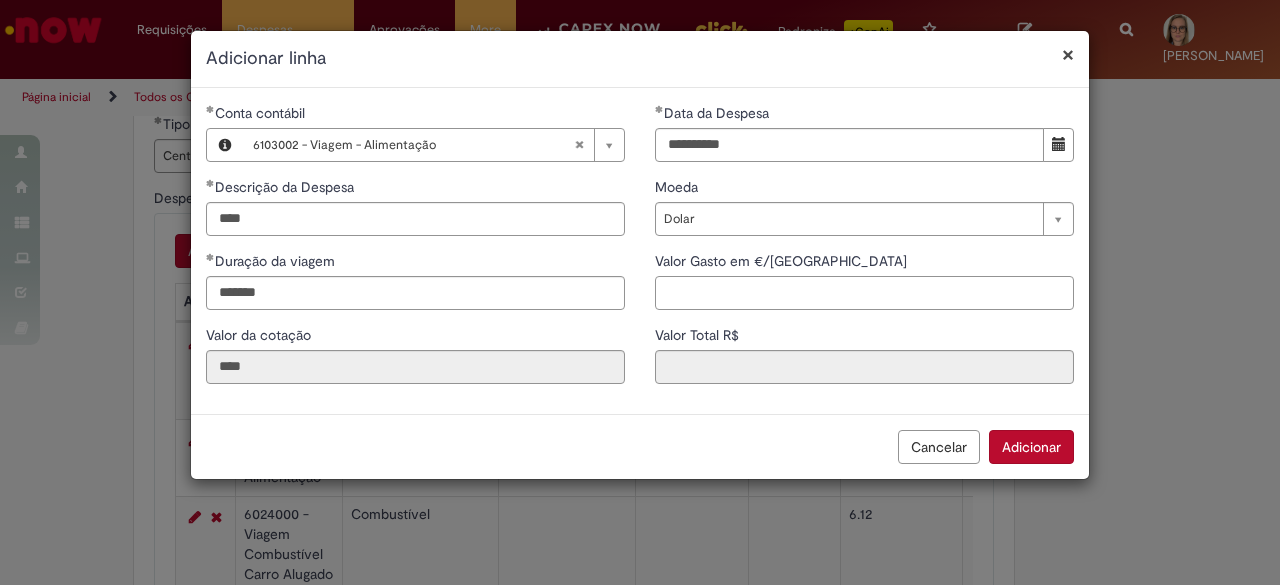 click on "Valor Gasto em €/US" at bounding box center (864, 293) 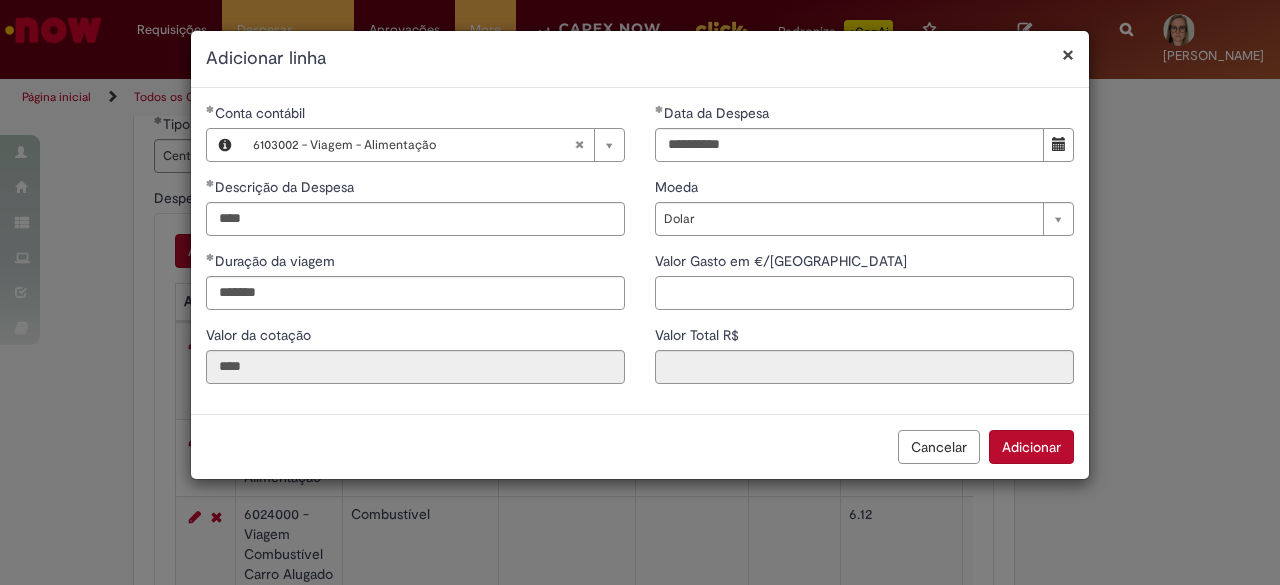 click on "Valor Gasto em €/US" at bounding box center [864, 293] 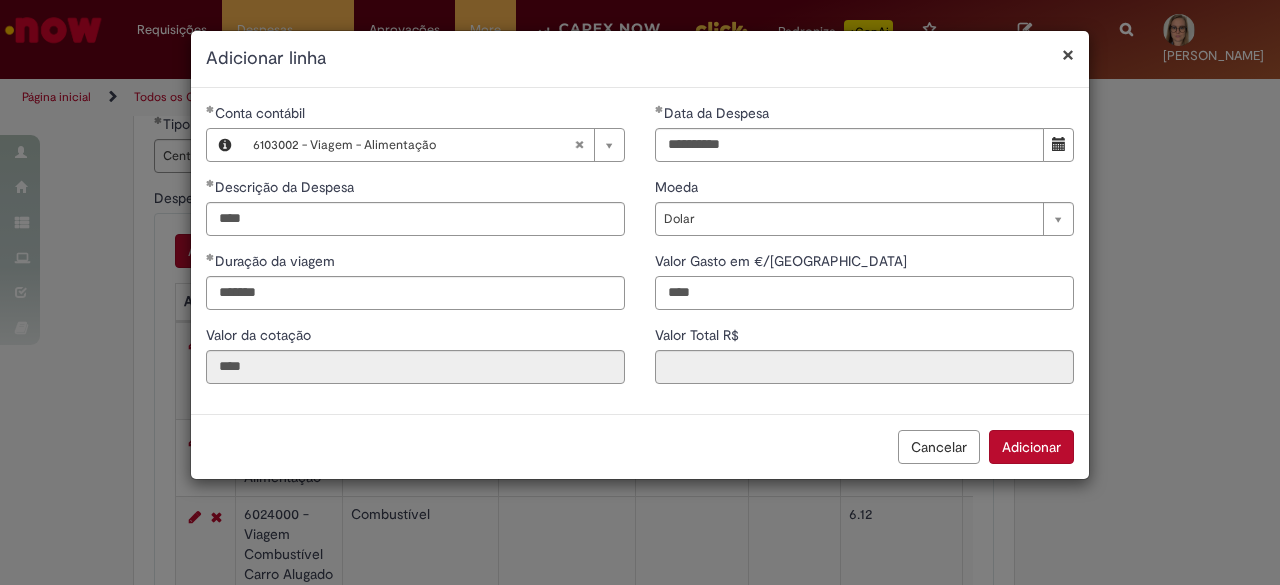 type on "****" 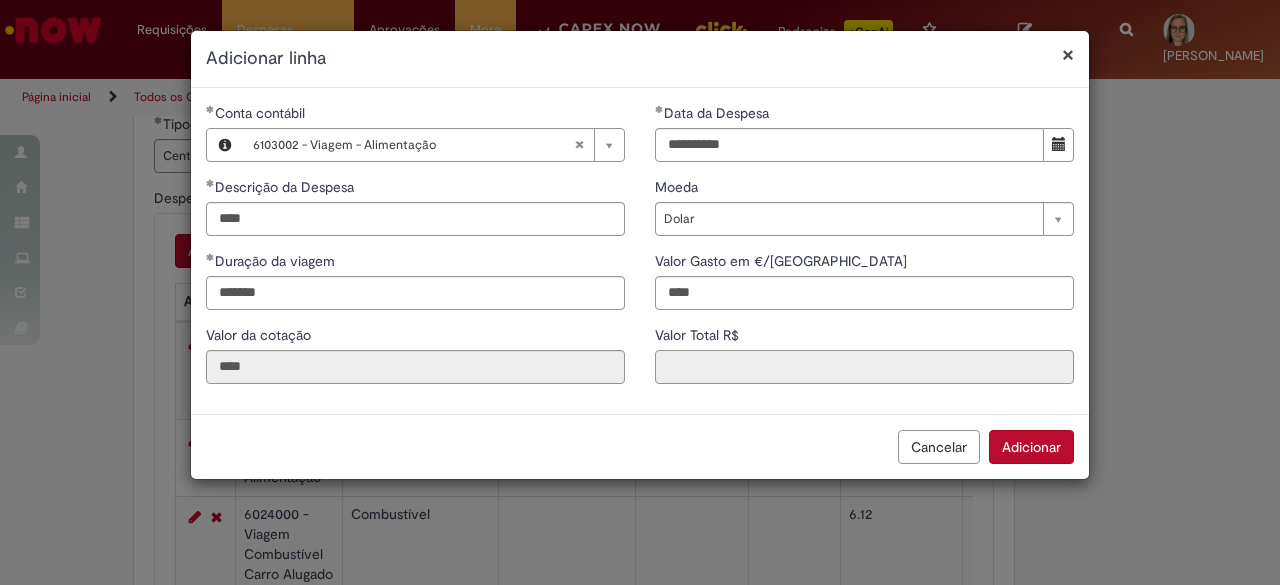 click on "Valor Total R$" at bounding box center (864, 367) 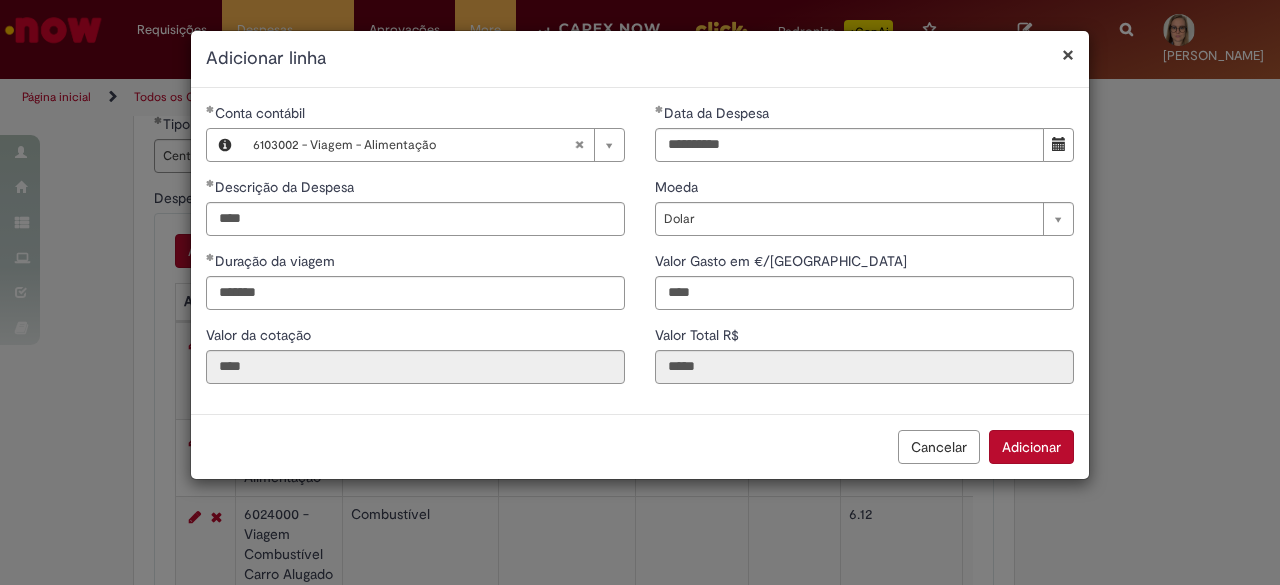 click on "Adicionar" at bounding box center (1031, 447) 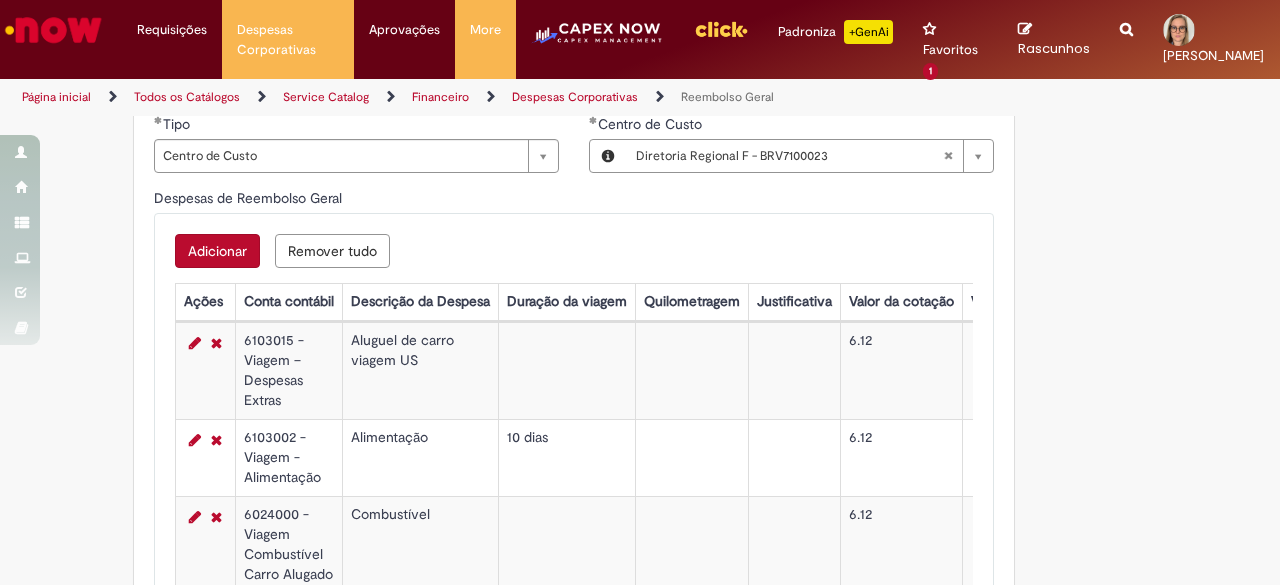 click on "Adicionar" at bounding box center (217, 251) 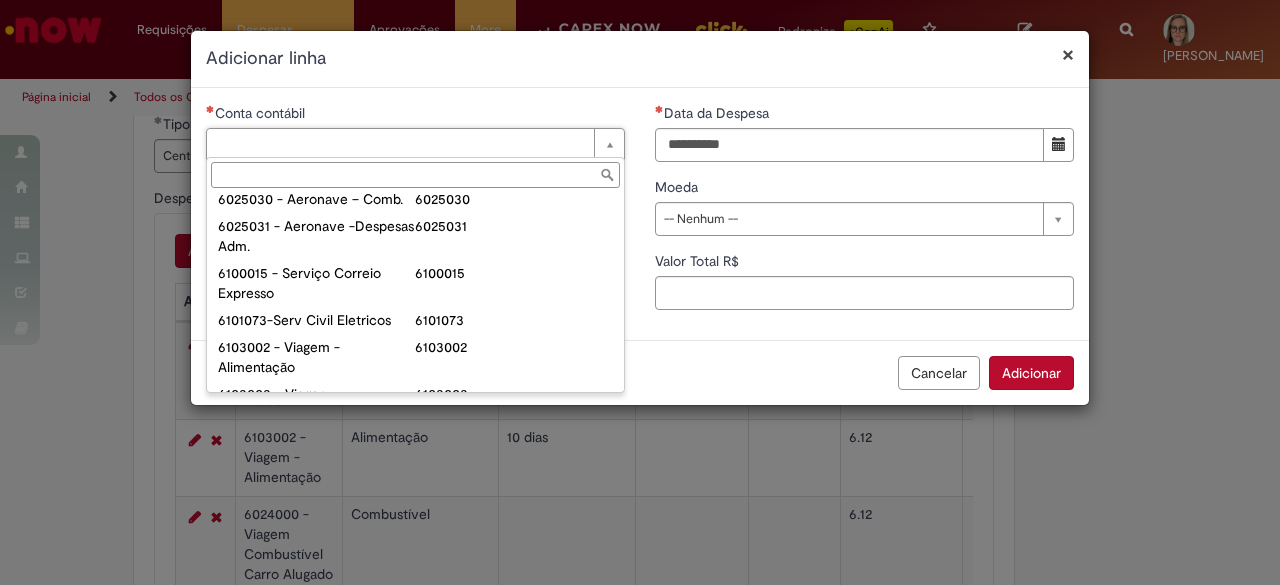 scroll, scrollTop: 700, scrollLeft: 0, axis: vertical 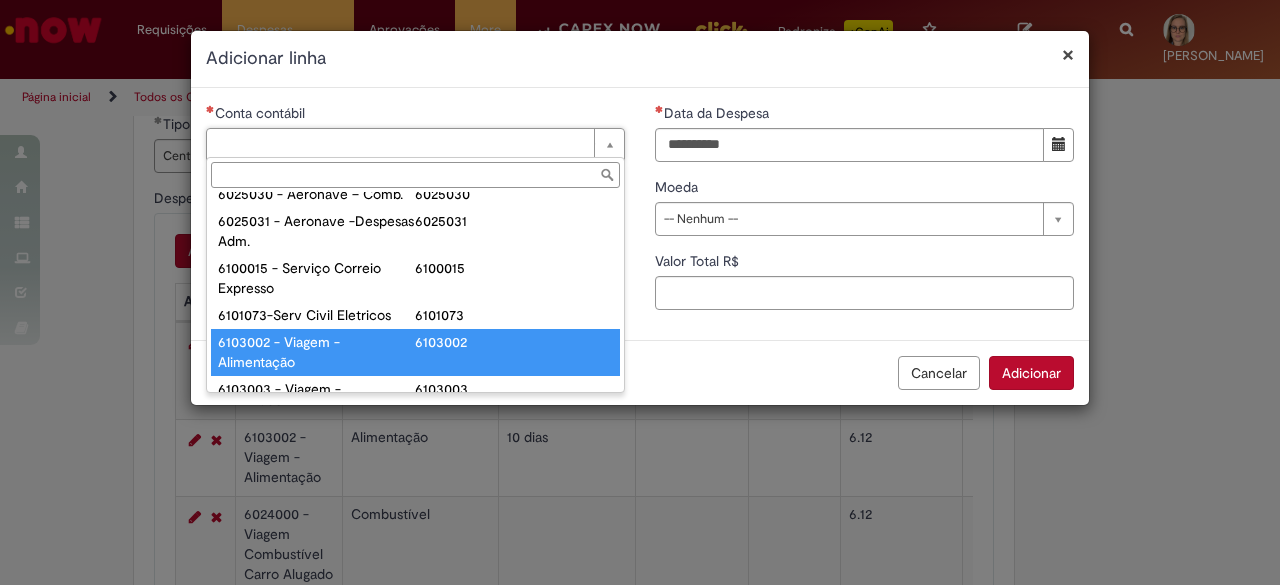 type on "**********" 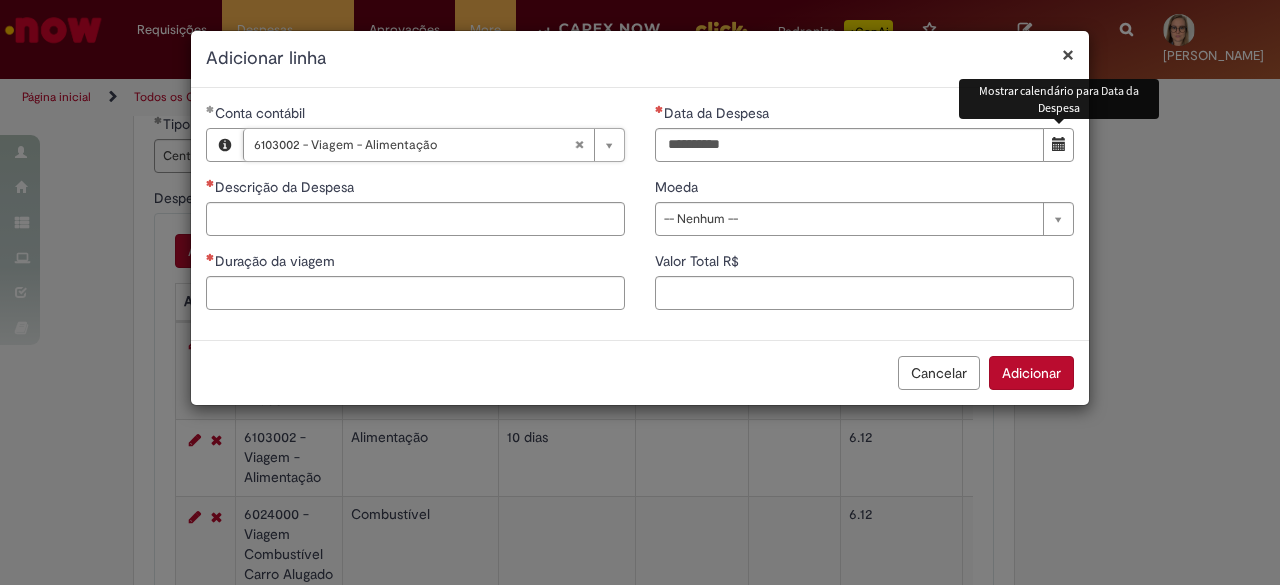click at bounding box center (1058, 145) 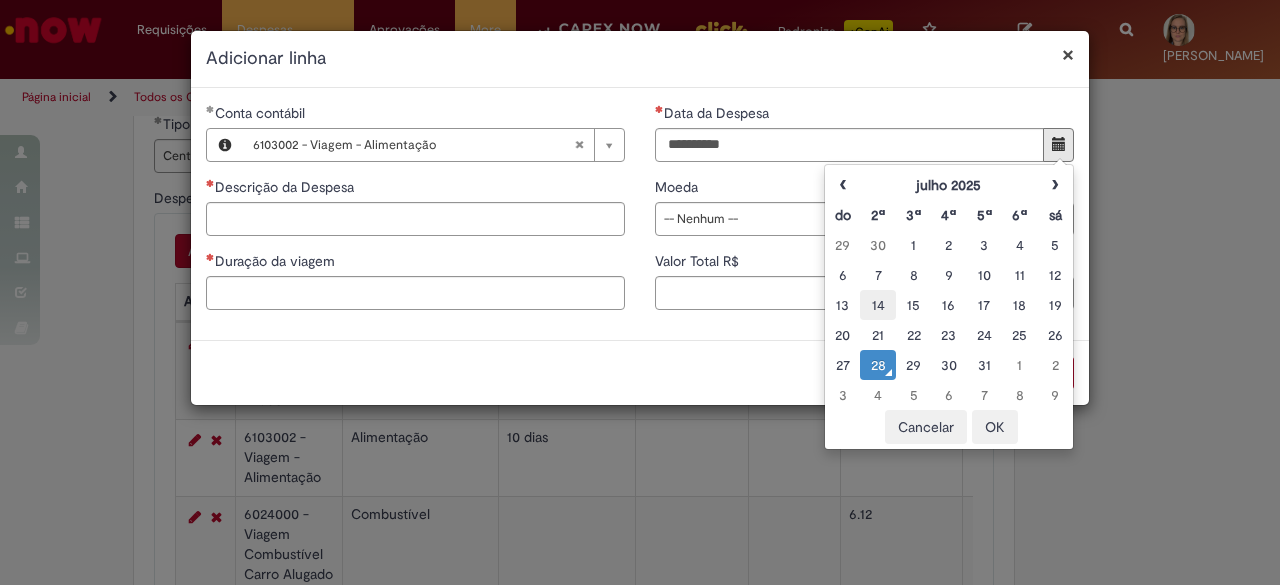 click on "14" at bounding box center (877, 305) 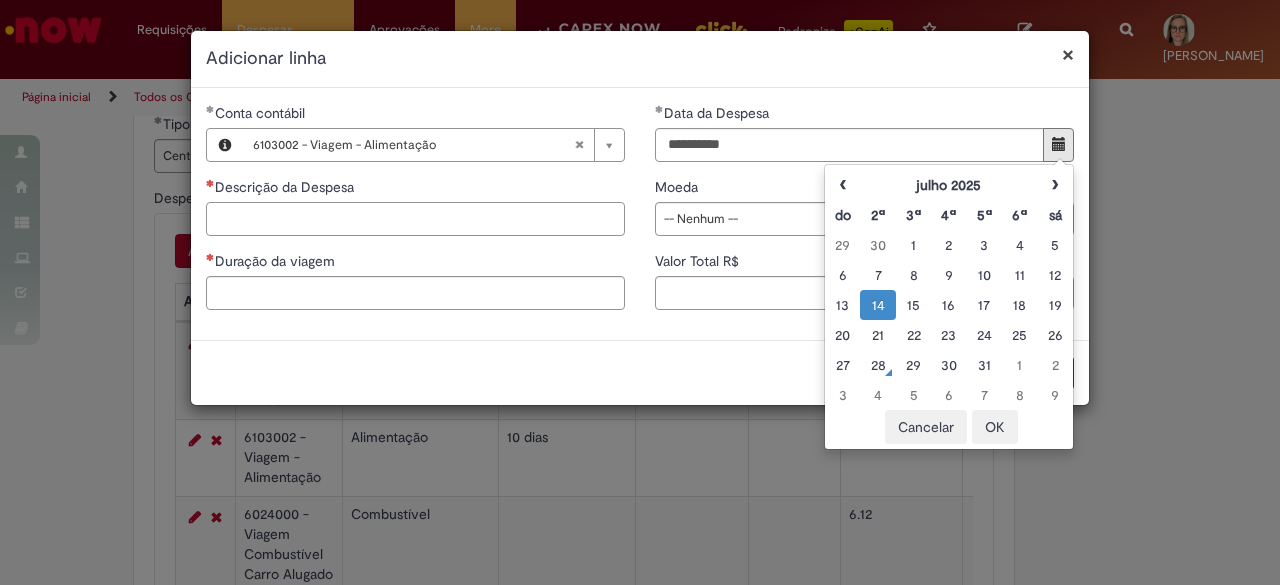 click on "Descrição da Despesa" at bounding box center (415, 219) 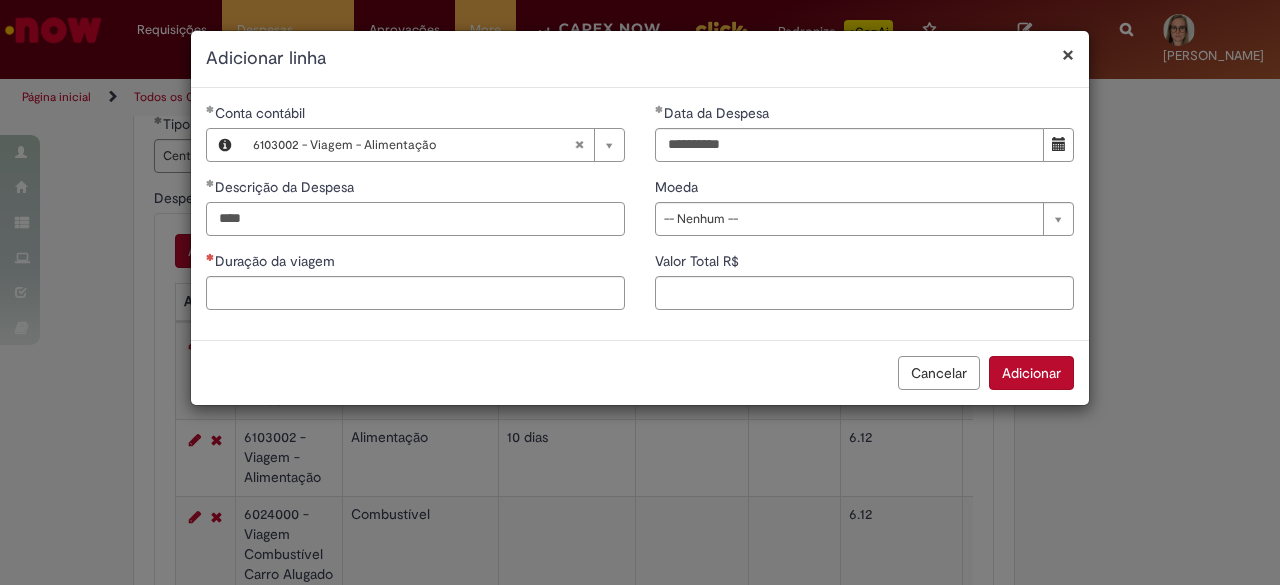 type on "****" 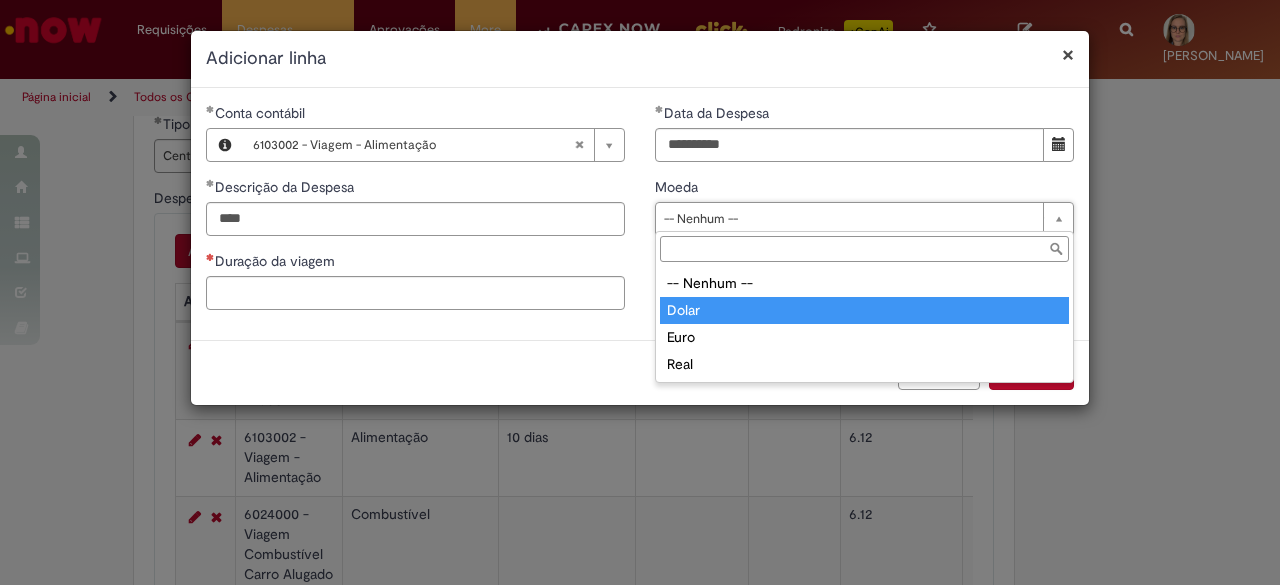 type on "*****" 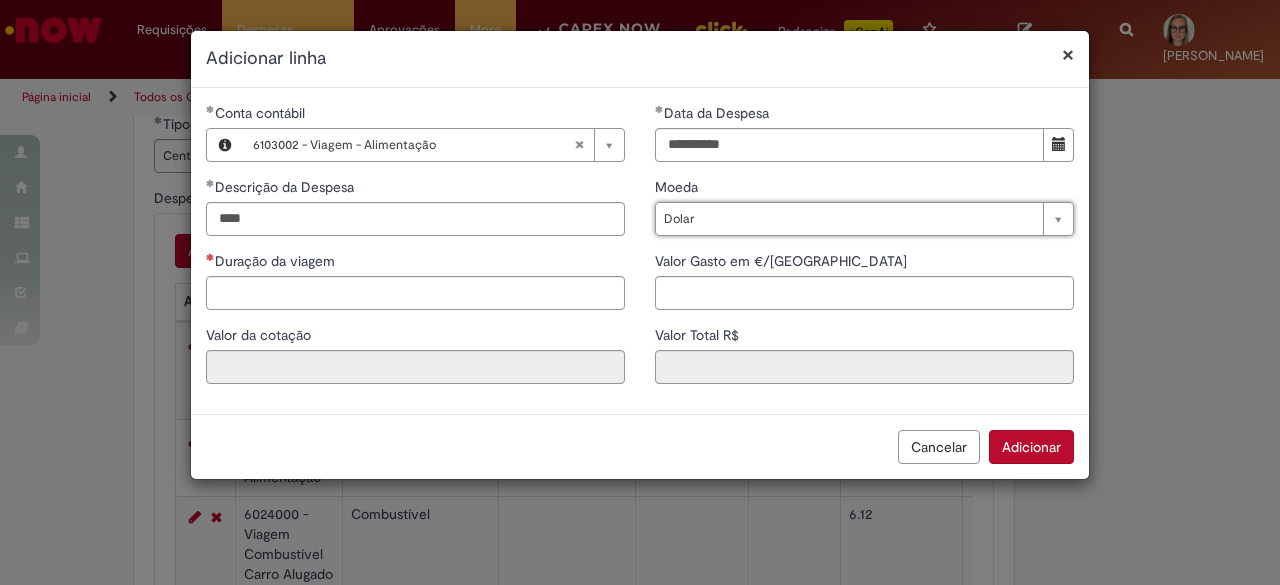 type on "****" 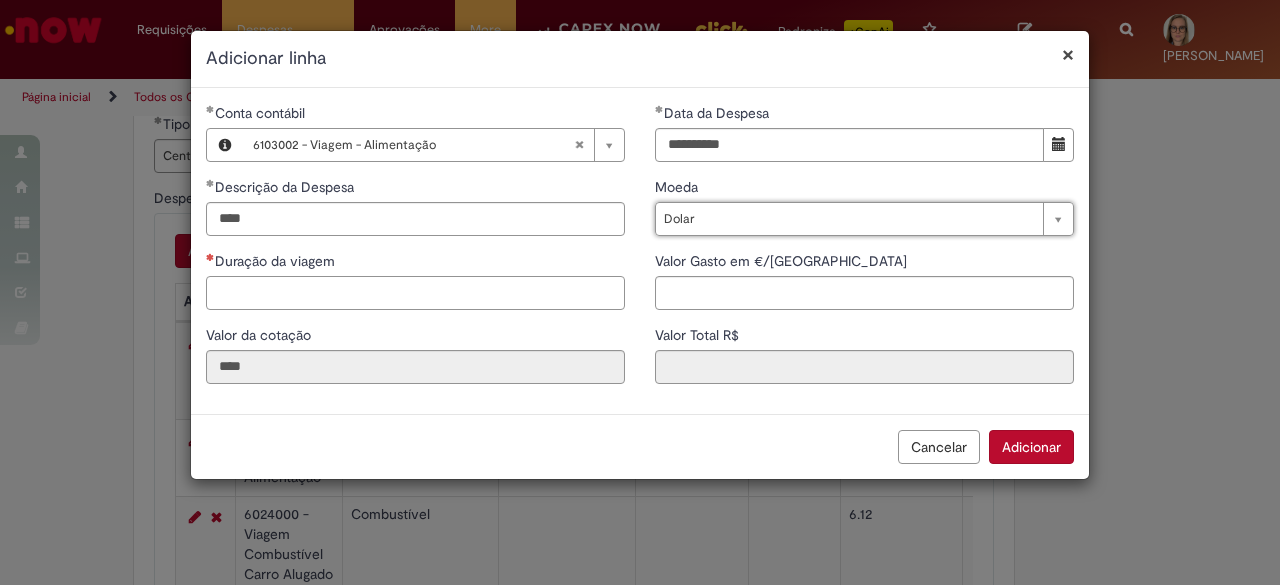 click on "Duração da viagem" at bounding box center [415, 293] 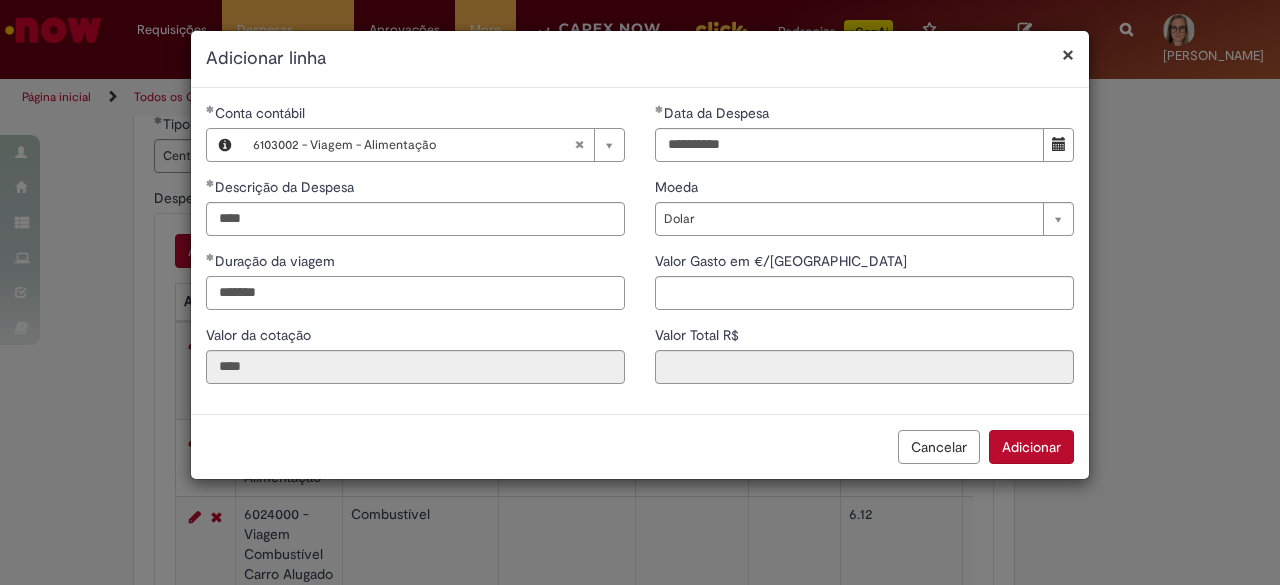type on "*******" 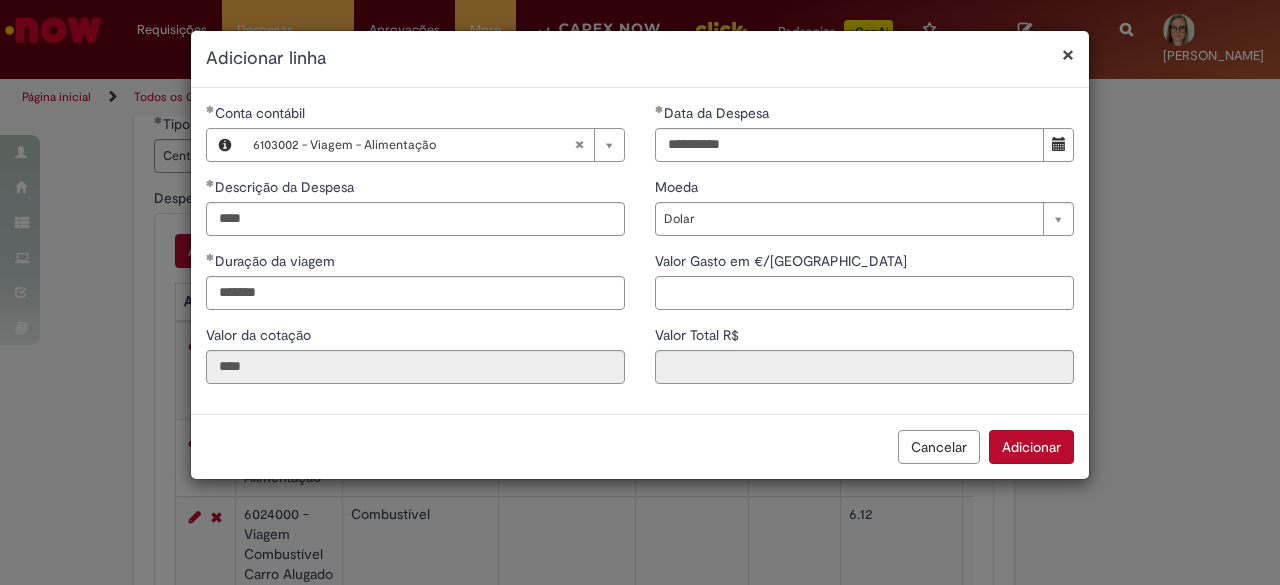 click on "Valor Gasto em €/US" at bounding box center [864, 293] 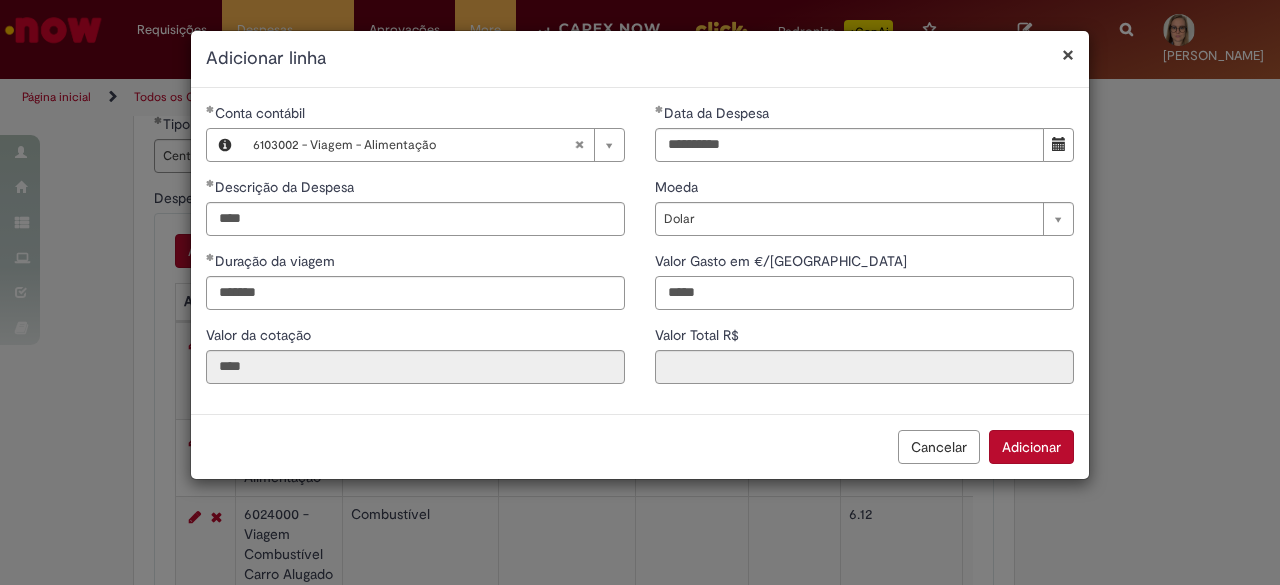 type on "*****" 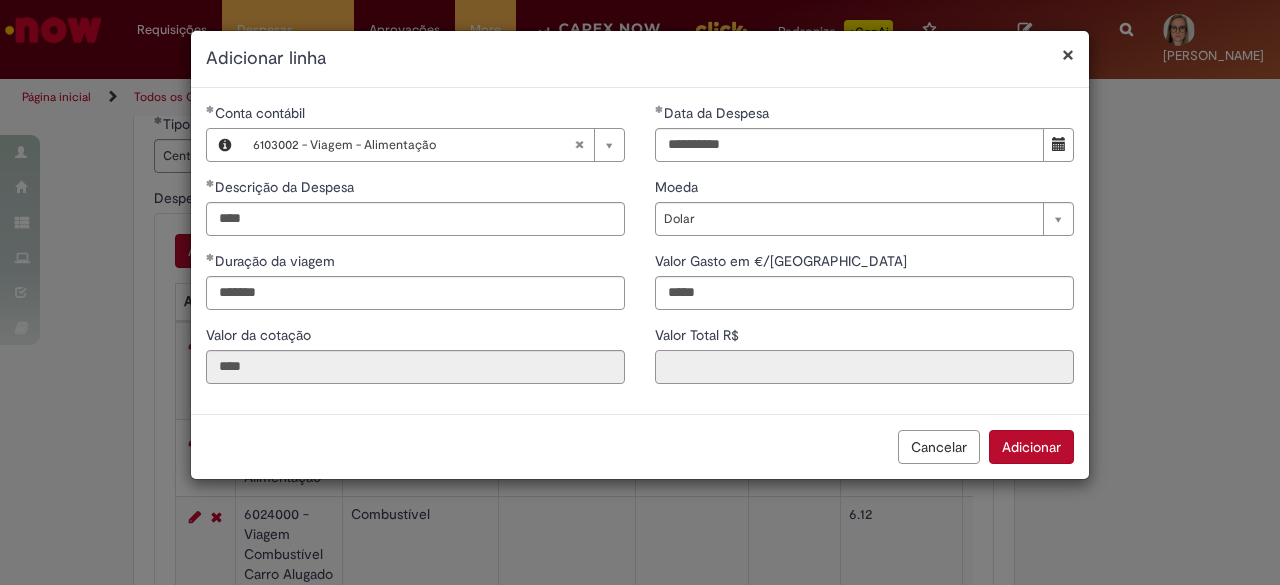 click on "Valor Total R$" at bounding box center (864, 367) 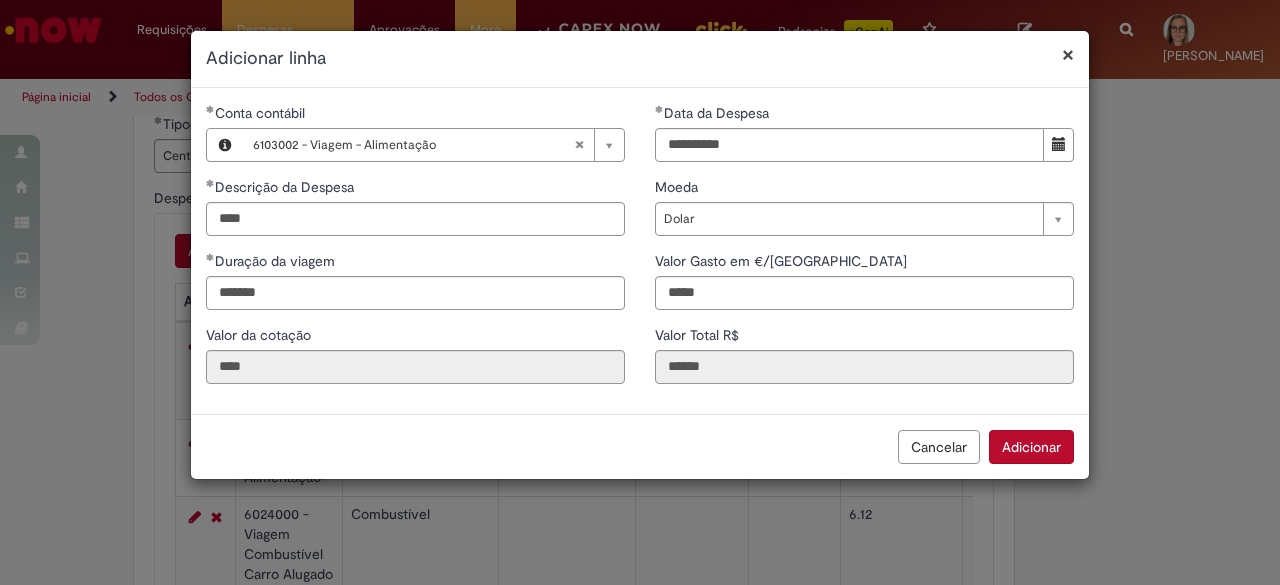 click on "Adicionar" at bounding box center (1031, 447) 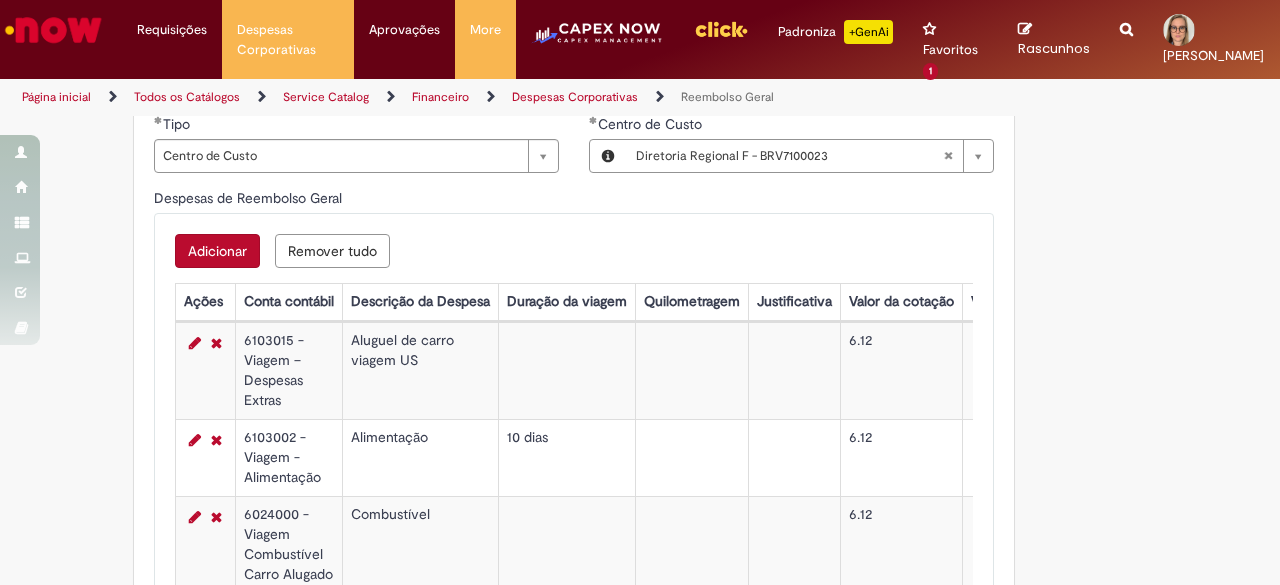 click on "Adicionar" at bounding box center (217, 251) 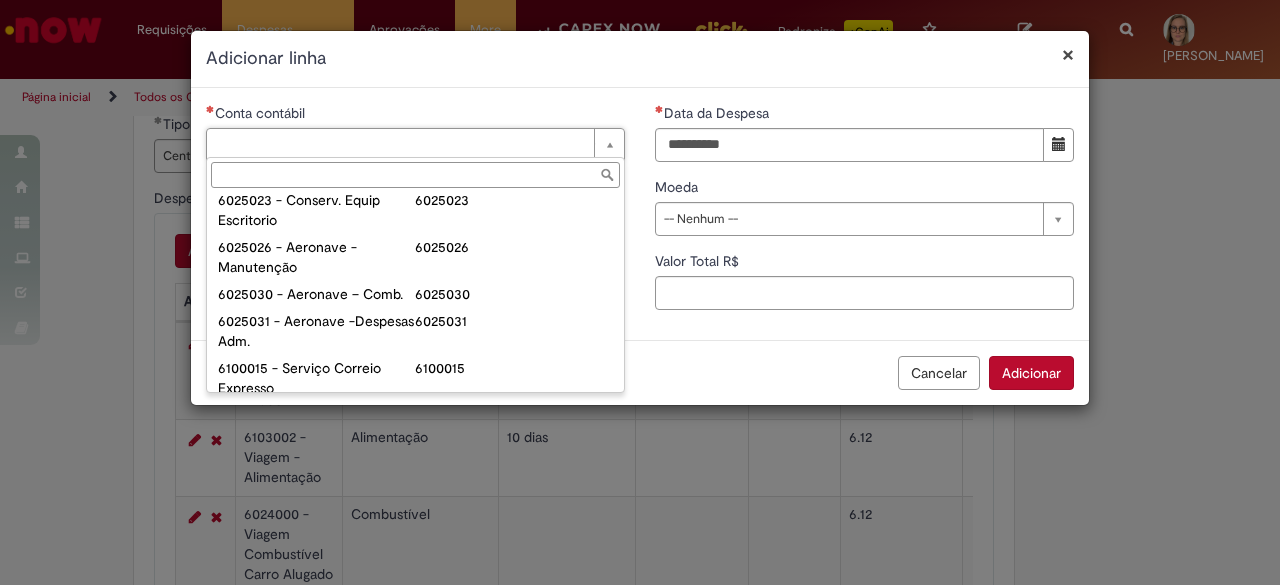 scroll, scrollTop: 700, scrollLeft: 0, axis: vertical 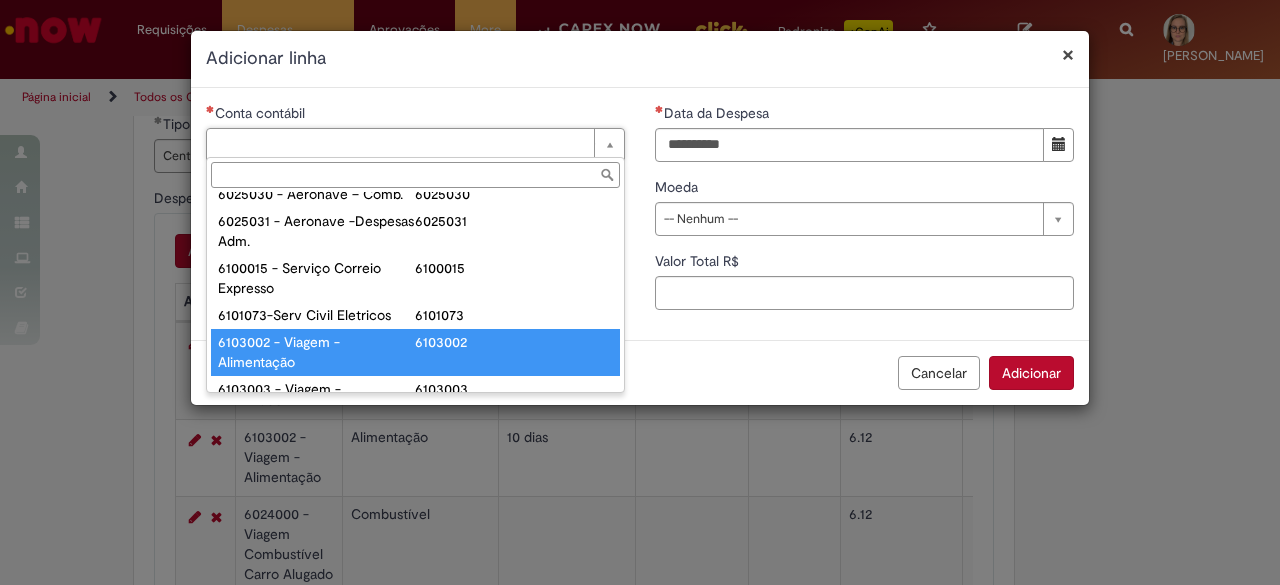type on "**********" 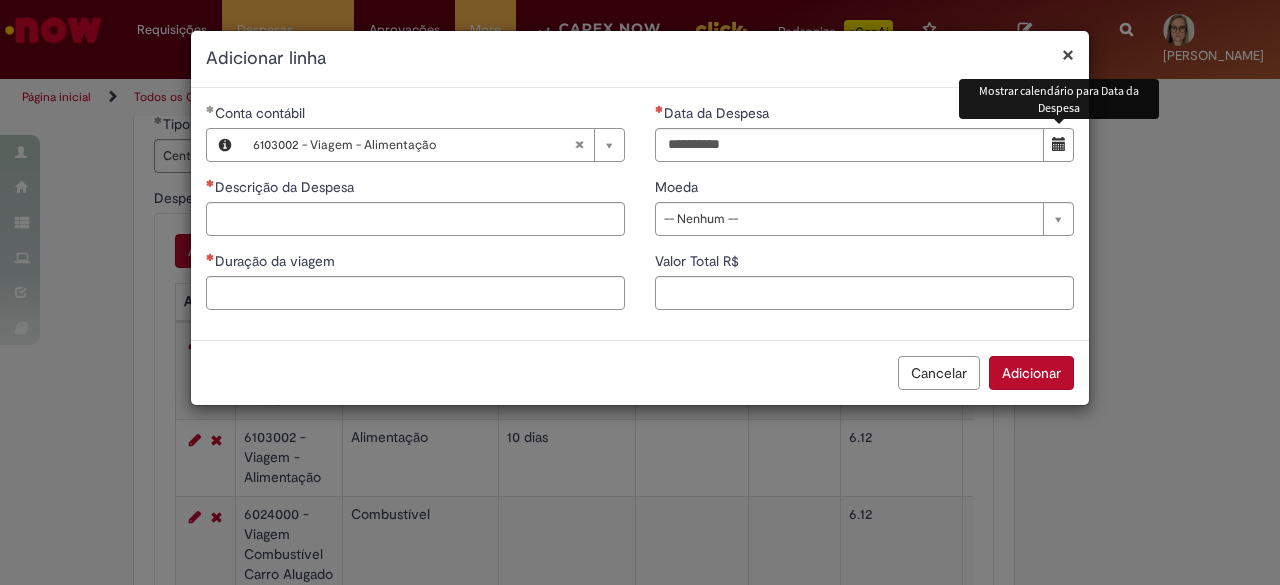 click at bounding box center (1059, 144) 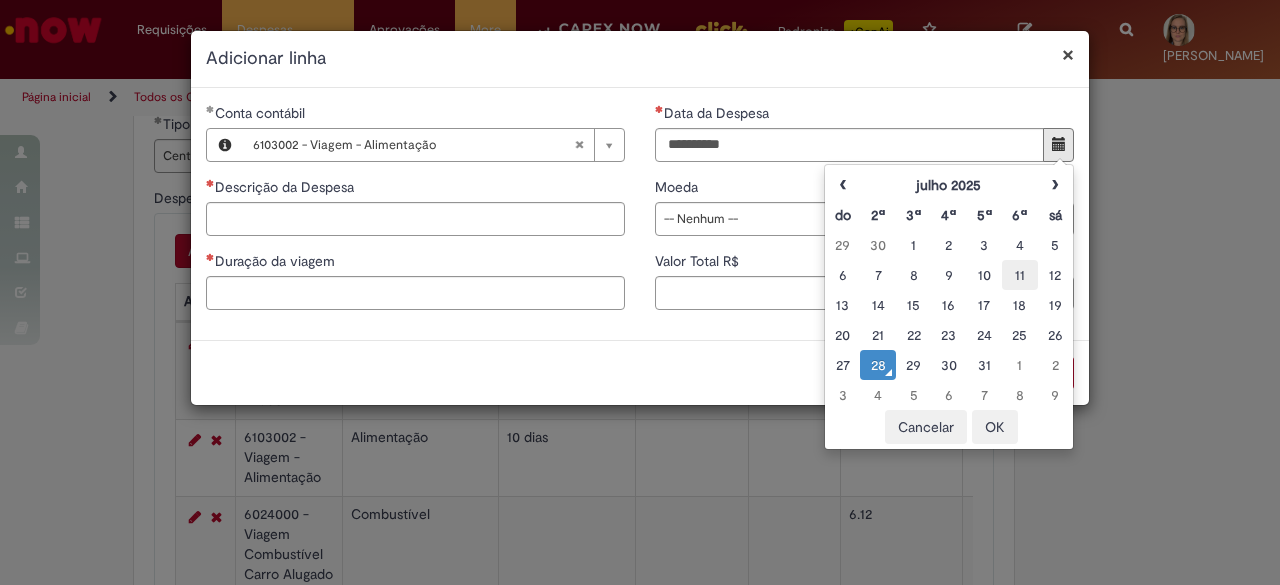 click on "11" at bounding box center (1019, 275) 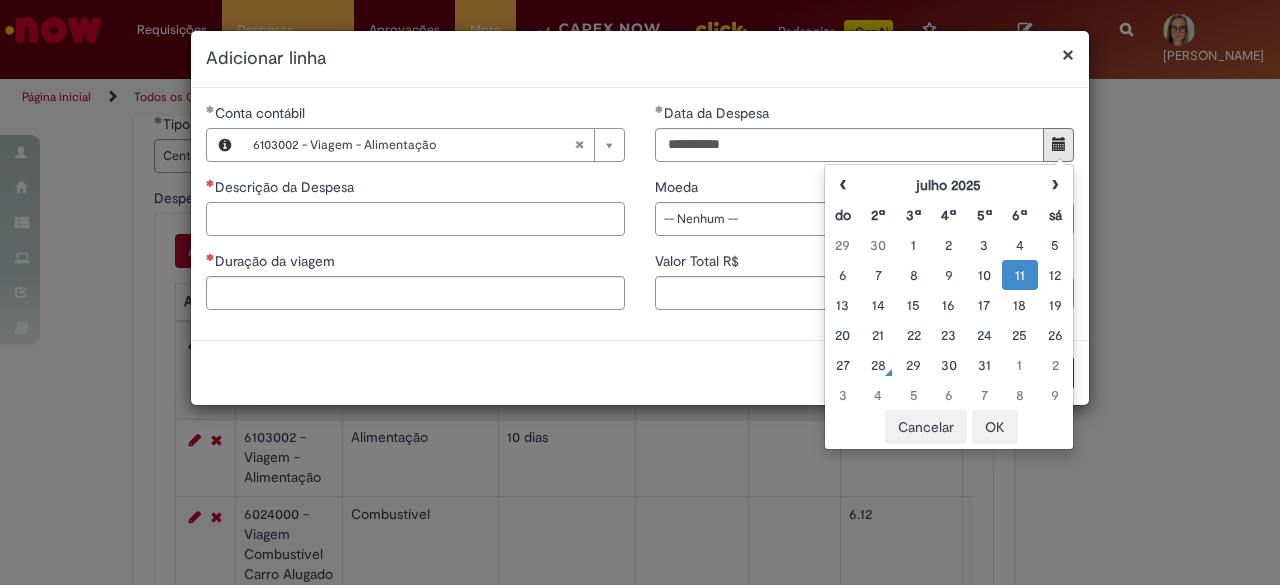 click on "Descrição da Despesa" at bounding box center [415, 219] 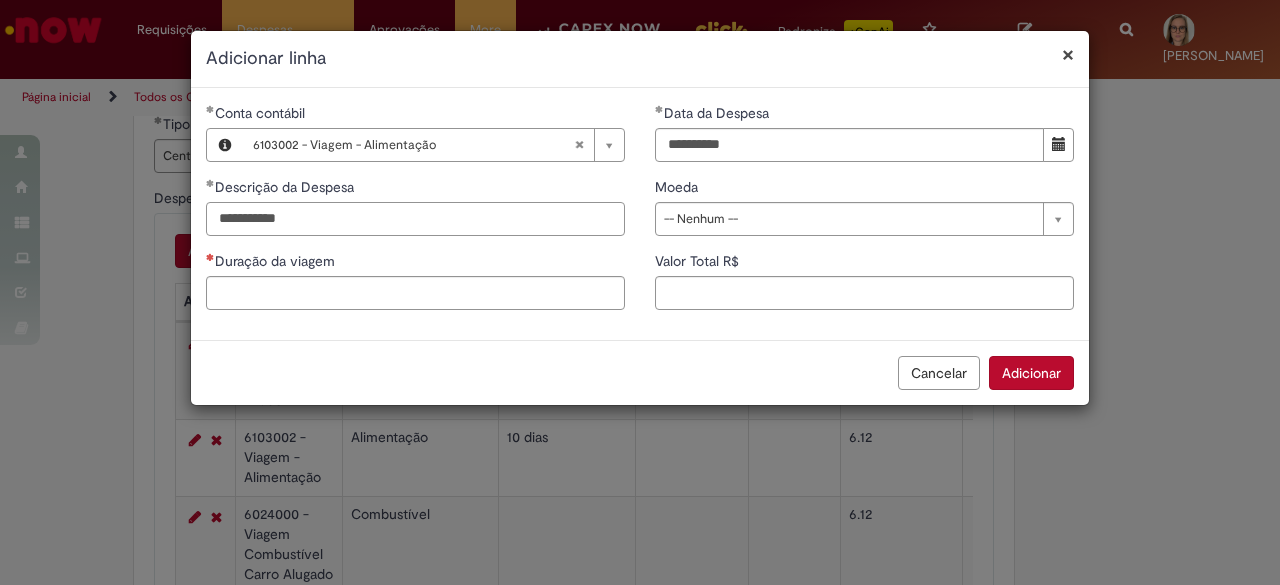 type on "**********" 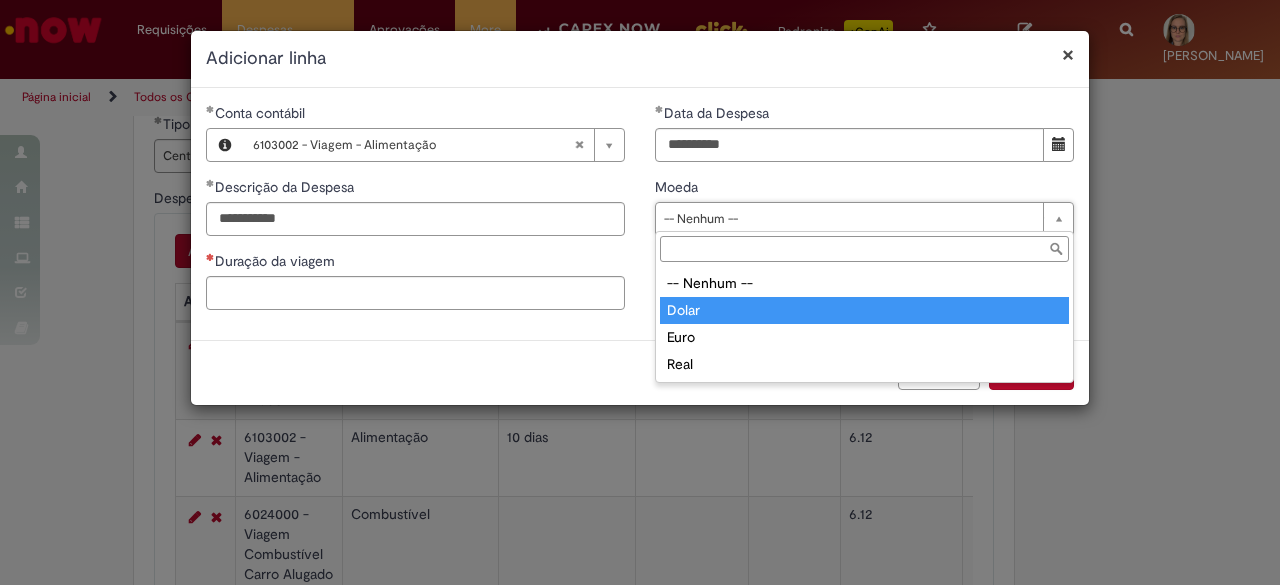 type on "*****" 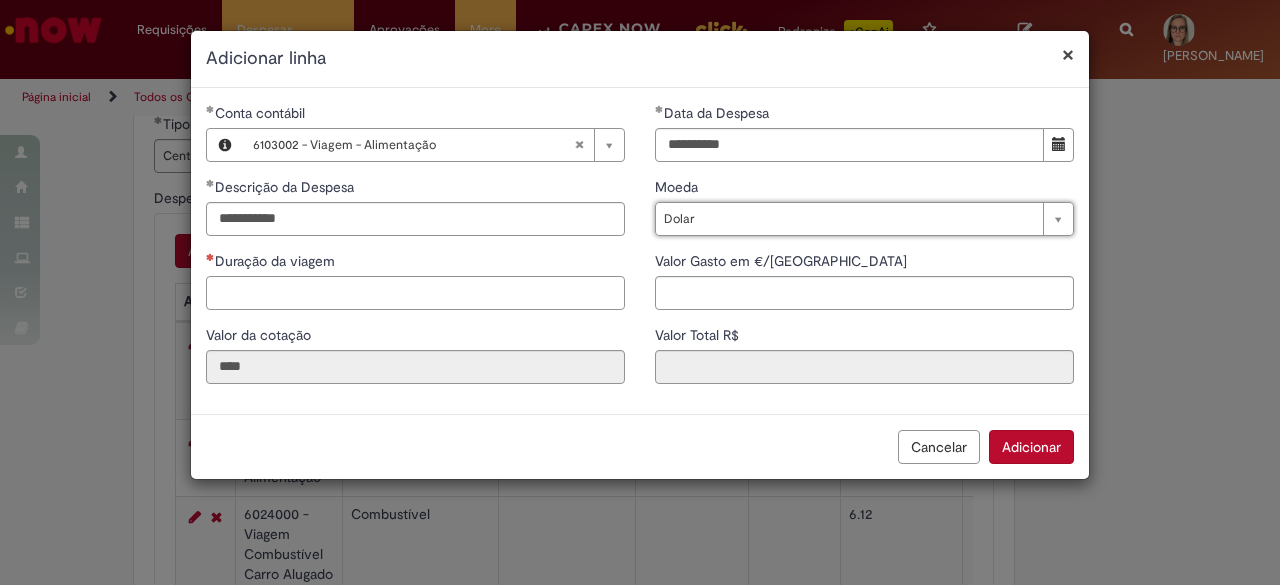 click on "Duração da viagem" at bounding box center [415, 293] 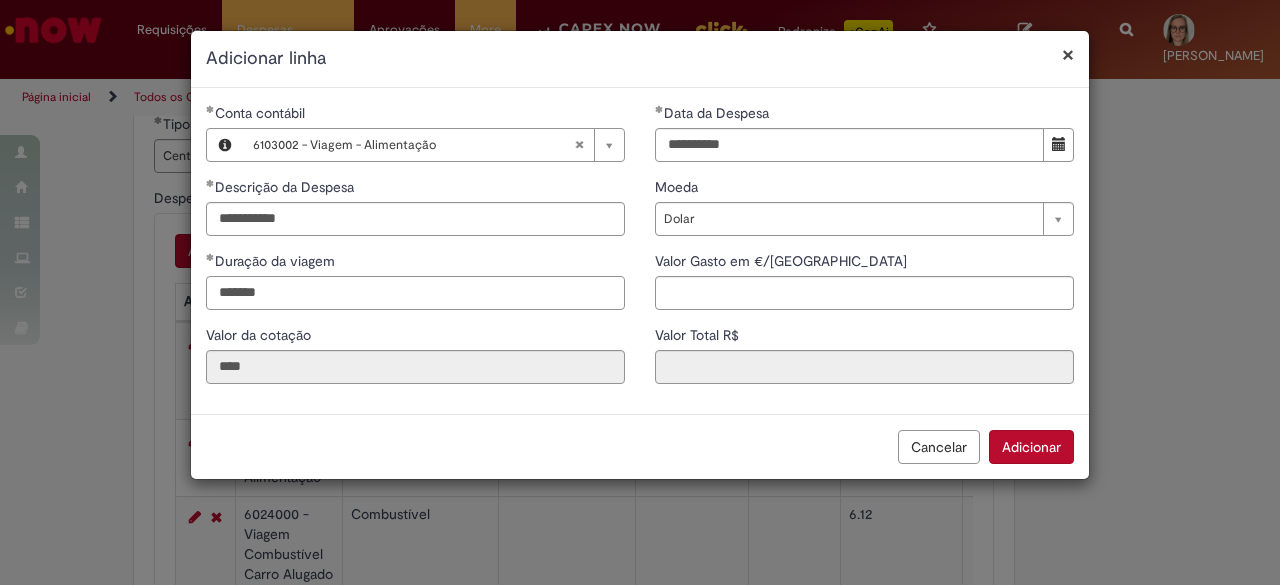 type on "*******" 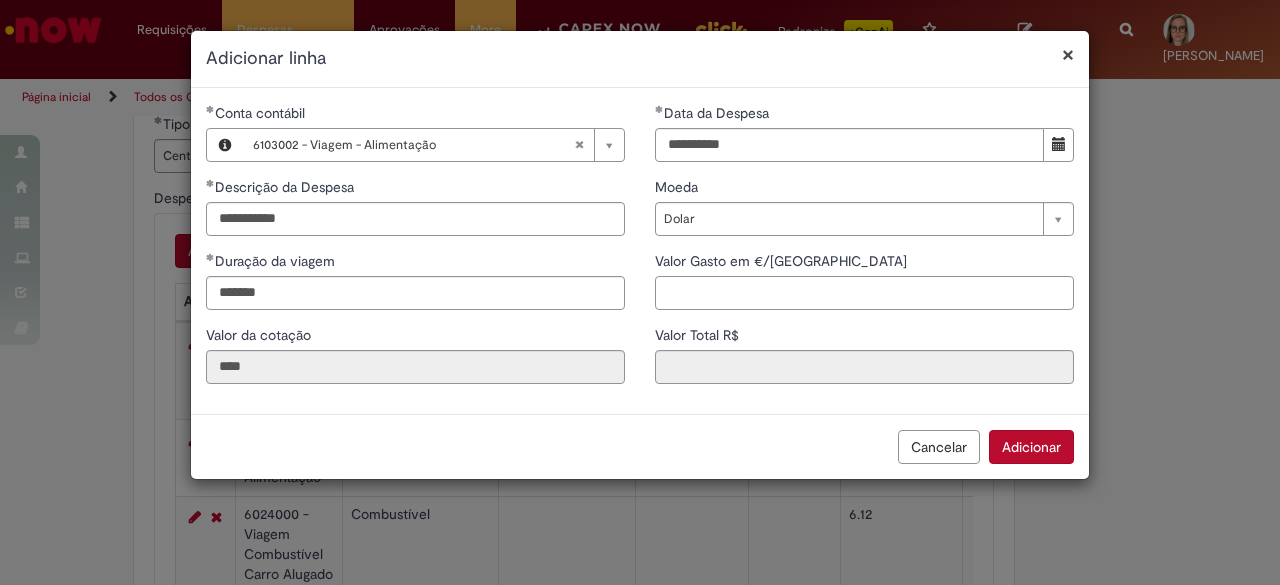 click on "Valor Gasto em €/US" at bounding box center [864, 293] 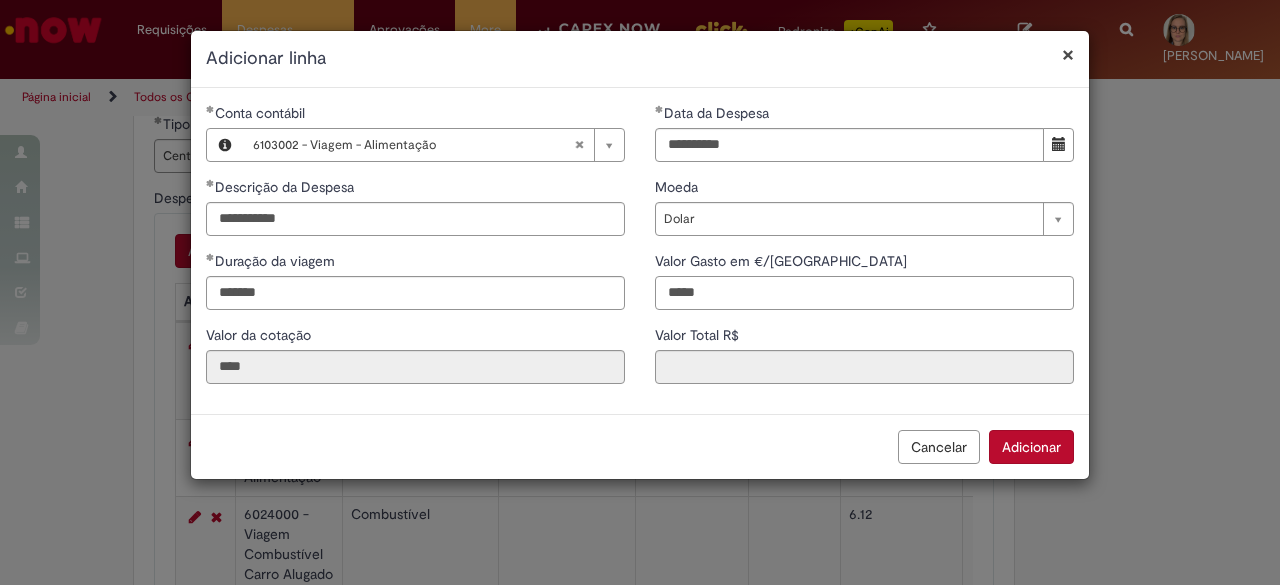 type on "*****" 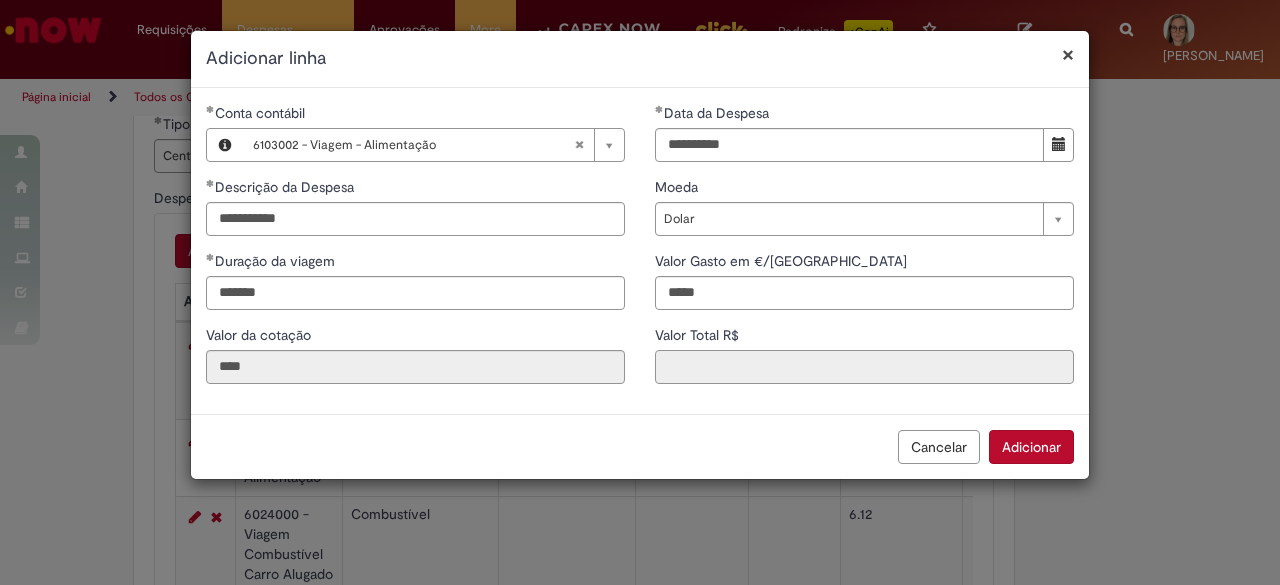 click on "Valor Total R$" at bounding box center [864, 367] 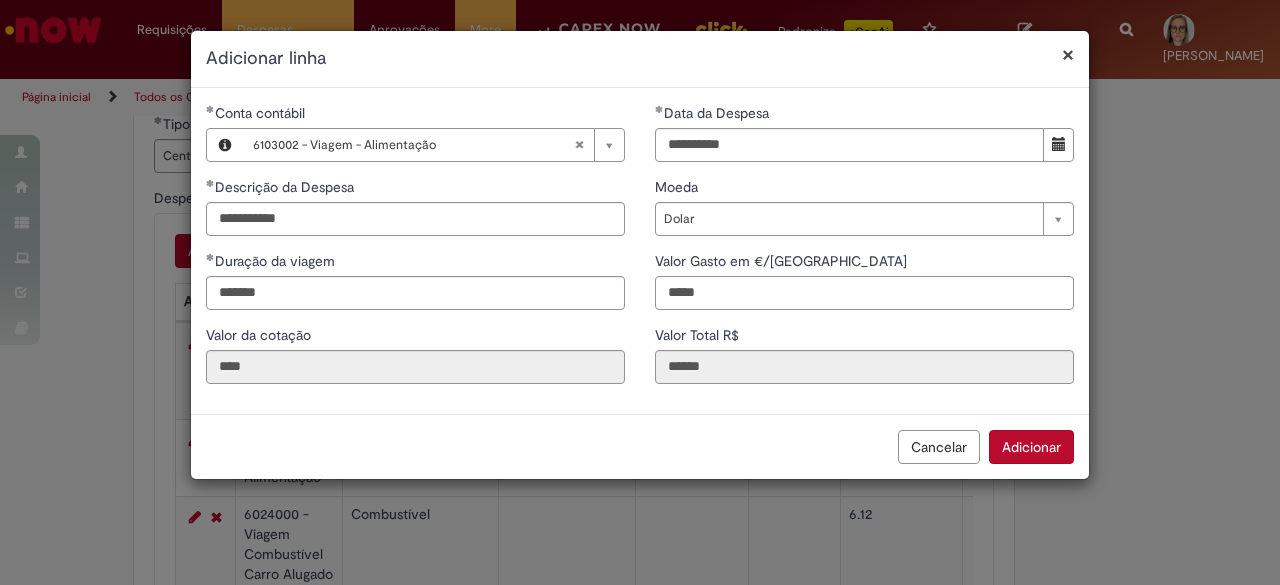 click on "*****" at bounding box center (864, 293) 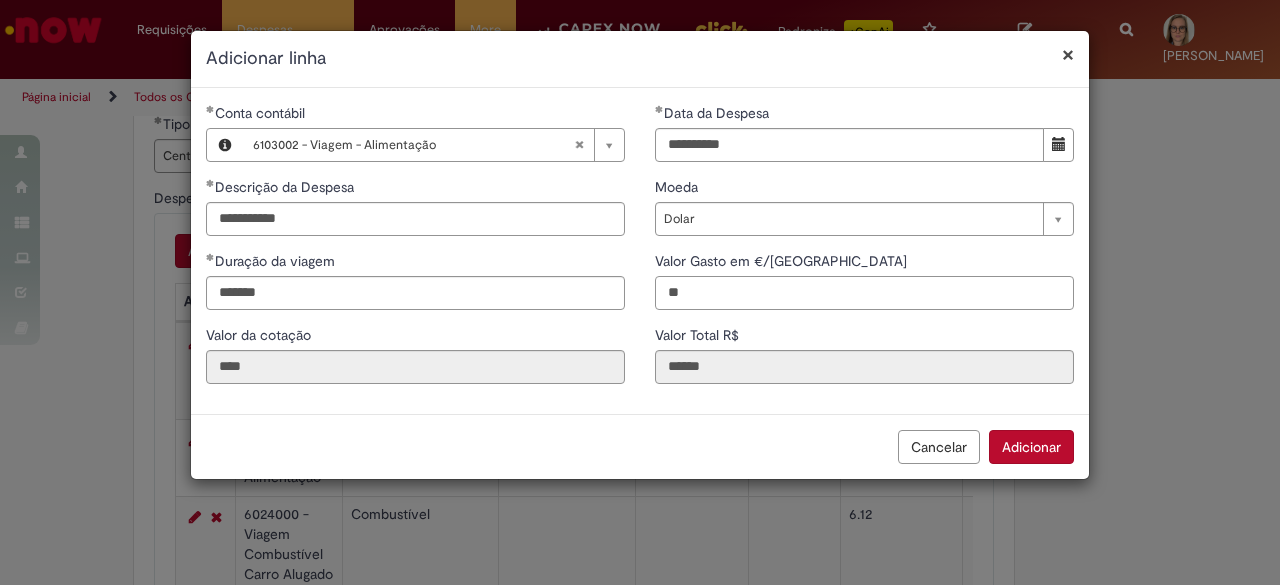 type on "*" 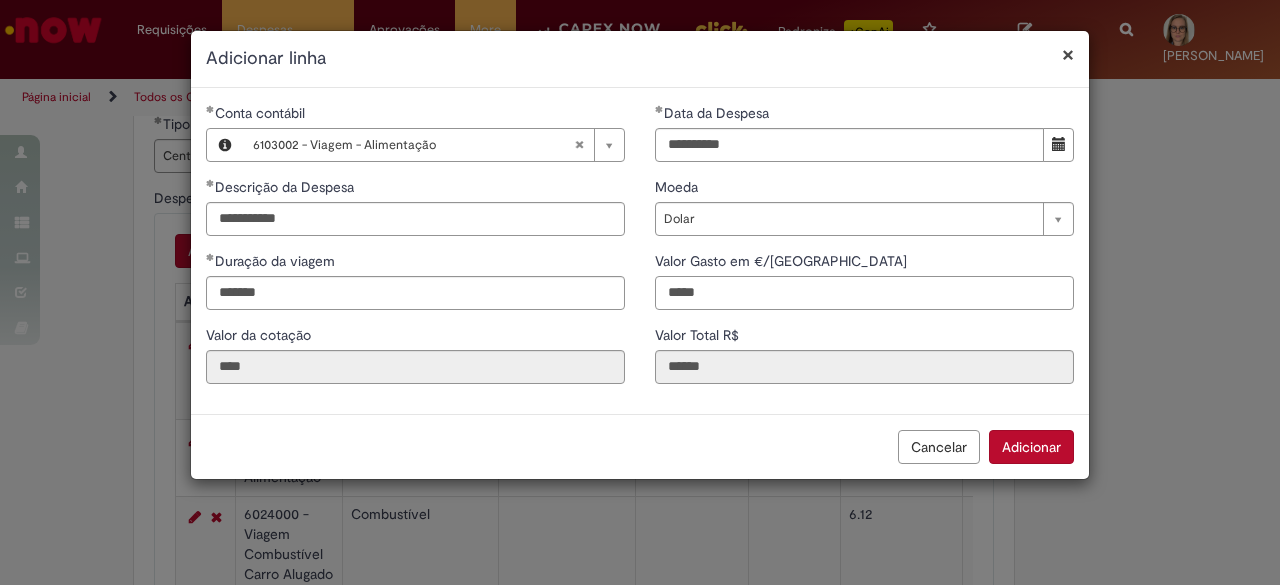 type on "*****" 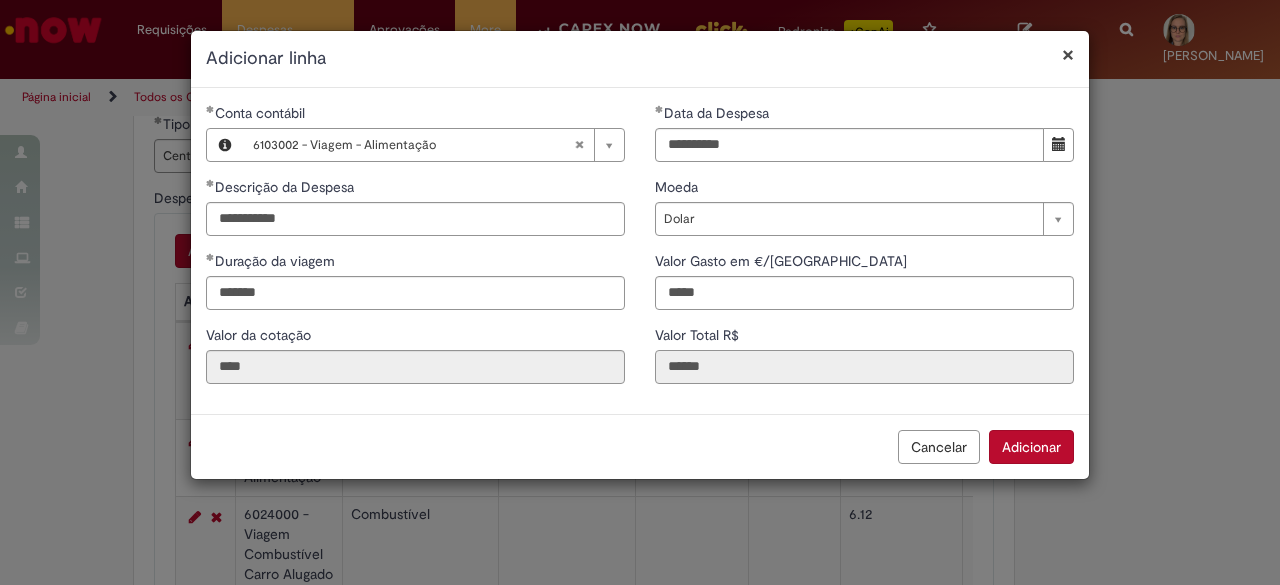 type on "******" 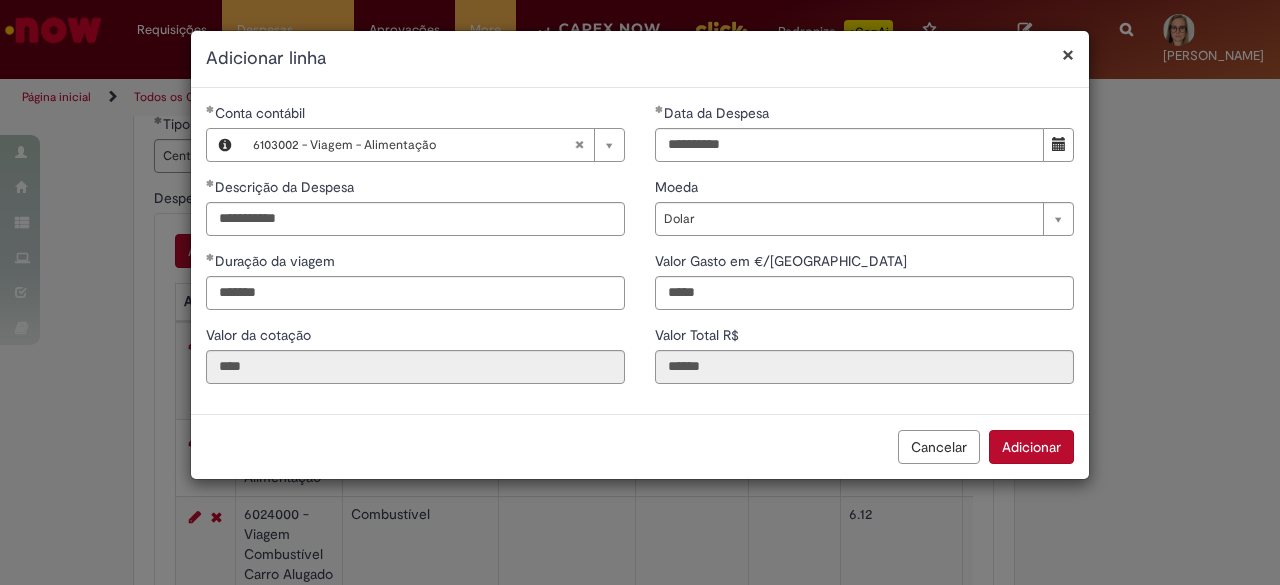 click on "Adicionar" at bounding box center [1031, 447] 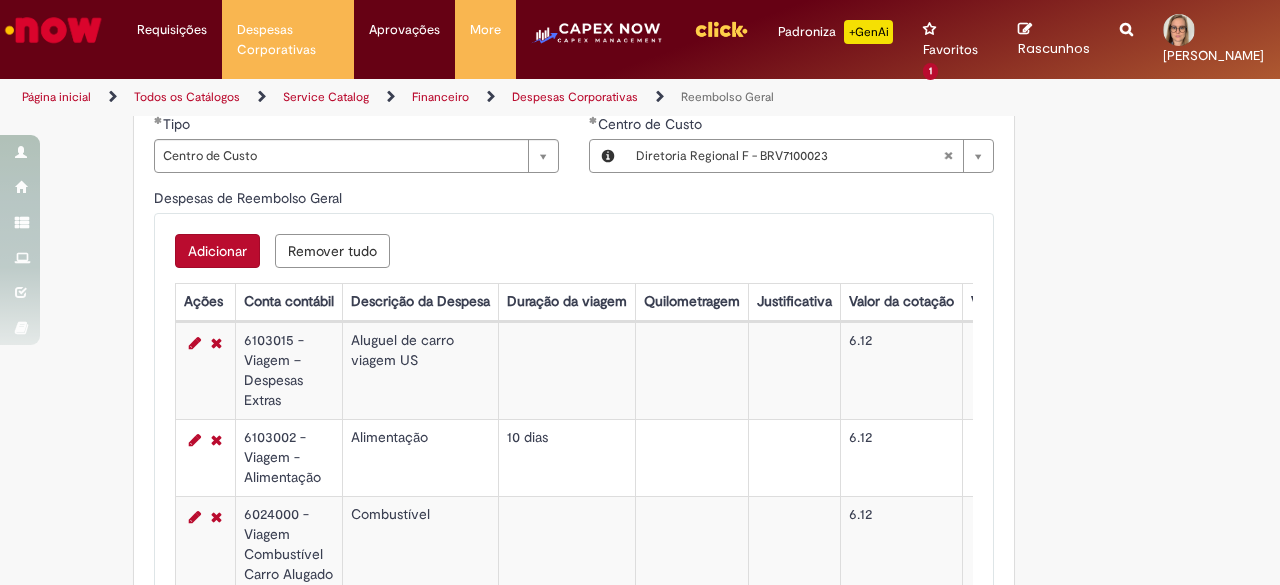 click on "Adicionar" at bounding box center [217, 251] 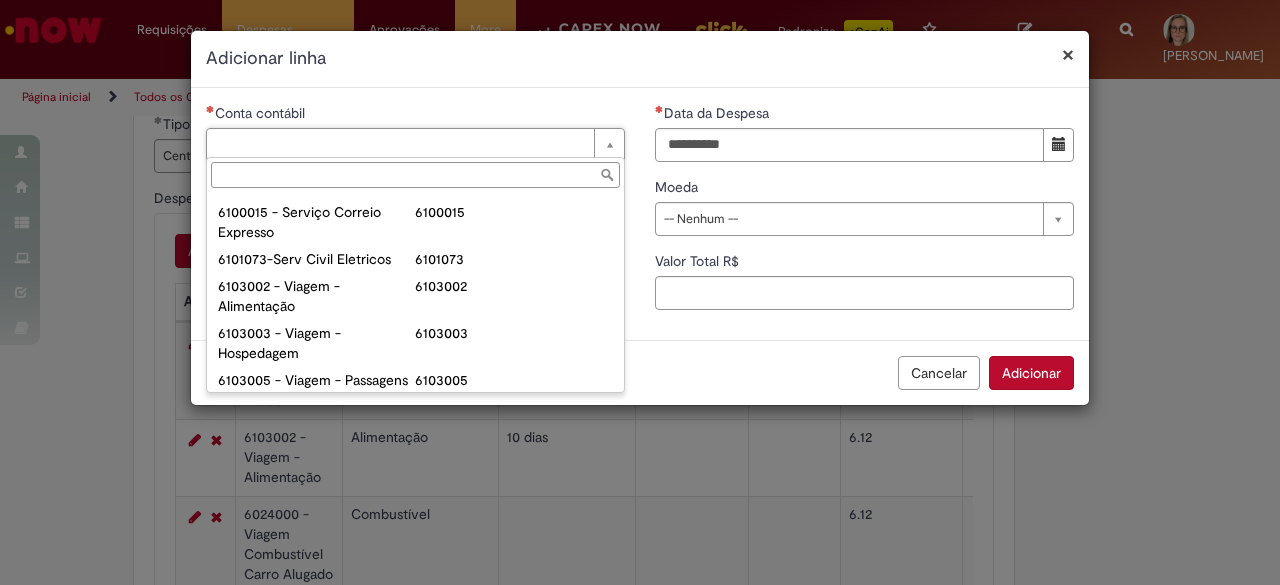 scroll, scrollTop: 800, scrollLeft: 0, axis: vertical 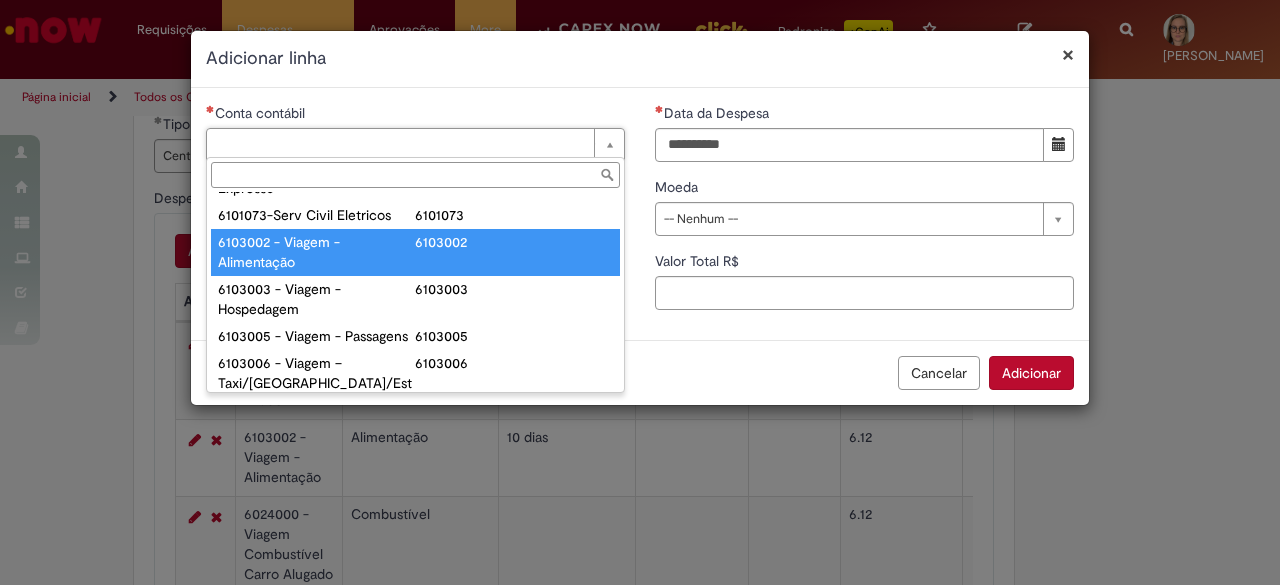 type on "**********" 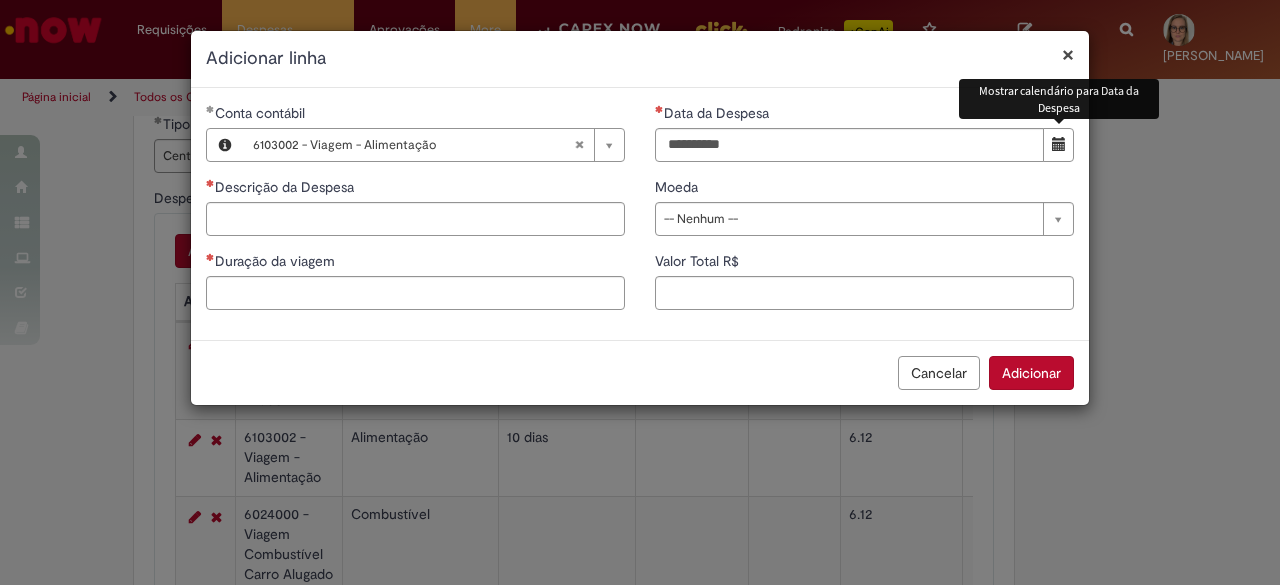 click at bounding box center [1059, 144] 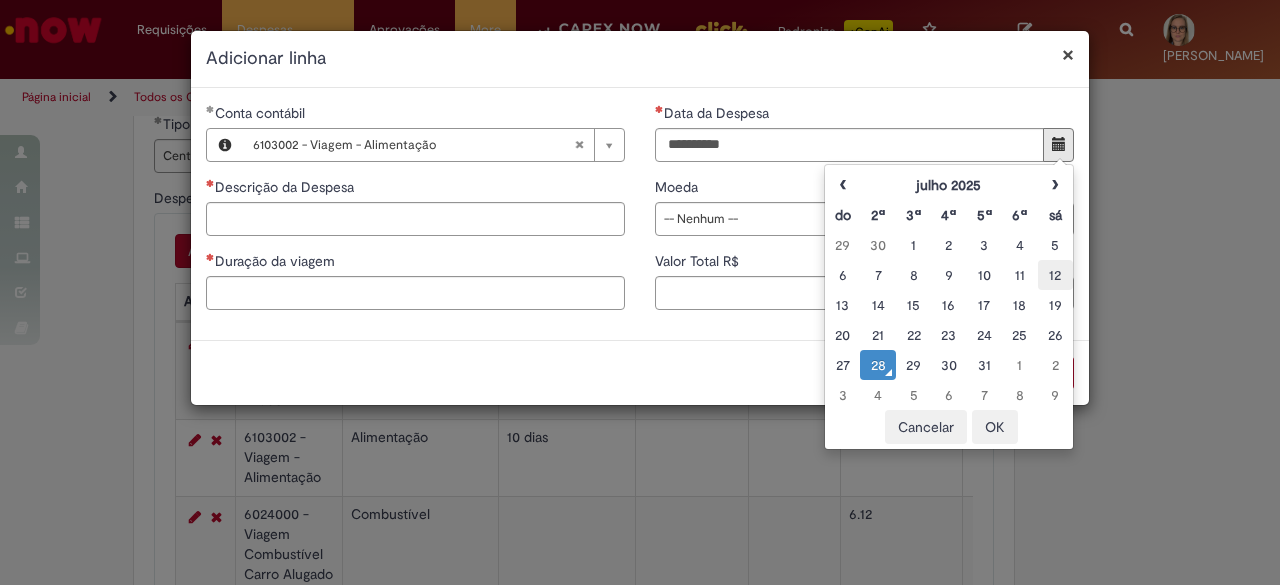 click on "12" at bounding box center [1055, 275] 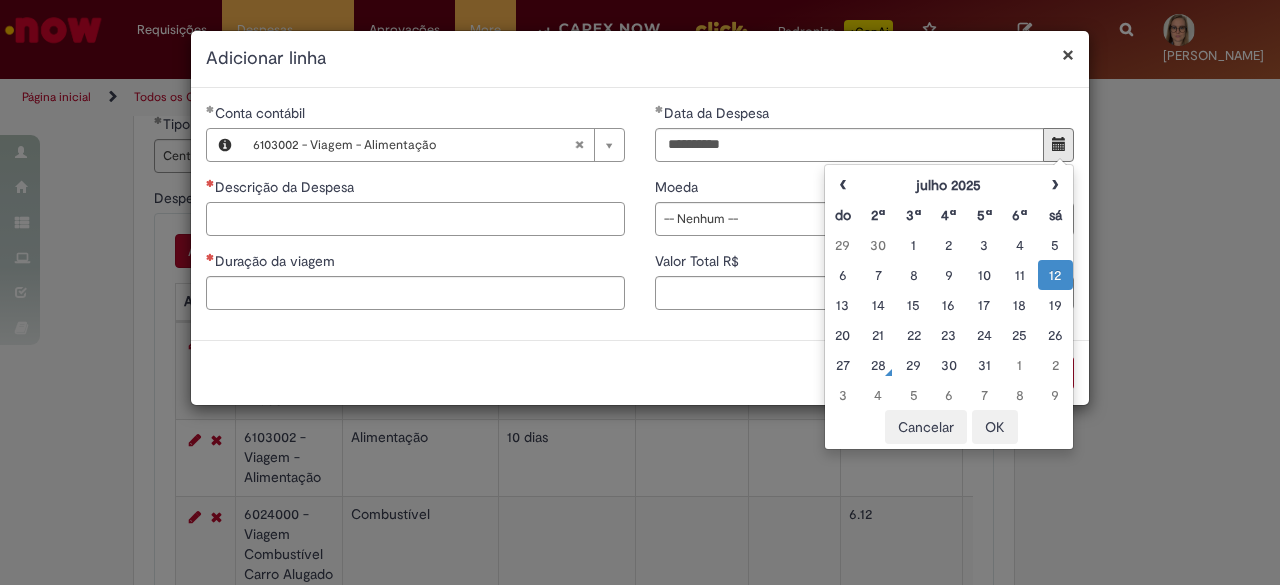 click on "Descrição da Despesa" at bounding box center [415, 219] 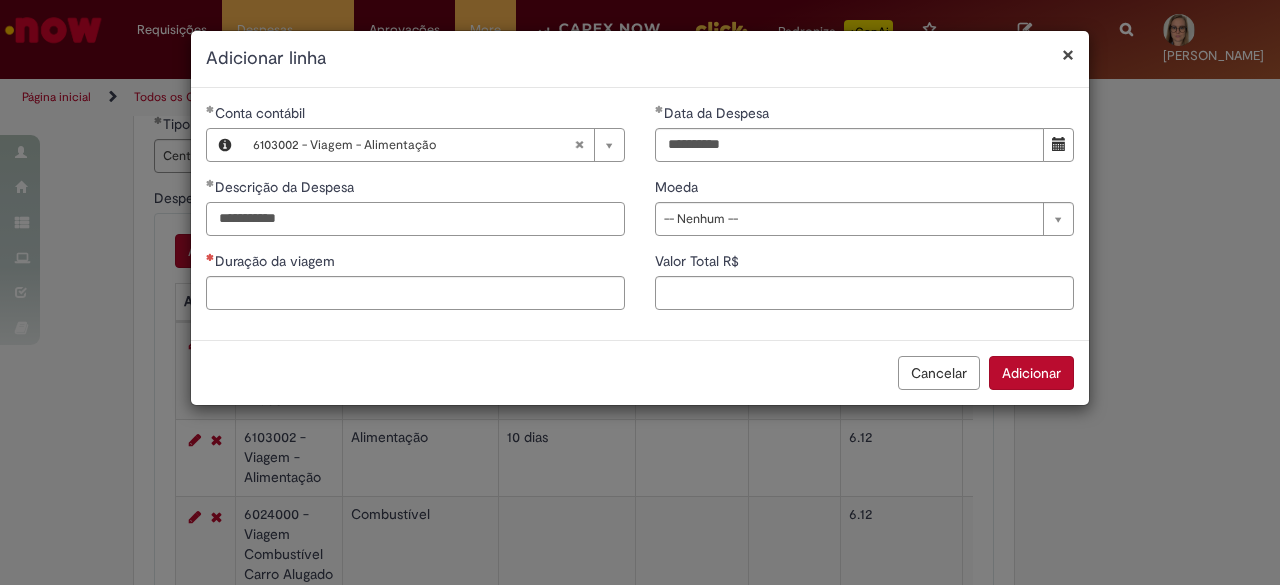 type on "**********" 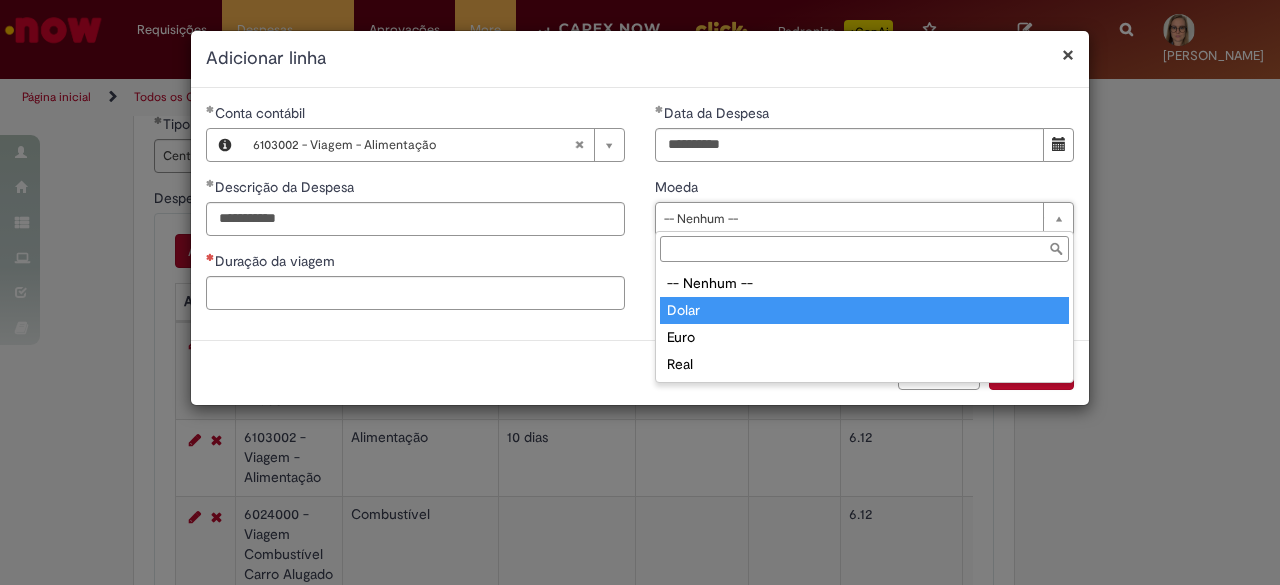type on "*****" 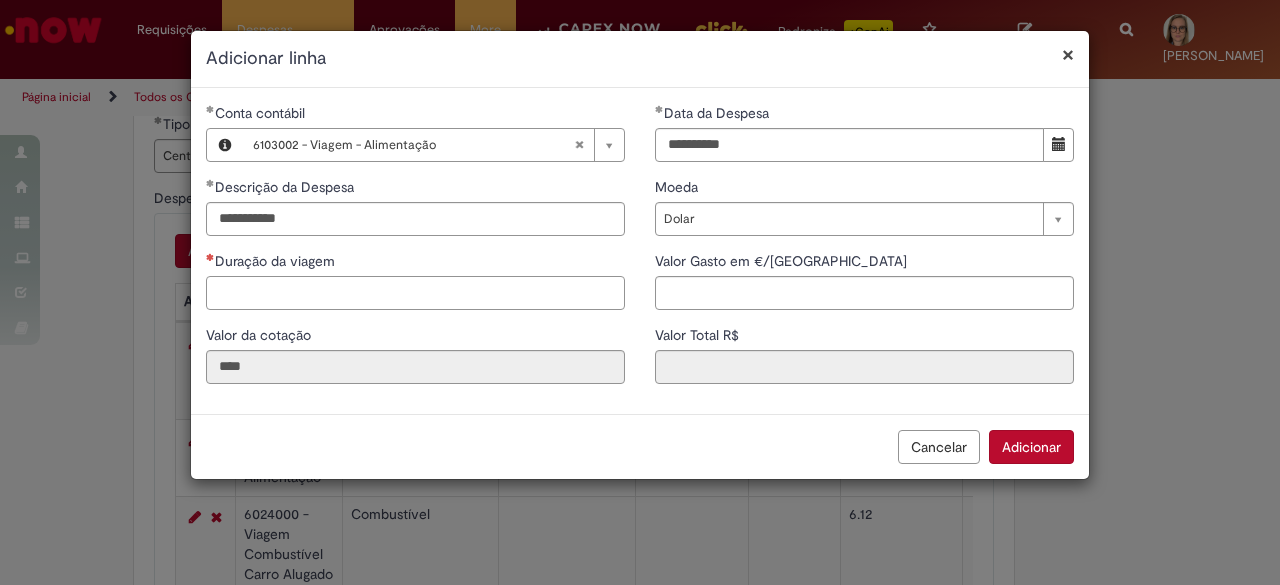 click on "Duração da viagem" at bounding box center (415, 293) 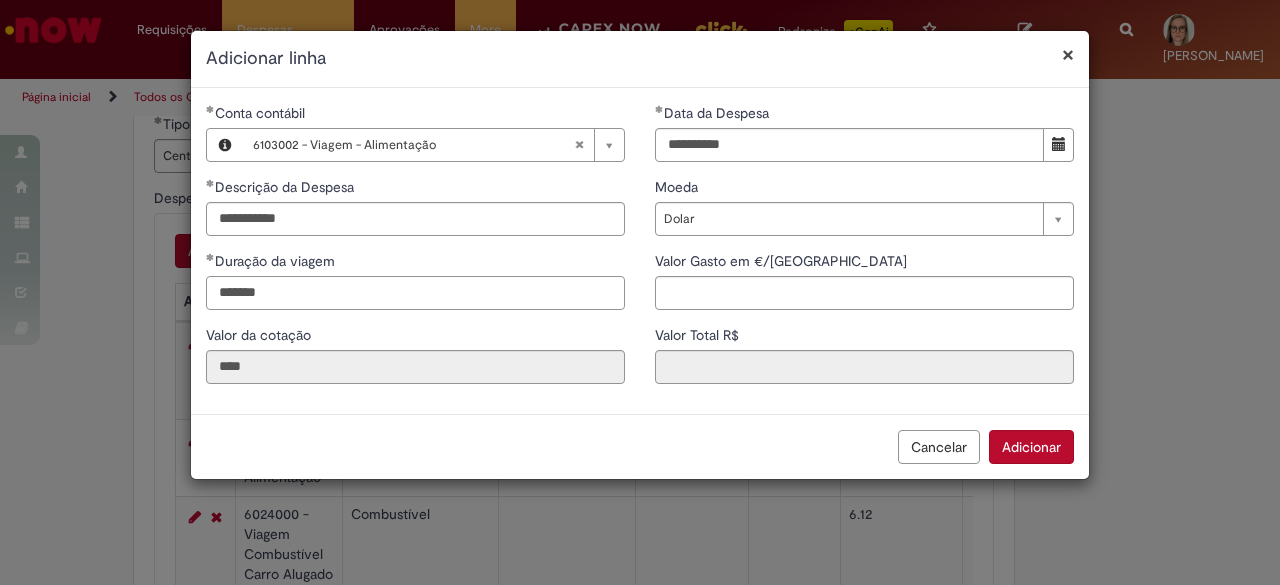 type on "*******" 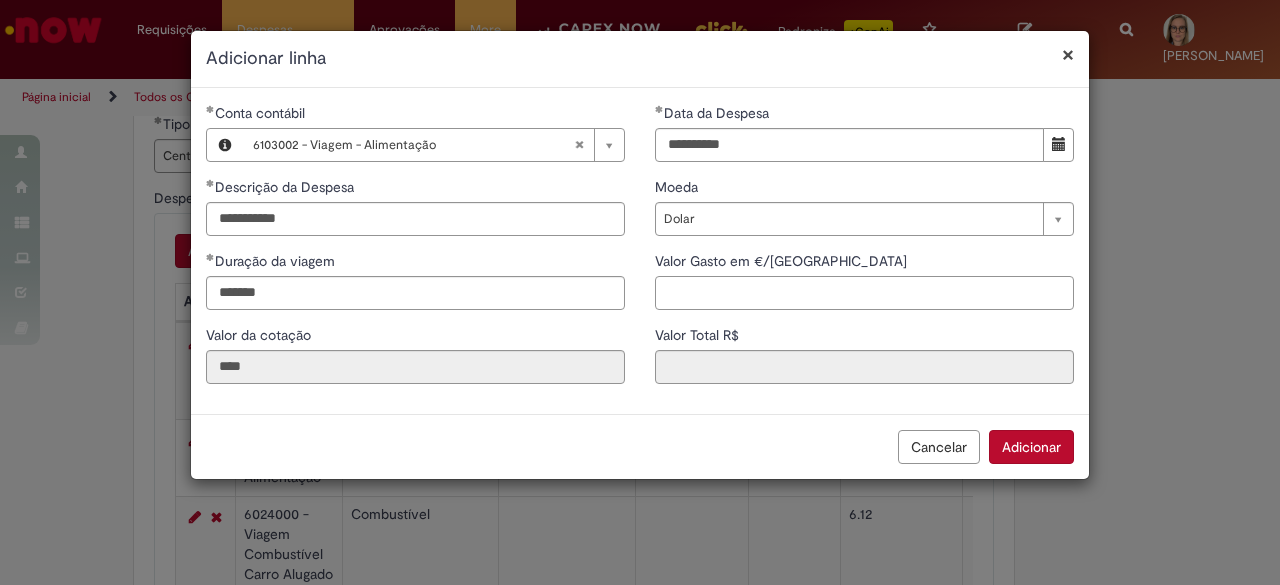 click on "Valor Gasto em €/US" at bounding box center [864, 293] 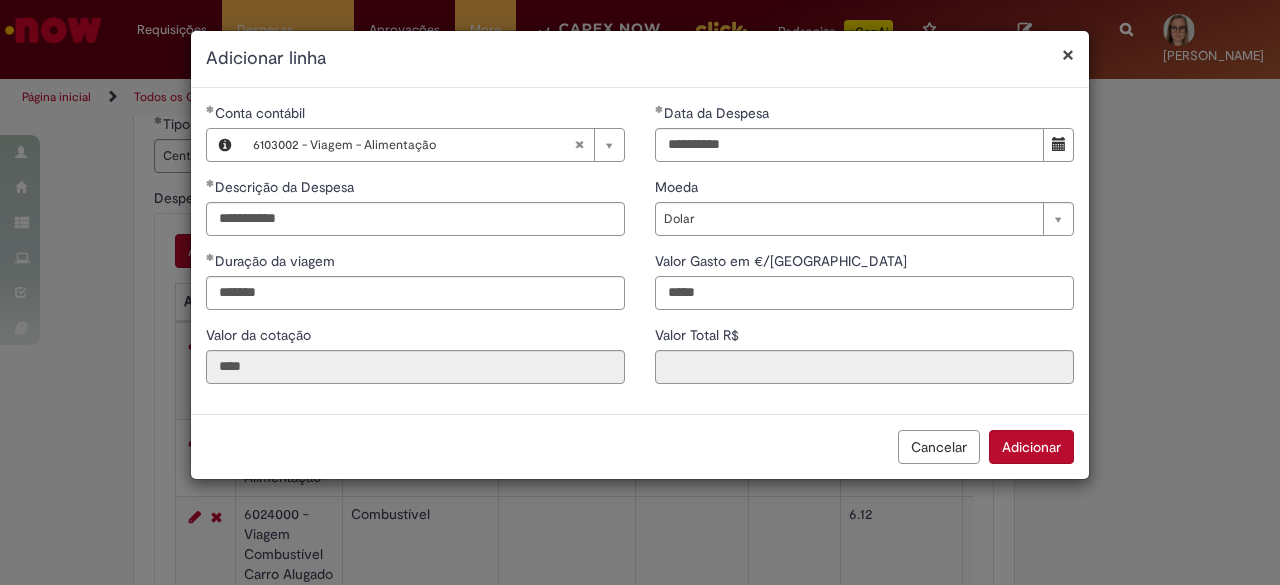 type on "*****" 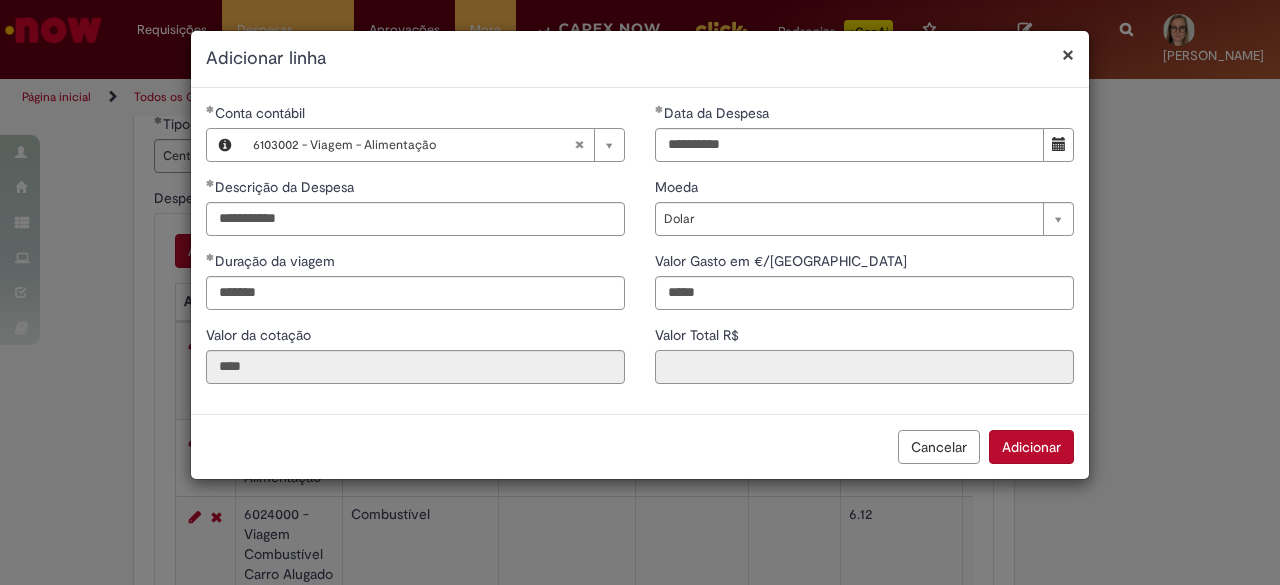 click on "Valor Total R$" at bounding box center (864, 367) 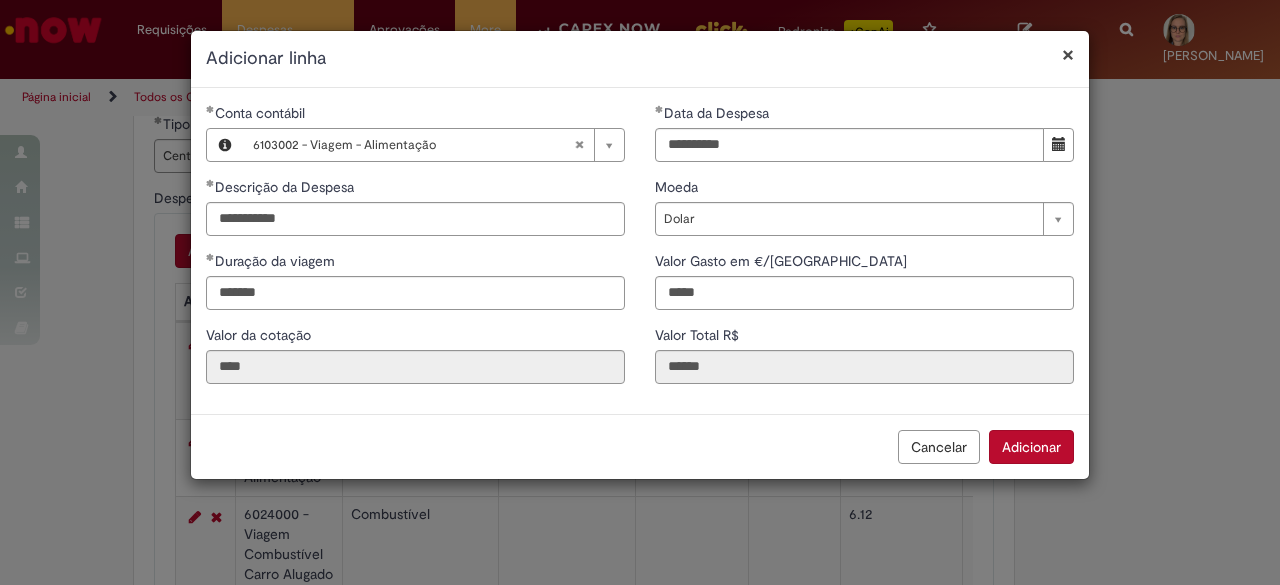 click on "Adicionar" at bounding box center [1031, 447] 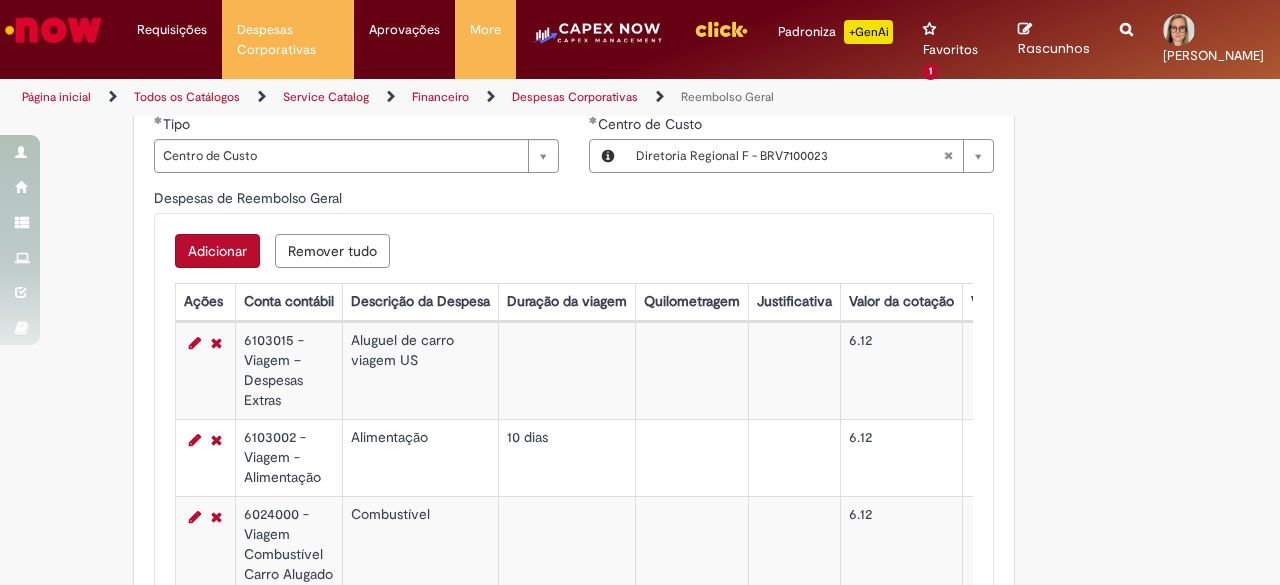 click on "Adicionar" at bounding box center [217, 251] 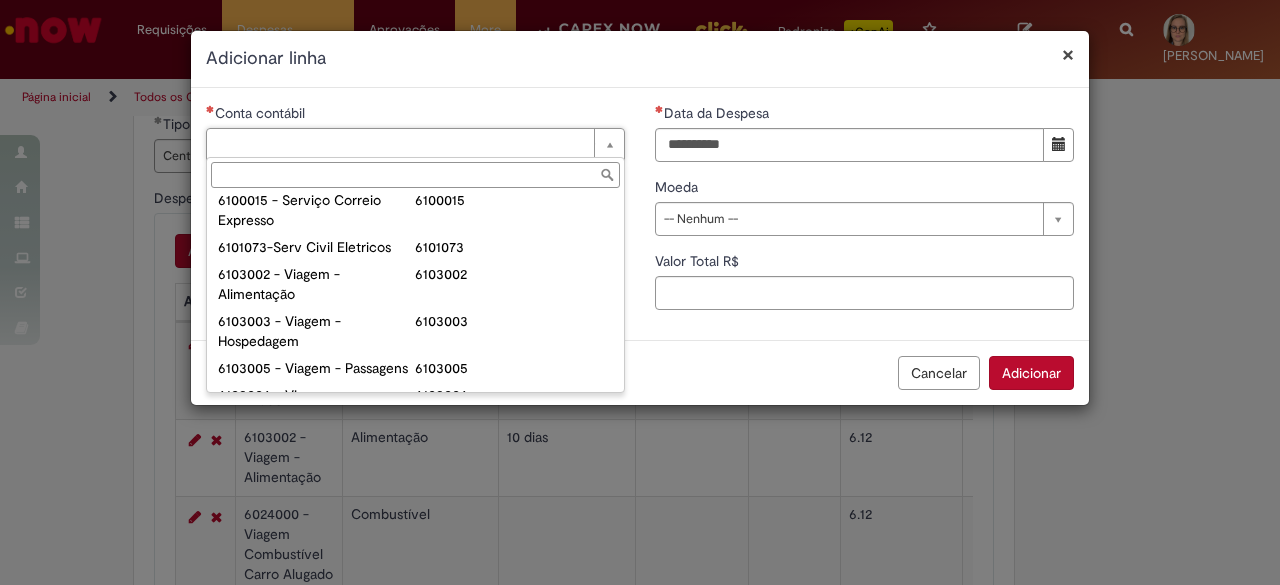 scroll, scrollTop: 800, scrollLeft: 0, axis: vertical 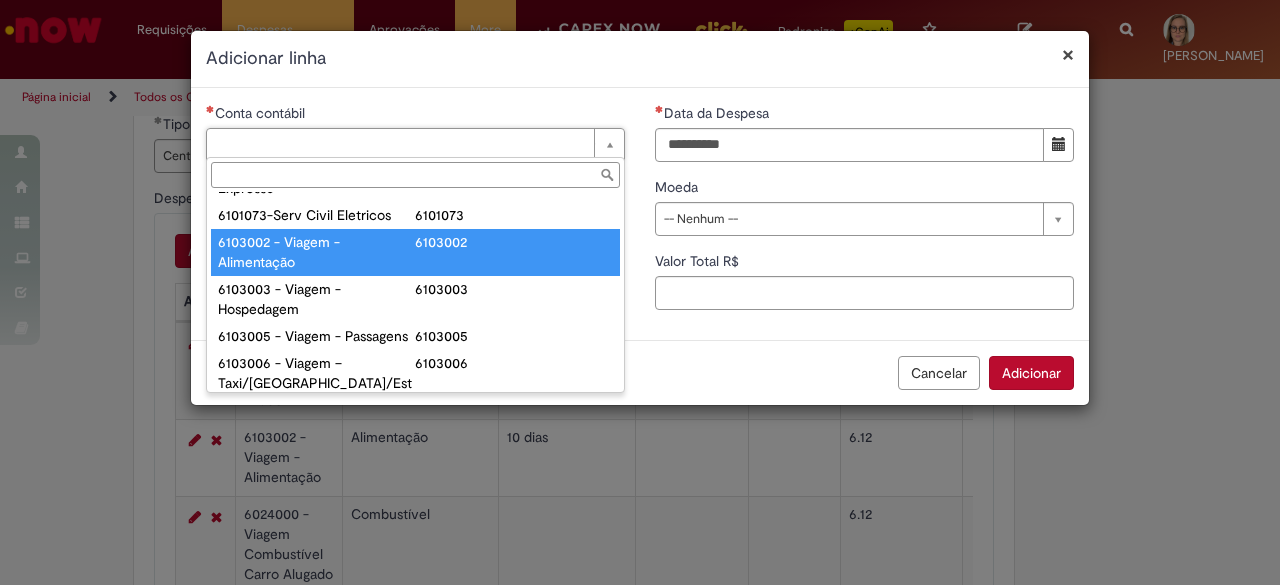 type on "**********" 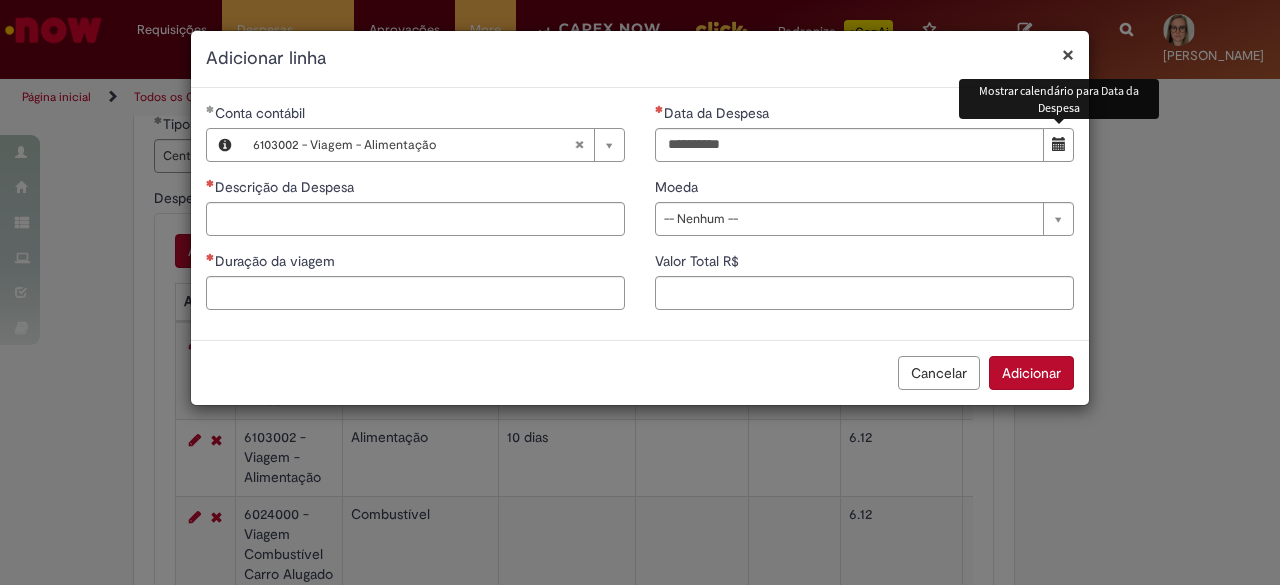 click at bounding box center [1059, 144] 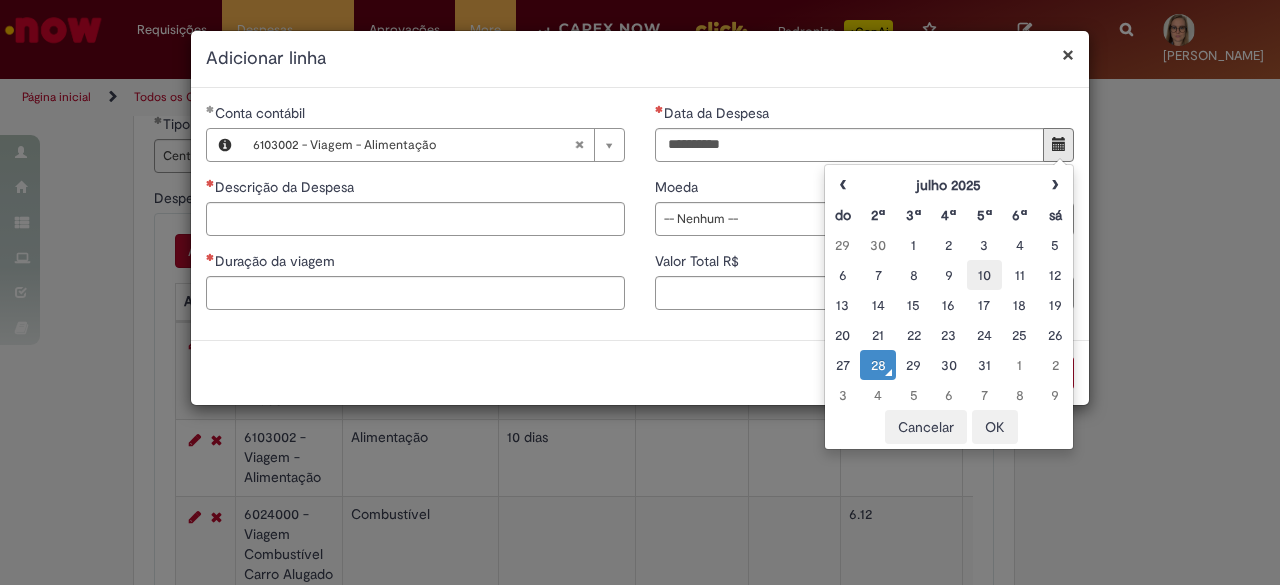 click on "10" at bounding box center (984, 275) 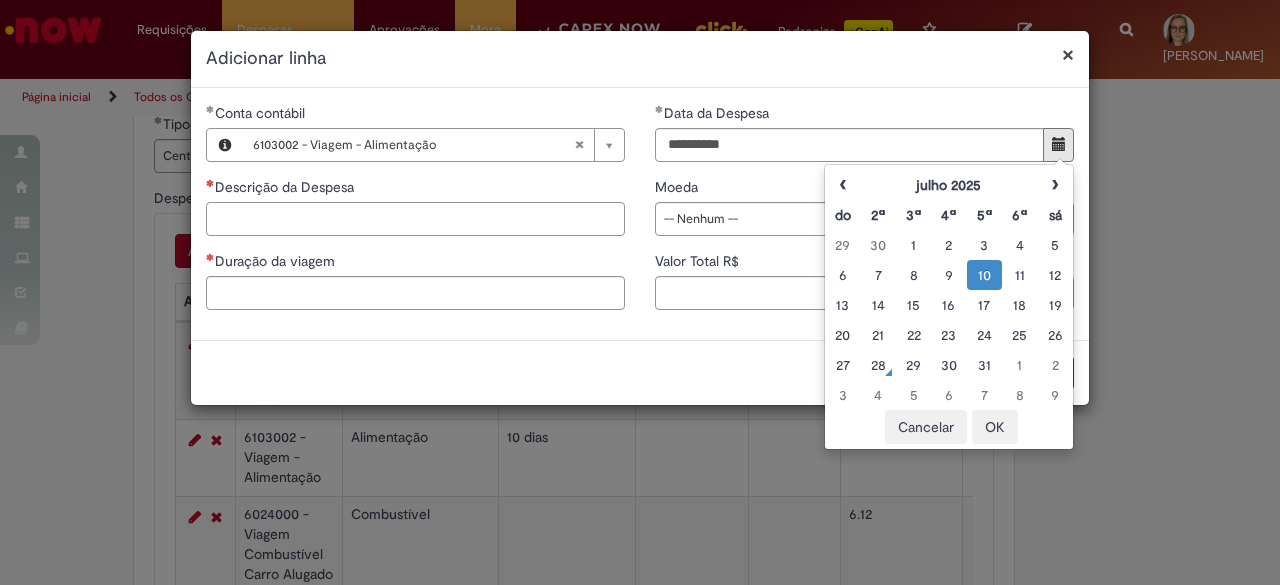click on "Descrição da Despesa" at bounding box center (415, 219) 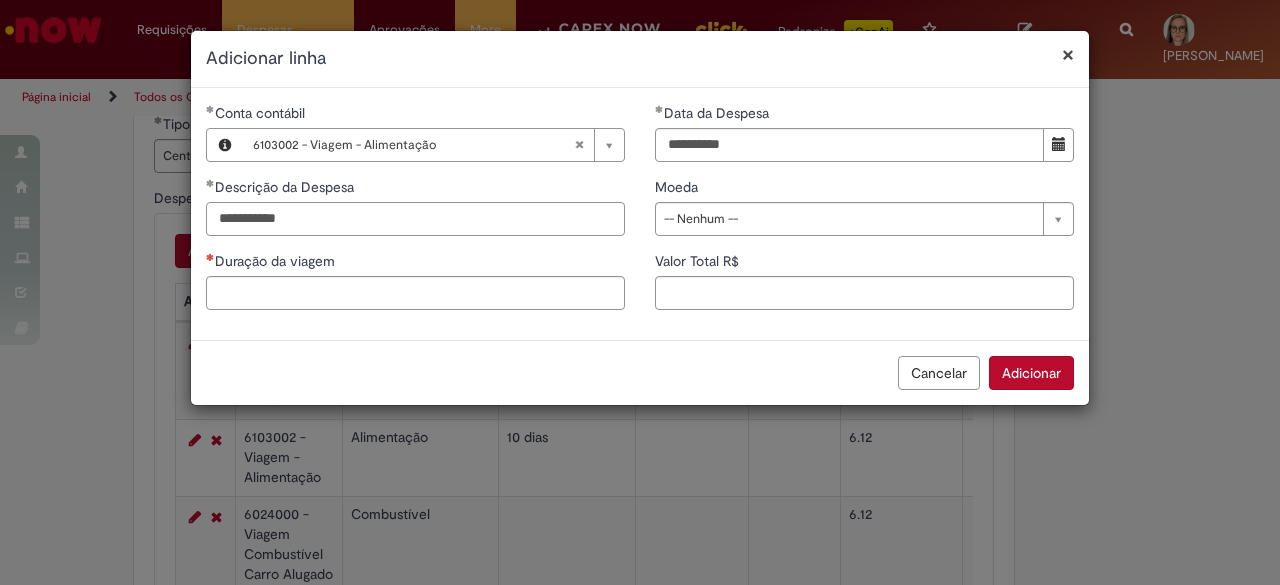 type on "**********" 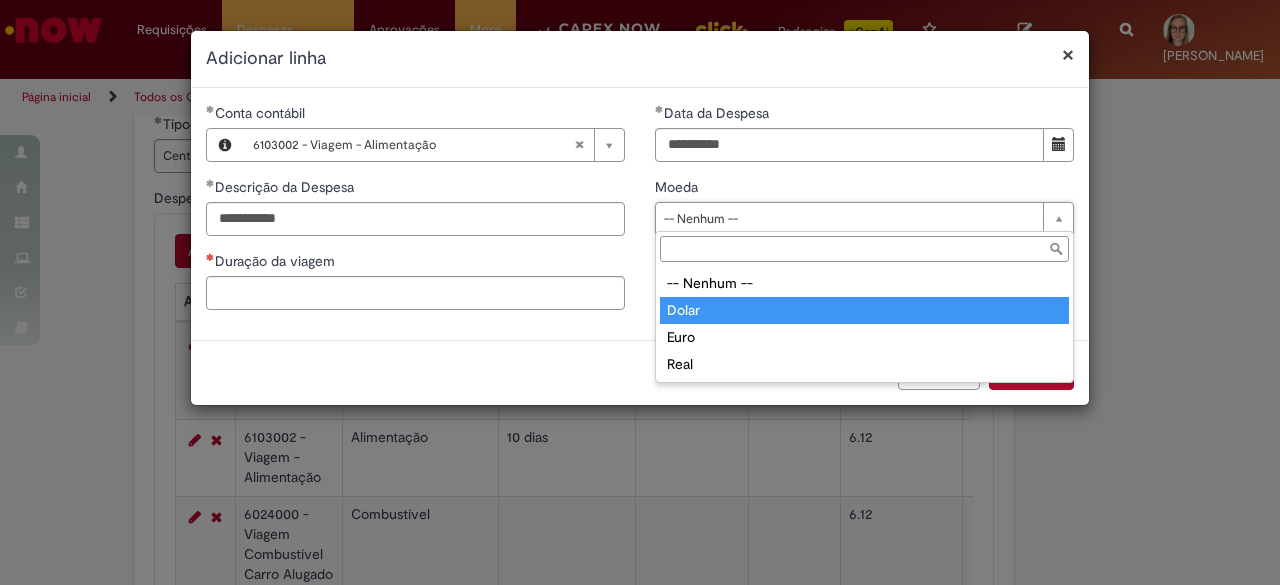 type on "*****" 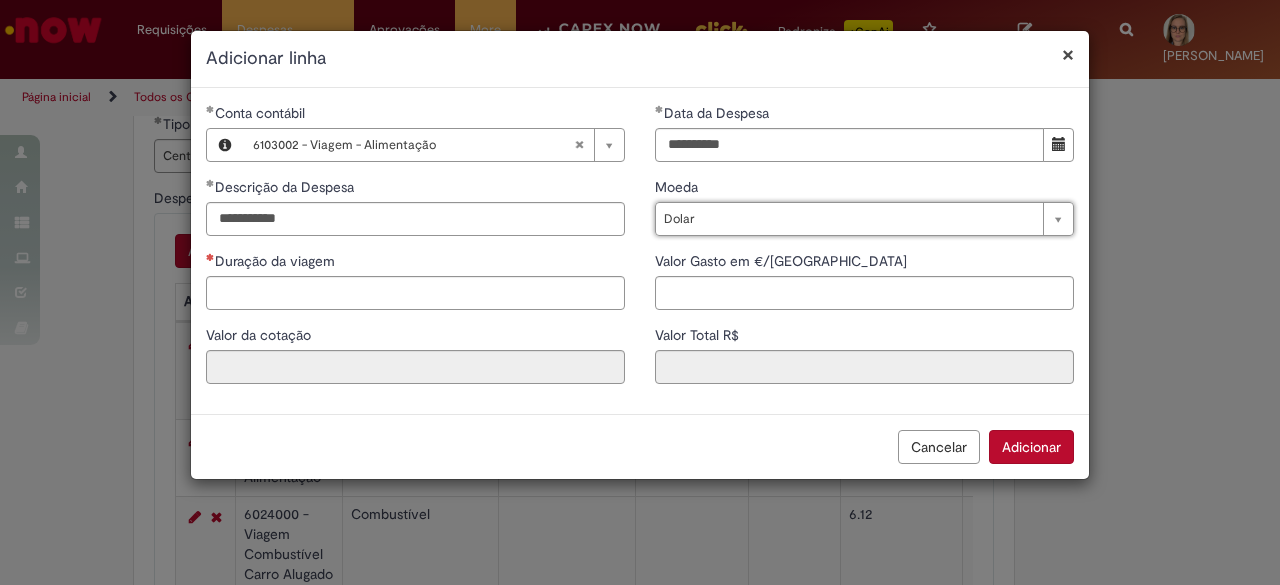 type on "****" 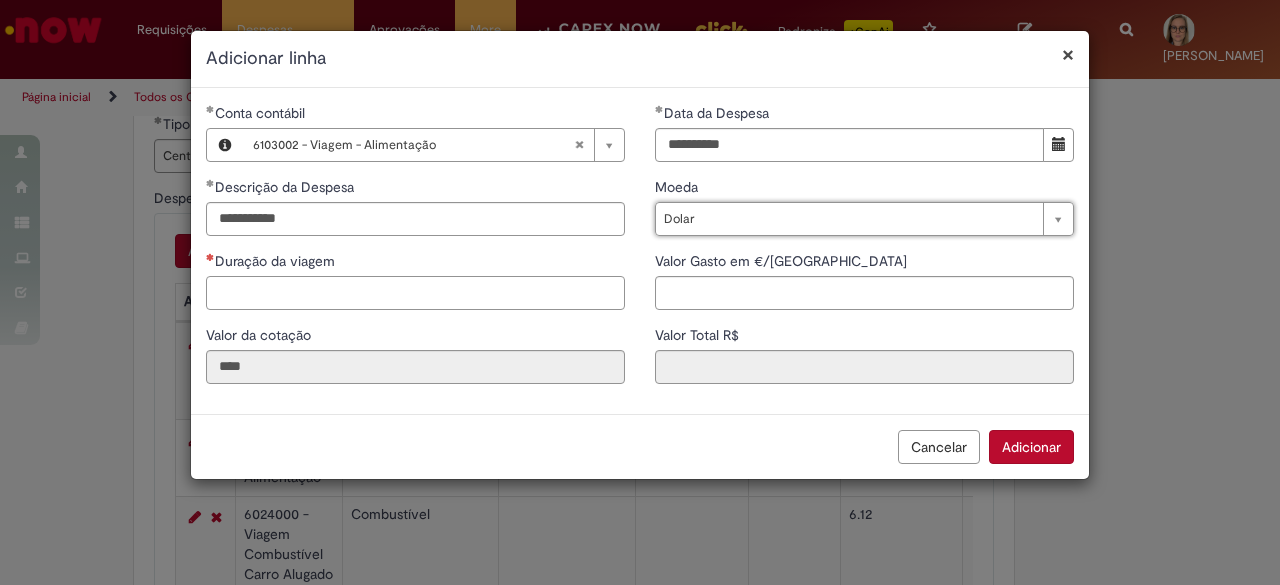 click on "Duração da viagem" at bounding box center [415, 293] 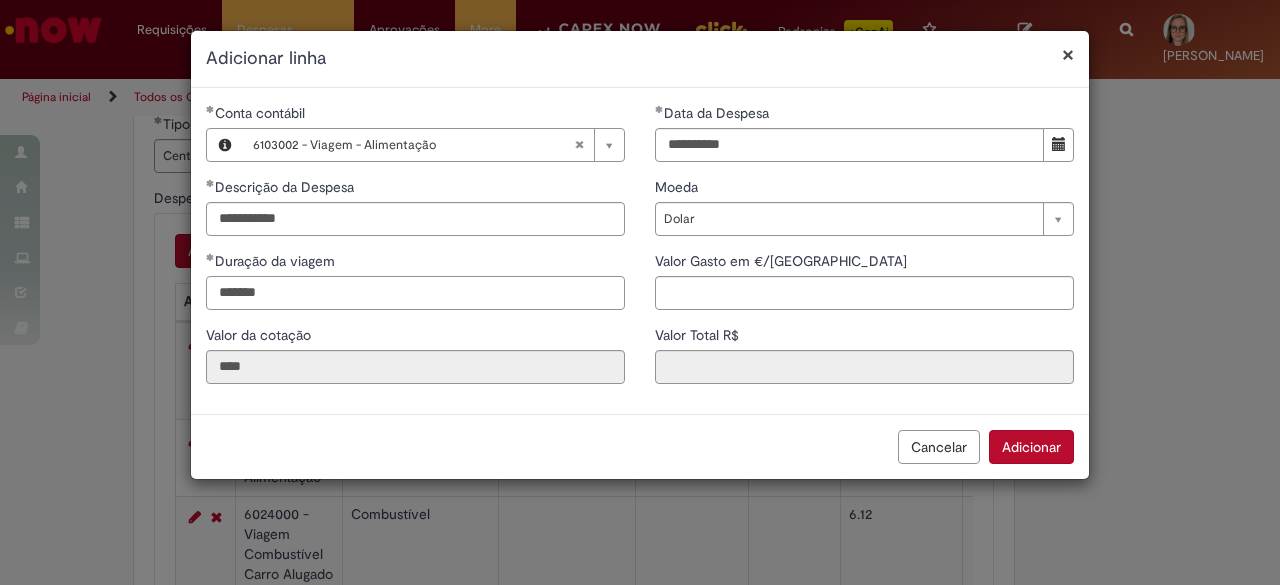 type on "*******" 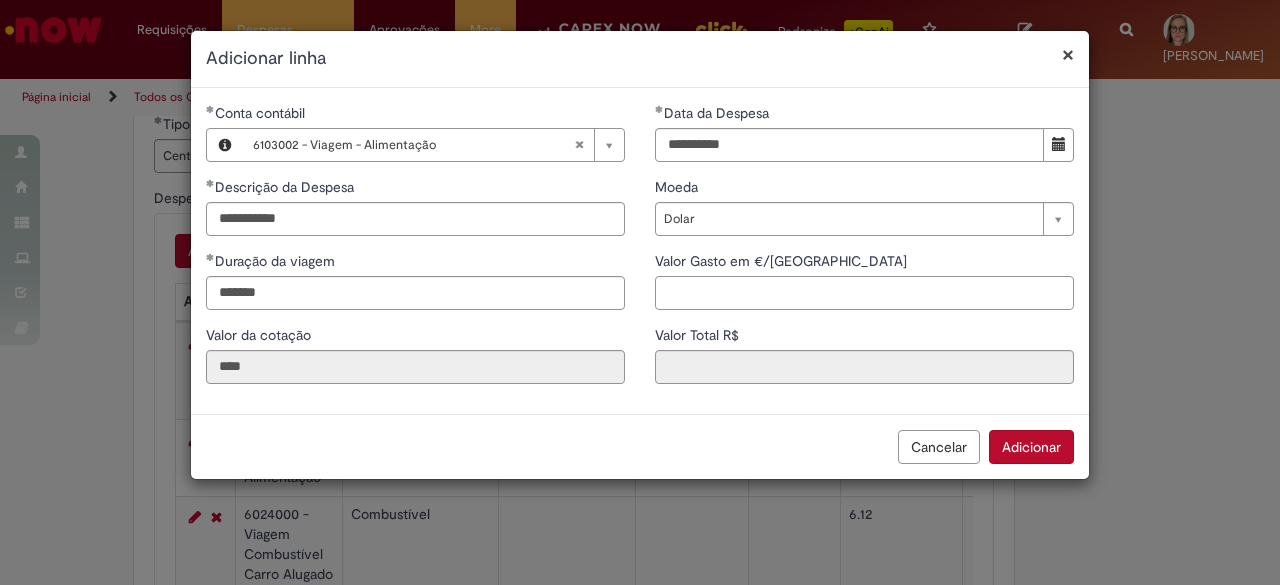 click on "Valor Gasto em €/US" at bounding box center [864, 293] 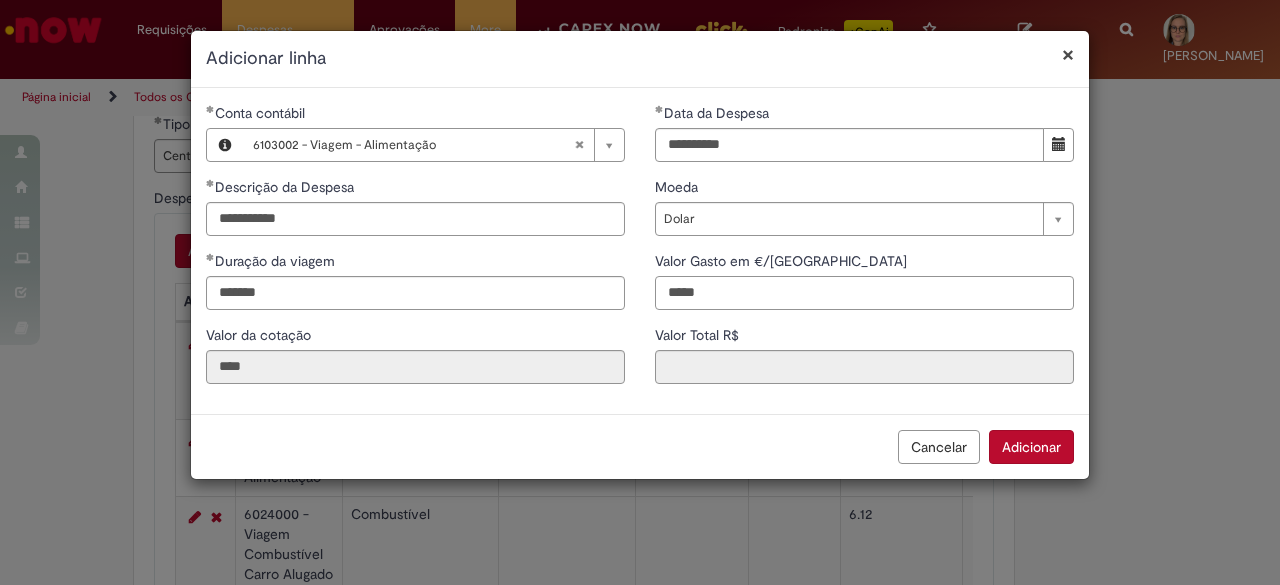 type on "*****" 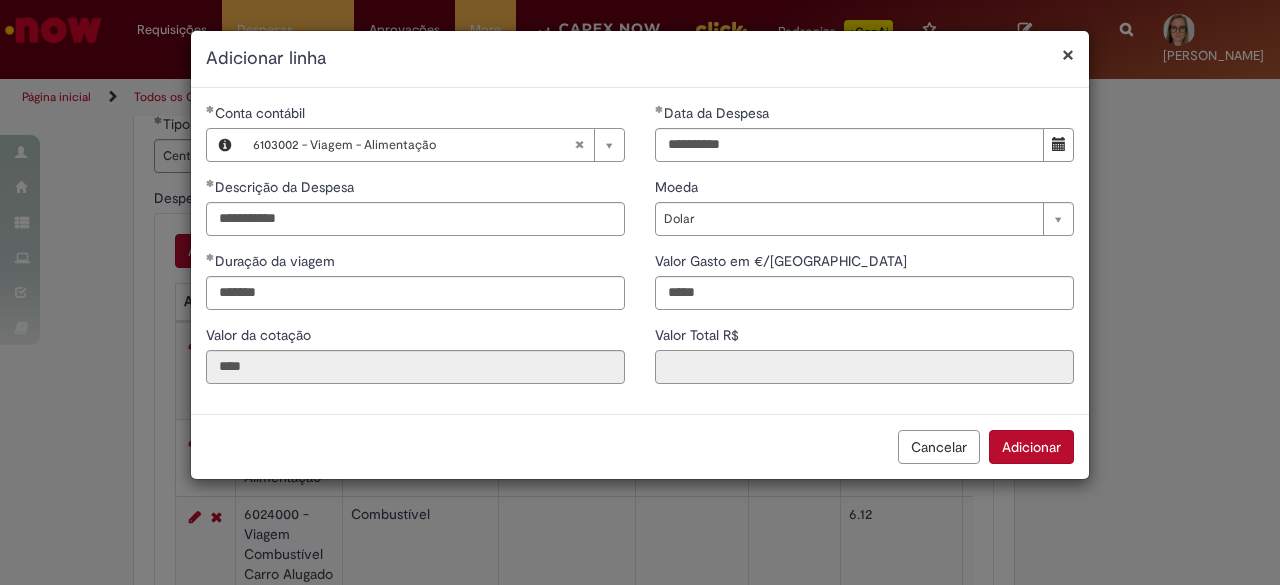 click on "Valor Total R$" at bounding box center (864, 367) 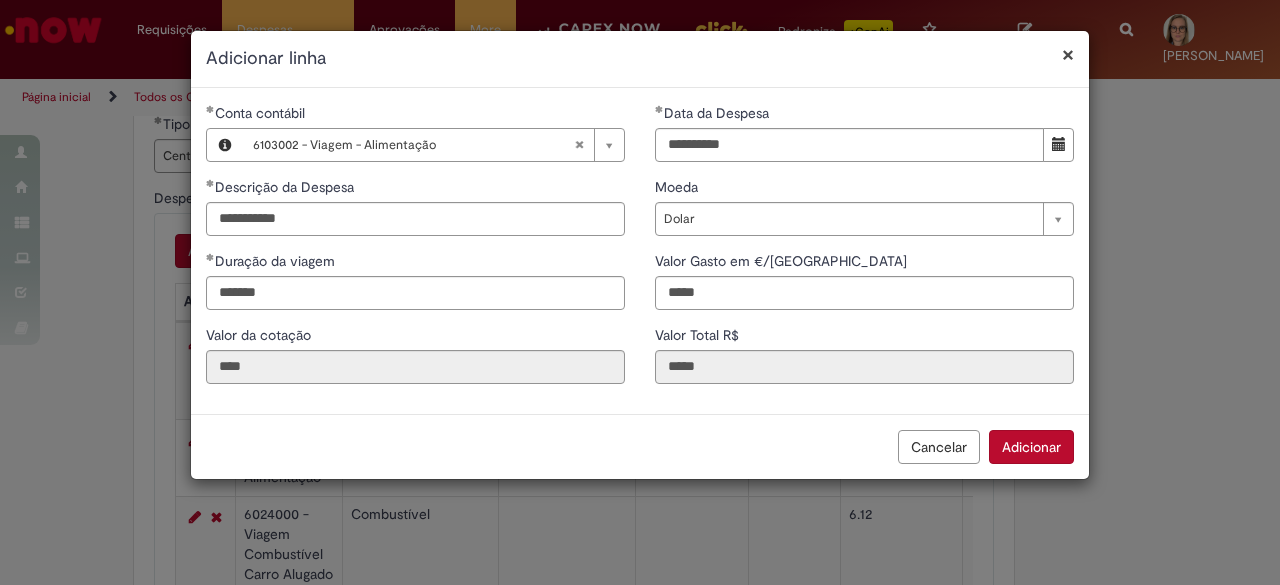 click on "Adicionar" at bounding box center [1031, 447] 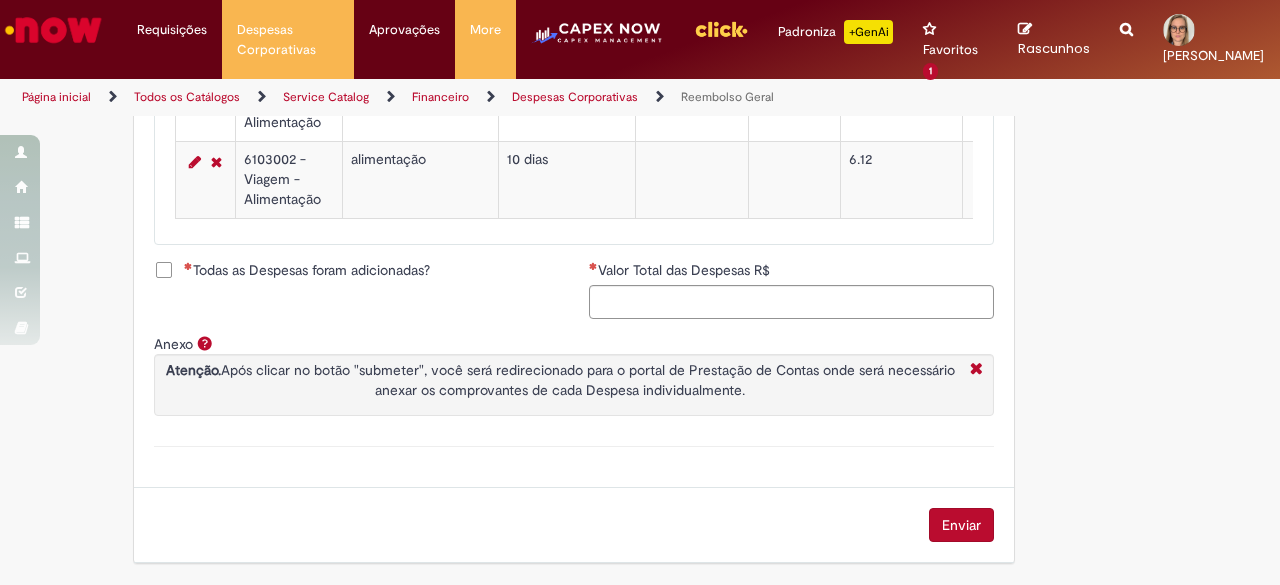 scroll, scrollTop: 1768, scrollLeft: 0, axis: vertical 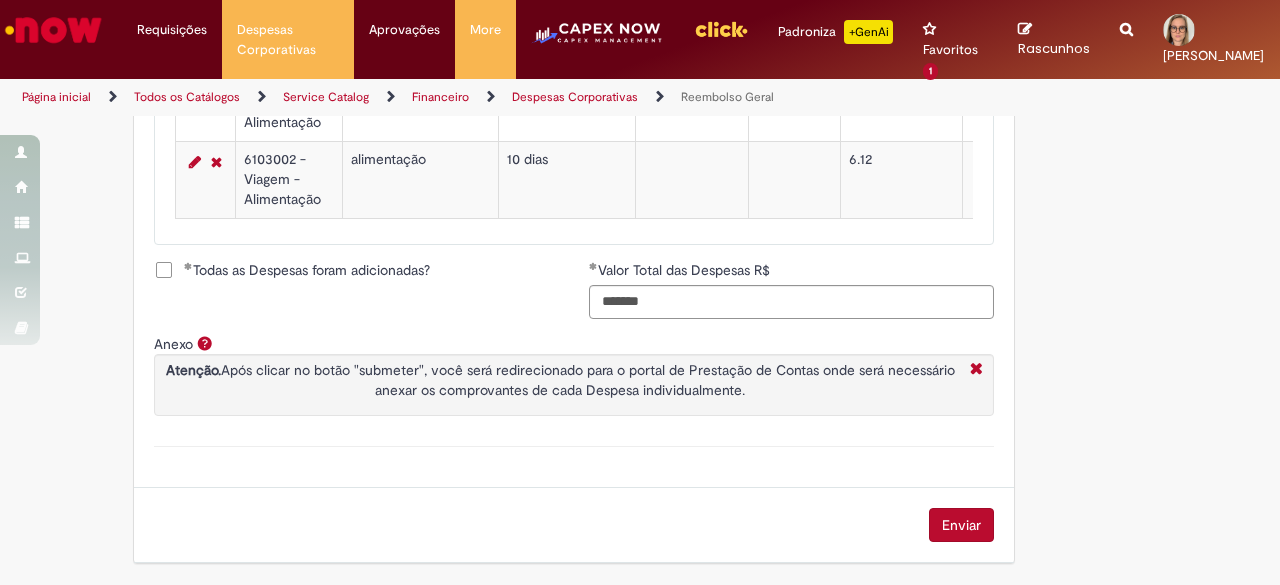 click on "Enviar" at bounding box center [961, 525] 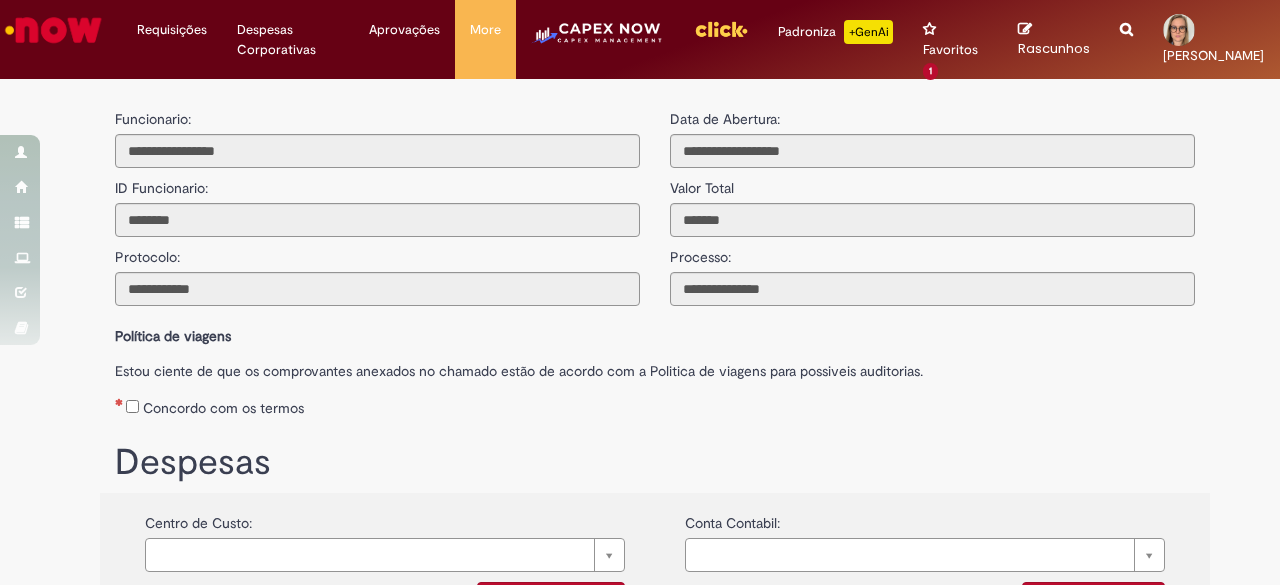 scroll, scrollTop: 0, scrollLeft: 0, axis: both 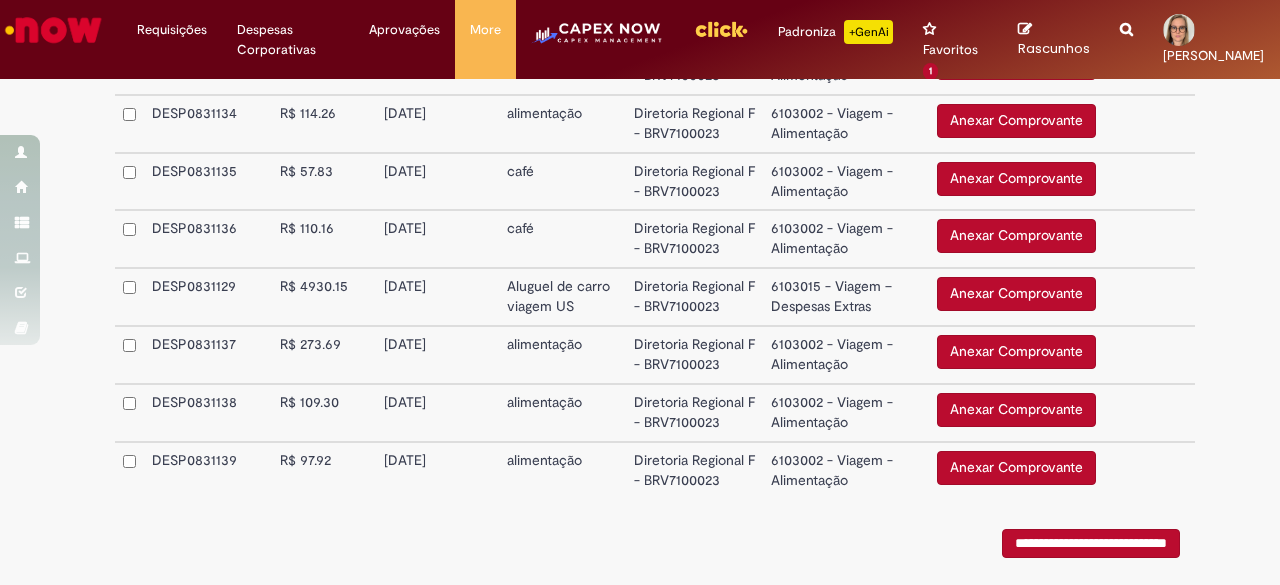 click on "Anexar Comprovante" at bounding box center [1016, 294] 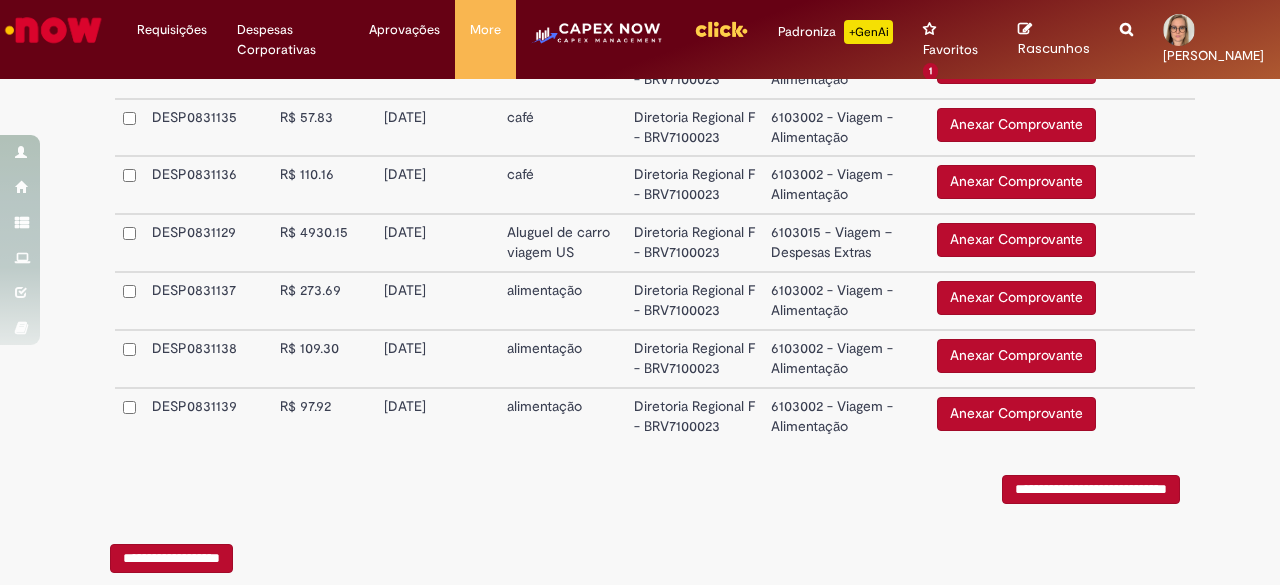 scroll, scrollTop: 992, scrollLeft: 0, axis: vertical 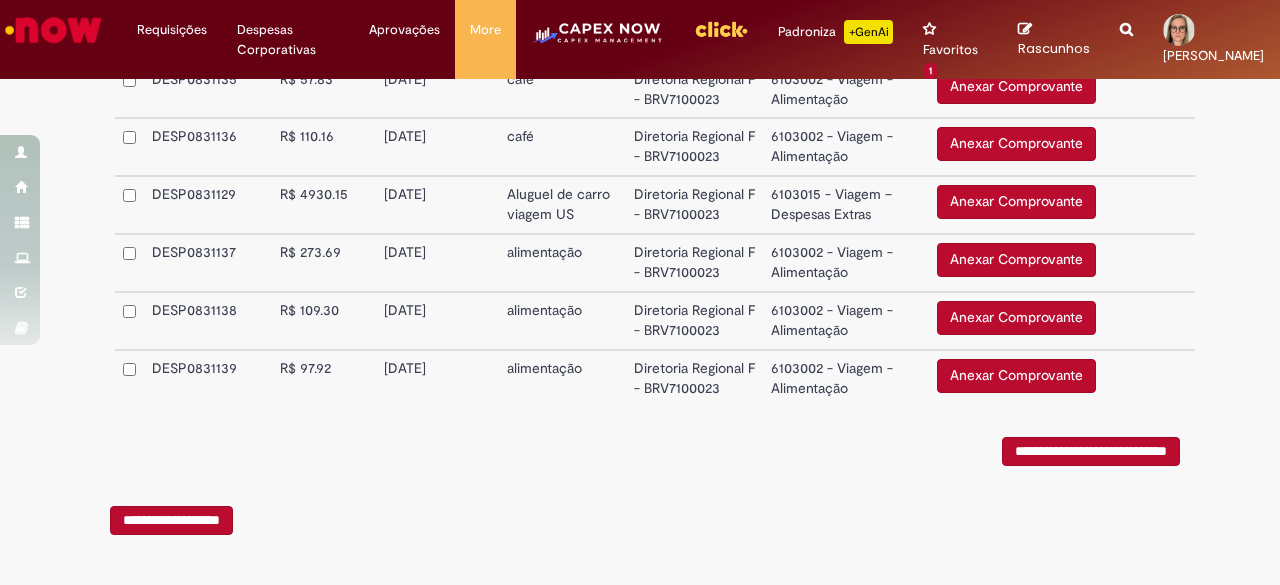 click on "**********" at bounding box center (171, 520) 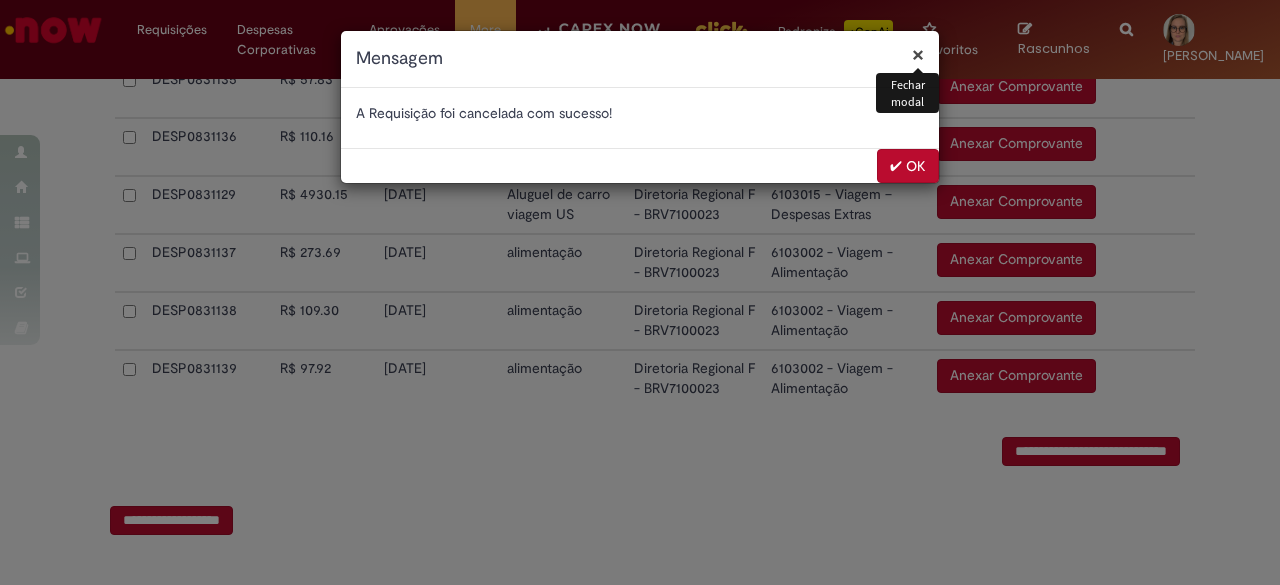 click on "✔ OK" at bounding box center (908, 166) 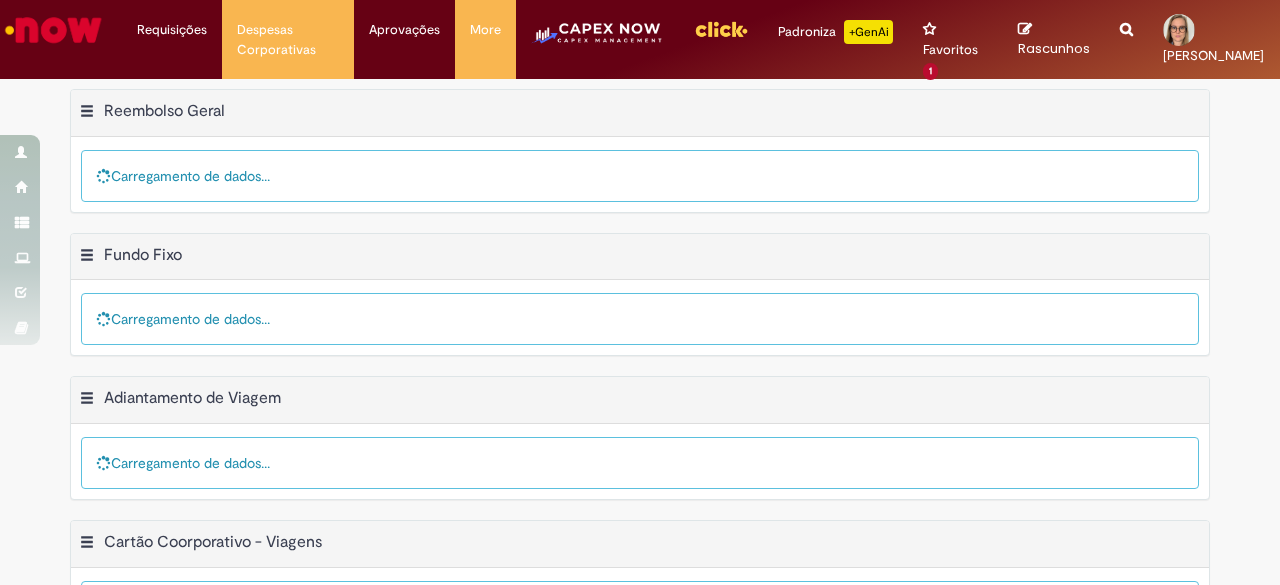 scroll, scrollTop: 0, scrollLeft: 0, axis: both 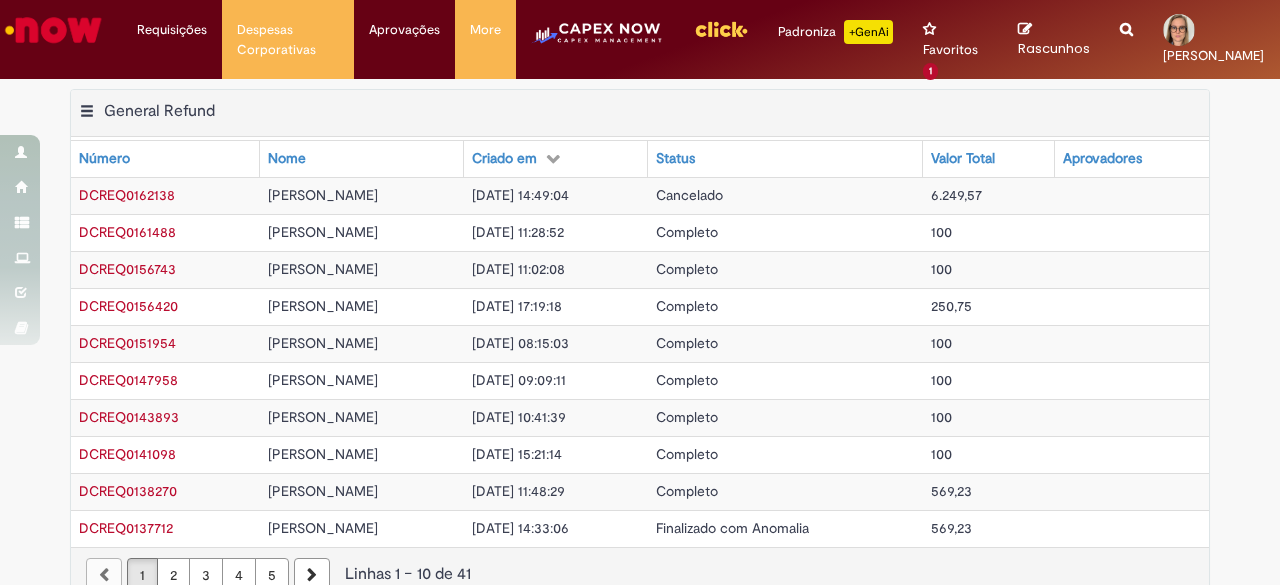 click on "Cancelado" at bounding box center (689, 195) 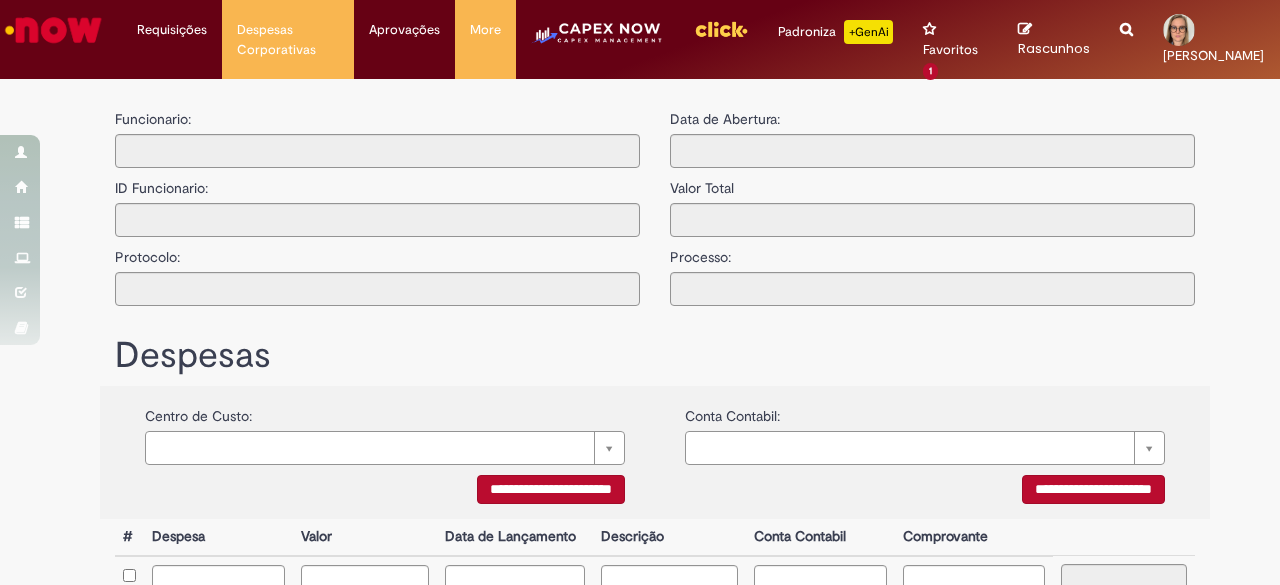 type on "**********" 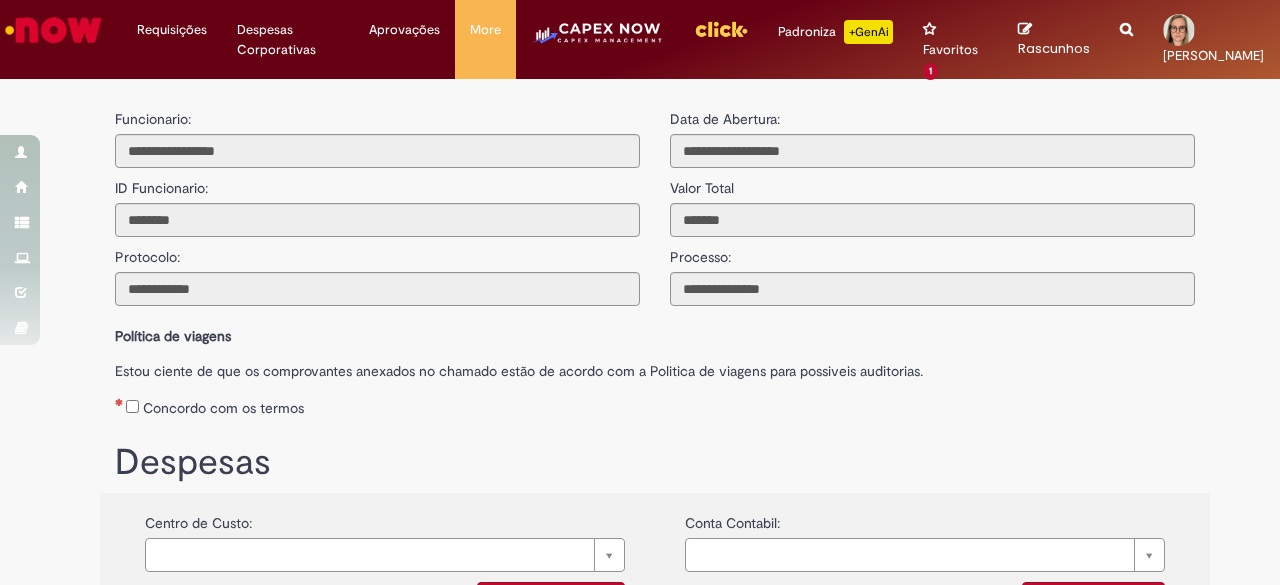 scroll, scrollTop: 272, scrollLeft: 0, axis: vertical 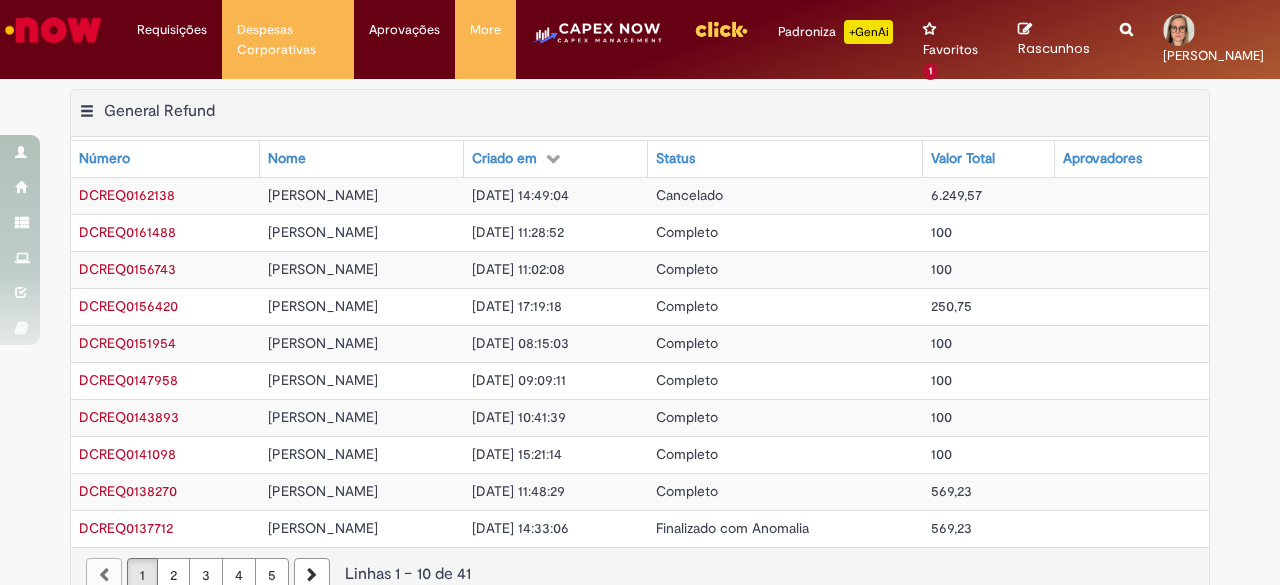 click on "DCREQ0162138" at bounding box center [127, 195] 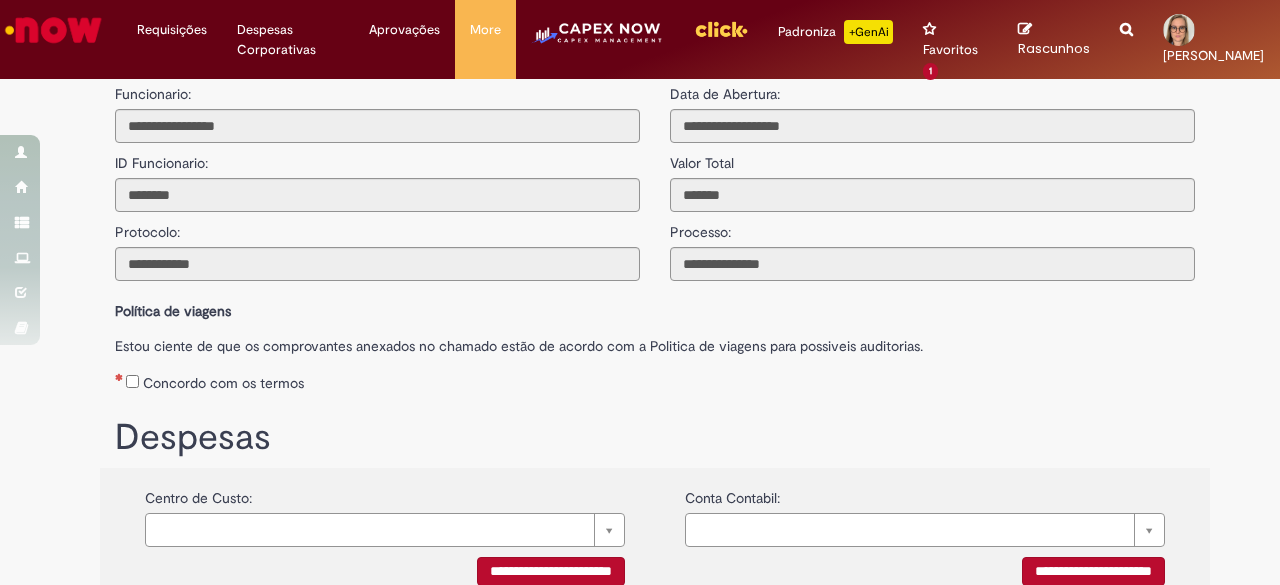 scroll, scrollTop: 0, scrollLeft: 0, axis: both 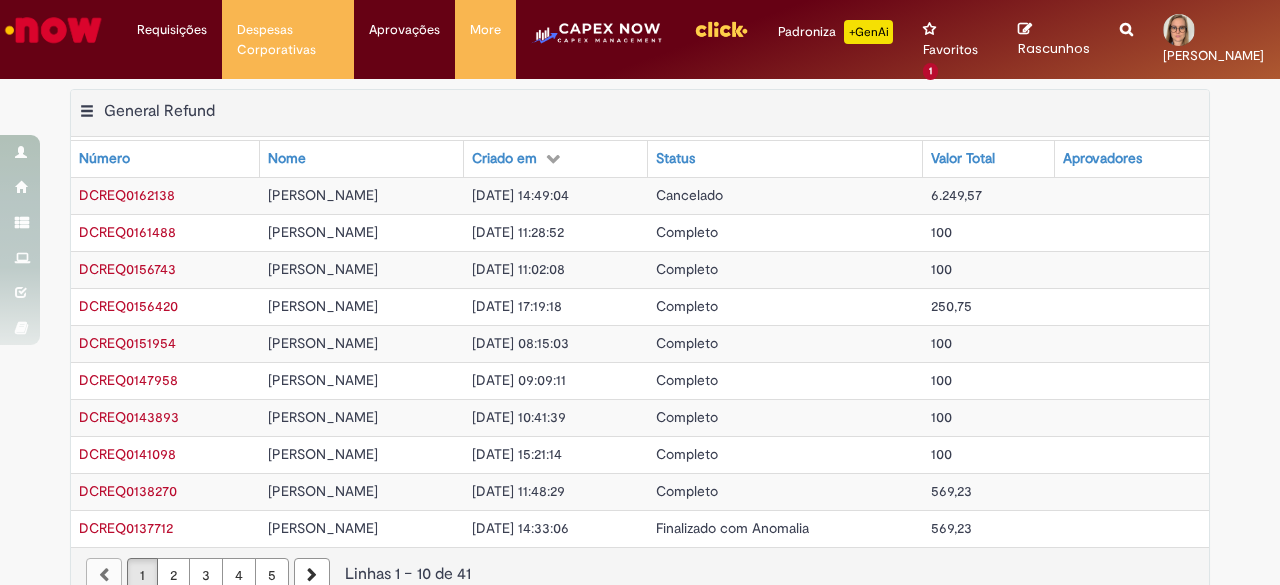 click on "6.249,57" at bounding box center (956, 195) 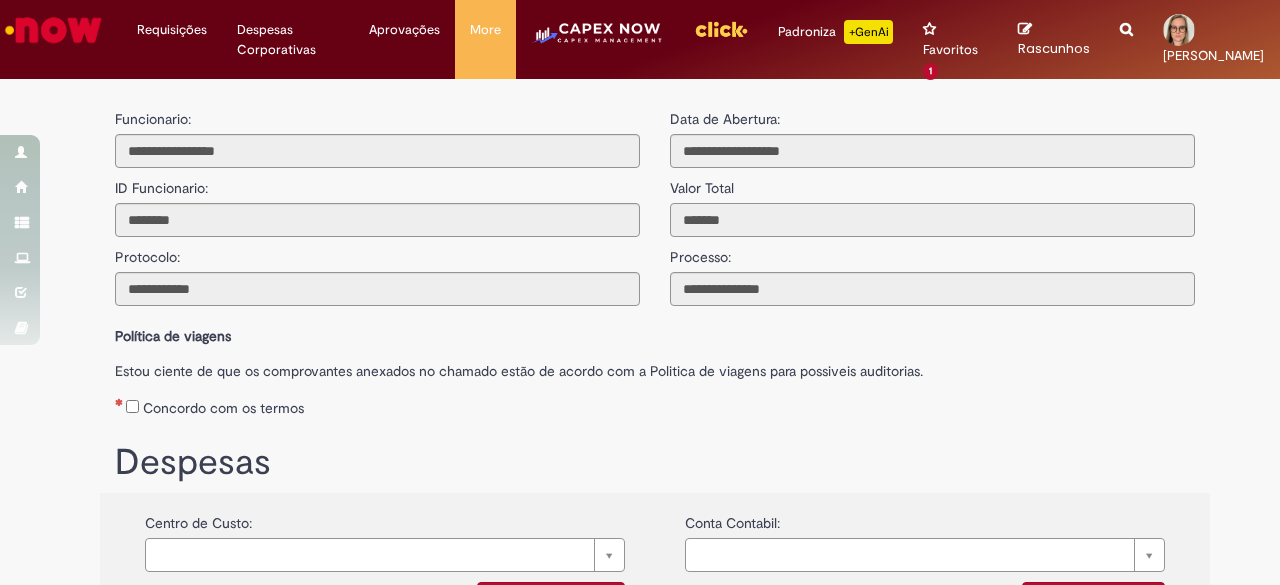 click on "*******" at bounding box center (932, 220) 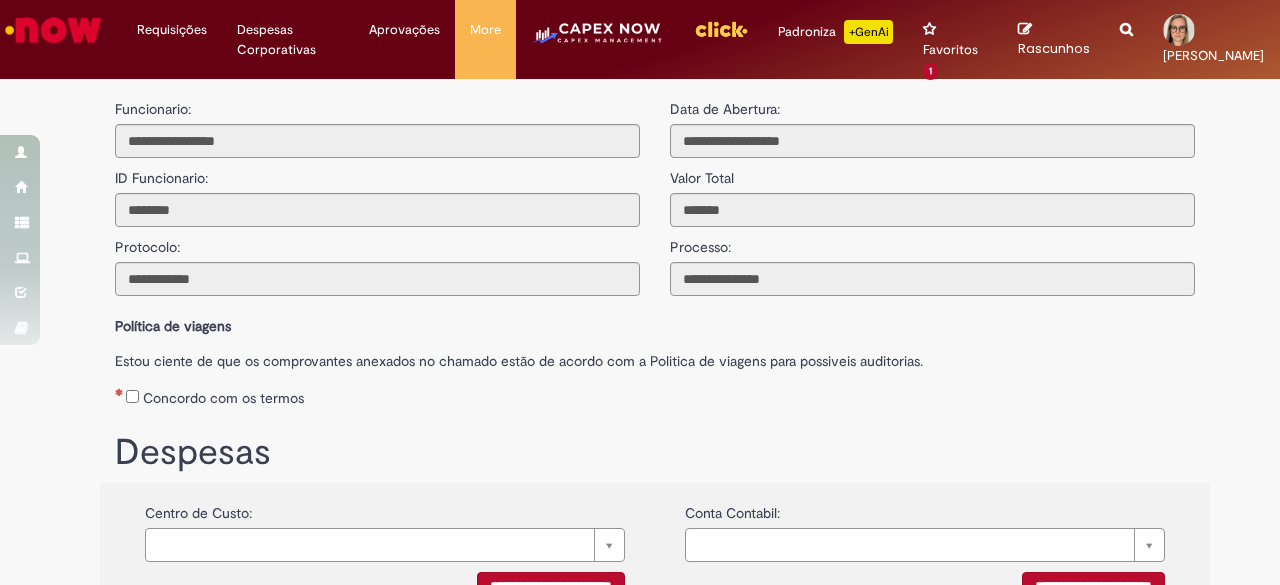 scroll, scrollTop: 0, scrollLeft: 0, axis: both 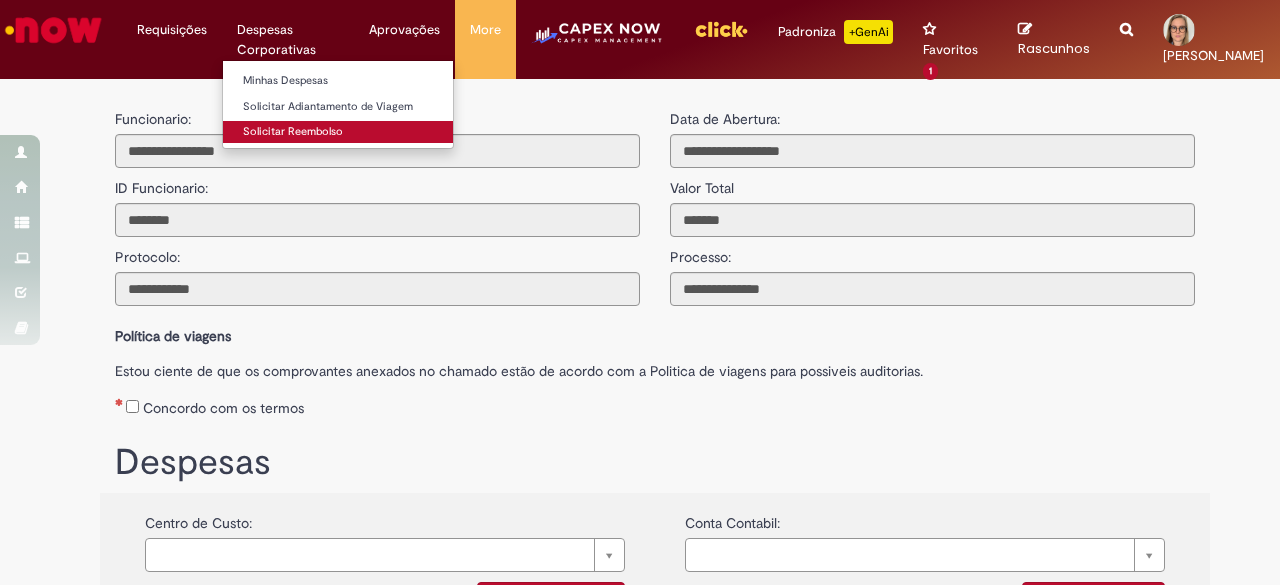 click on "Solicitar Reembolso" at bounding box center (338, 132) 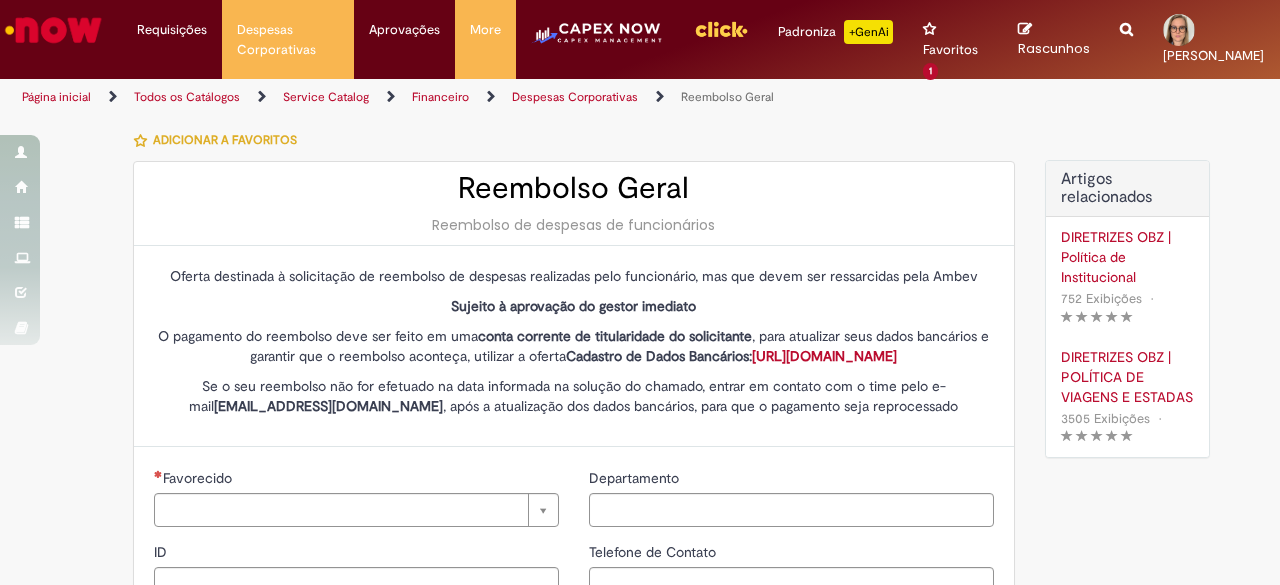 type on "********" 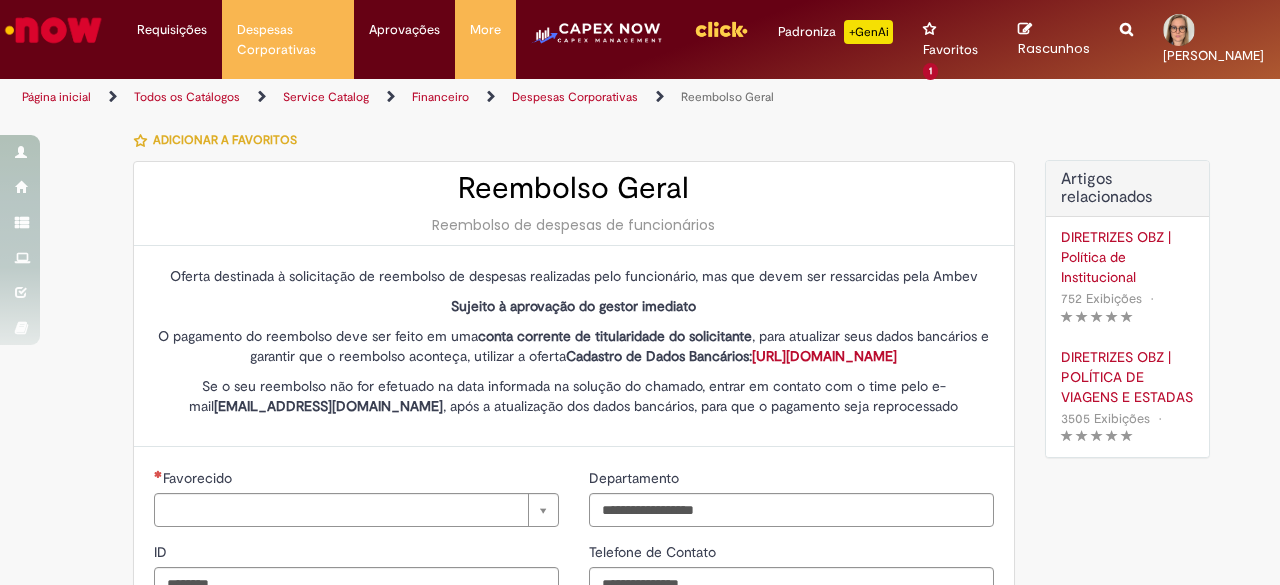 type on "**********" 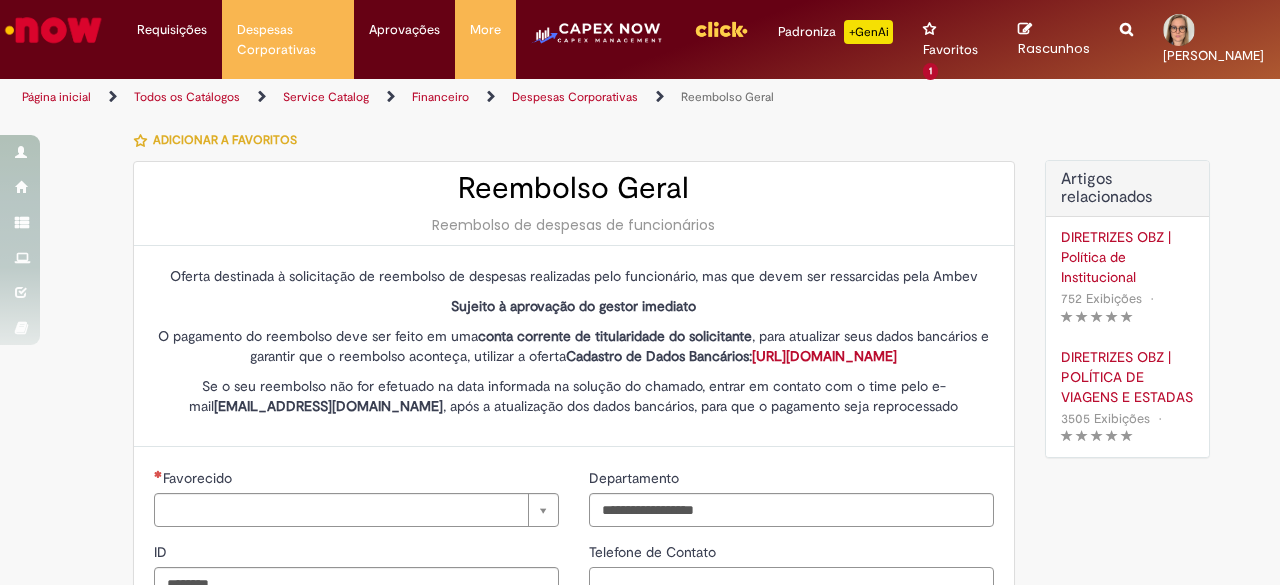 type on "**********" 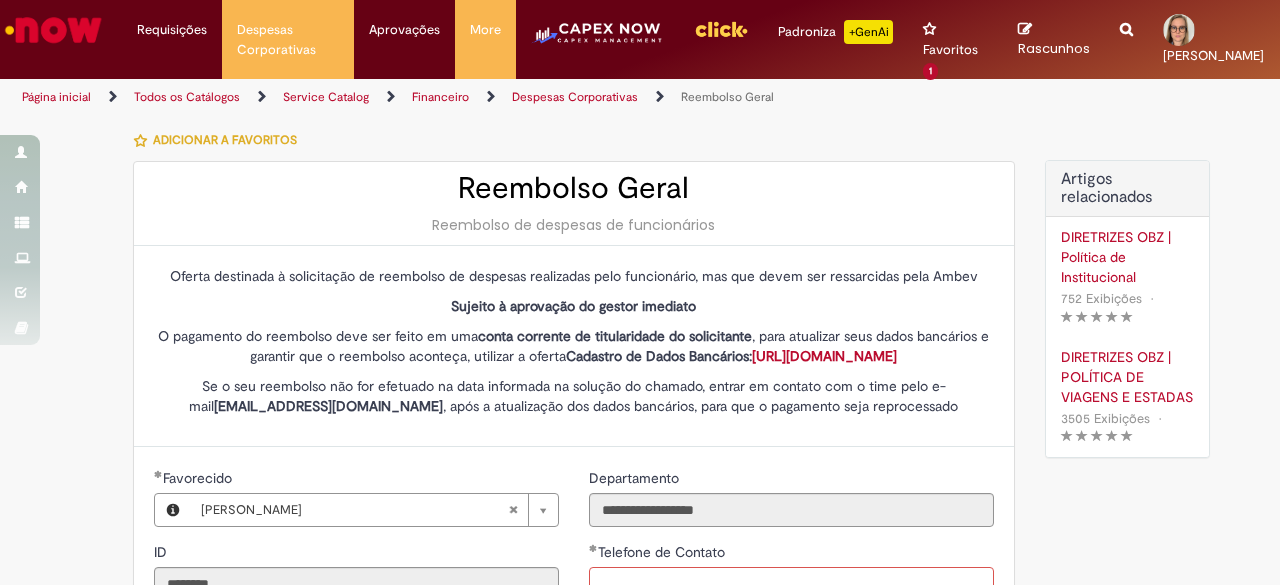 scroll, scrollTop: 252, scrollLeft: 0, axis: vertical 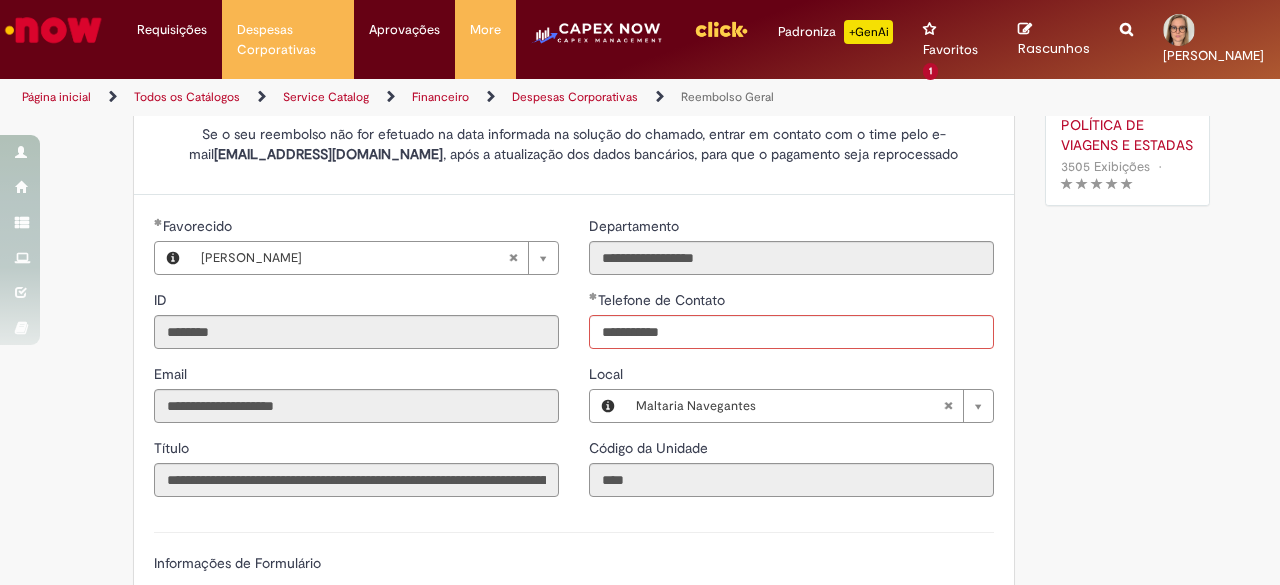 click on "Adicionar a Favoritos
Reembolso Geral
Reembolso de despesas de funcionários
Oferta destinada à solicitação de reembolso de despesas realizadas pelo funcionário, mas que devem ser ressarcidas pela Ambev
Sujeito à aprovação do gestor imediato
O pagamento do reembolso deve ser feito em uma  conta corrente de titularidade do solicitante , para atualizar seus dados bancários e garantir que o reembolso aconteça, utilizar a oferta  Cadastro de Dados Bancários:  https://ambev.service-now.com/ambevnow?id=sc_cat_item&sys_id=d0c9721edbbb2b003383be2df39619e3
Se o seu reembolso não for efetuado na data informada na solução do chamado, entrar em contato com o time pelo e-mail  opreembolsoseadiantamentos@ambev.com.br , após a atualização dos dados bancários, para que o pagamento seja reprocessado
sap a integrar *** Country Code **" at bounding box center [640, 546] 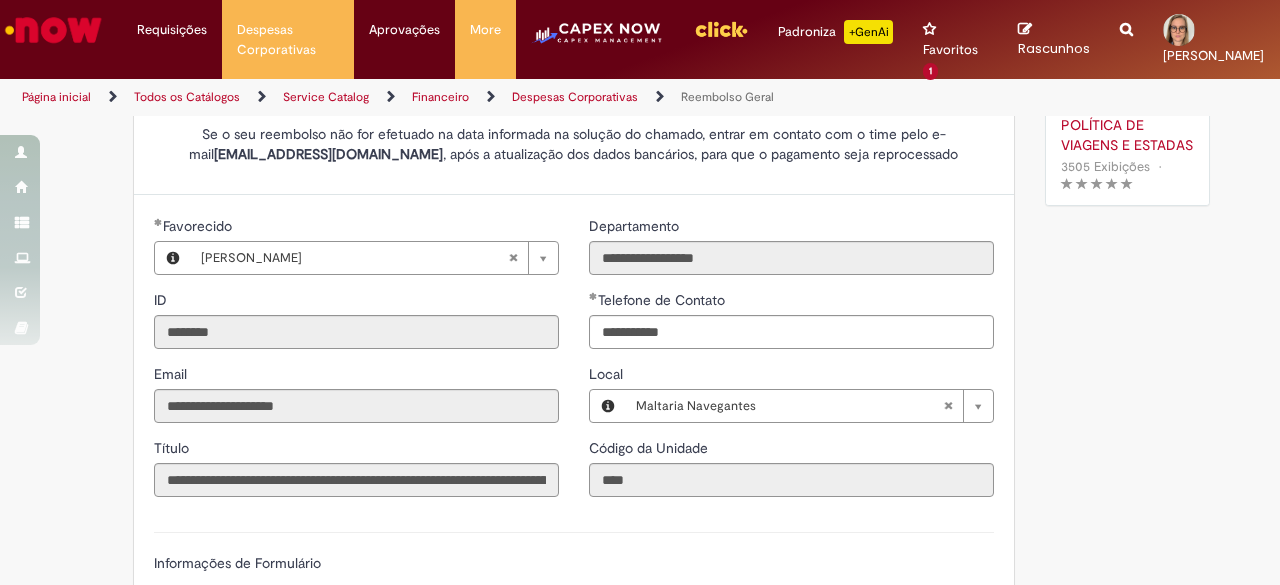 type on "**********" 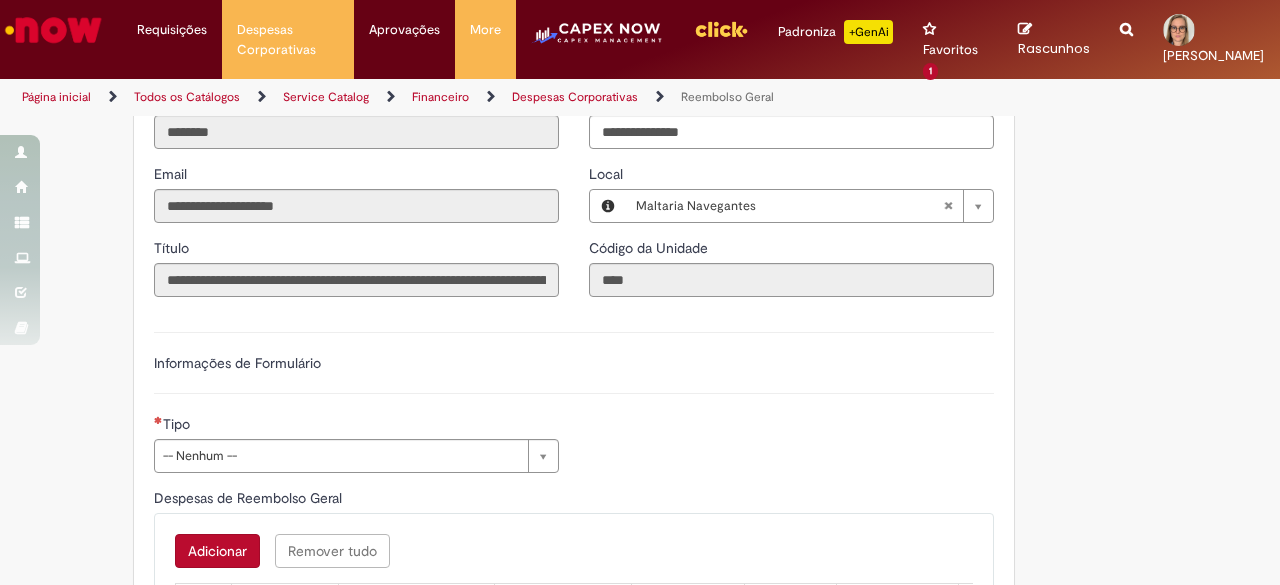 scroll, scrollTop: 552, scrollLeft: 0, axis: vertical 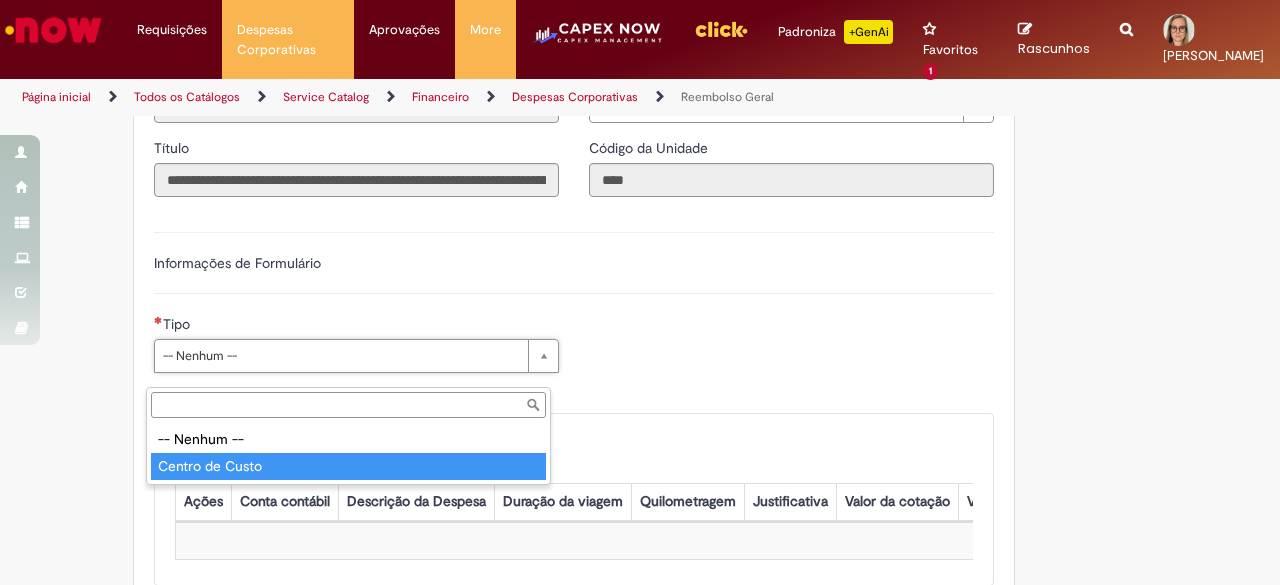 type on "**********" 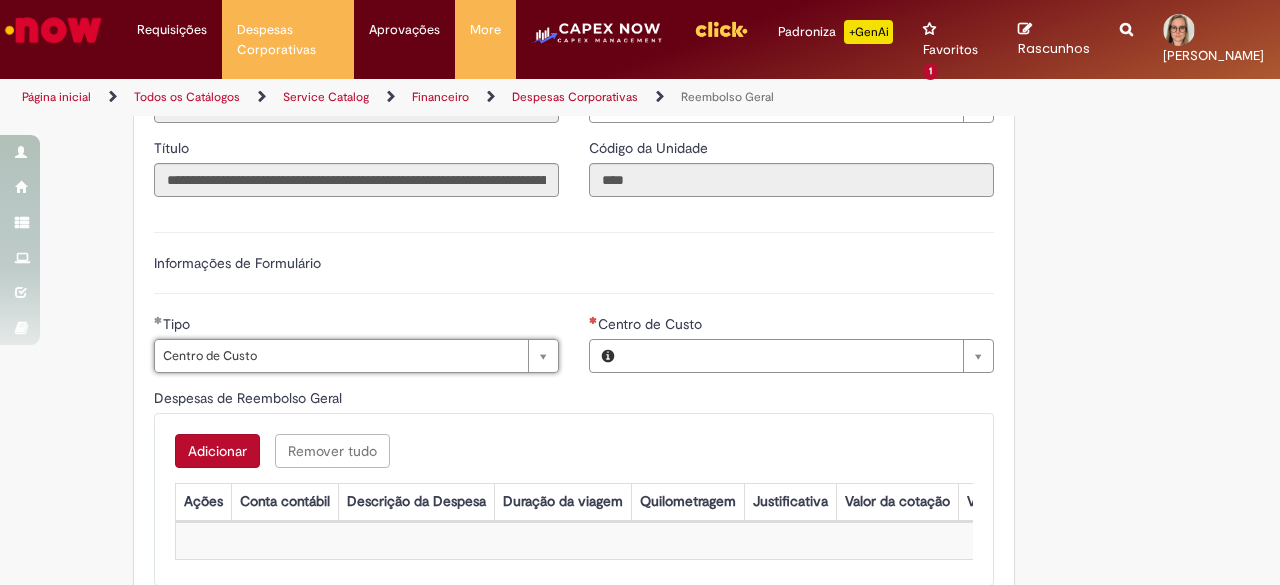 type on "**********" 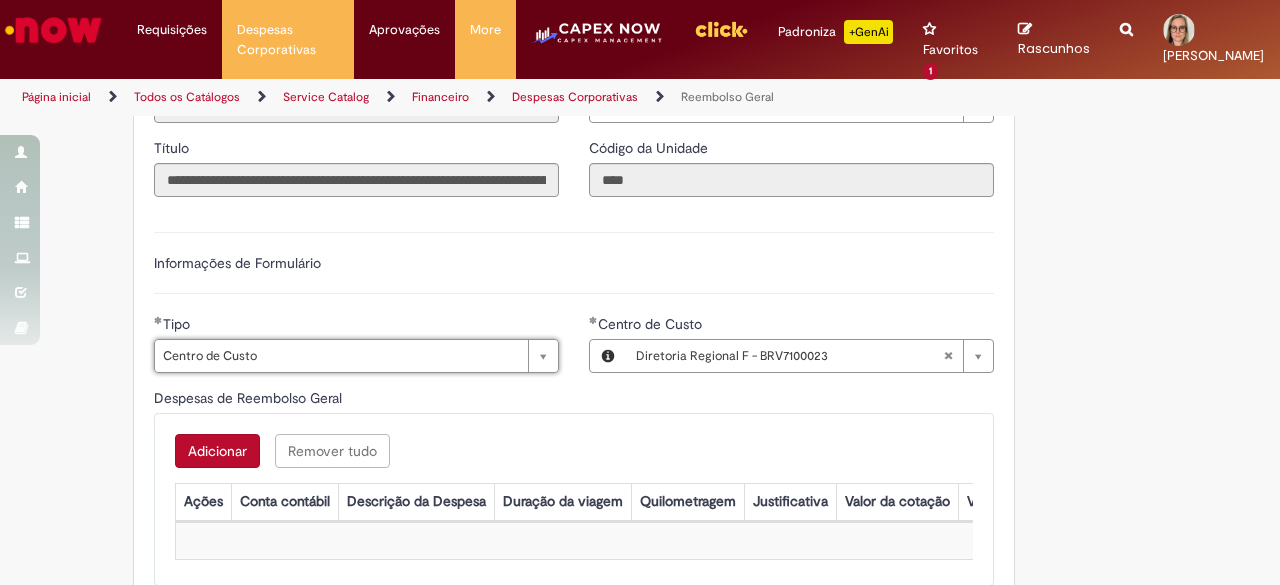 click on "**********" at bounding box center (791, 351) 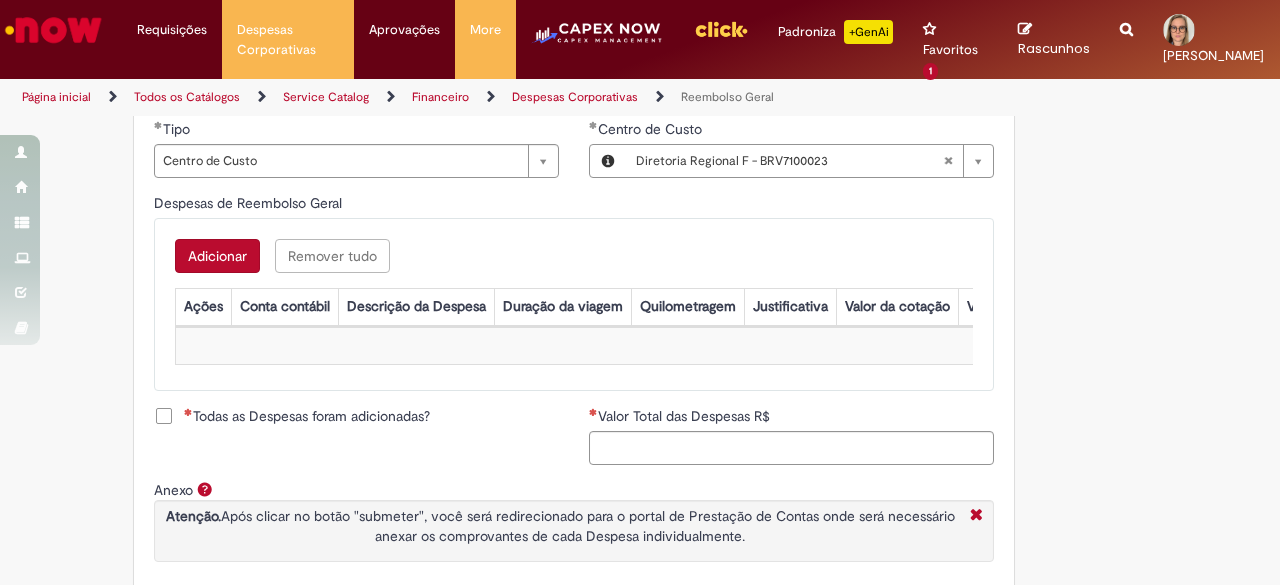 scroll, scrollTop: 752, scrollLeft: 0, axis: vertical 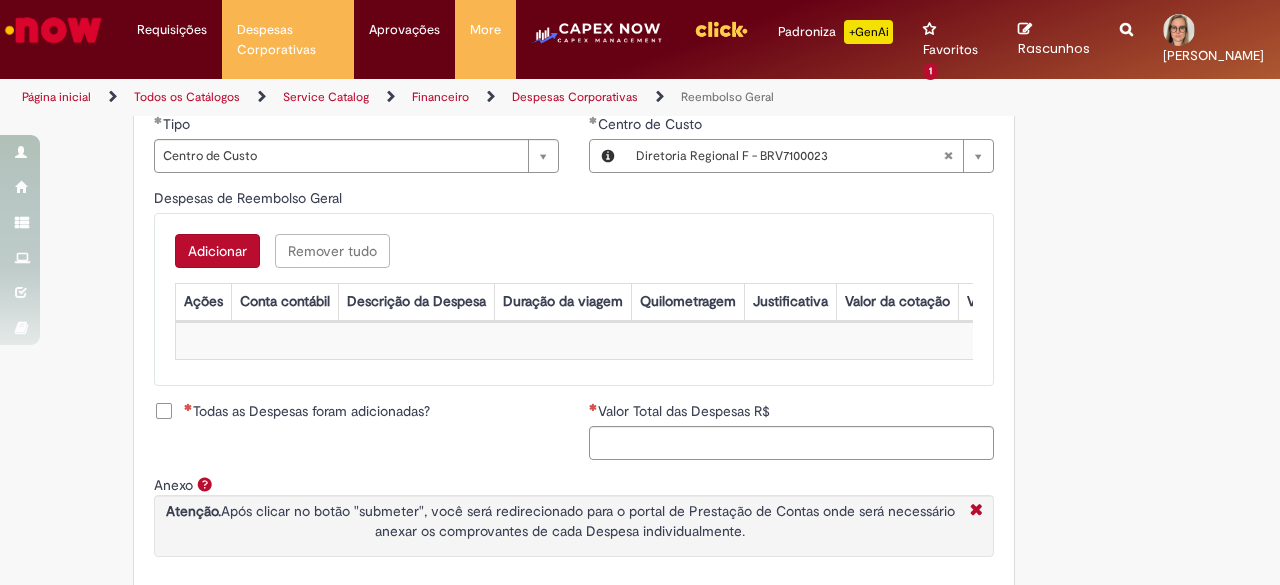click on "Adicionar" at bounding box center (217, 251) 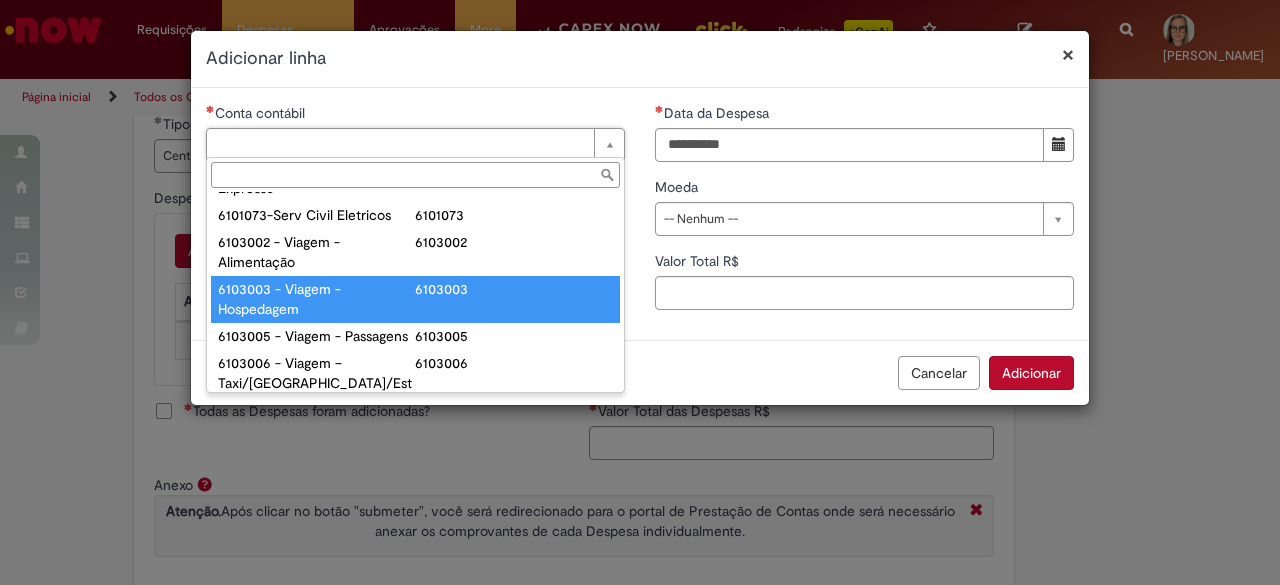 scroll, scrollTop: 900, scrollLeft: 0, axis: vertical 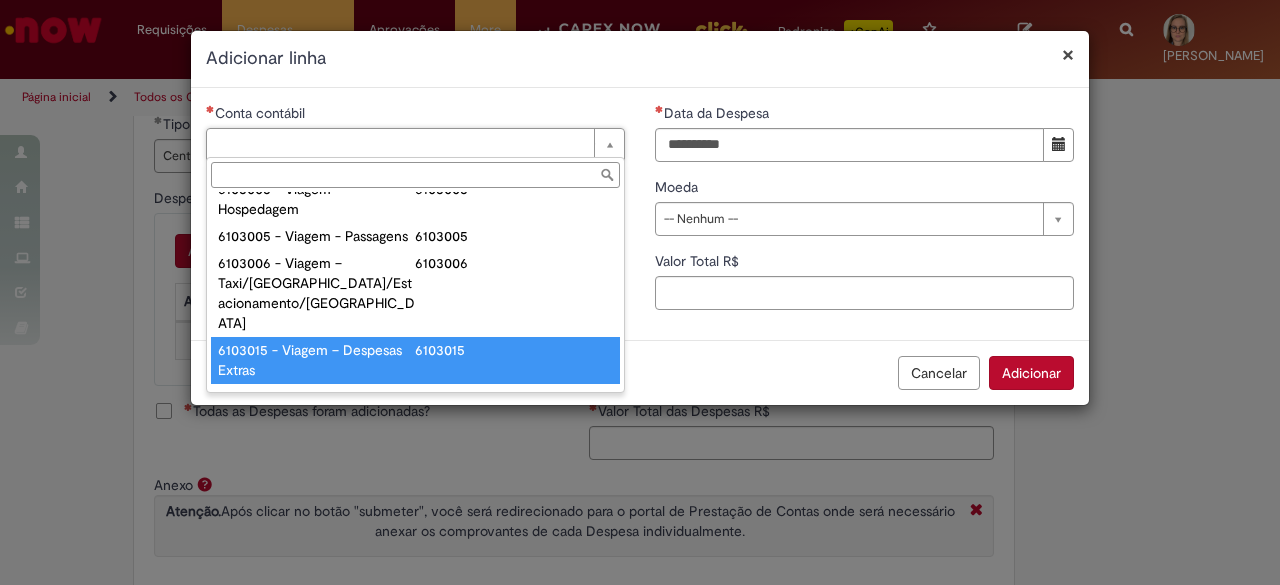 type on "**********" 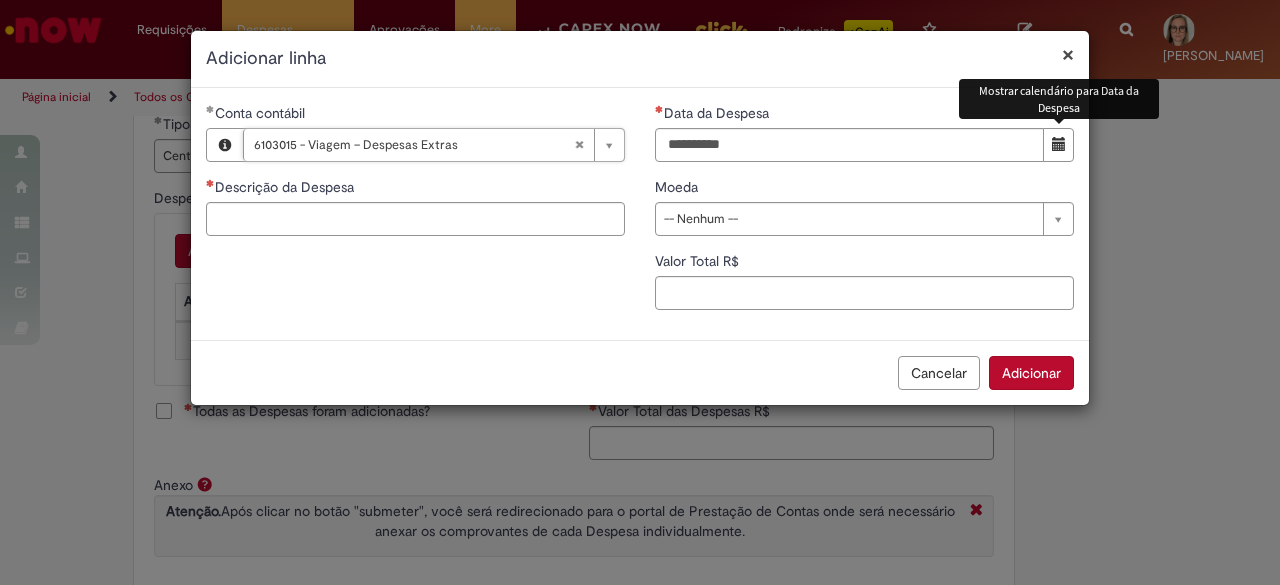 click at bounding box center (1058, 145) 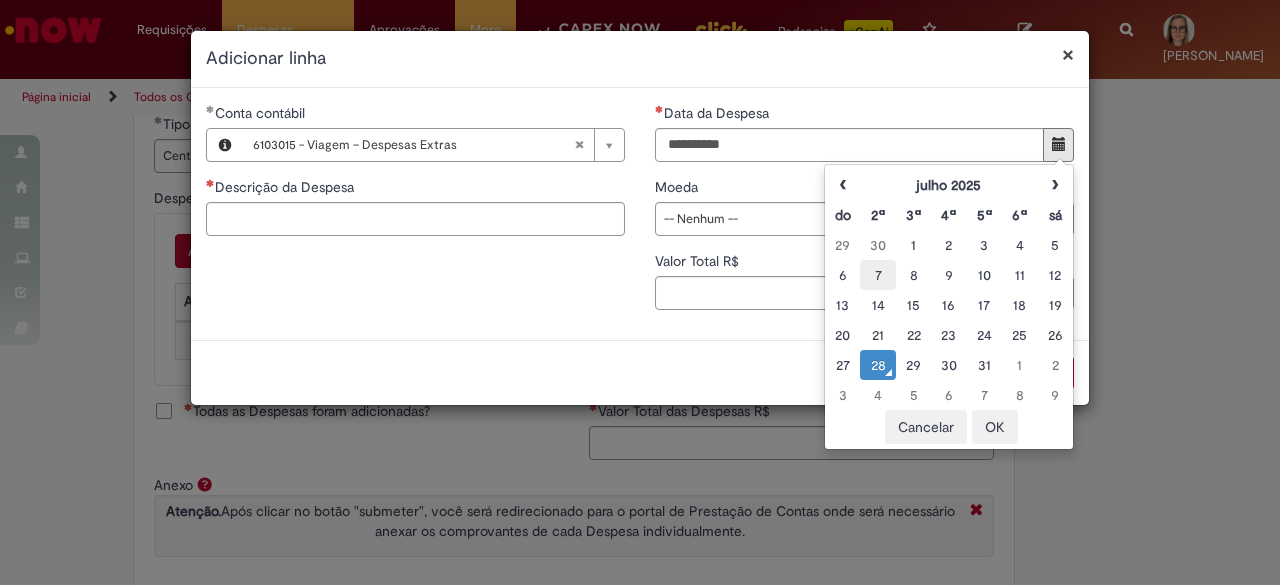click on "7" at bounding box center (877, 275) 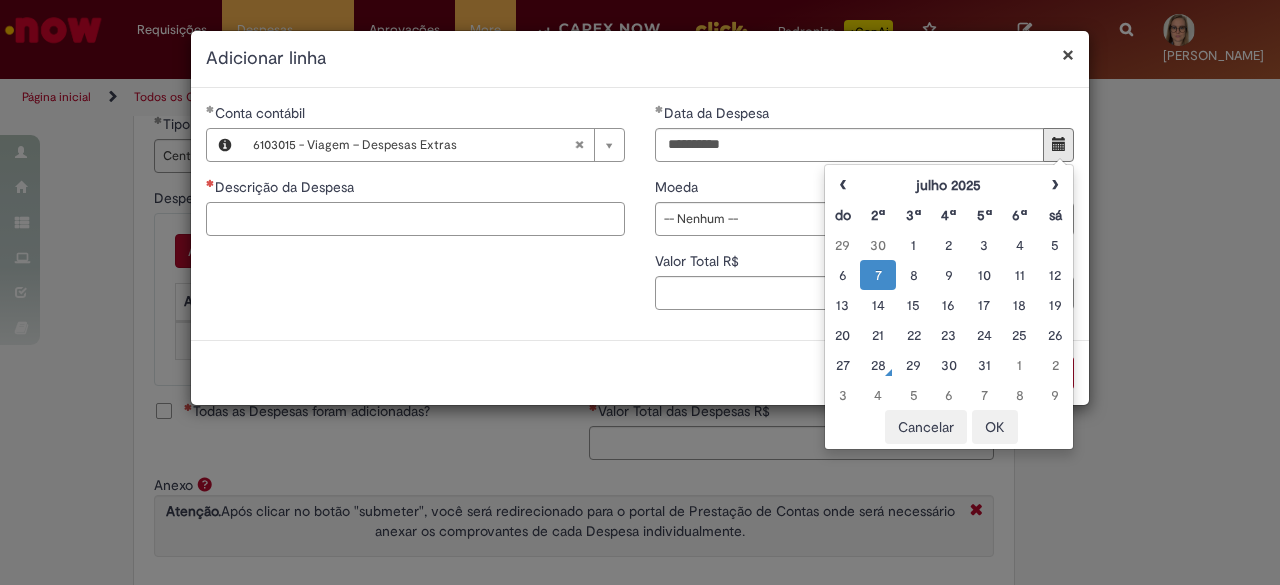 click on "Descrição da Despesa" at bounding box center (415, 219) 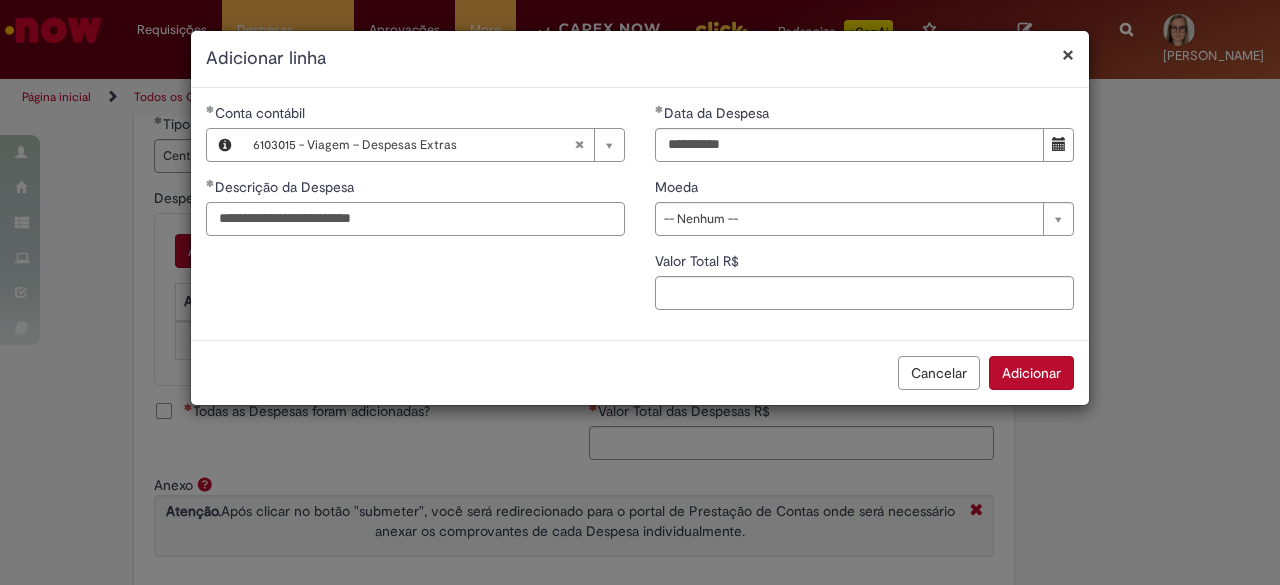 type on "**********" 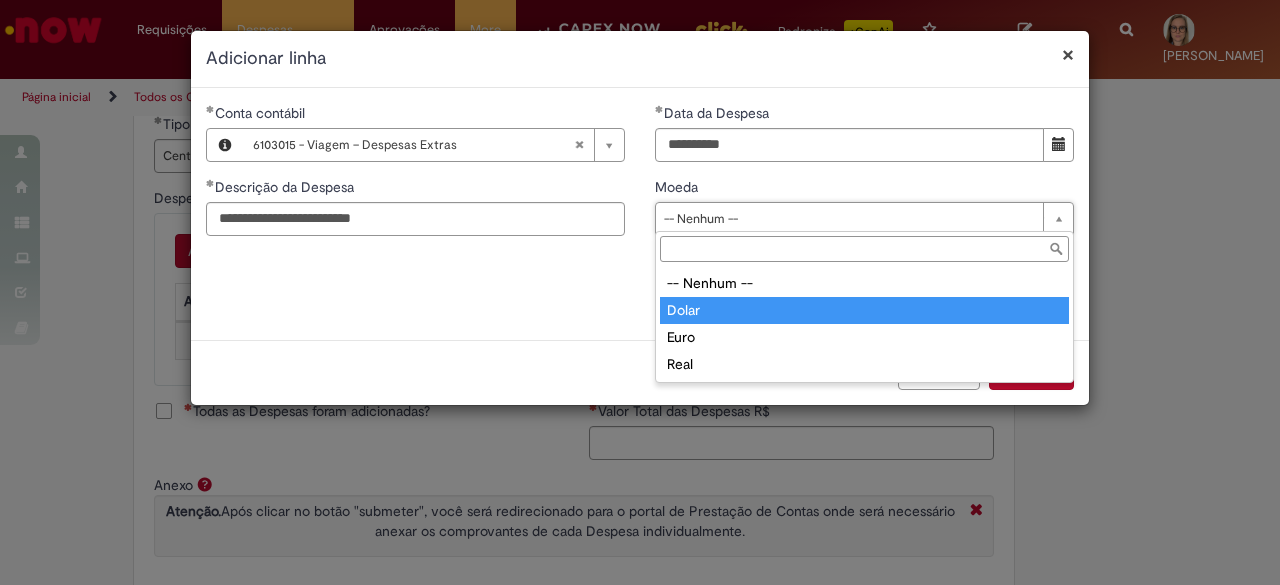 type on "*****" 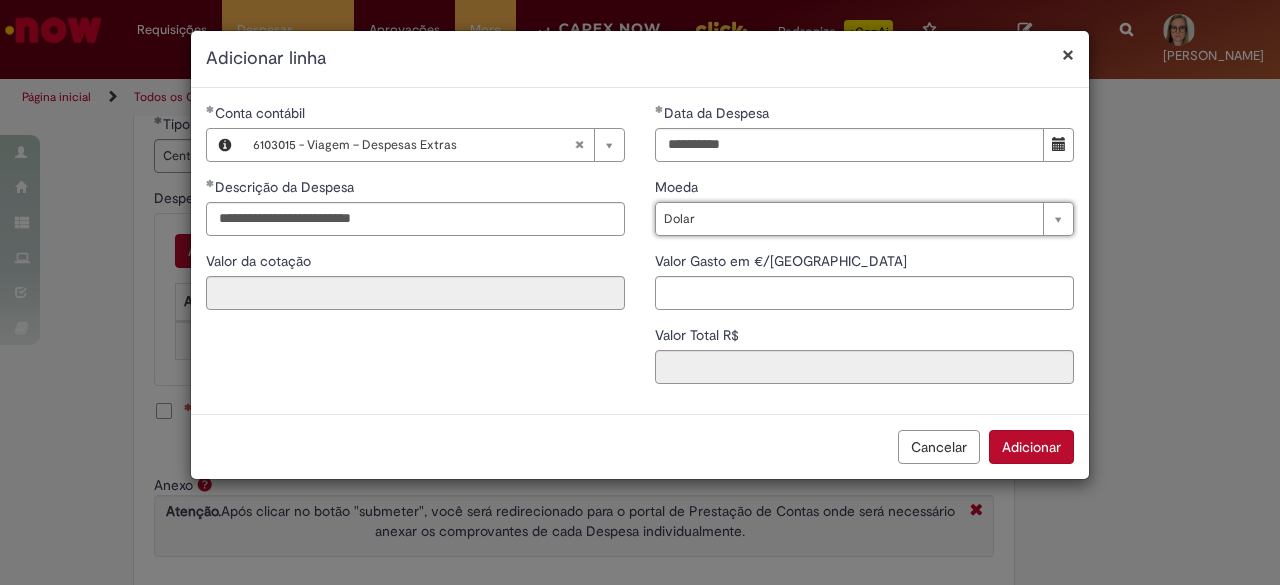type on "****" 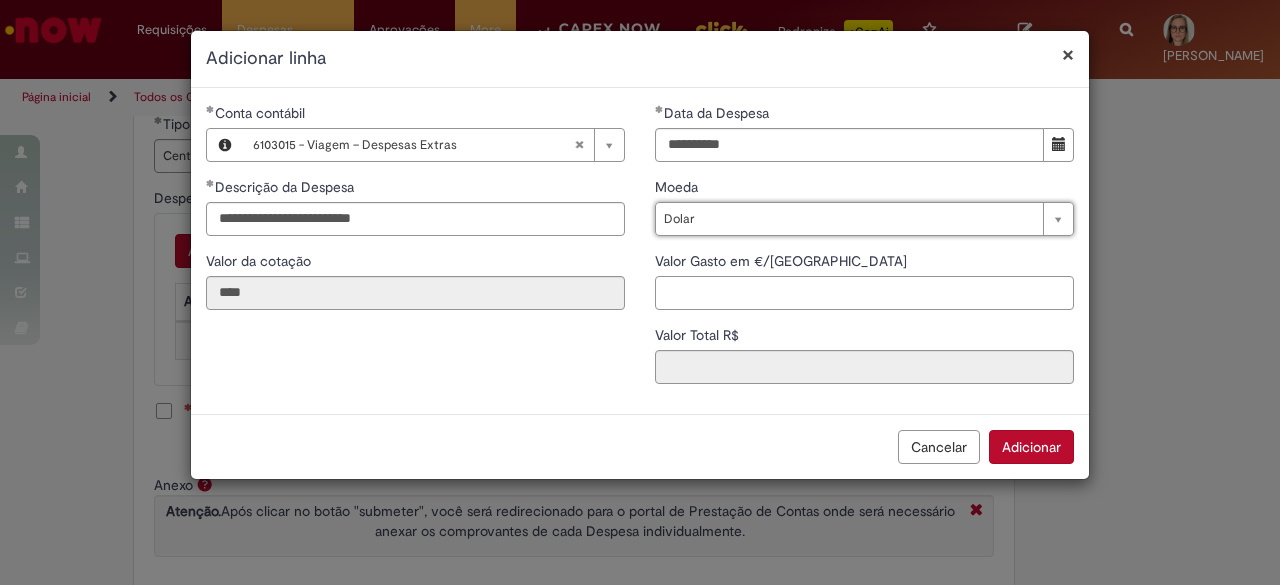 click on "Valor Gasto em €/US" at bounding box center [864, 293] 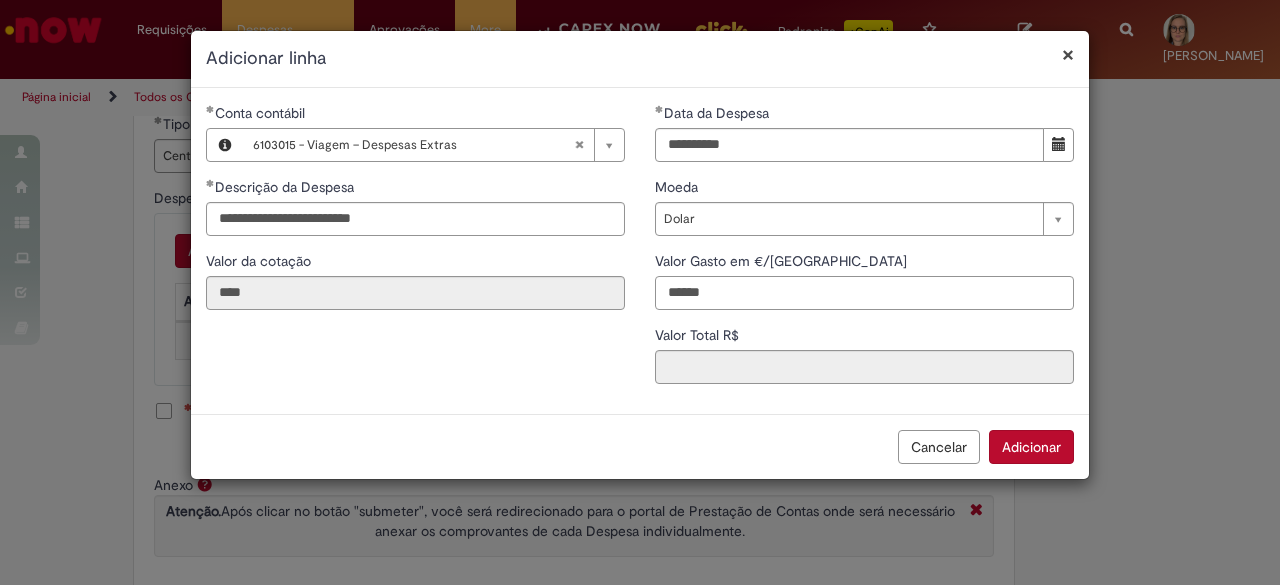 type on "******" 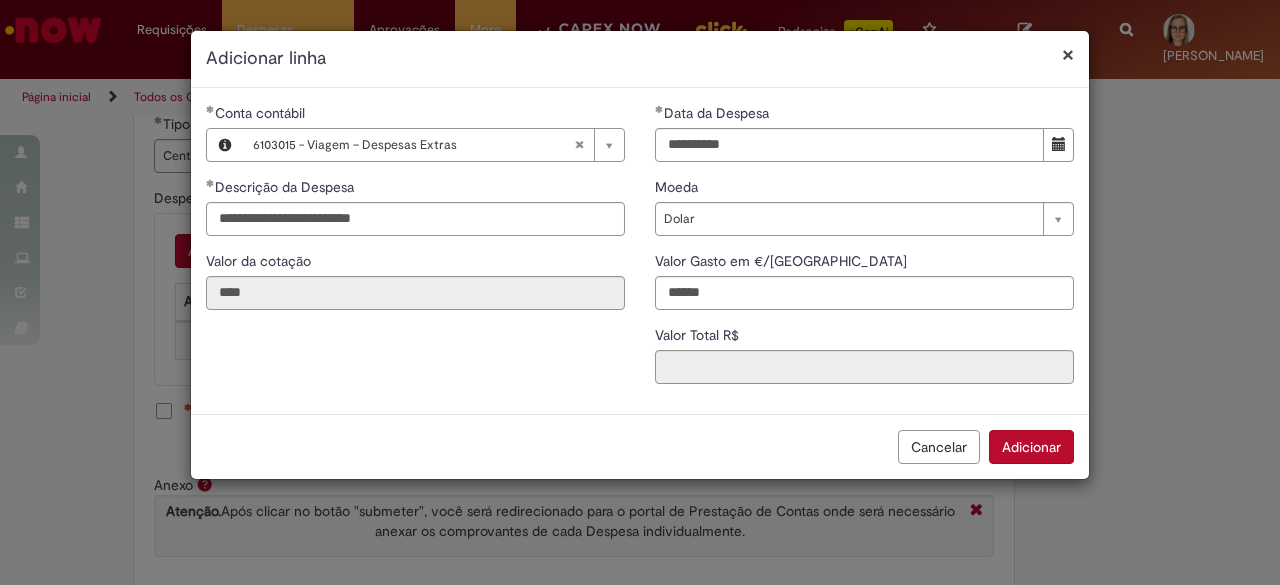 click on "**********" at bounding box center [640, 251] 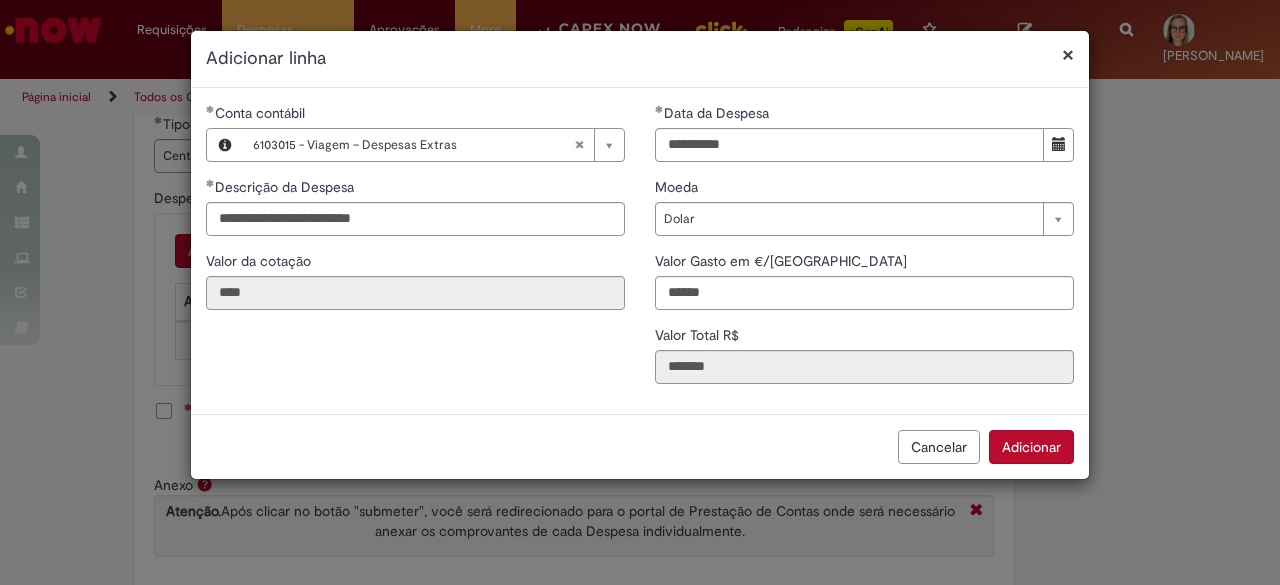 click on "Adicionar" at bounding box center (1031, 447) 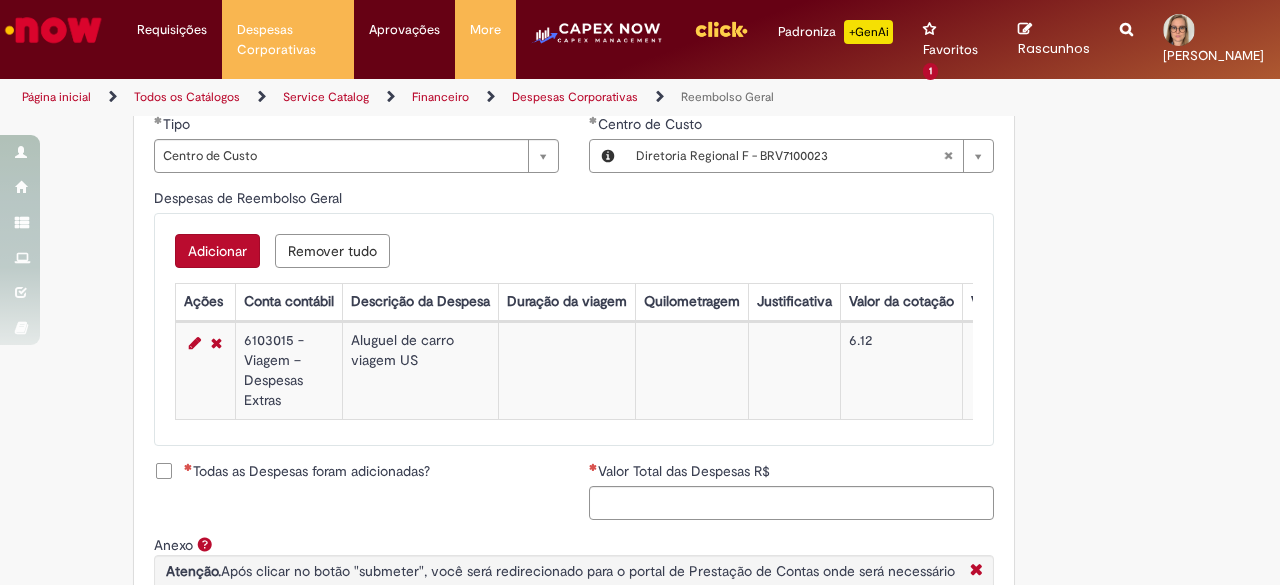 click on "Adicionar" at bounding box center [217, 251] 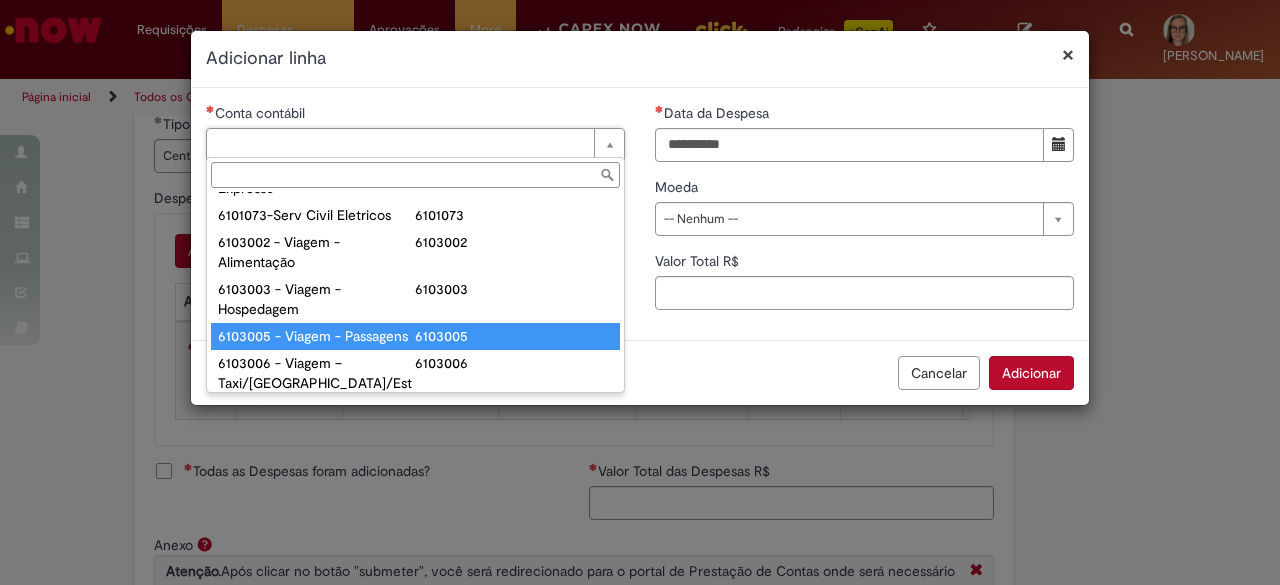scroll, scrollTop: 821, scrollLeft: 0, axis: vertical 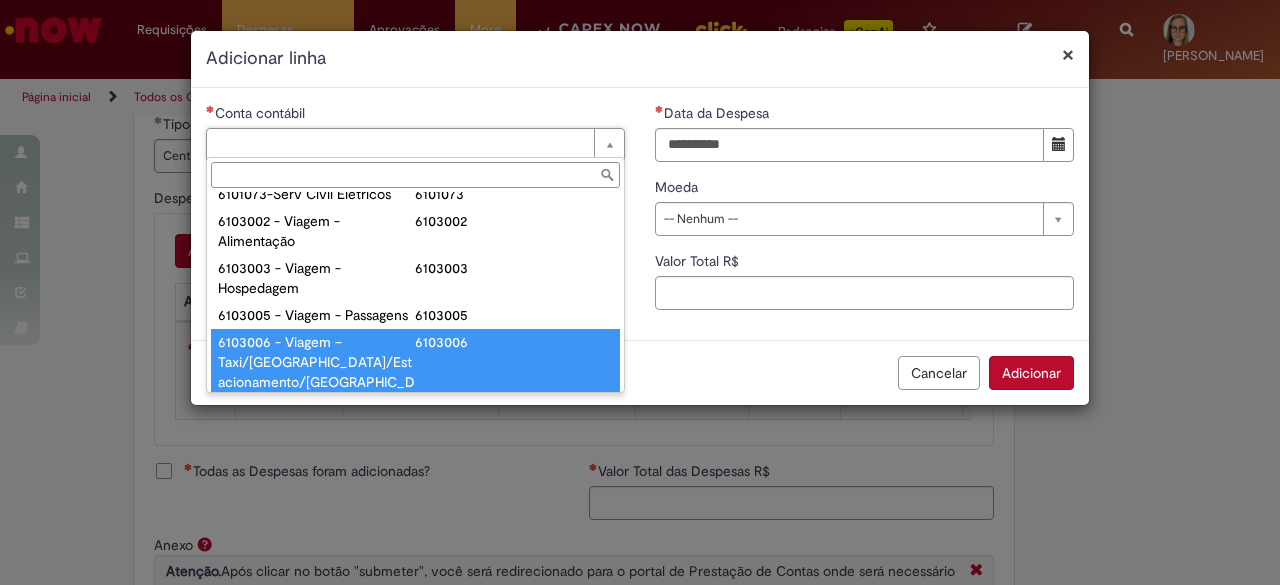 type on "**********" 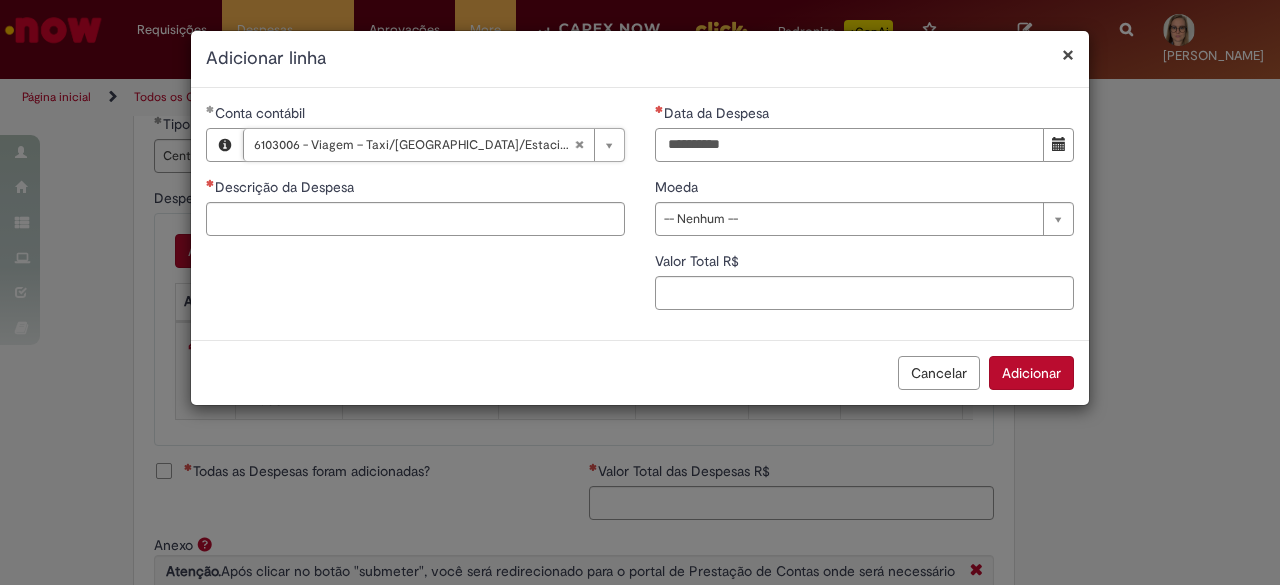 click on "Data da Despesa" at bounding box center (849, 145) 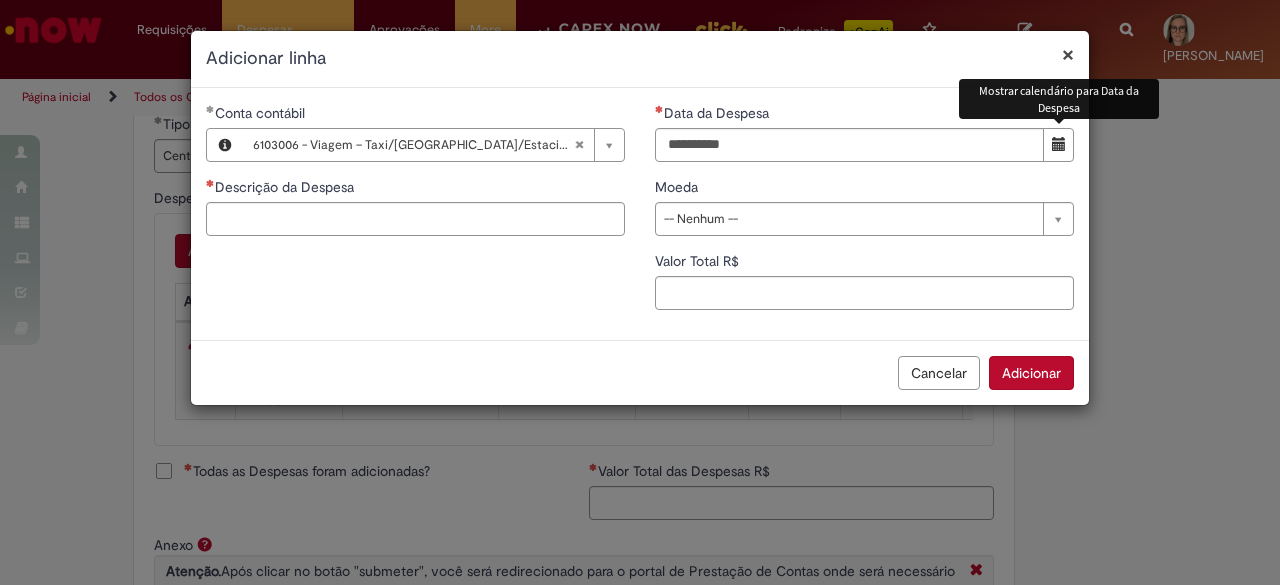 click at bounding box center (1059, 144) 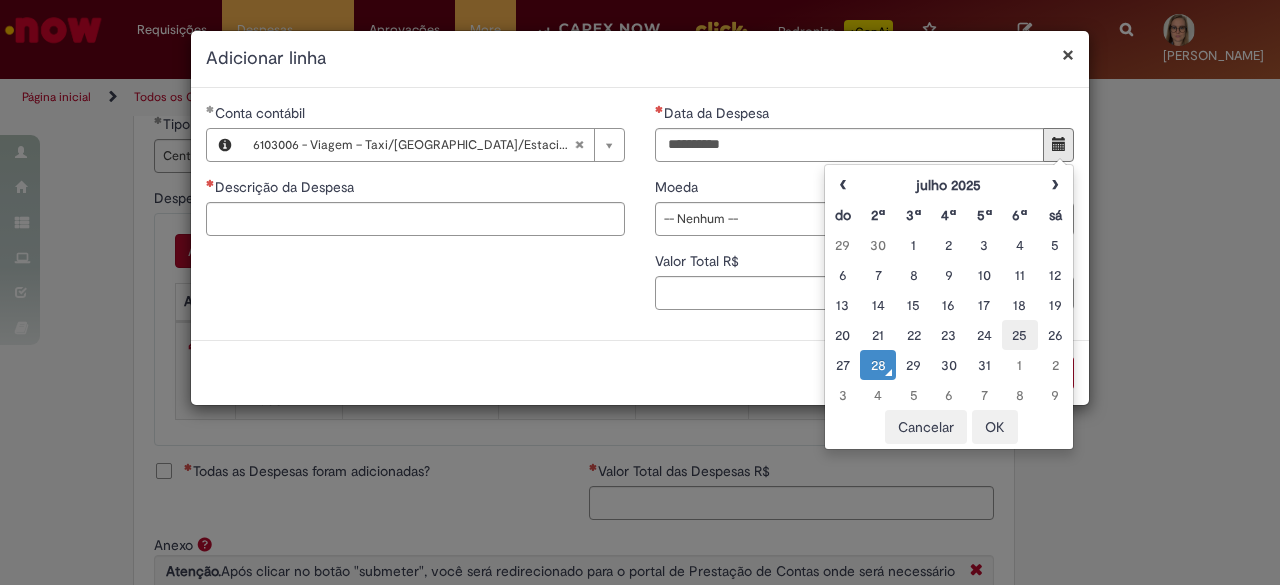 click on "25" at bounding box center [1019, 335] 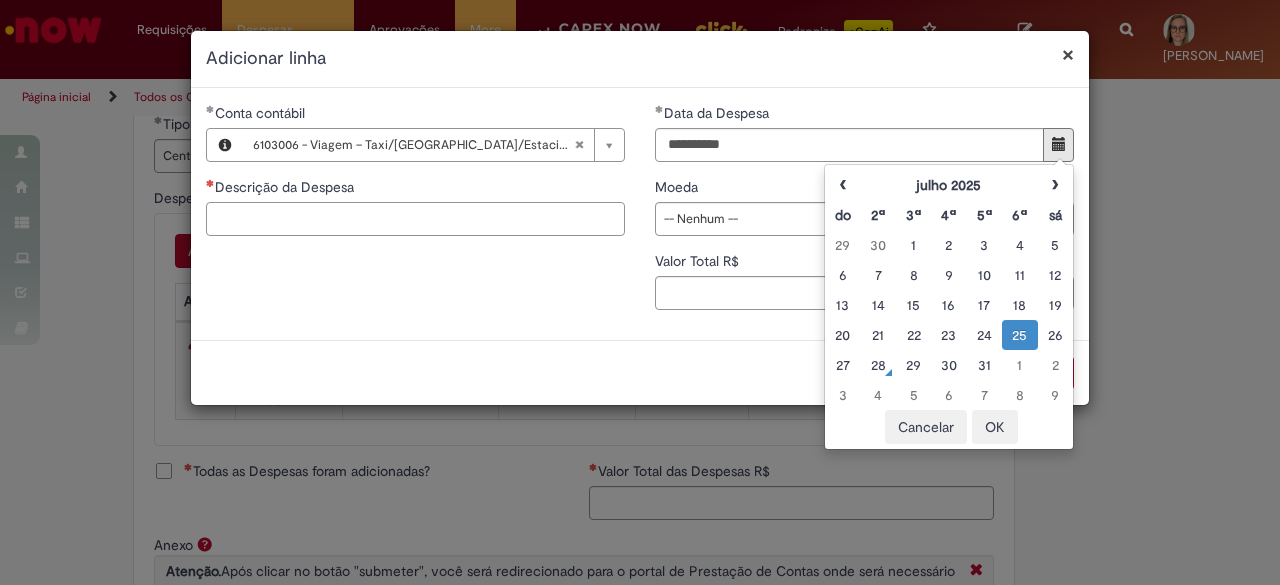 click on "Descrição da Despesa" at bounding box center [415, 219] 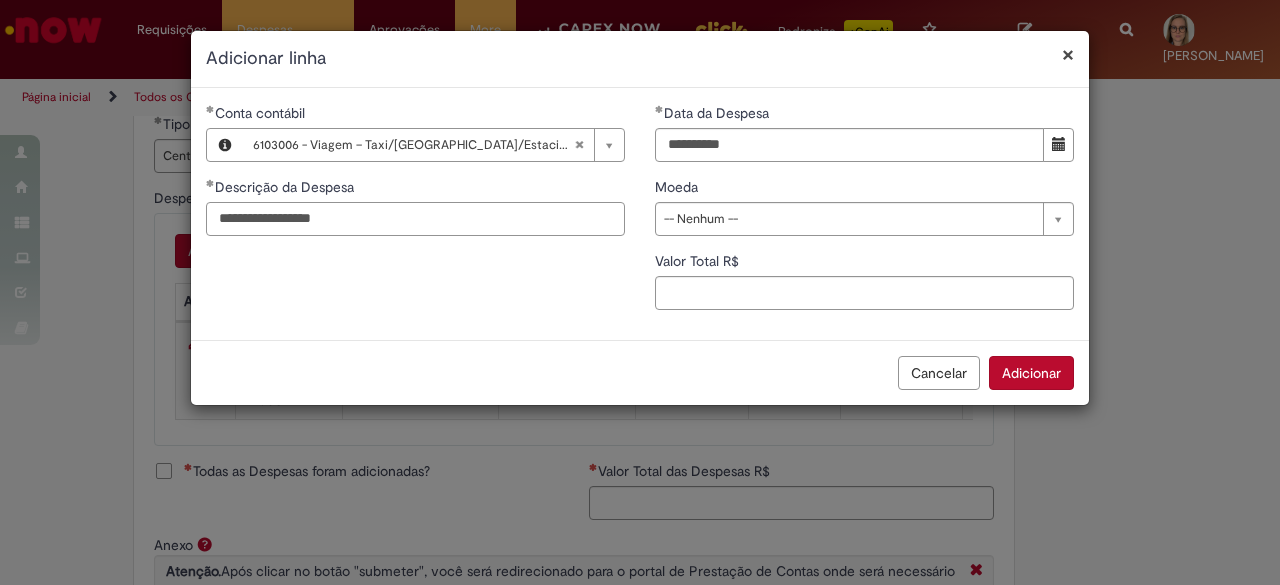 type on "**********" 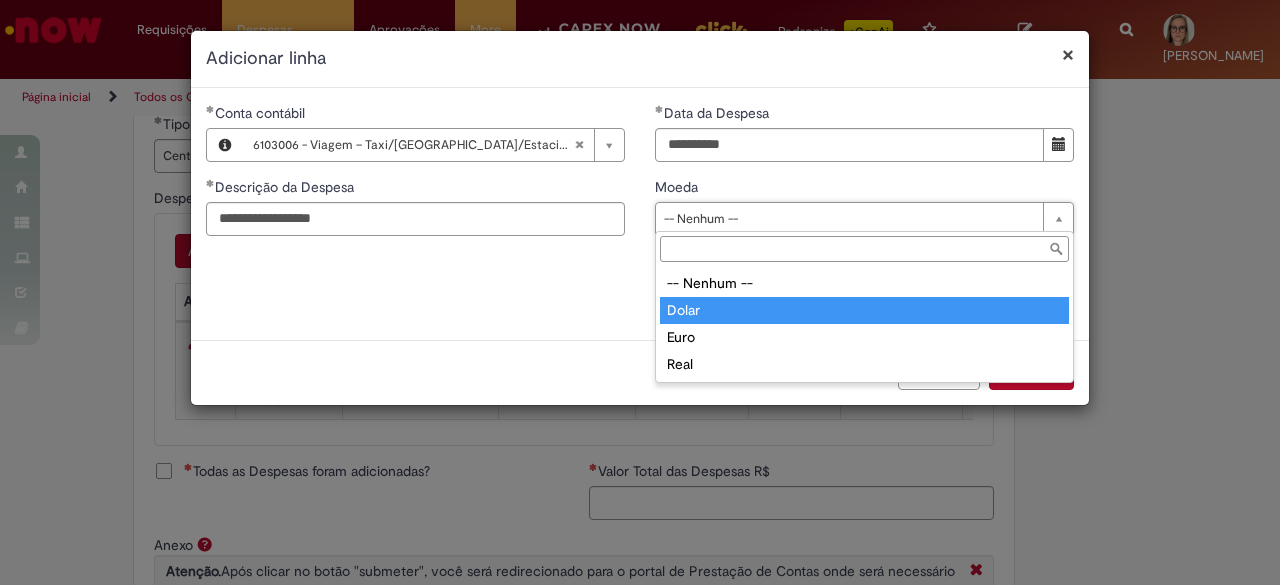 type on "*****" 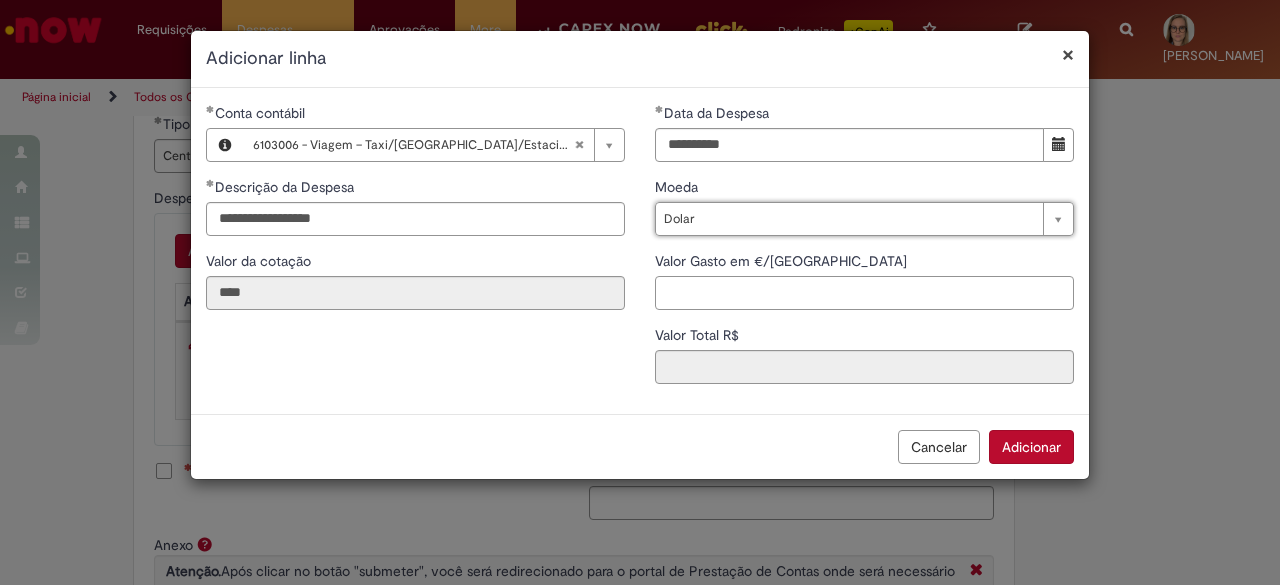 click on "Valor Gasto em €/US" at bounding box center (864, 293) 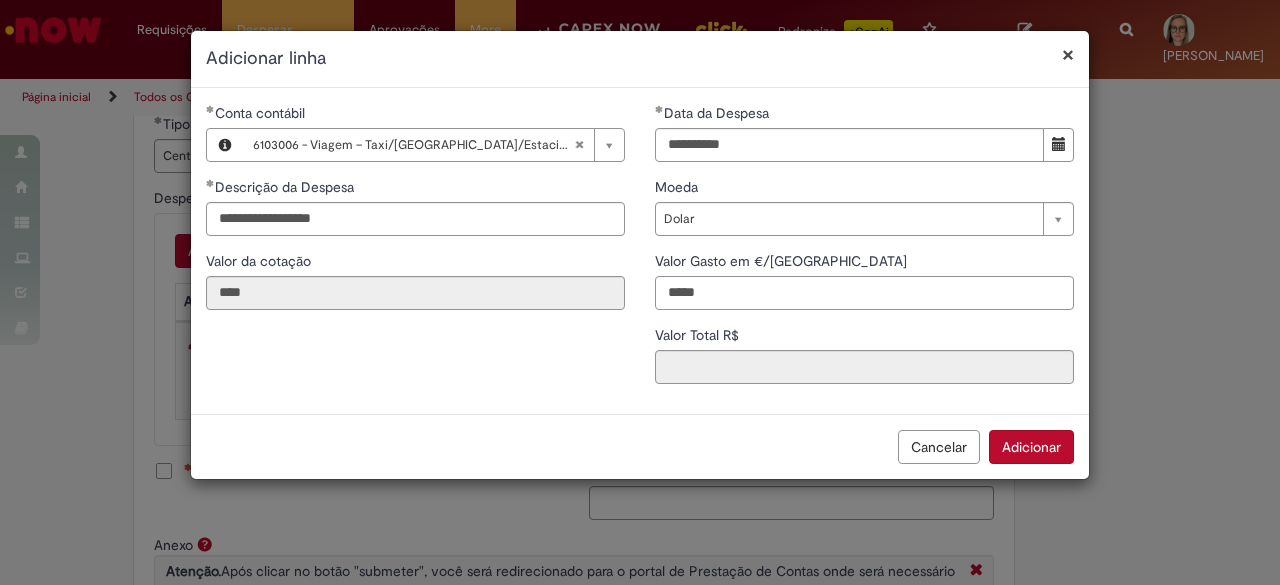 type on "*****" 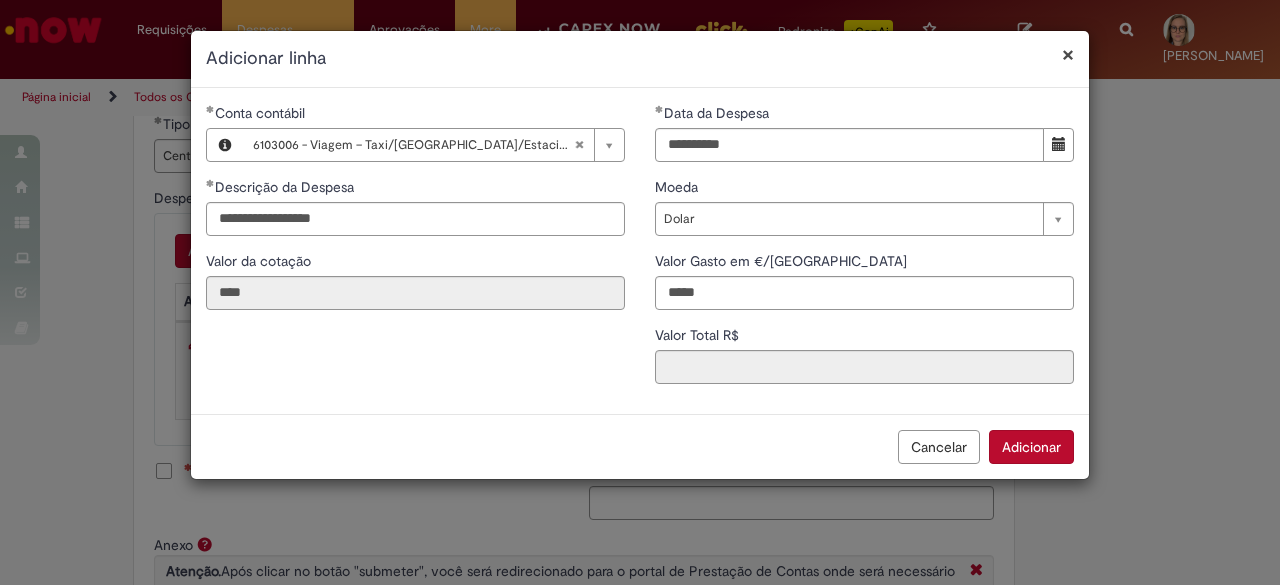 type on "******" 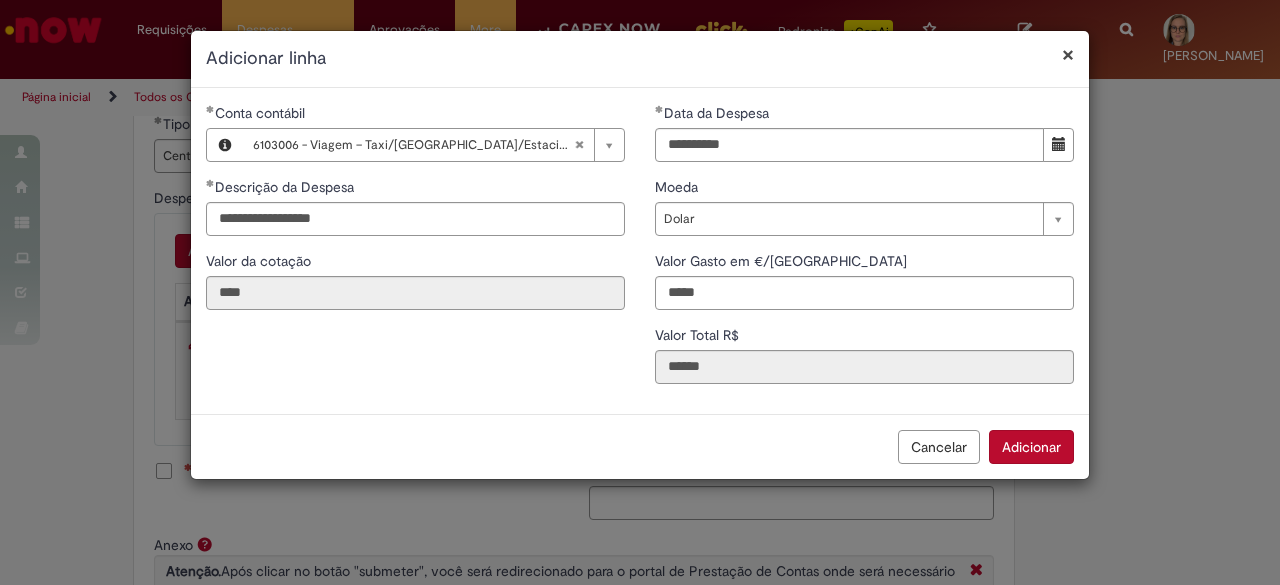 click on "**********" at bounding box center [640, 251] 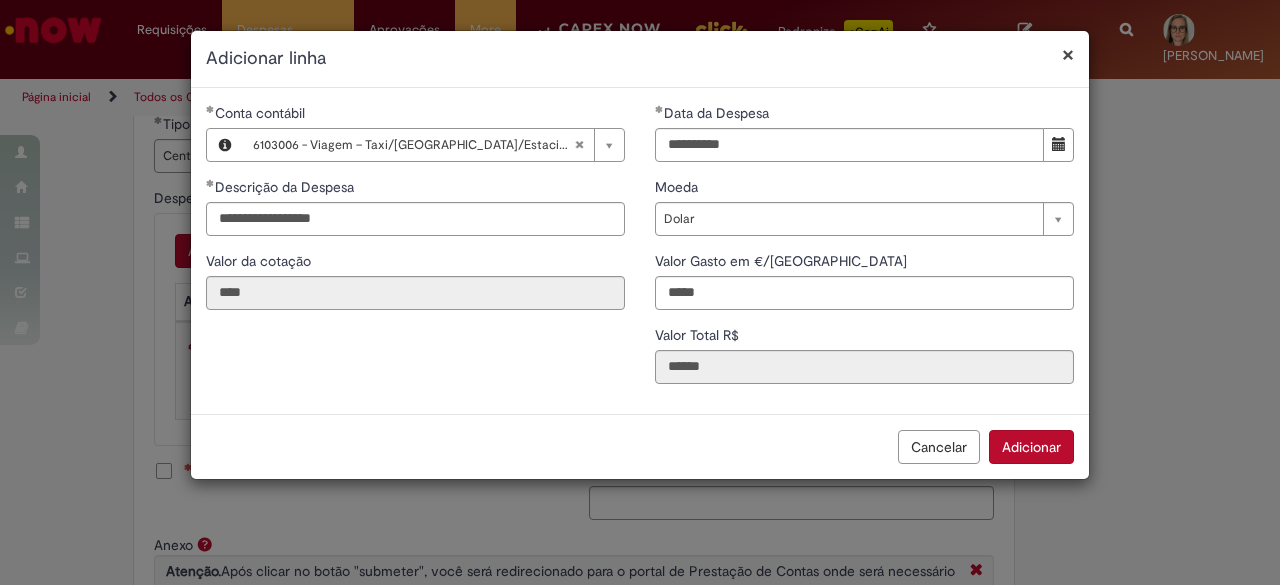click on "Adicionar" at bounding box center (1031, 447) 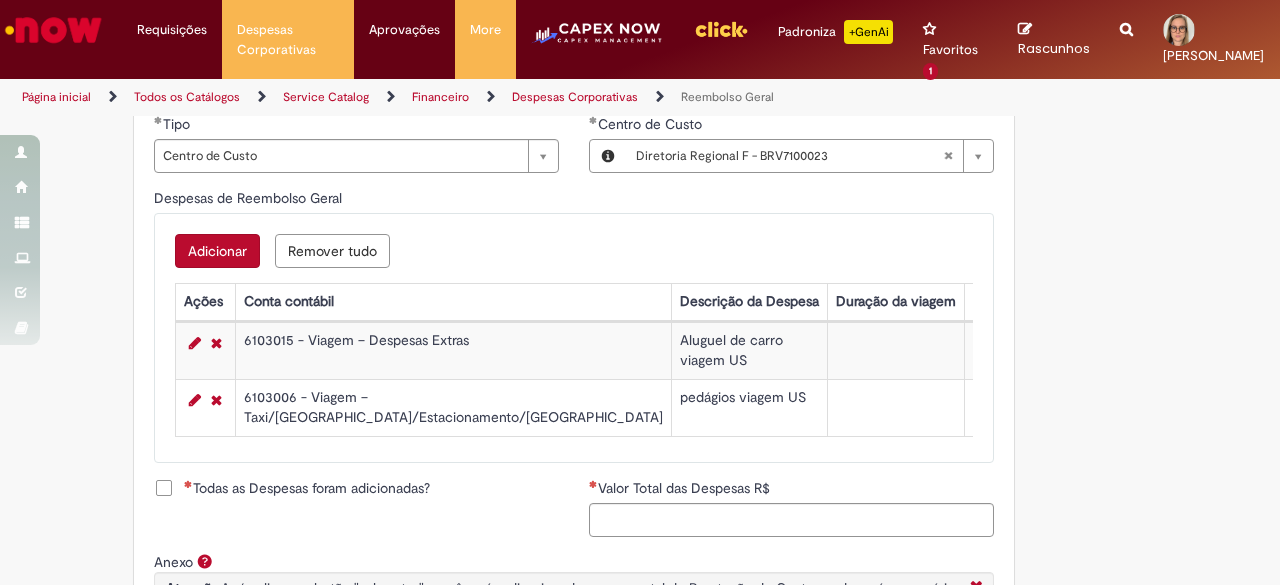 click on "Adicionar" at bounding box center (217, 251) 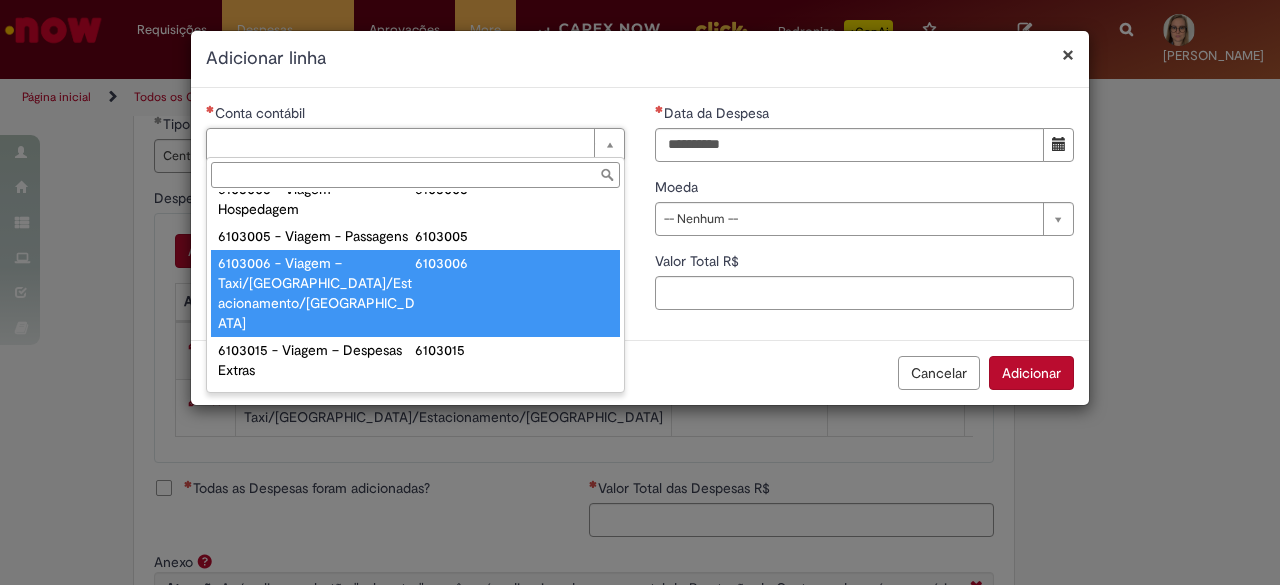 scroll, scrollTop: 800, scrollLeft: 0, axis: vertical 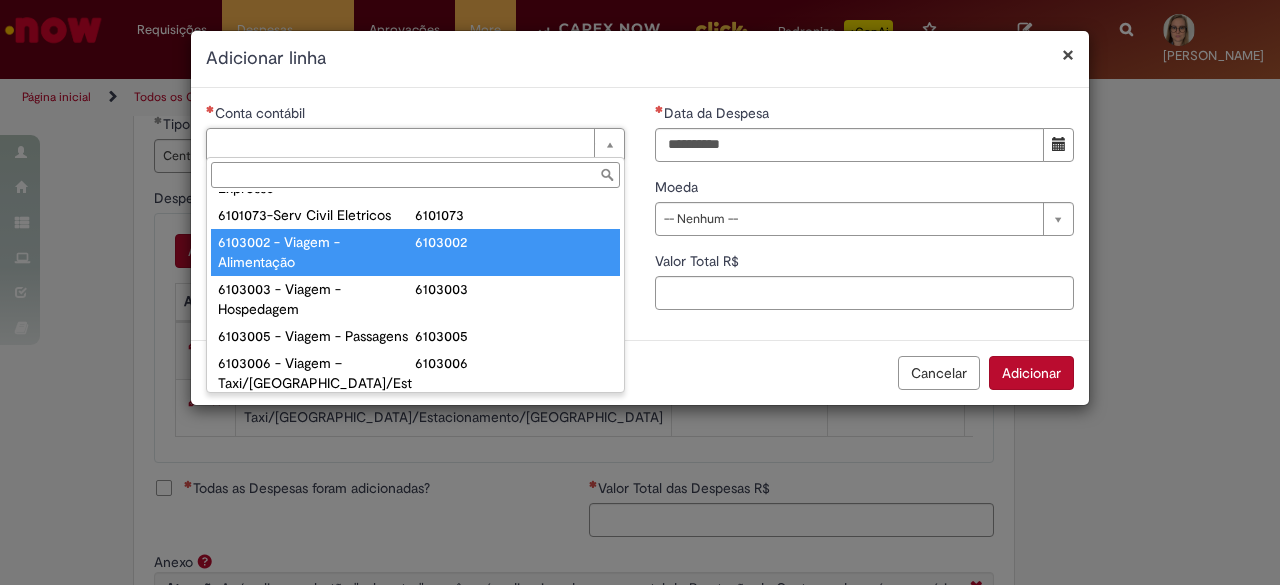 type on "**********" 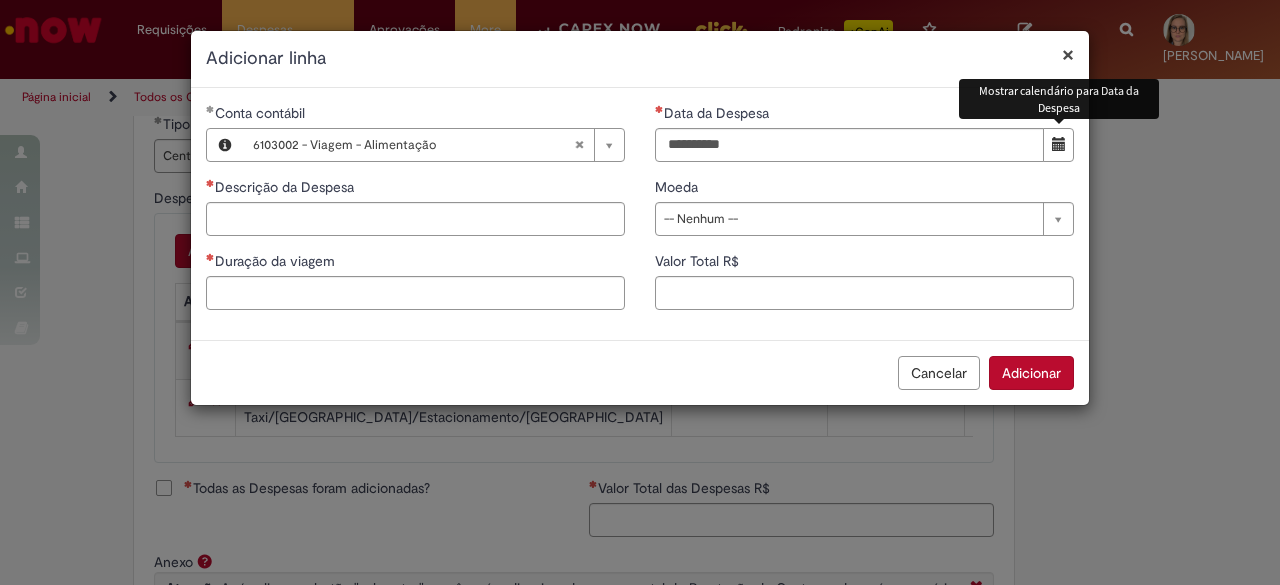 click at bounding box center [1059, 144] 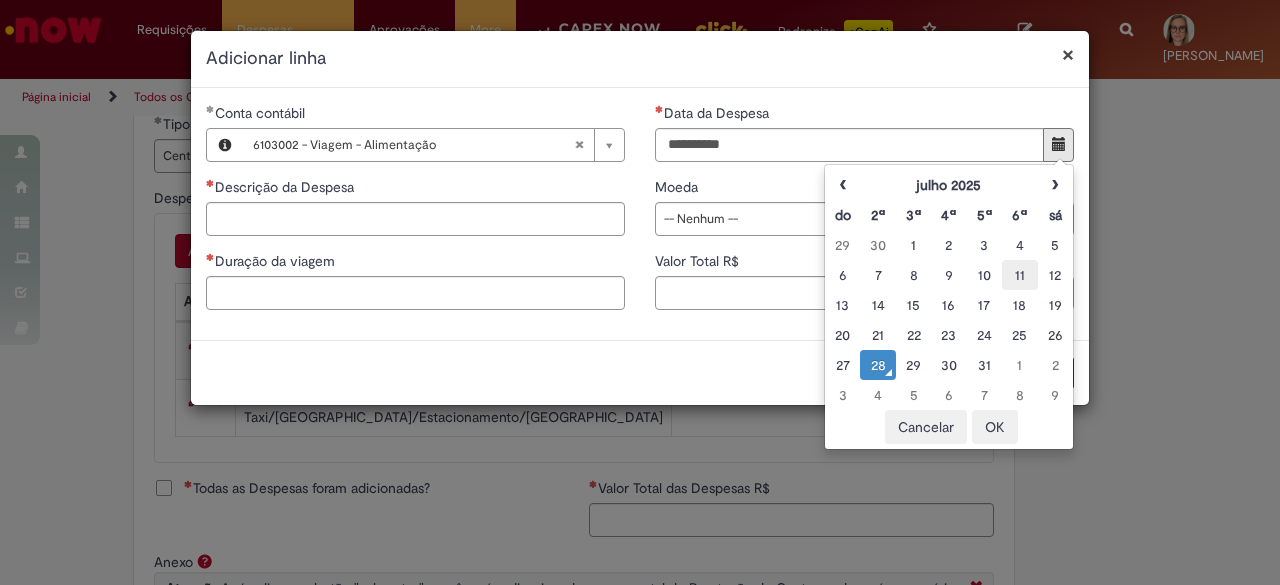 click on "11" at bounding box center [1019, 275] 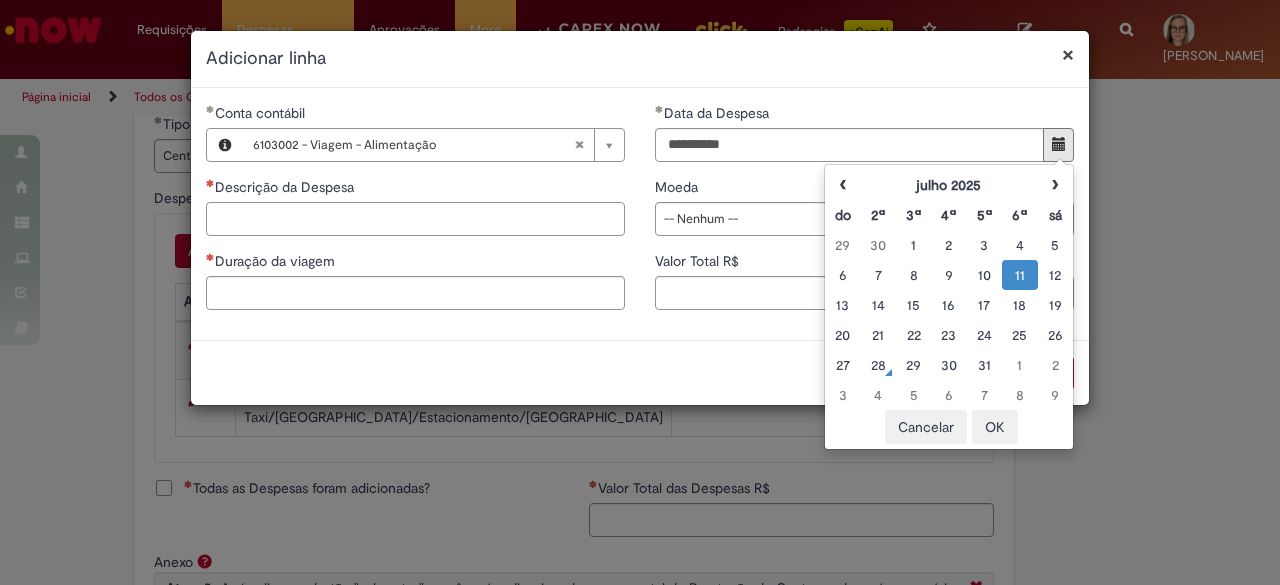 click on "Descrição da Despesa" at bounding box center [415, 219] 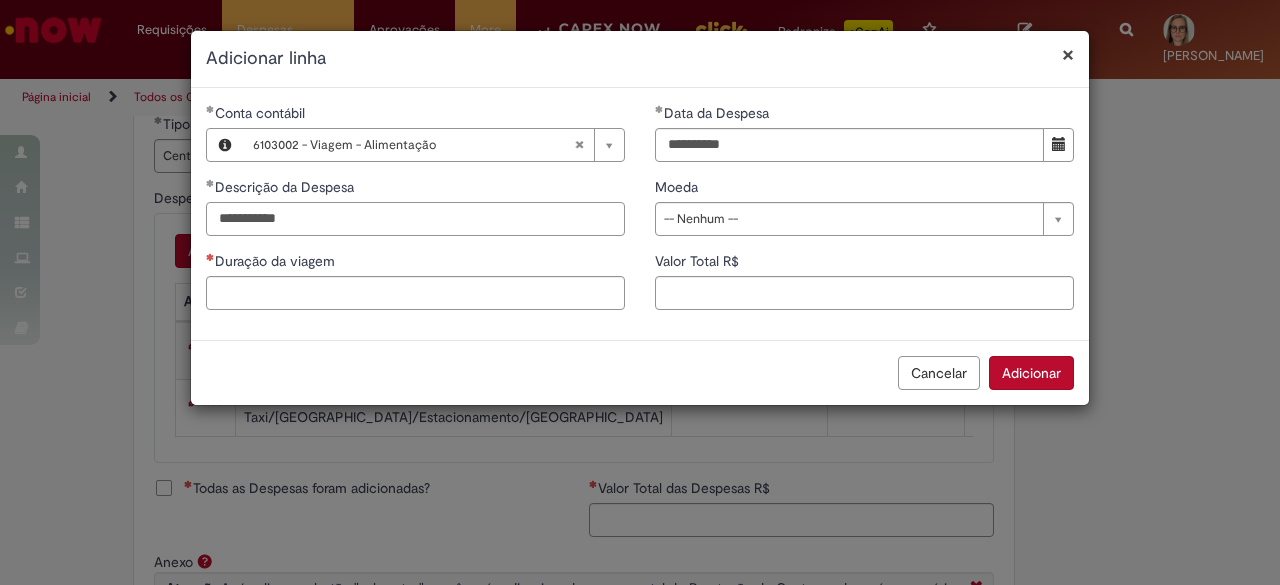 type on "**********" 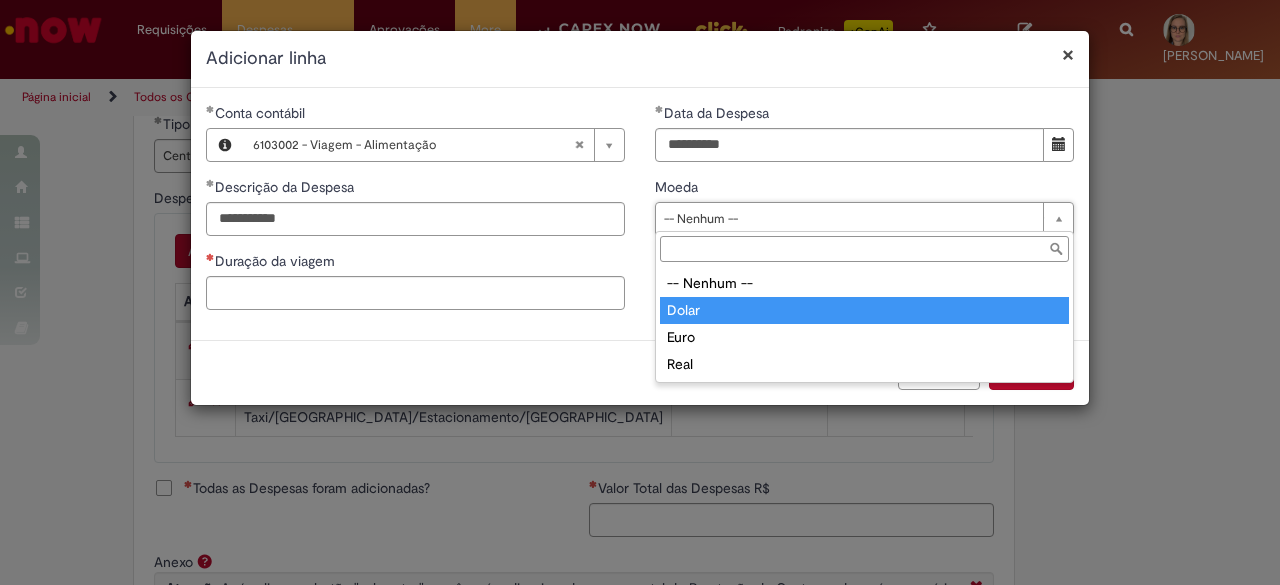 type on "*****" 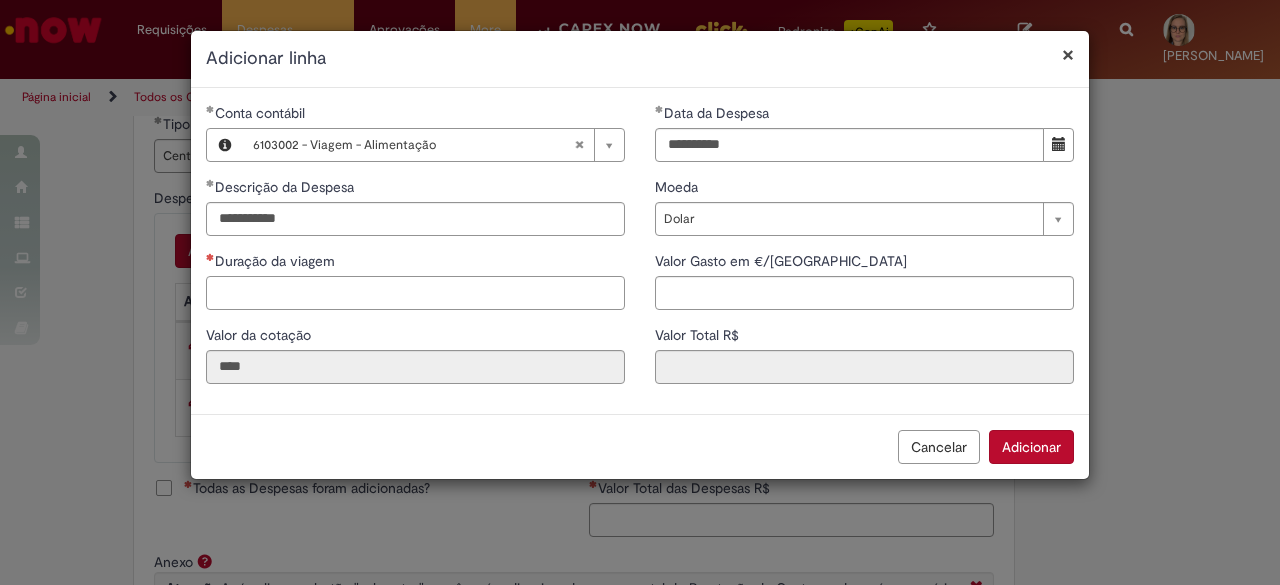click on "Duração da viagem" at bounding box center [415, 293] 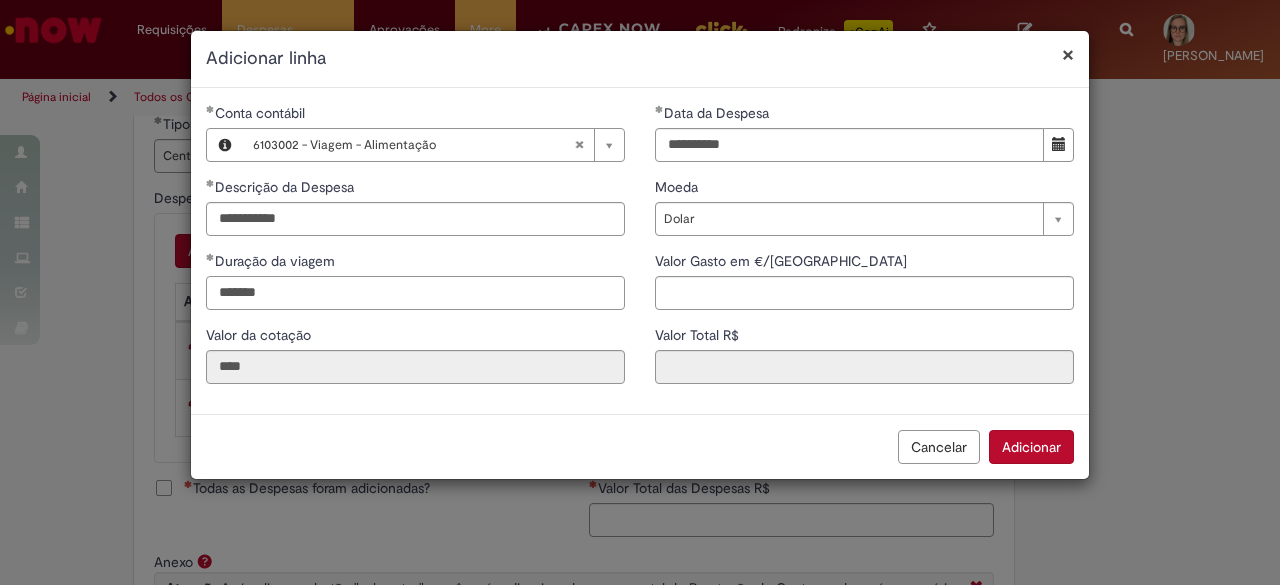 type on "*******" 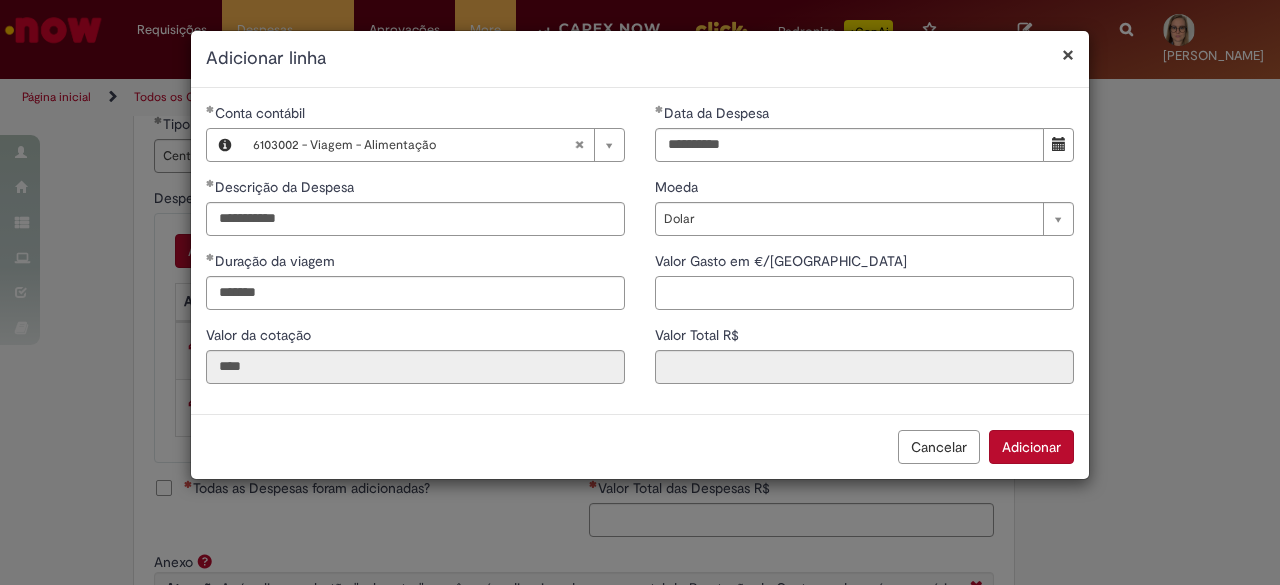 click on "Valor Gasto em €/US" at bounding box center [864, 293] 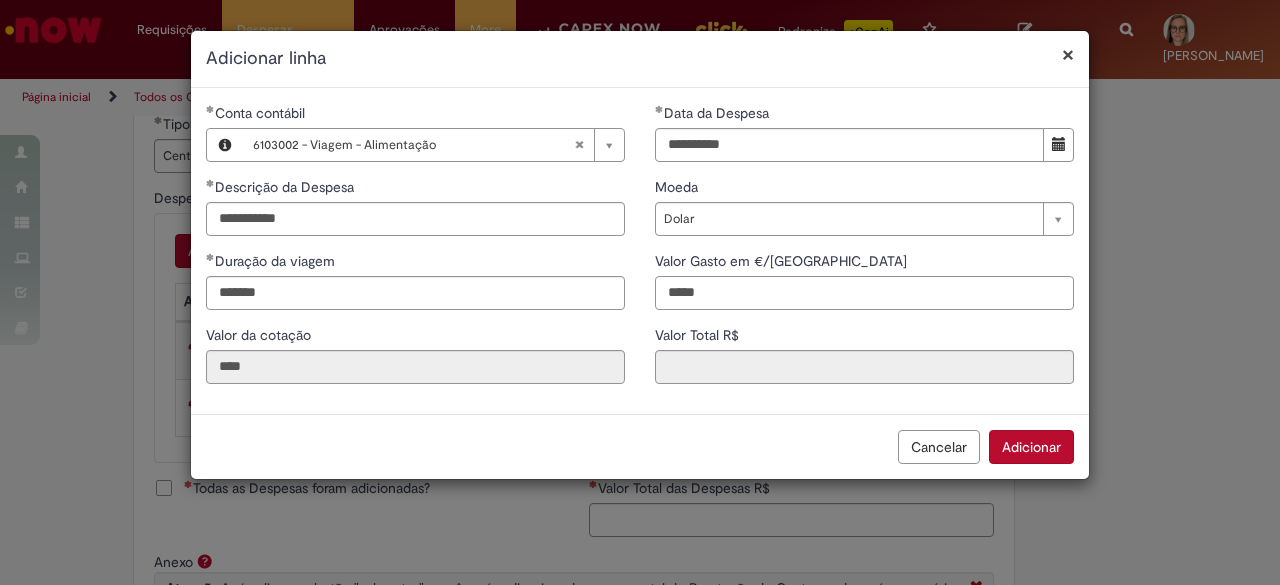 type on "*****" 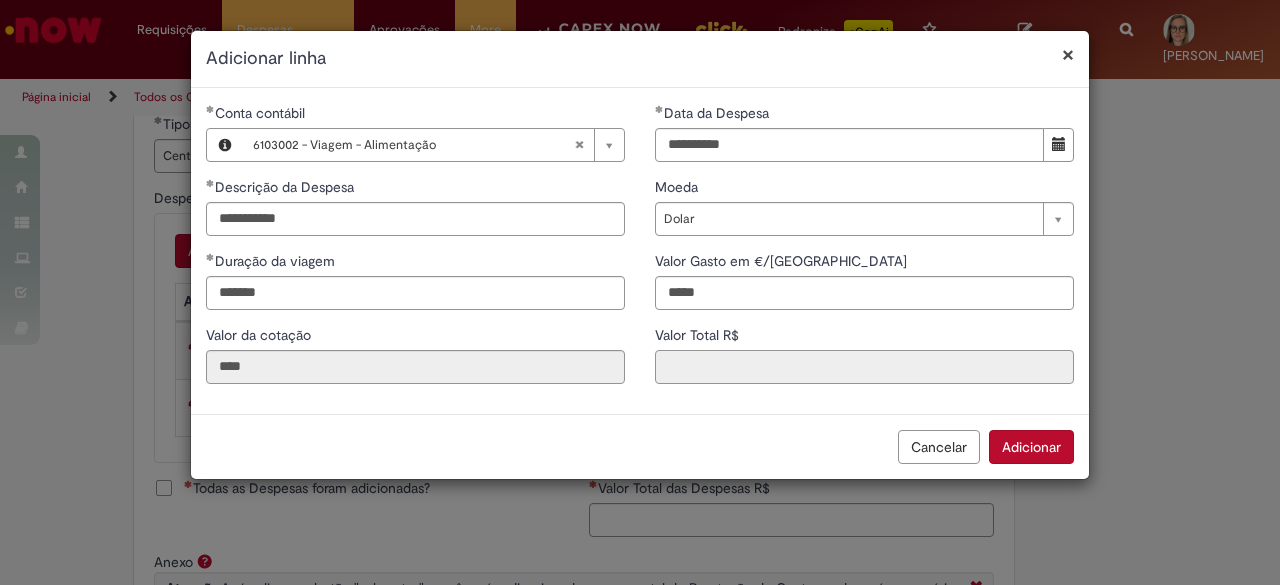click on "Valor Total R$" at bounding box center [864, 367] 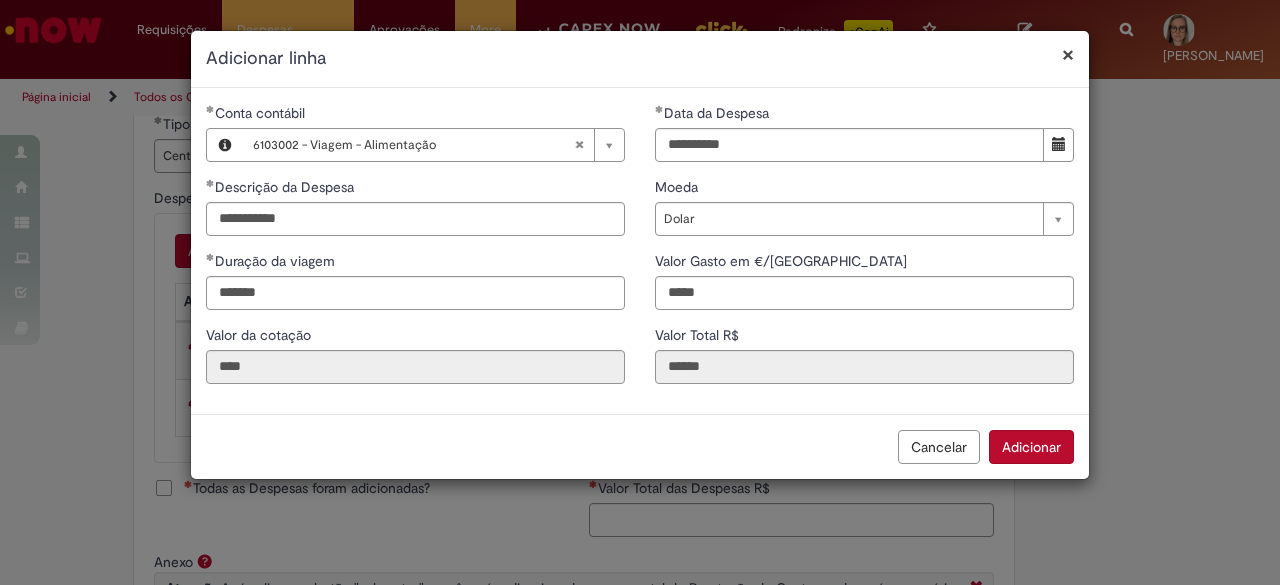 click on "Adicionar" at bounding box center (1031, 447) 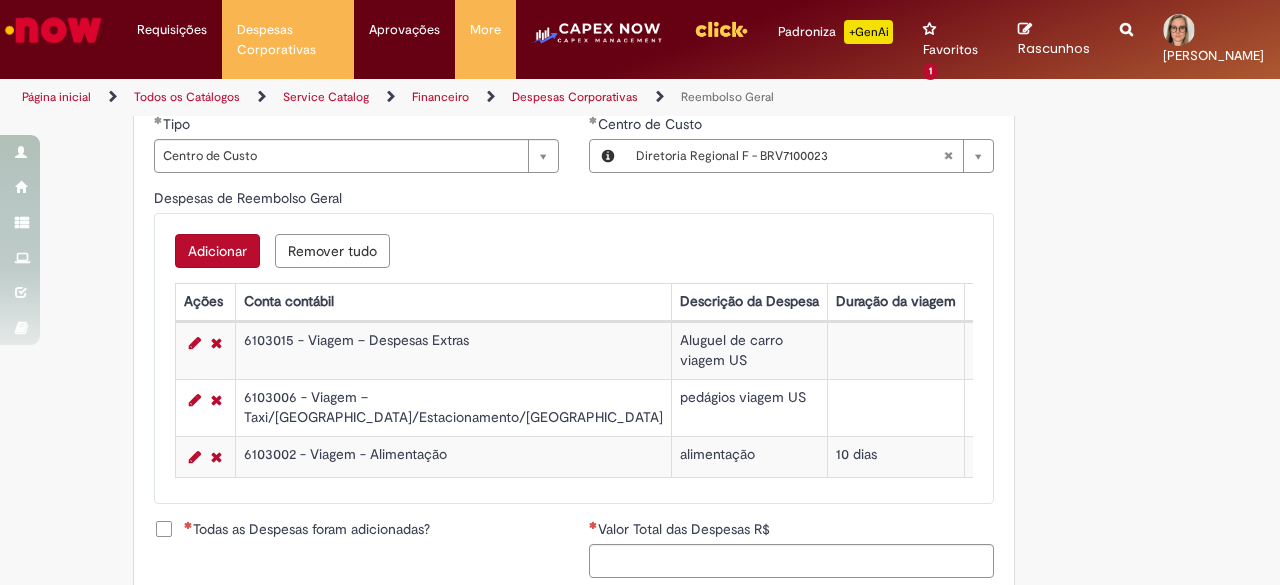 click on "Adicionar" at bounding box center [217, 251] 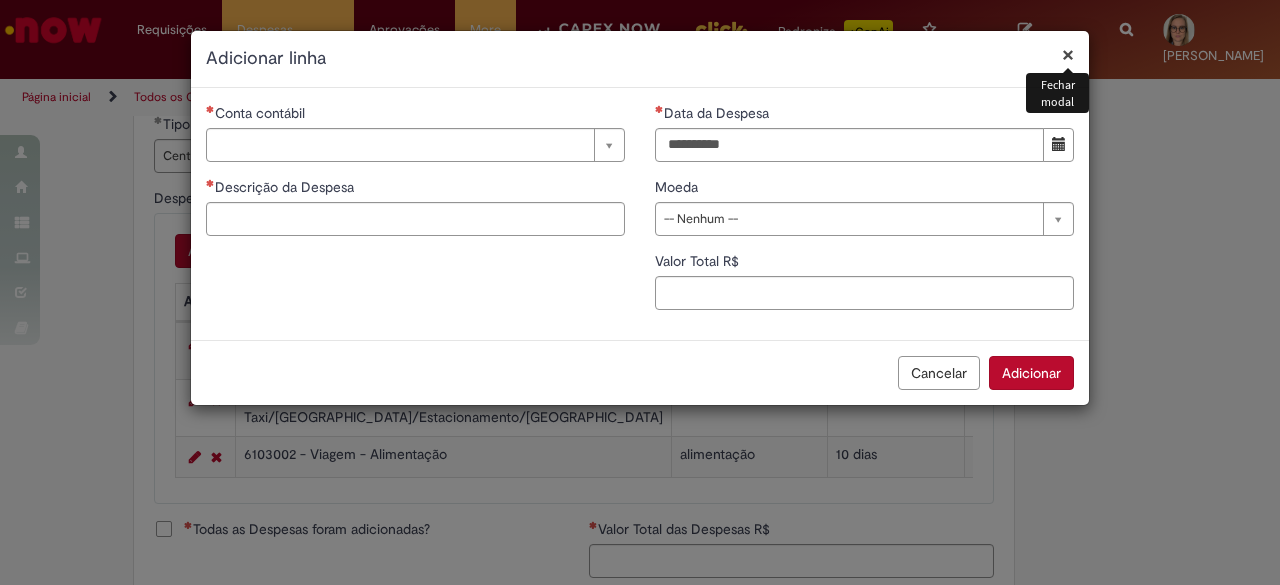 click on "Conta contábil" at bounding box center [415, 115] 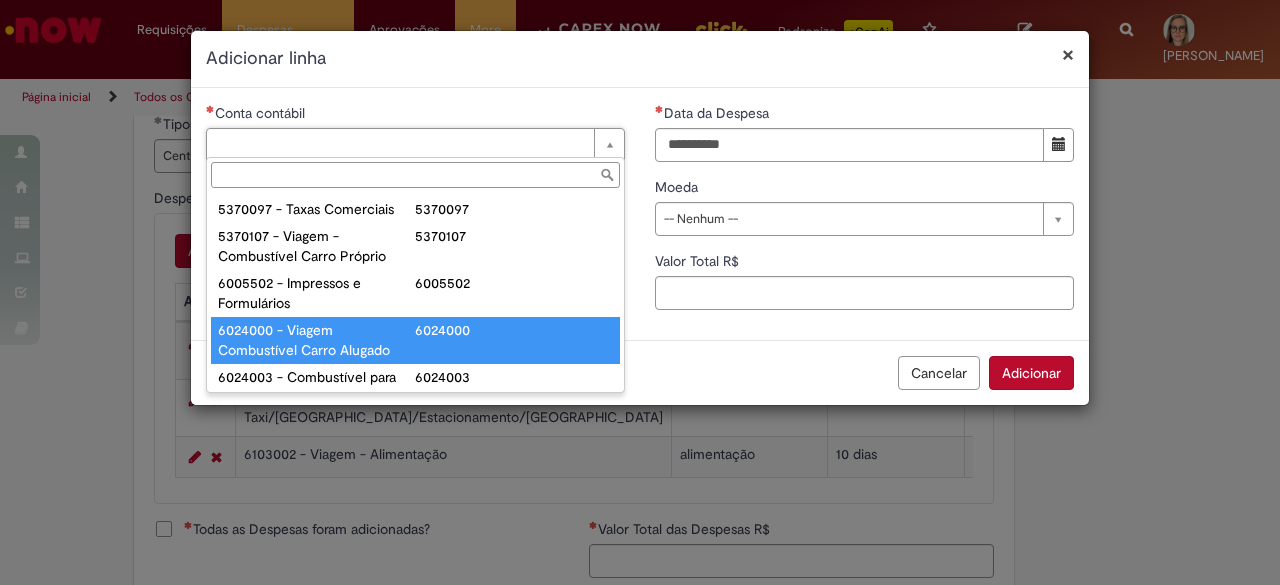type on "**********" 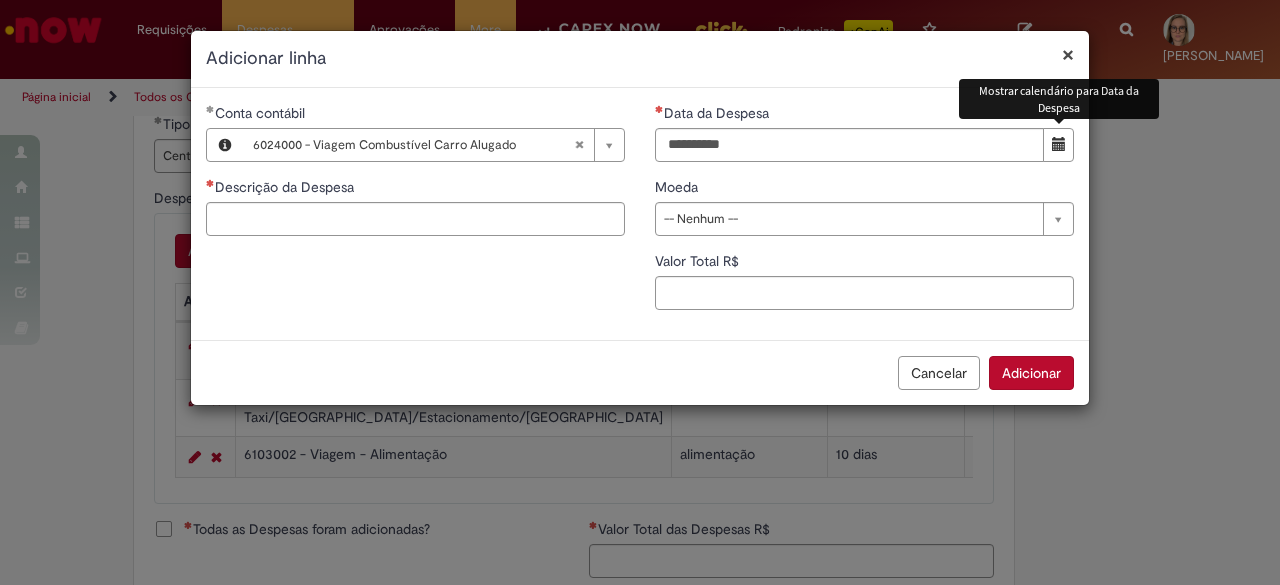 click at bounding box center [1059, 144] 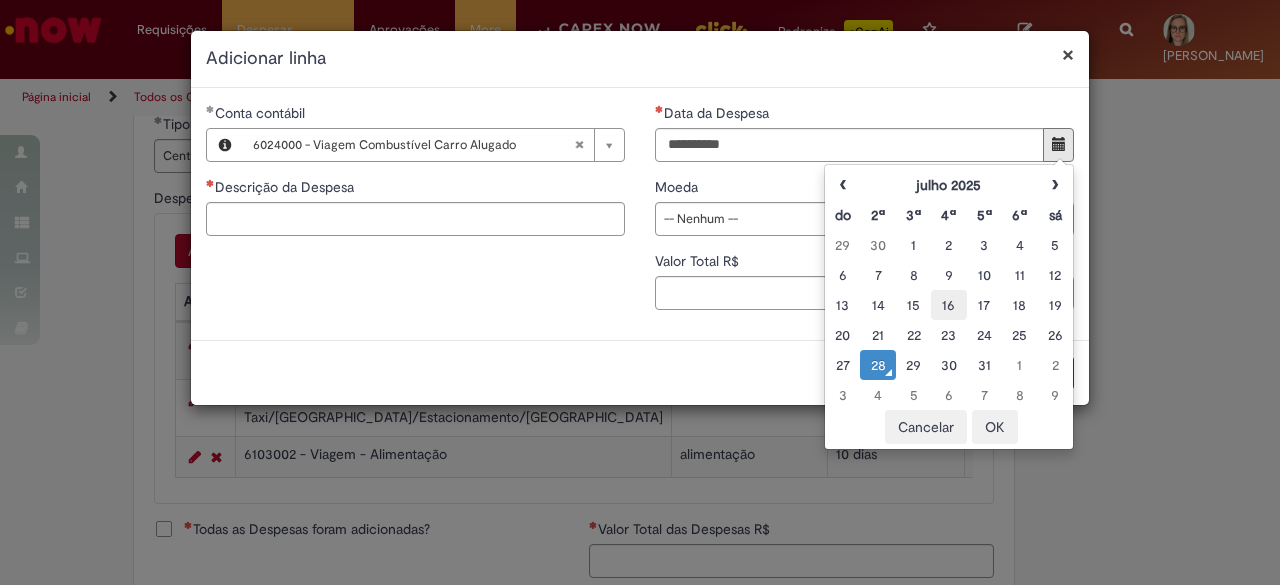 click on "16" at bounding box center [948, 305] 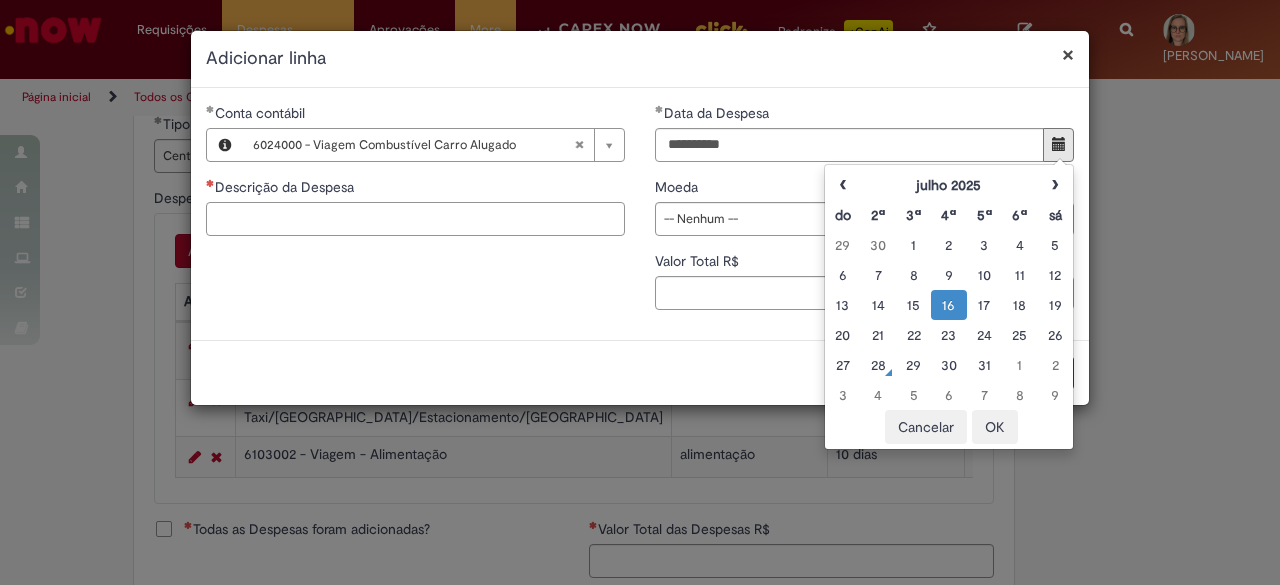 click on "Descrição da Despesa" at bounding box center (415, 219) 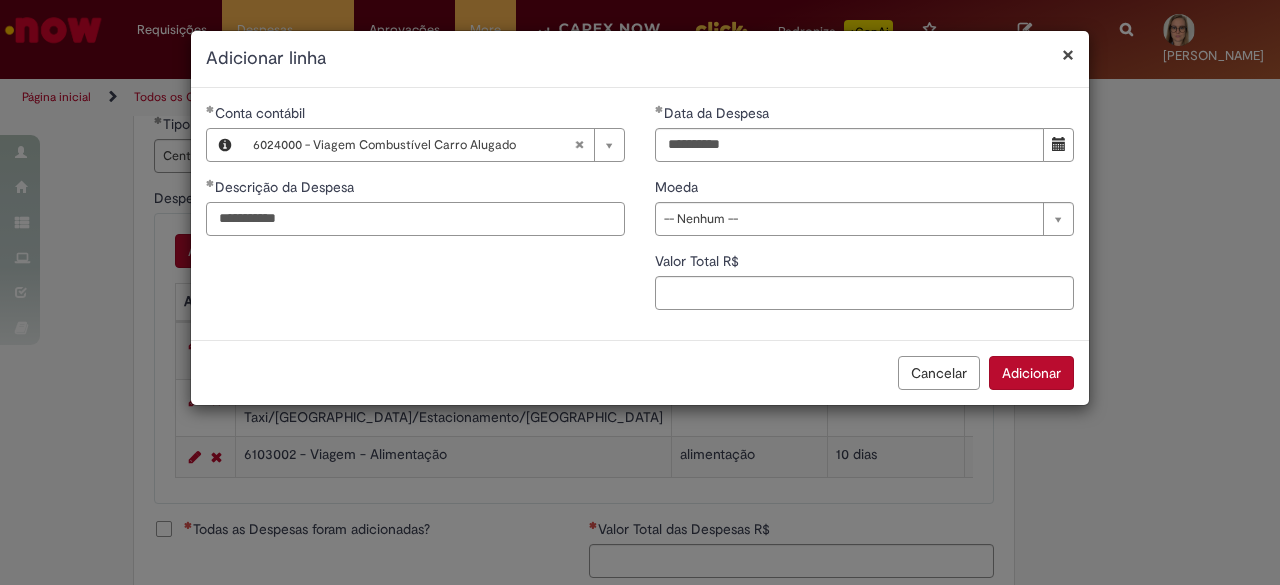 type on "**********" 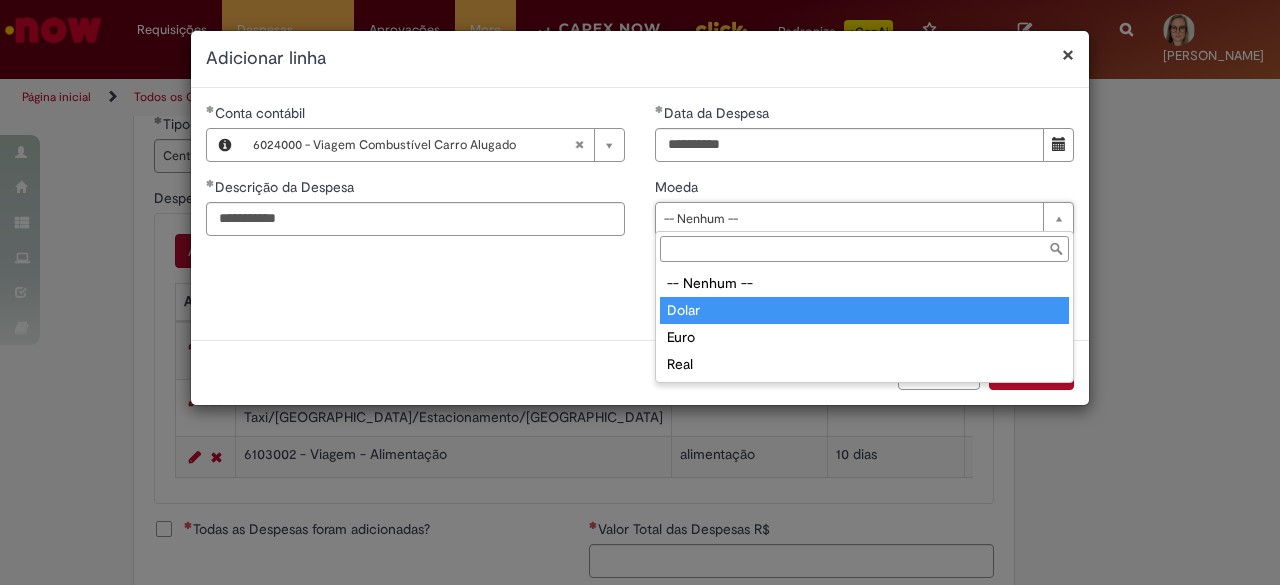 type on "*****" 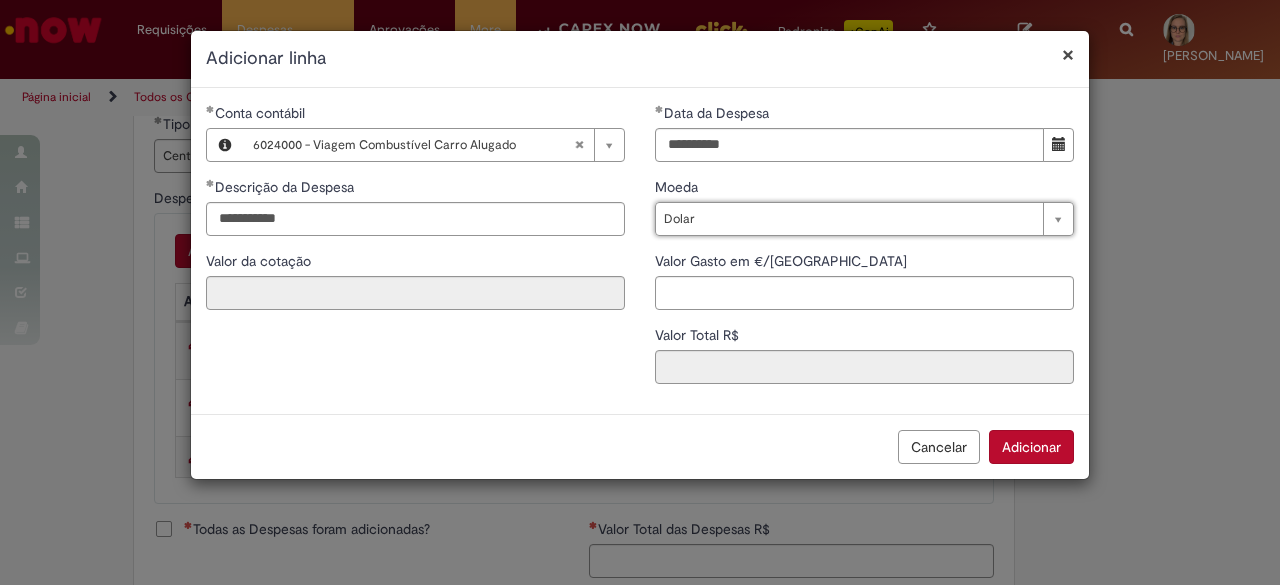 type on "****" 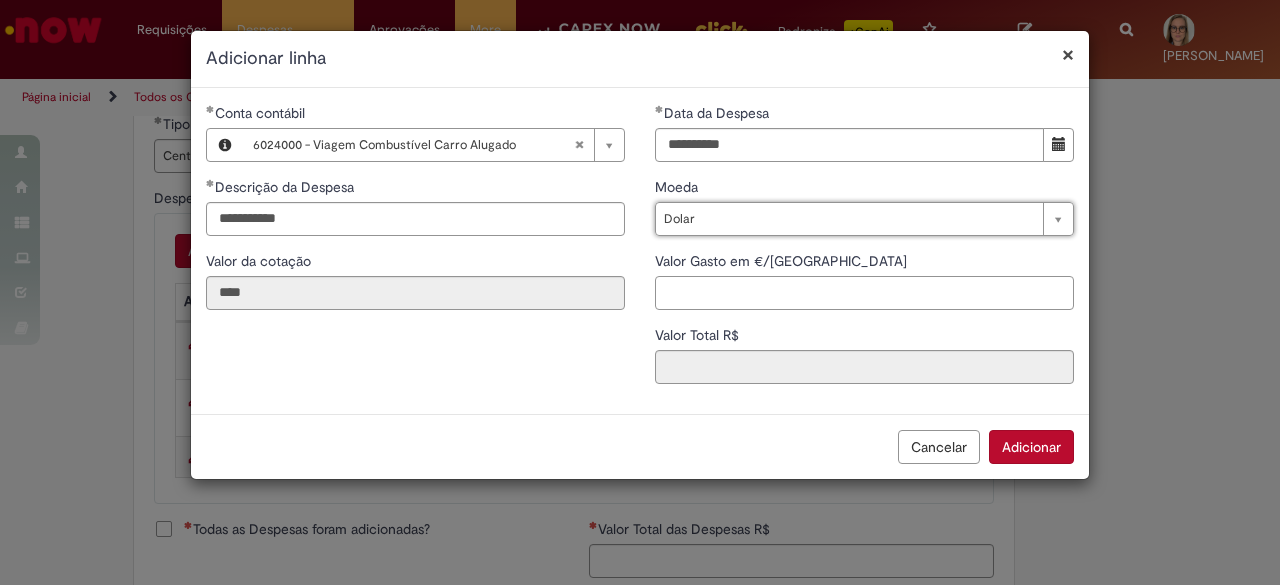 click on "Valor Gasto em €/US" at bounding box center [864, 293] 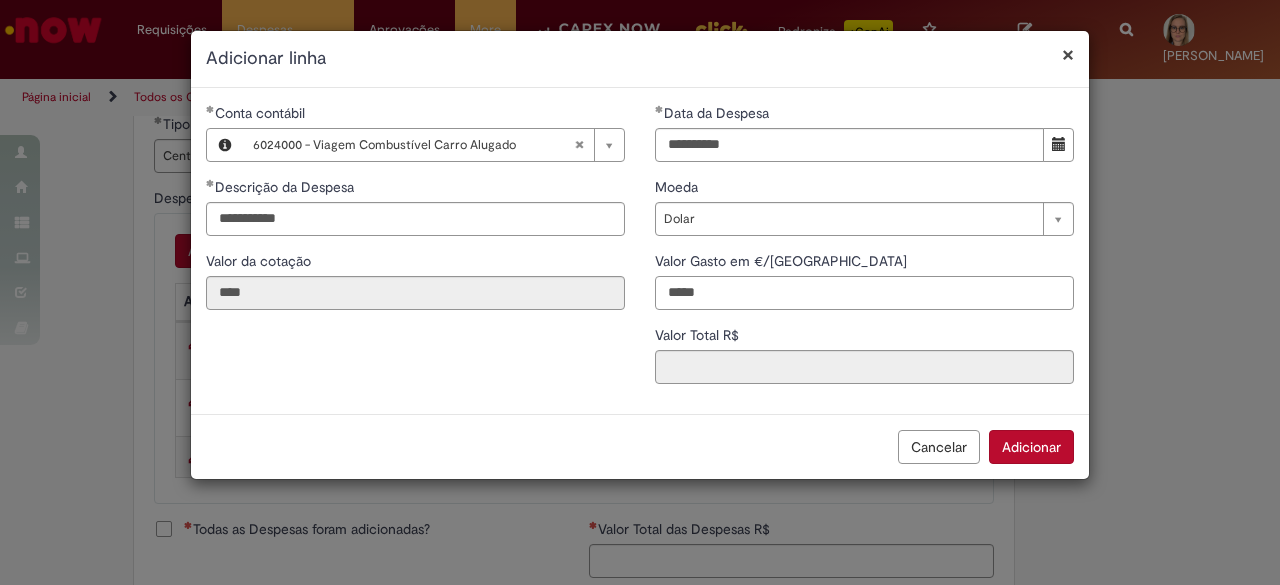 type on "*****" 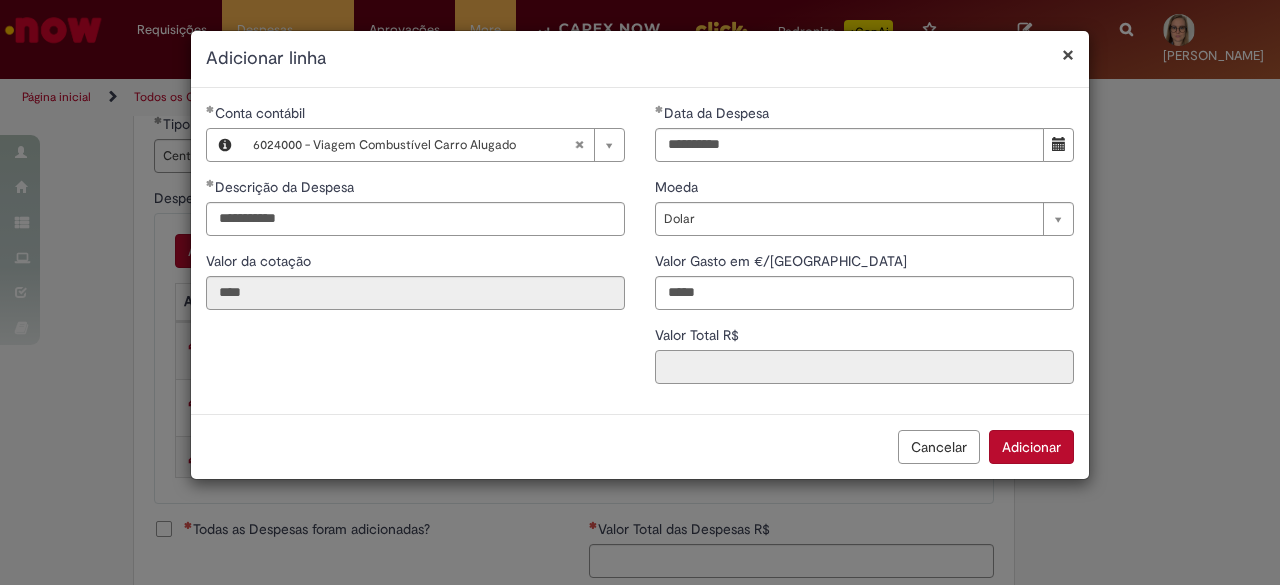 click on "Valor Total R$" at bounding box center (864, 367) 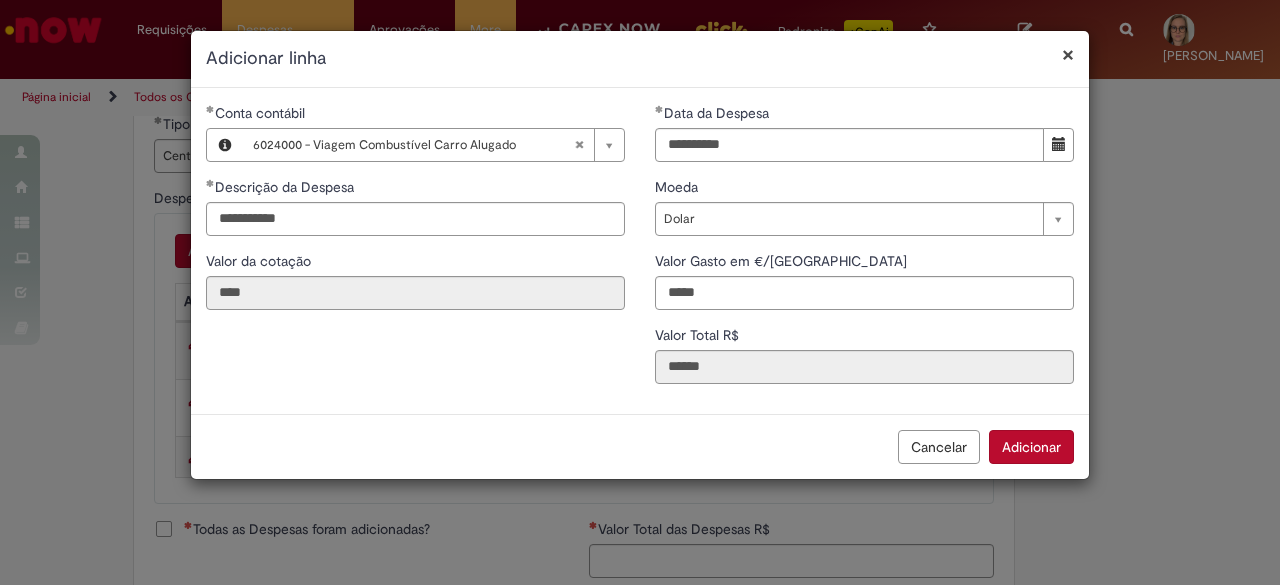 click on "Adicionar" at bounding box center (1031, 447) 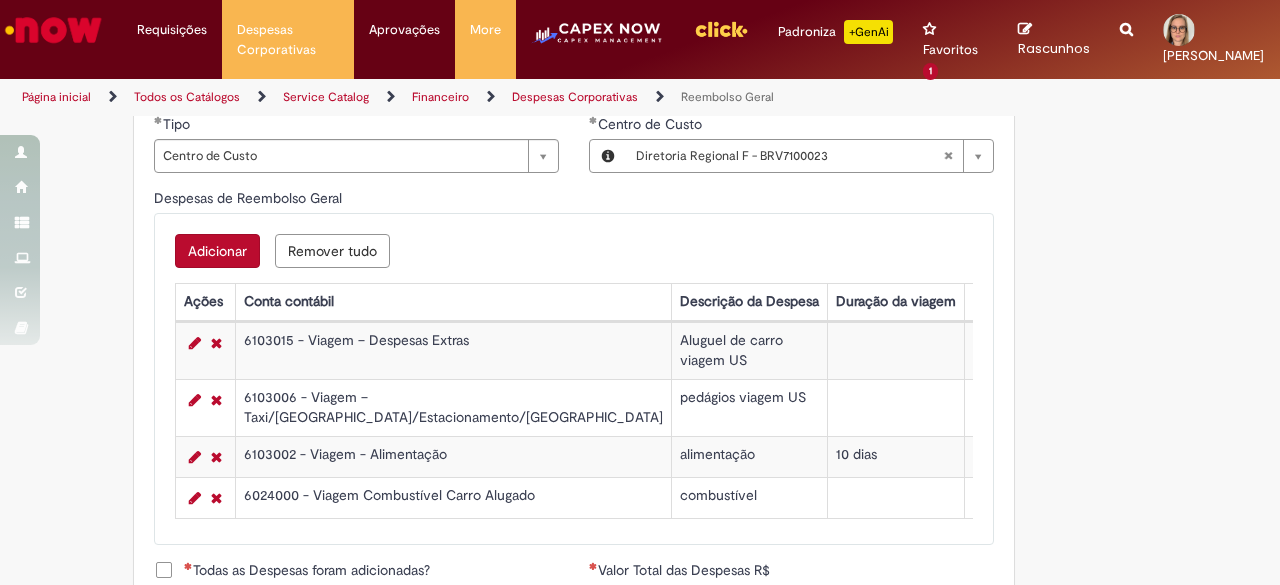 click on "Adicionar" at bounding box center (217, 251) 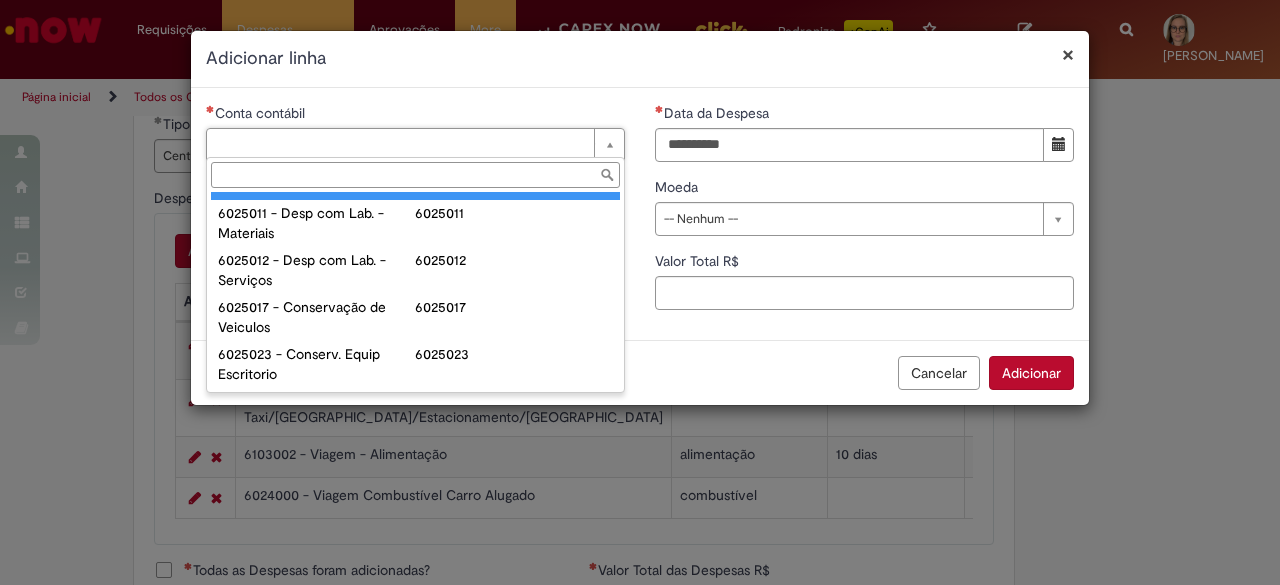 scroll, scrollTop: 715, scrollLeft: 0, axis: vertical 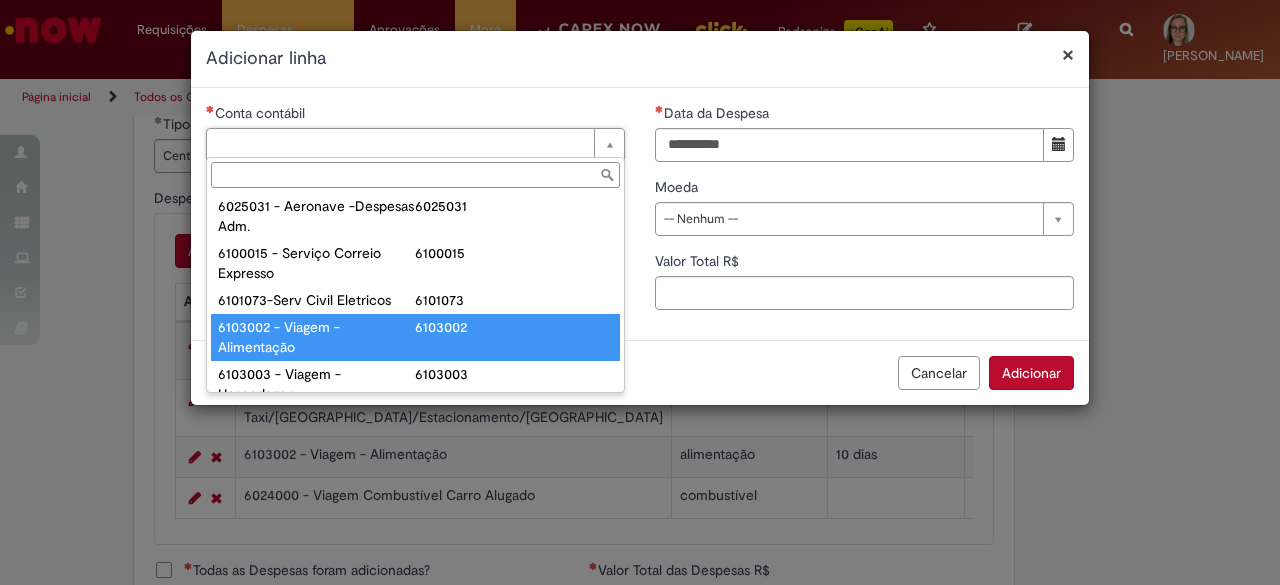 type on "**********" 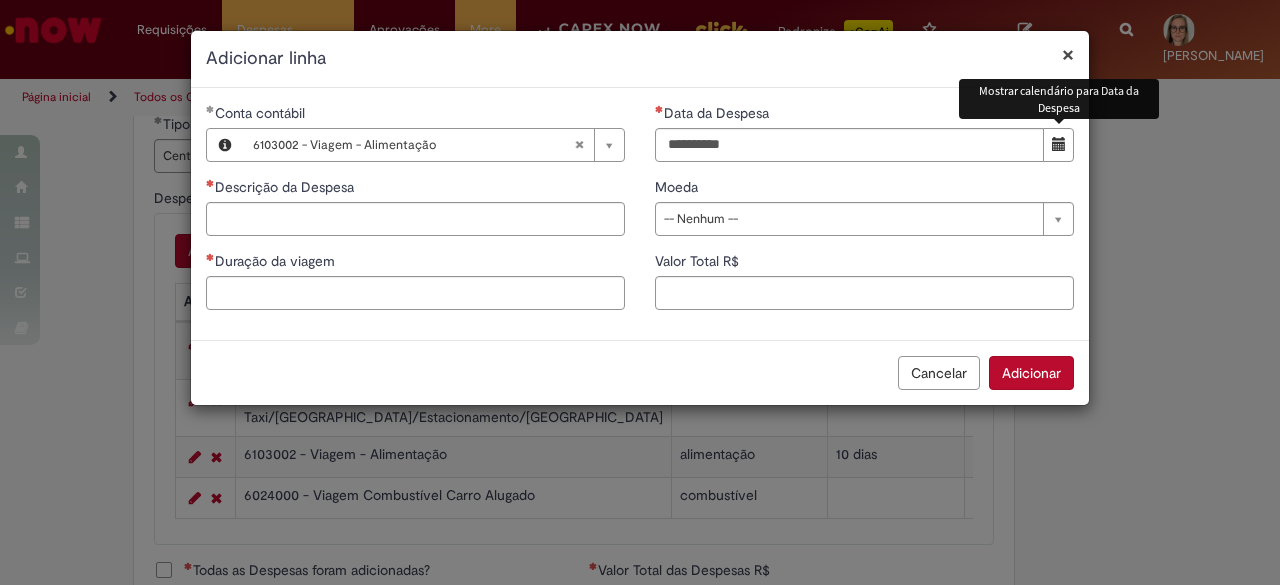 click at bounding box center [1059, 144] 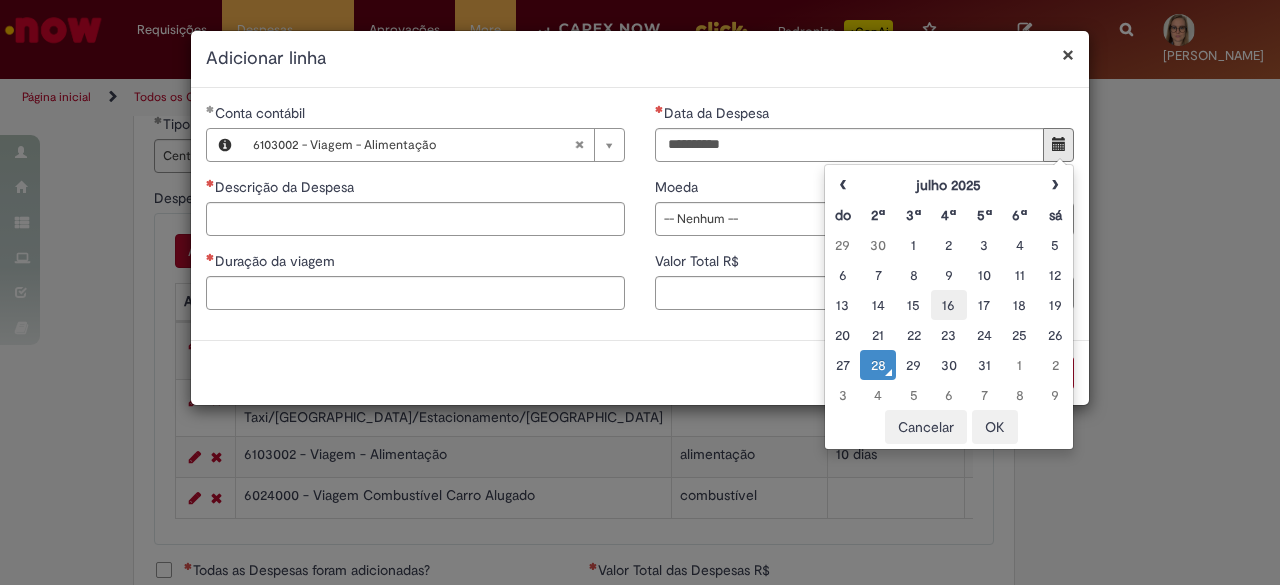 click on "16" at bounding box center [948, 305] 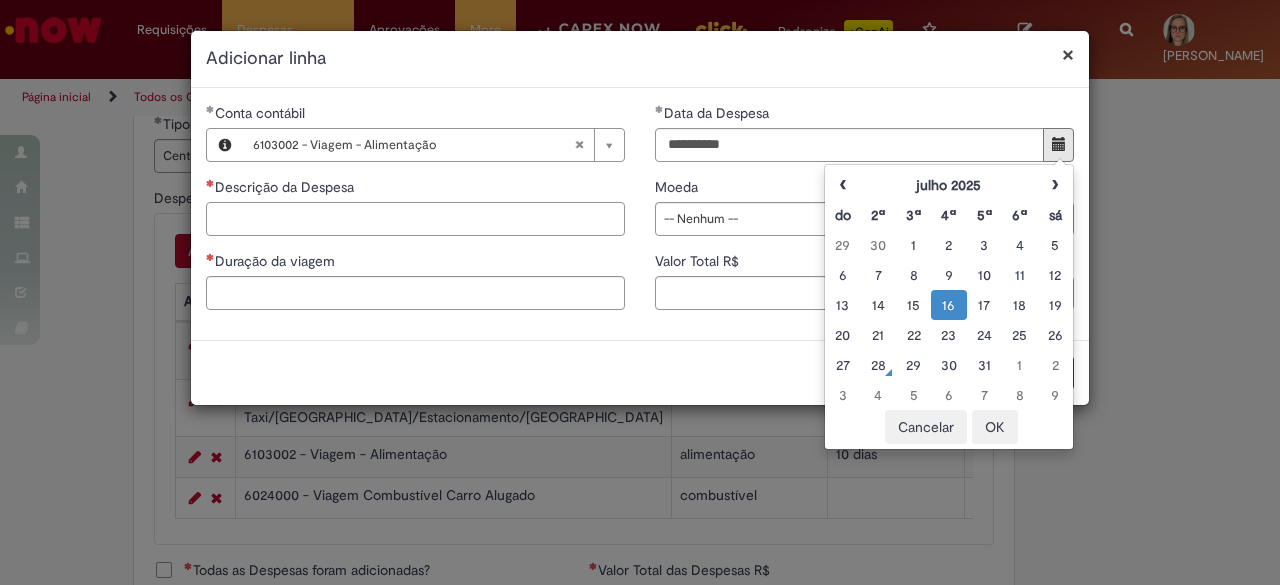 click on "Descrição da Despesa" at bounding box center (415, 219) 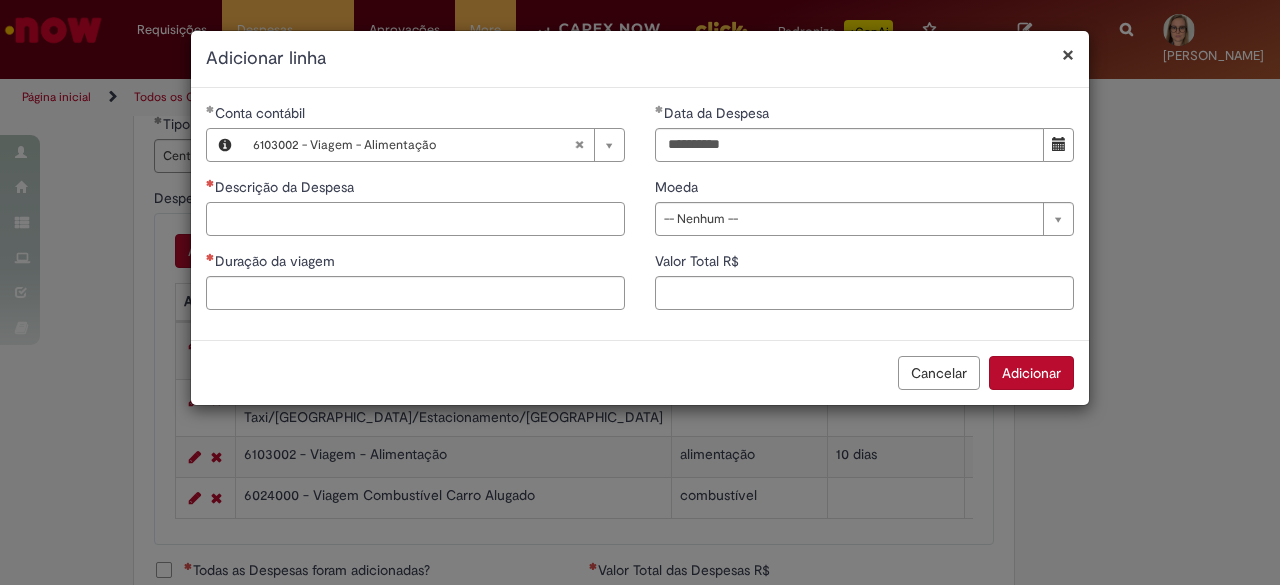 type on "*" 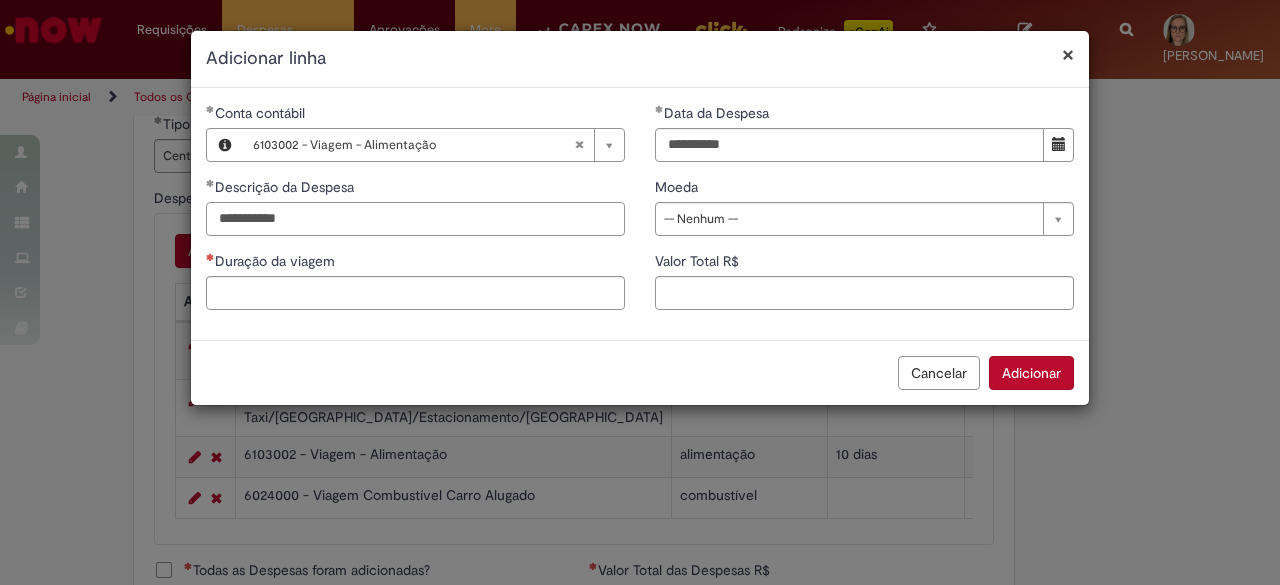 type on "**********" 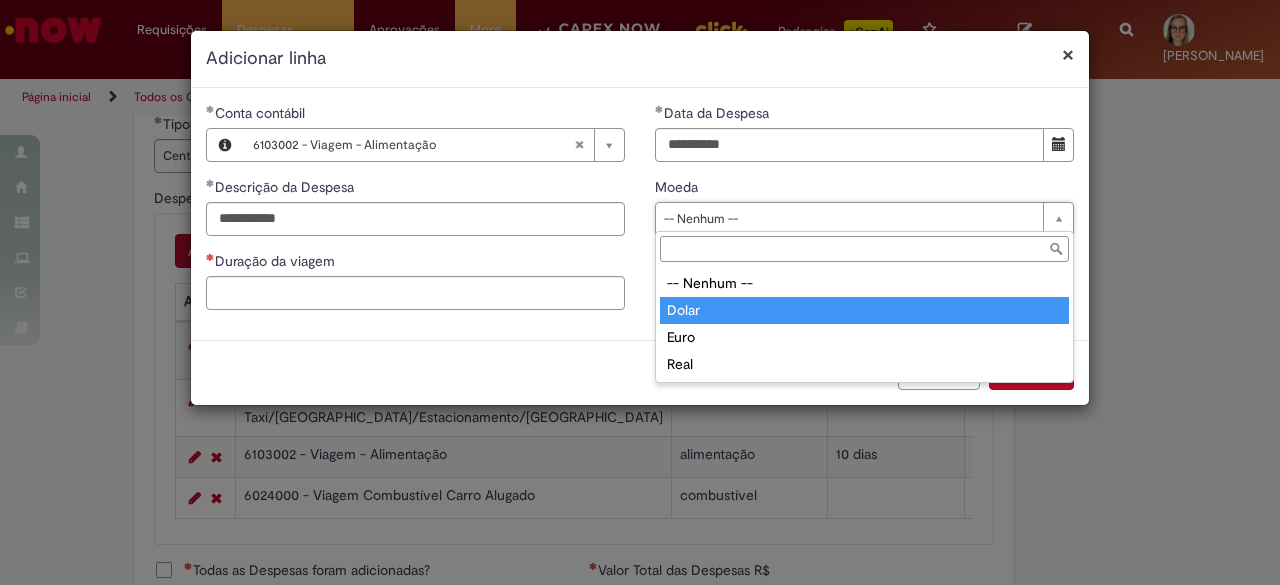 drag, startPoint x: 706, startPoint y: 301, endPoint x: 682, endPoint y: 299, distance: 24.083189 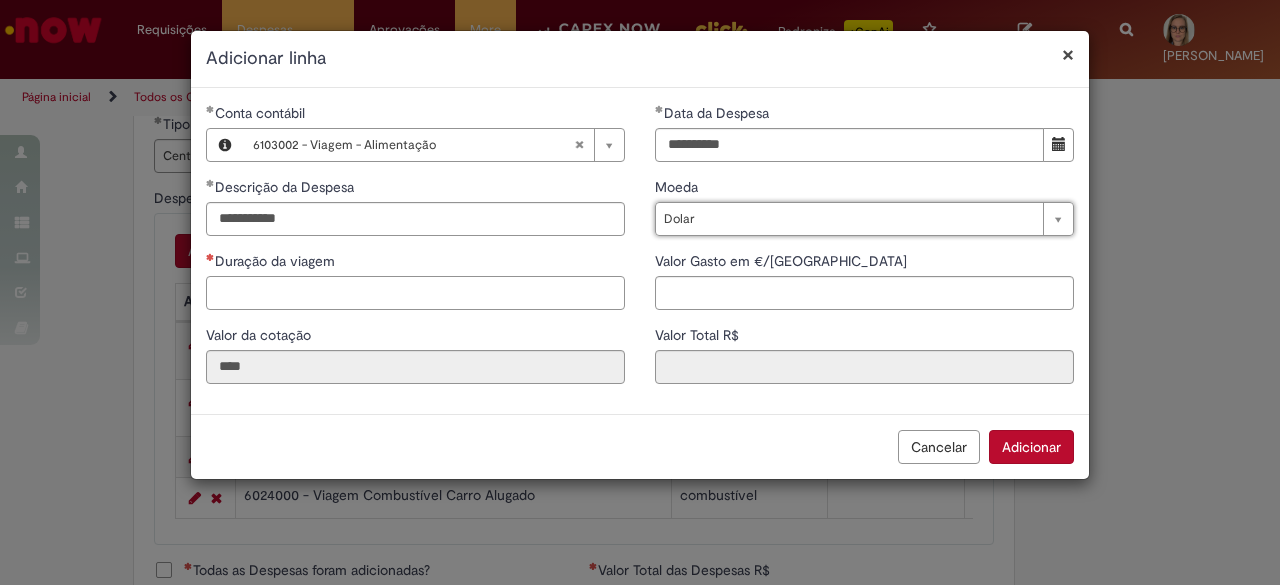 click on "Duração da viagem" at bounding box center (415, 293) 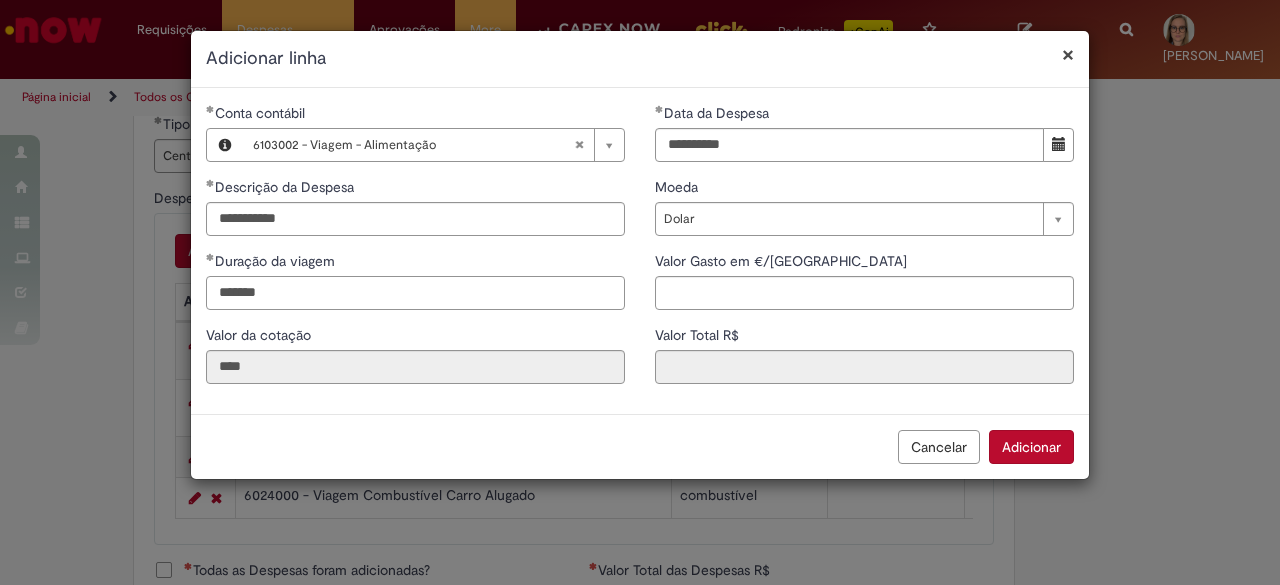 type on "*******" 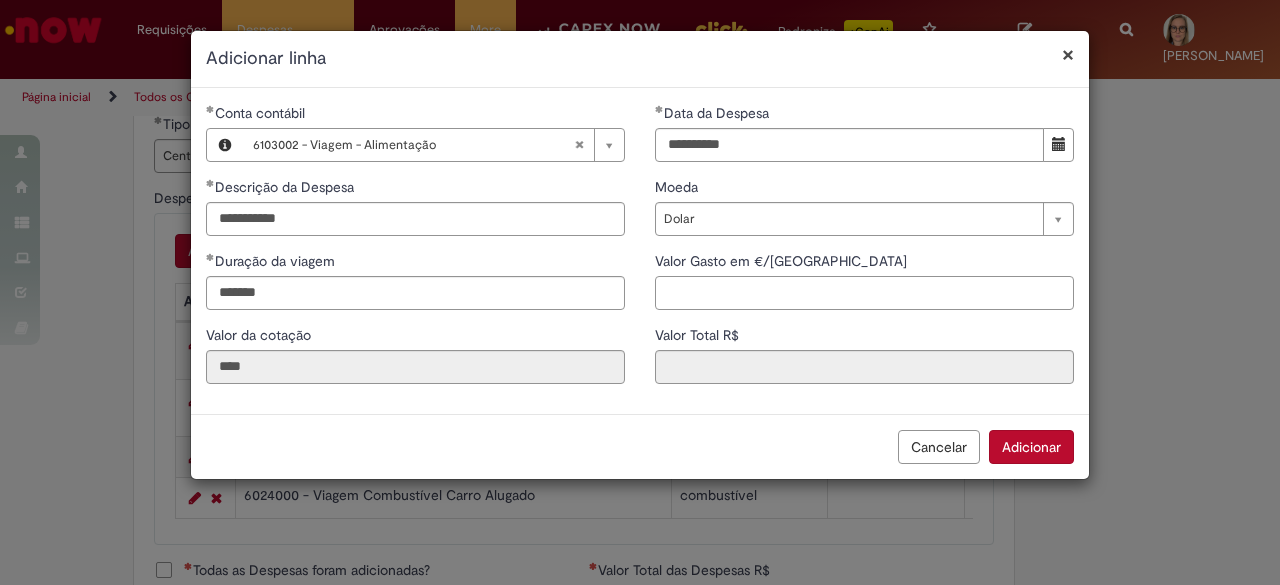 click on "Valor Gasto em €/US" at bounding box center (864, 293) 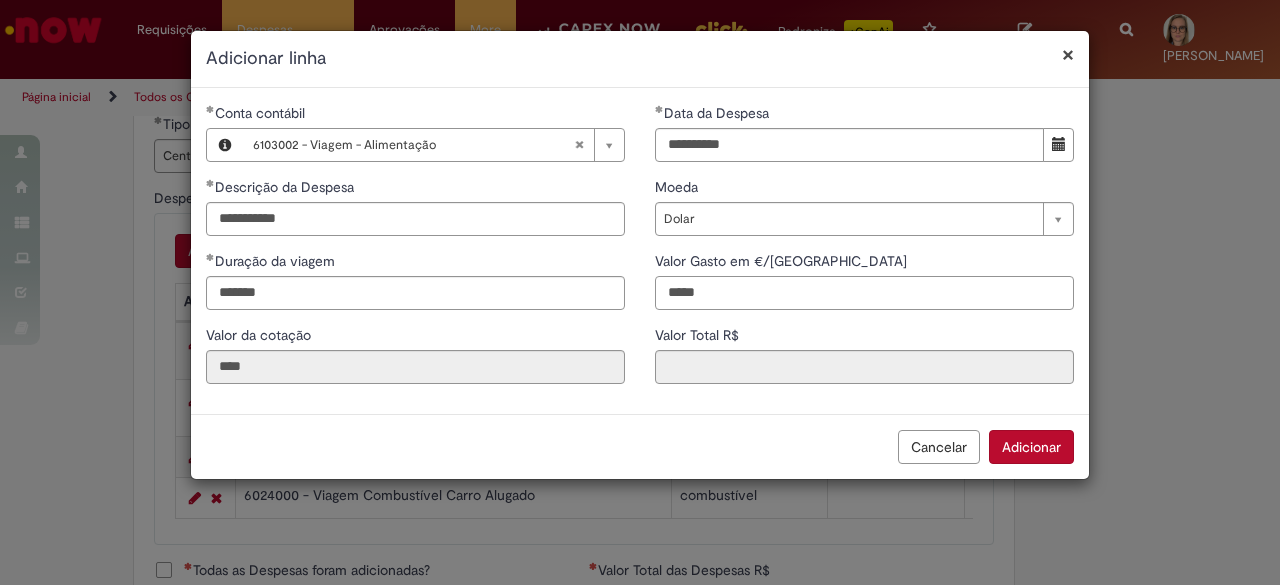 type on "*****" 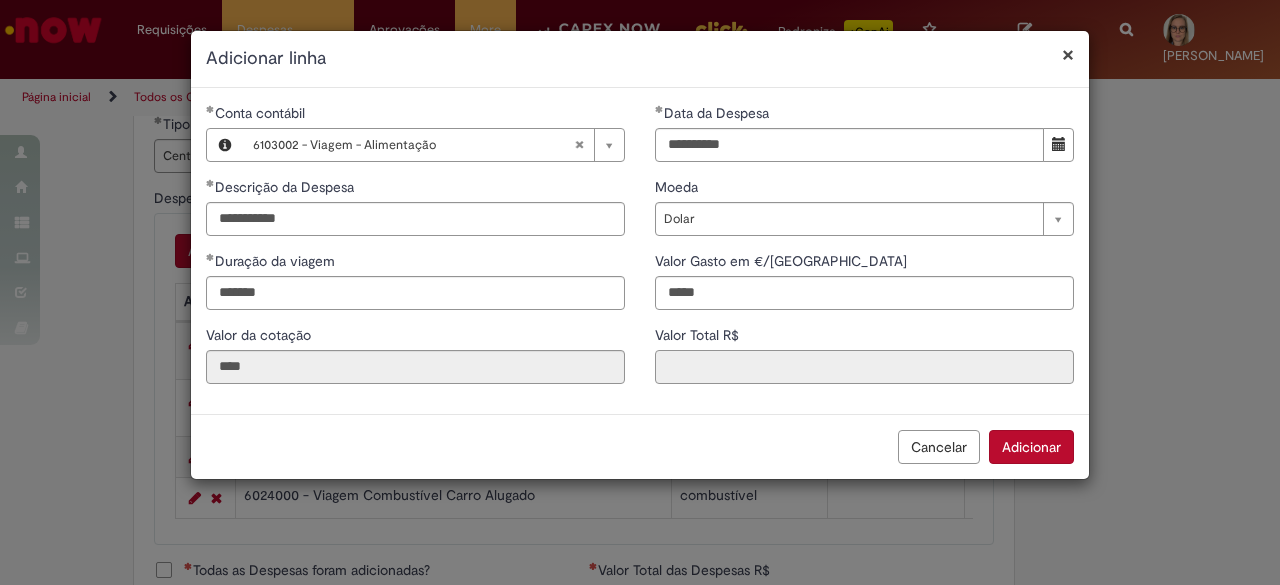 click on "Valor Total R$" at bounding box center (864, 367) 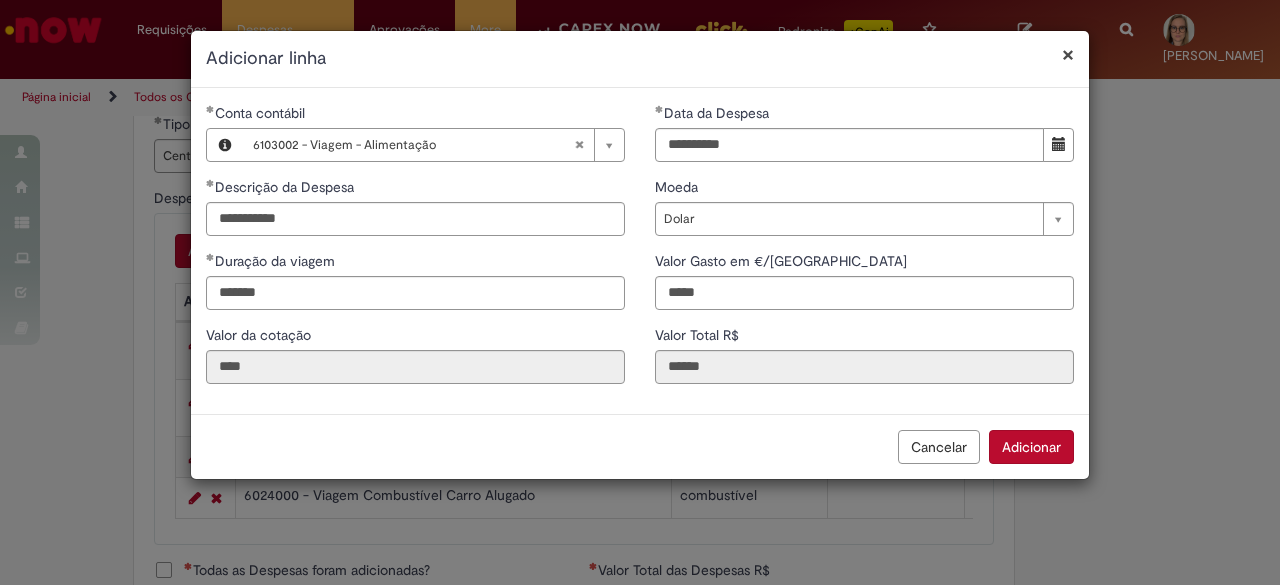 click on "Adicionar" at bounding box center [1031, 447] 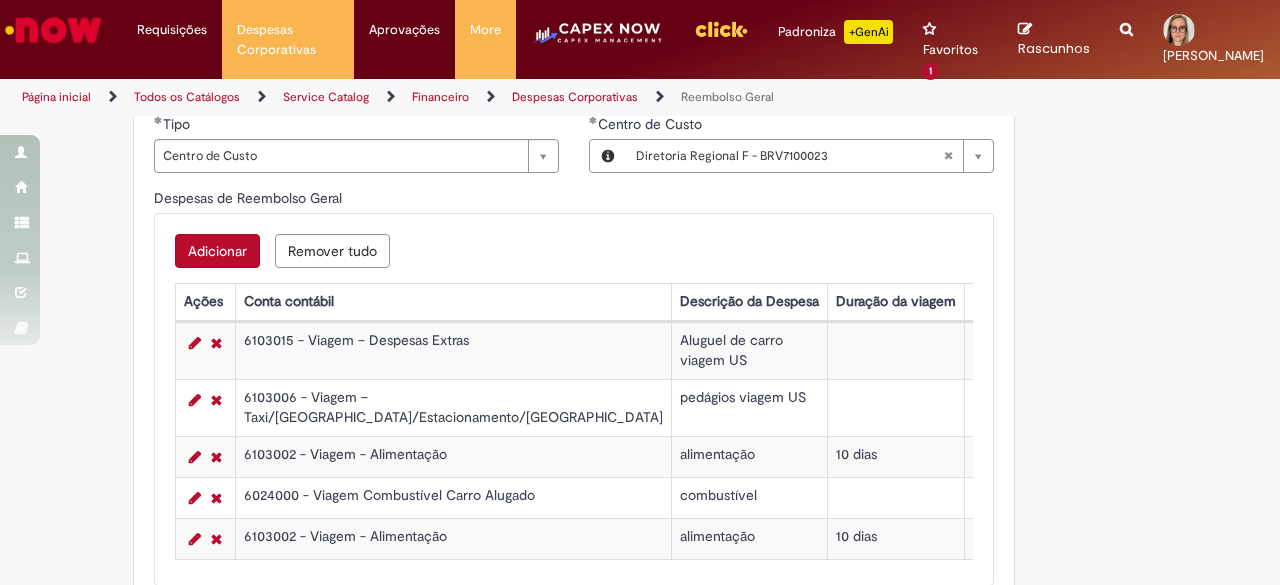 click on "Adicionar" at bounding box center [217, 251] 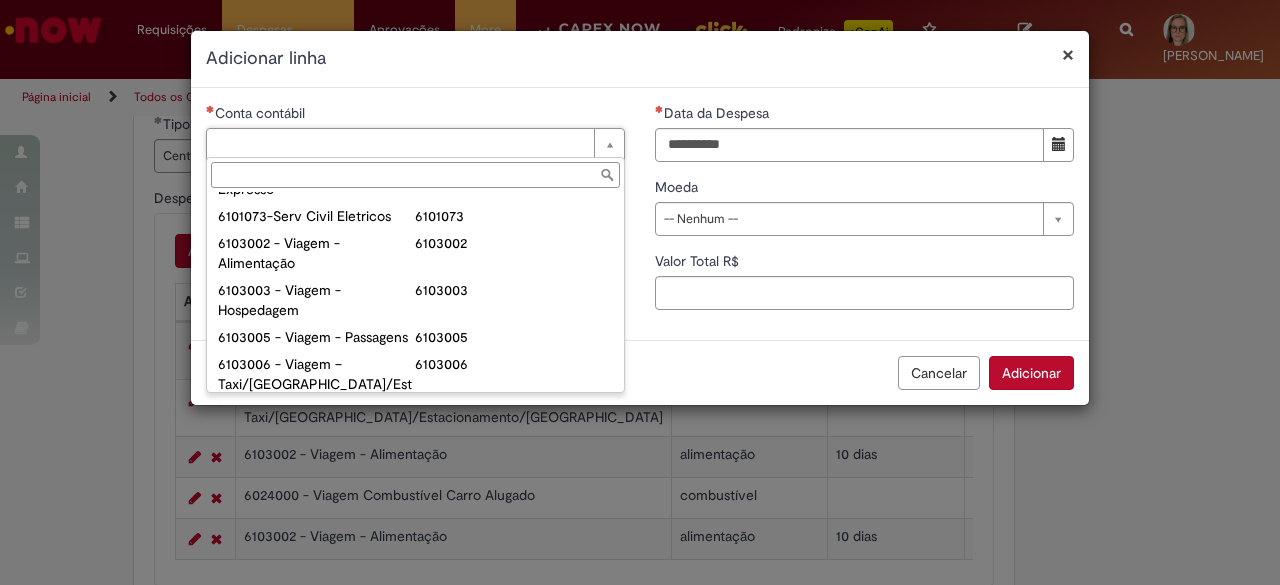 scroll, scrollTop: 800, scrollLeft: 0, axis: vertical 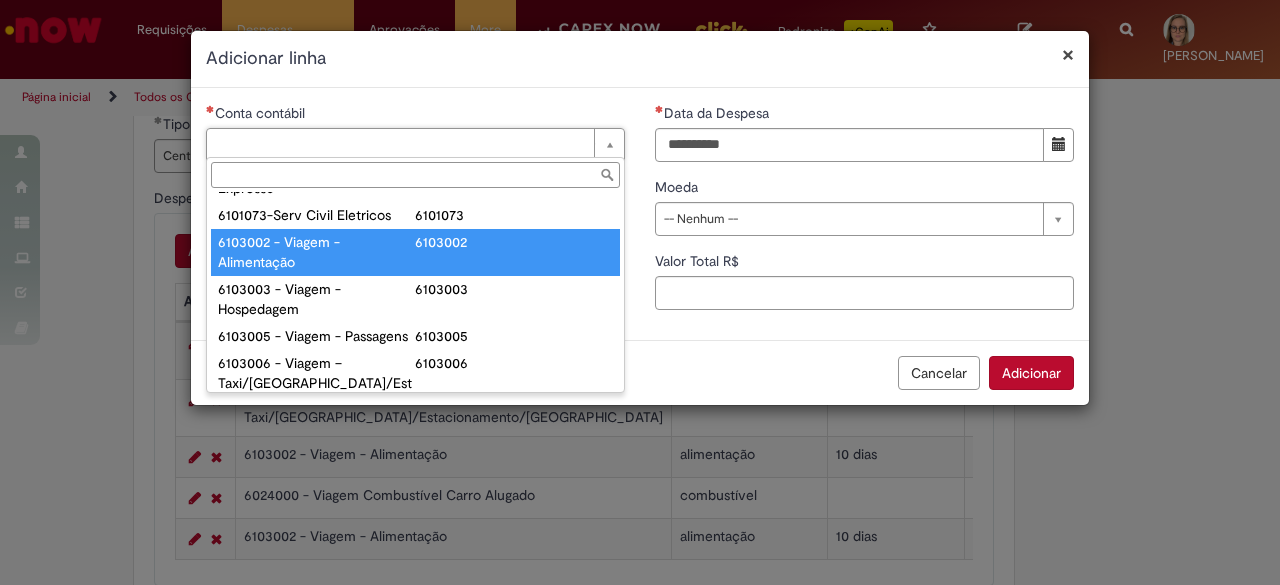 type on "**********" 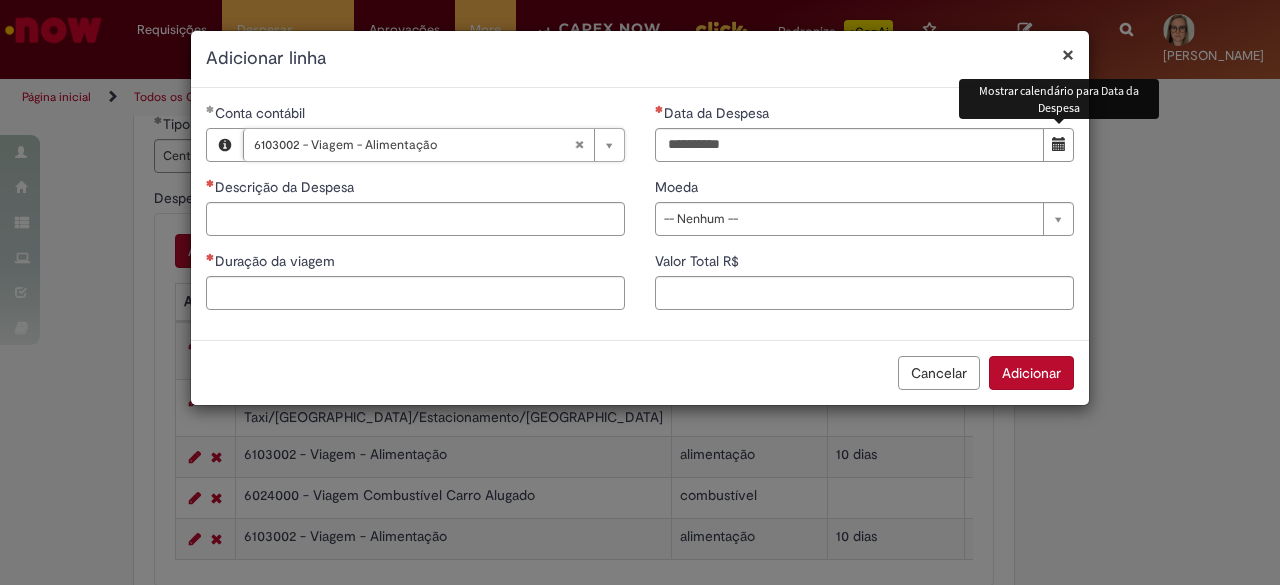 click at bounding box center [1059, 144] 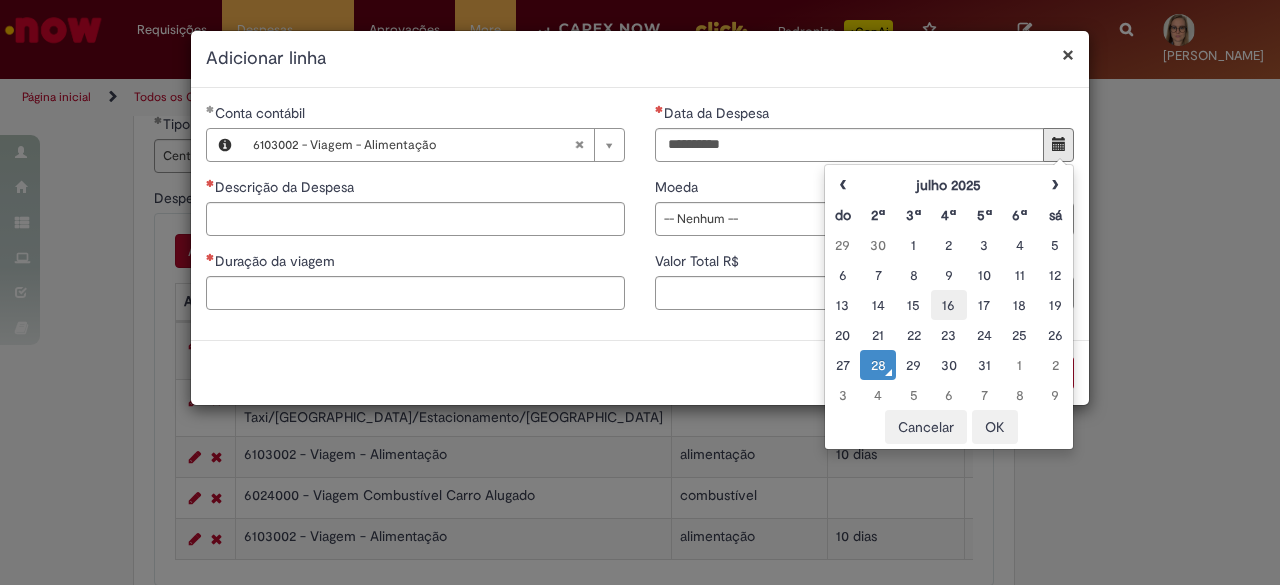 click on "16" at bounding box center [948, 305] 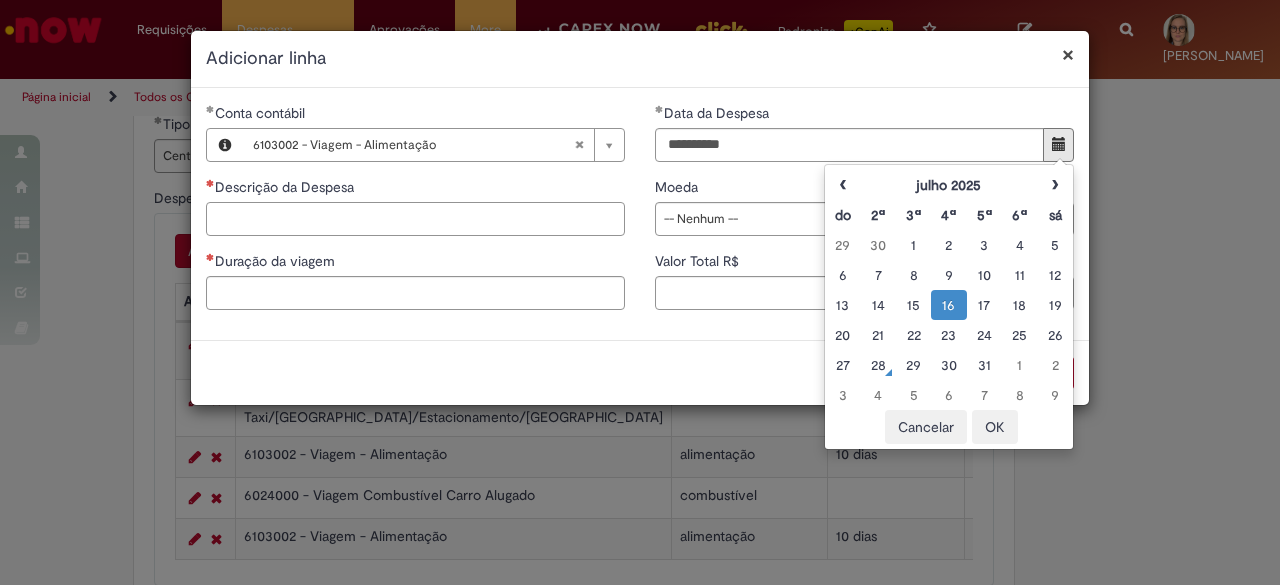 click on "Descrição da Despesa" at bounding box center [415, 219] 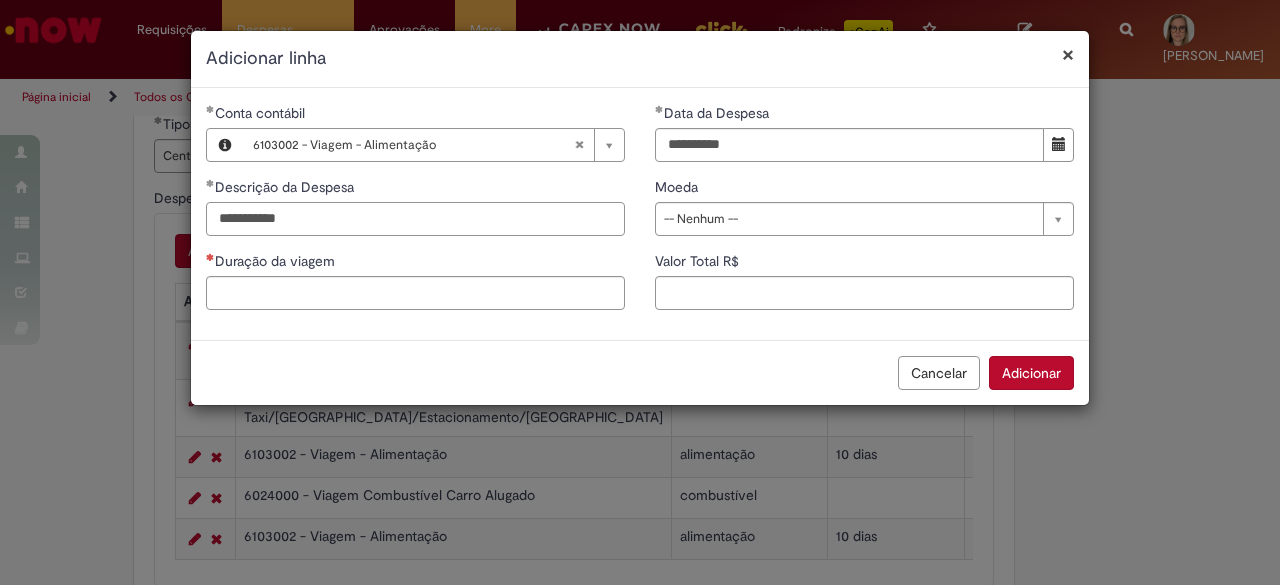 type on "**********" 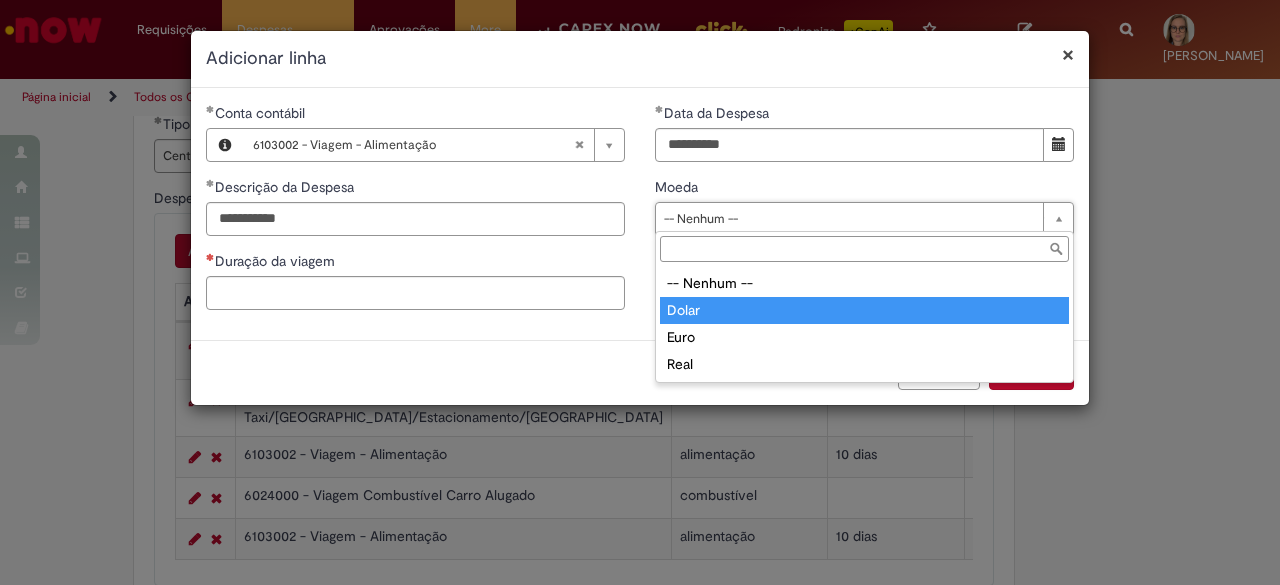 type on "*****" 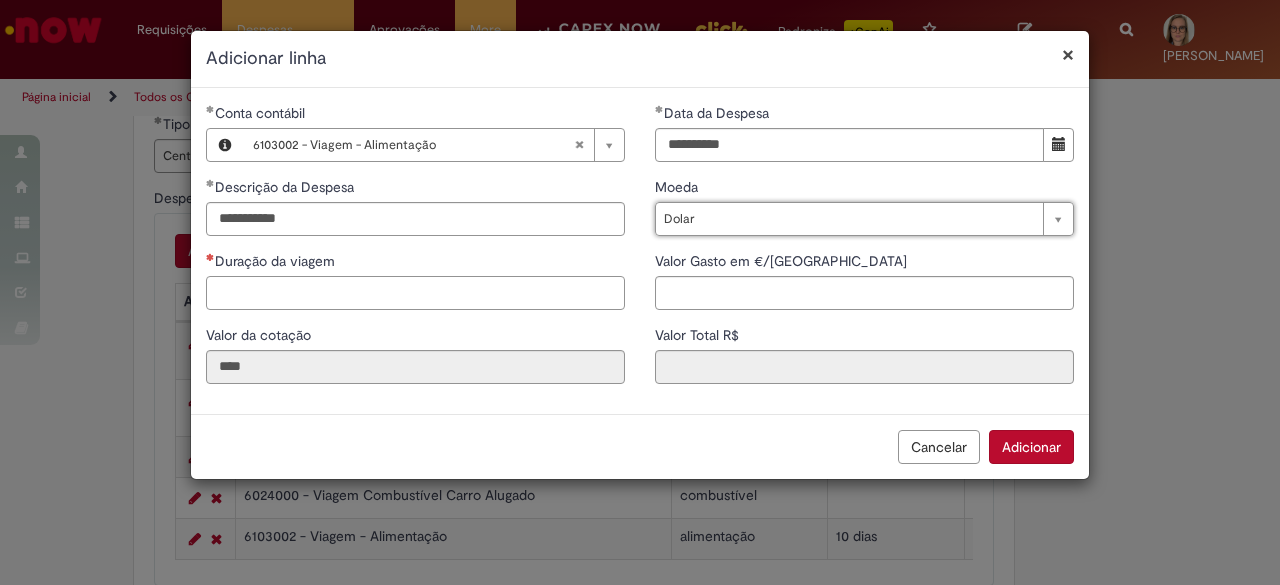 click on "Duração da viagem" at bounding box center (415, 293) 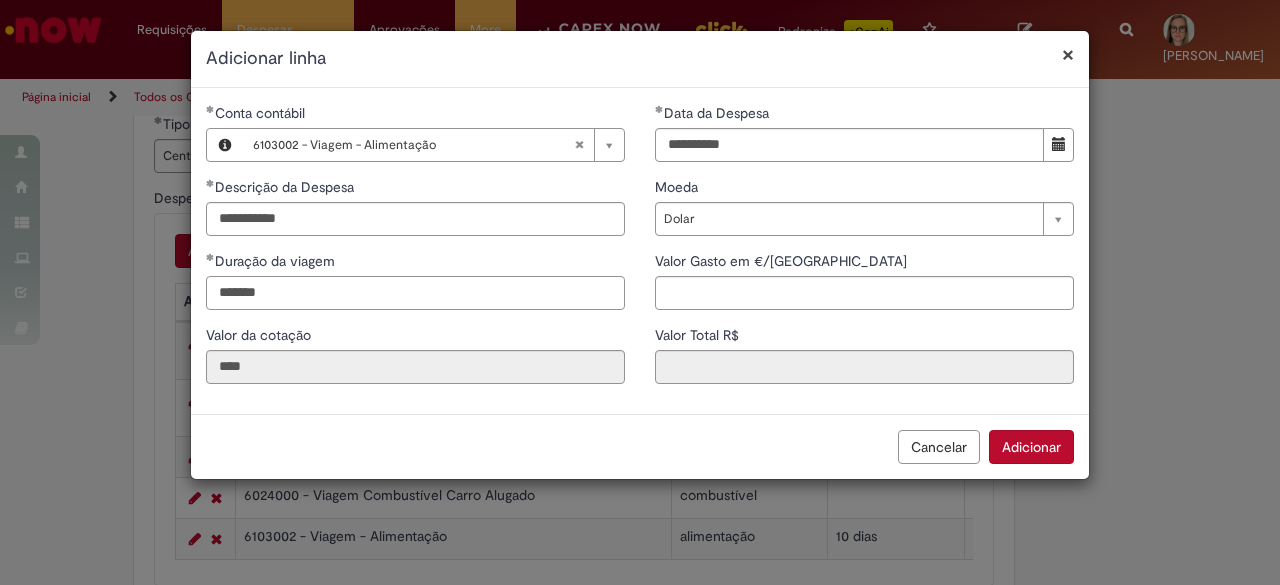 type on "*******" 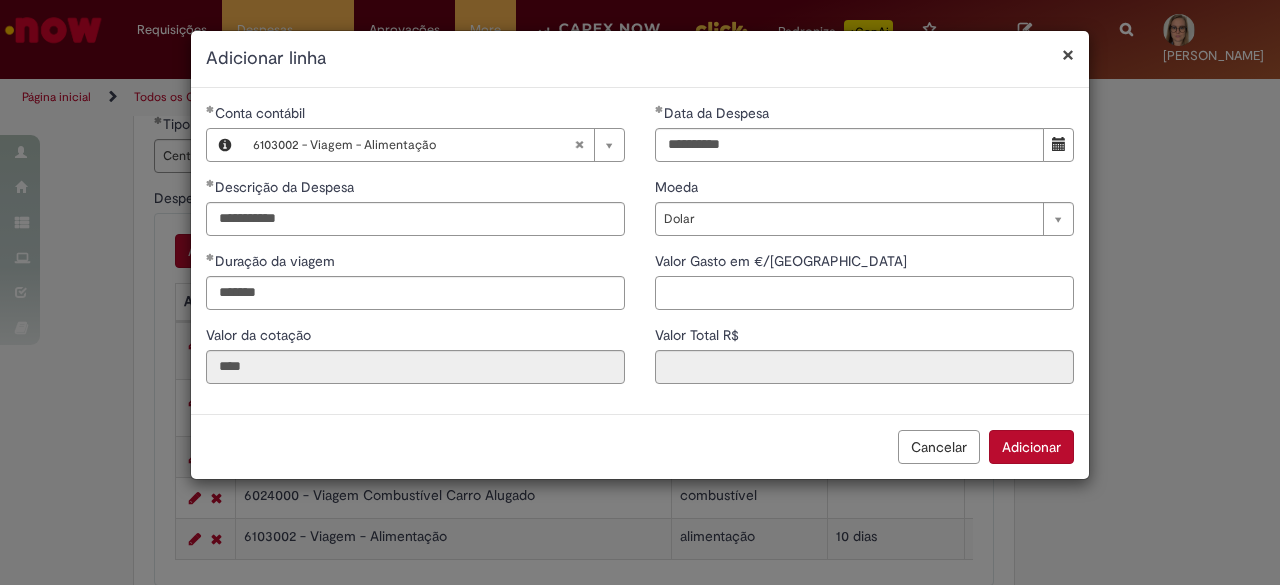 click on "Valor Gasto em €/US" at bounding box center [864, 293] 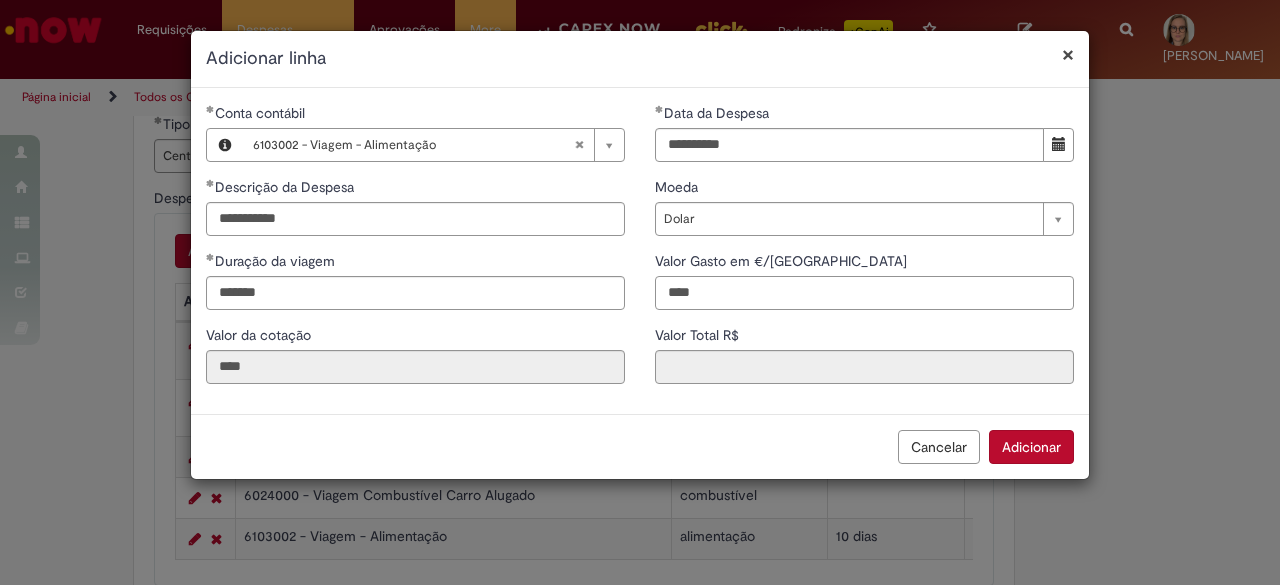 type on "****" 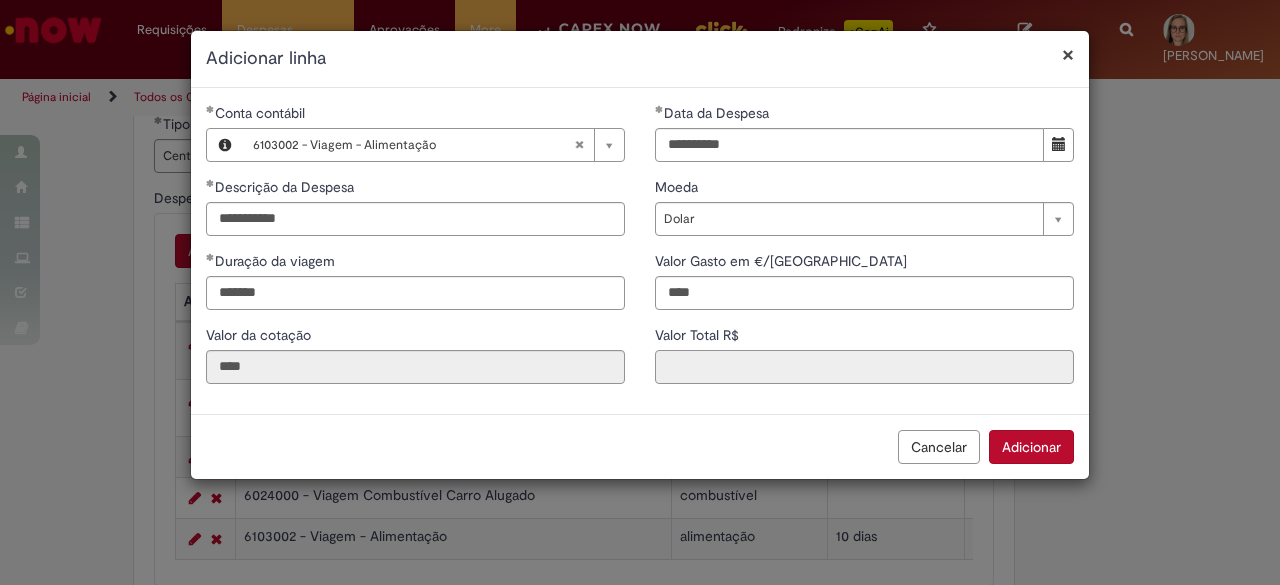 click on "Valor Total R$" at bounding box center [864, 367] 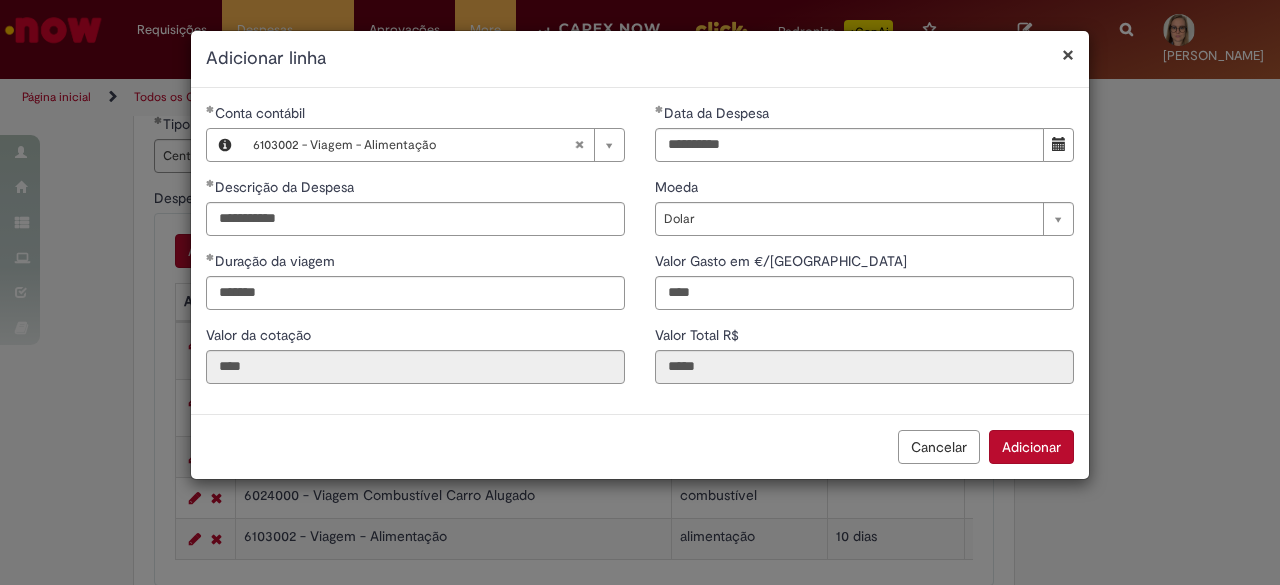 click on "Adicionar" at bounding box center [1031, 447] 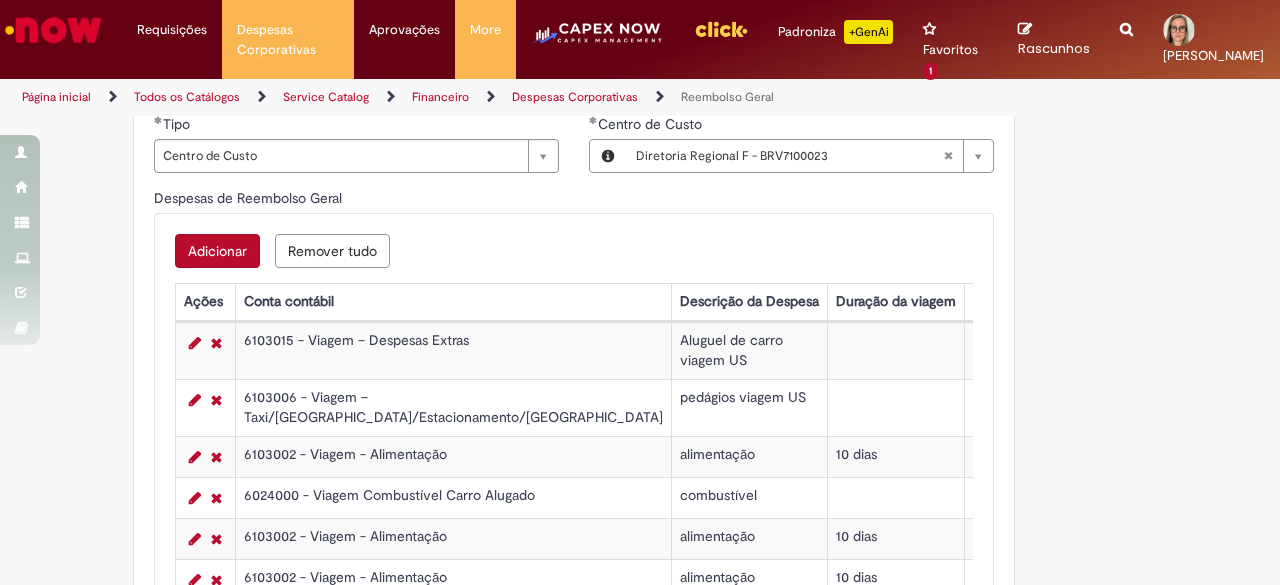 click on "Adicionar" at bounding box center [217, 251] 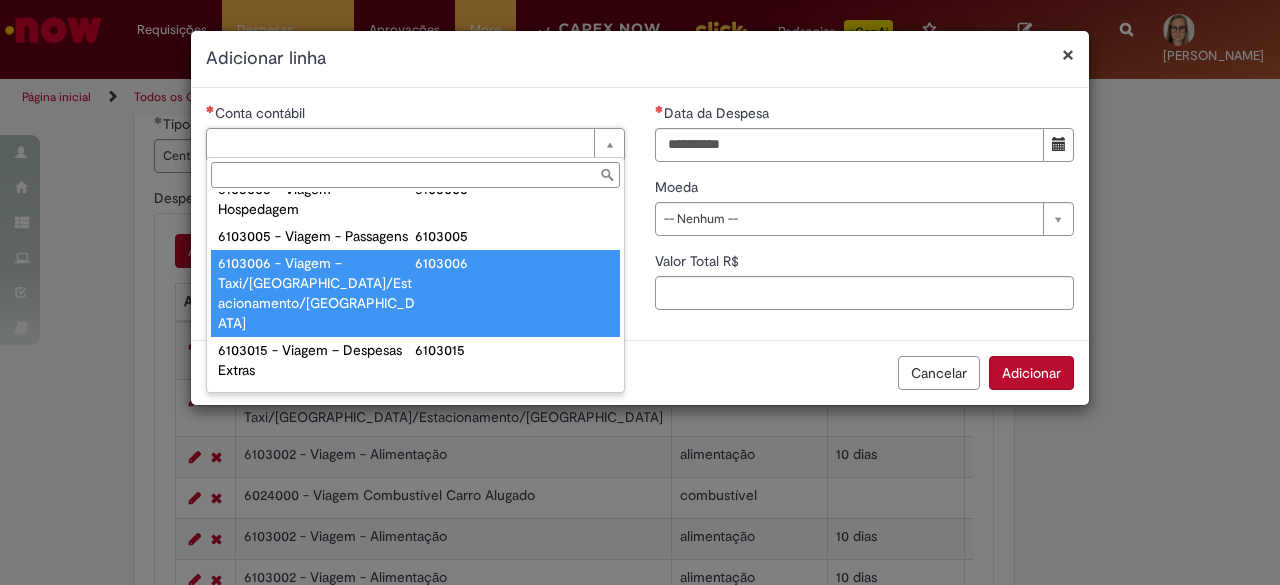 scroll, scrollTop: 800, scrollLeft: 0, axis: vertical 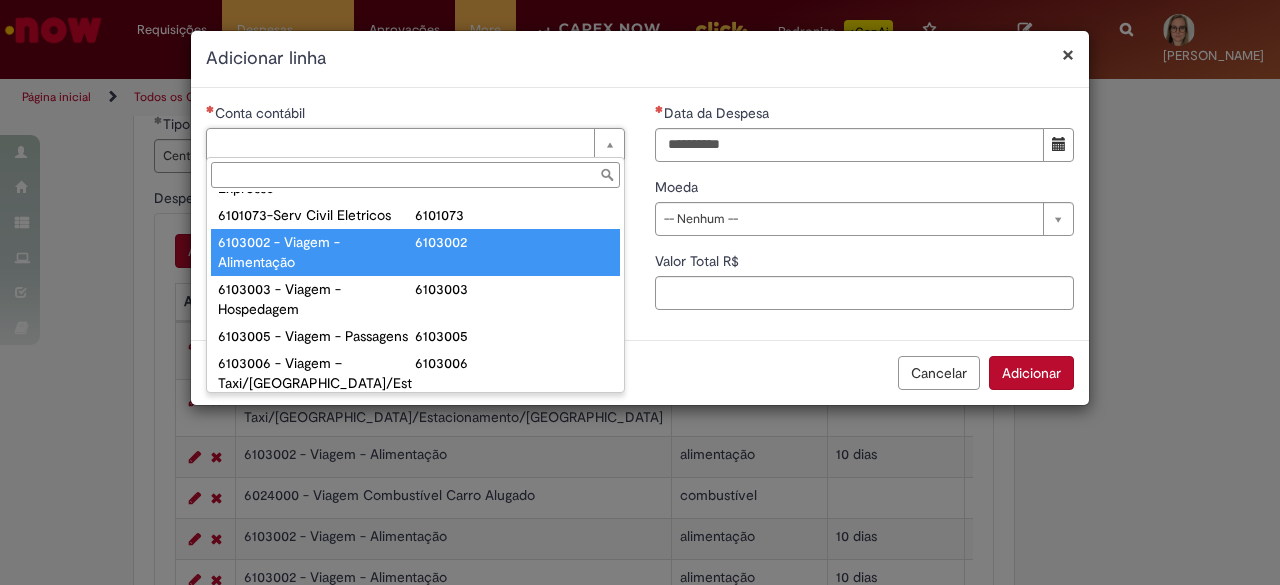 type on "**********" 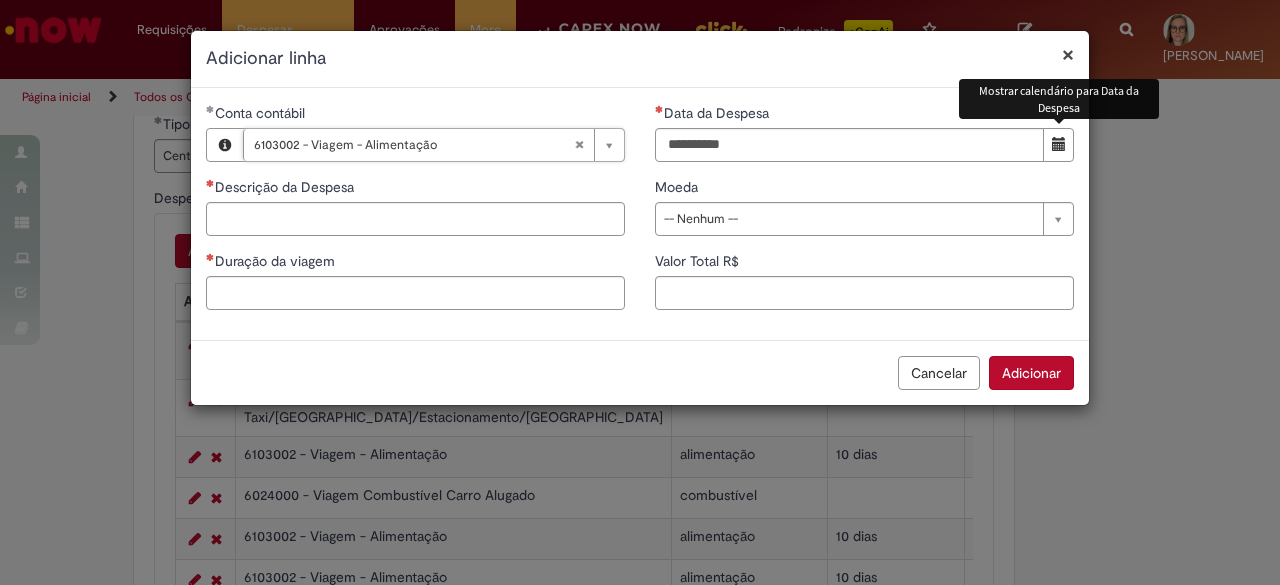 click at bounding box center (1059, 144) 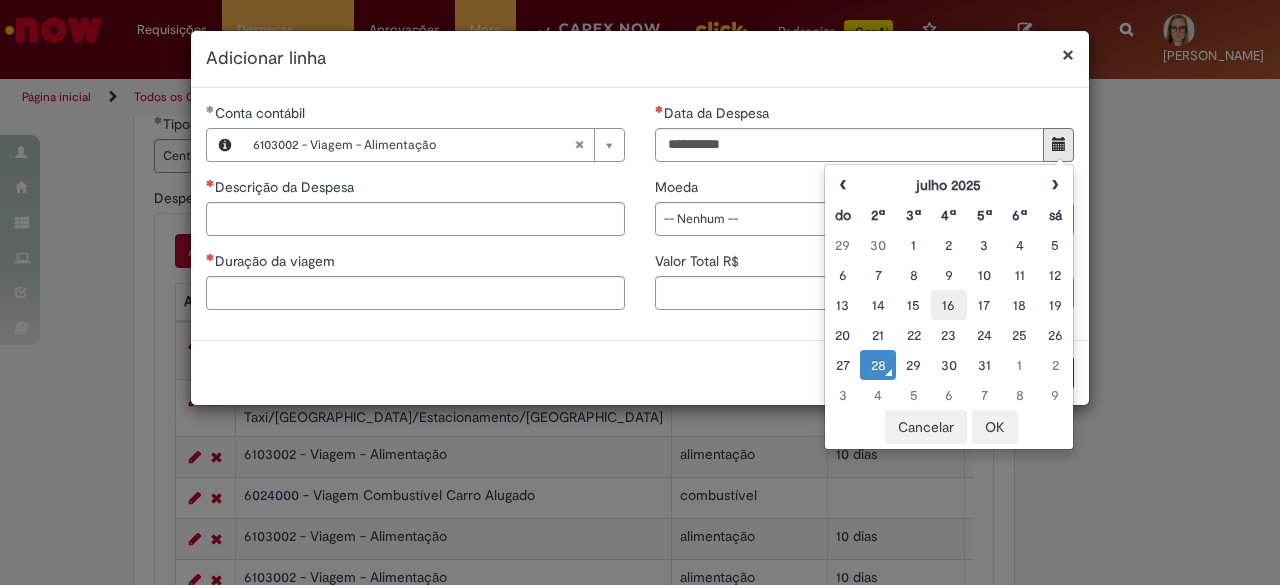 click on "16" at bounding box center [948, 305] 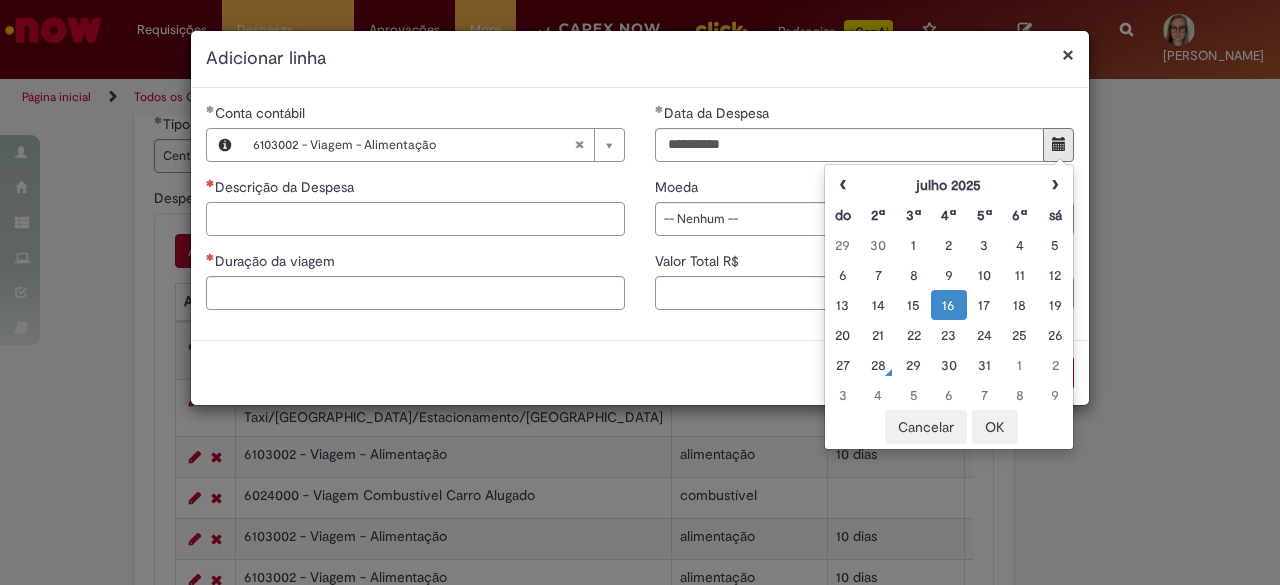 click on "Descrição da Despesa" at bounding box center [415, 219] 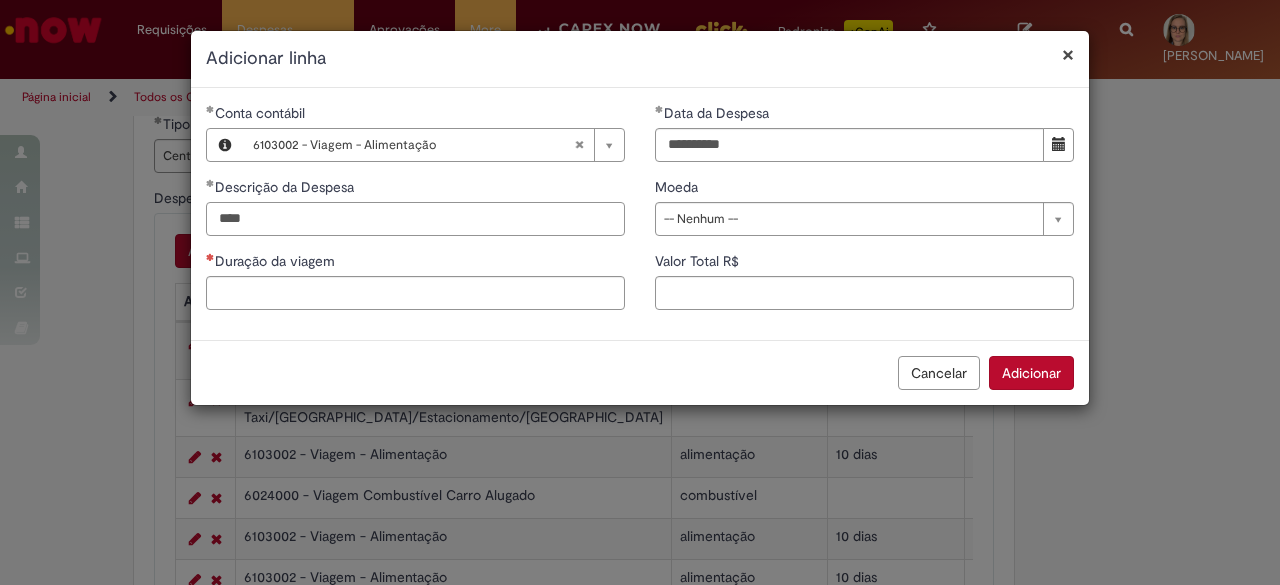 type on "****" 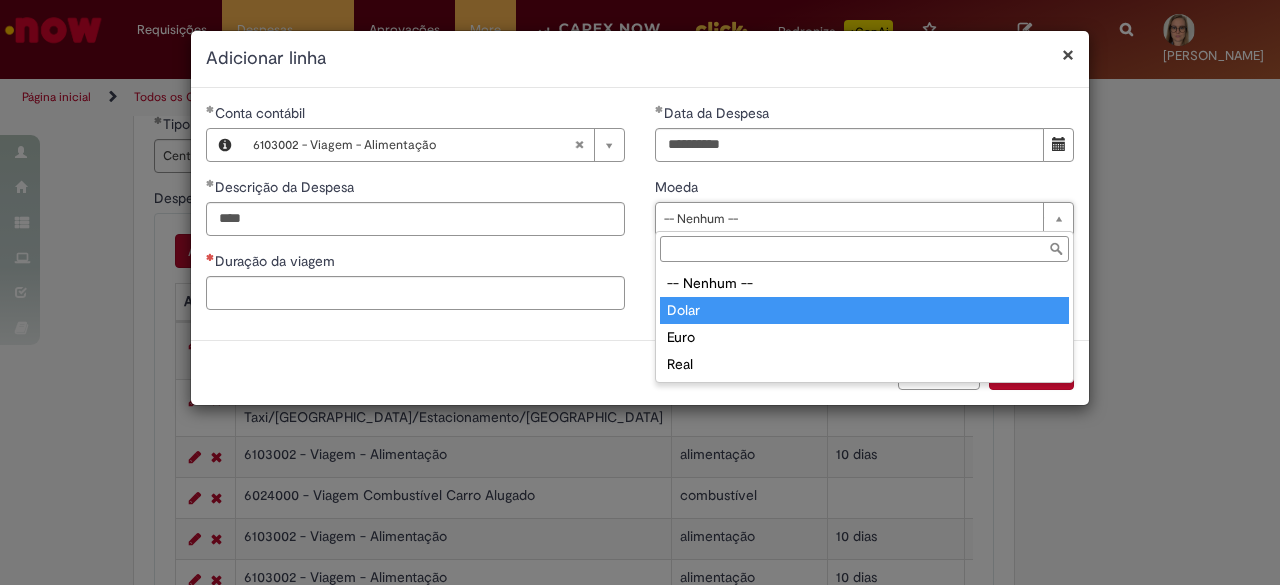 type on "*****" 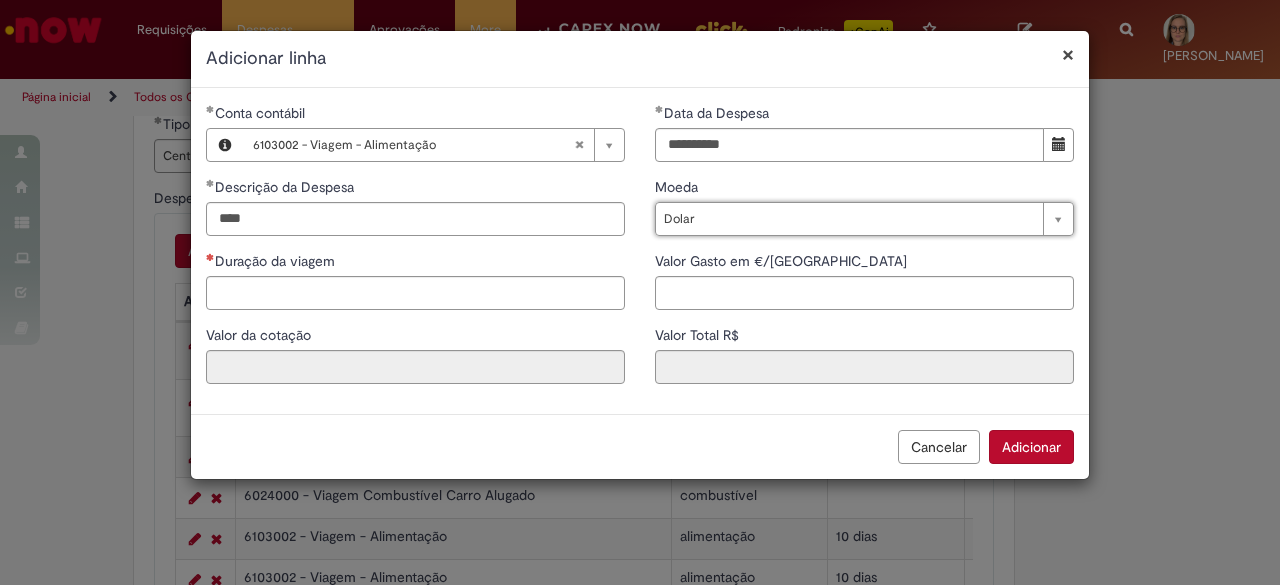 type on "****" 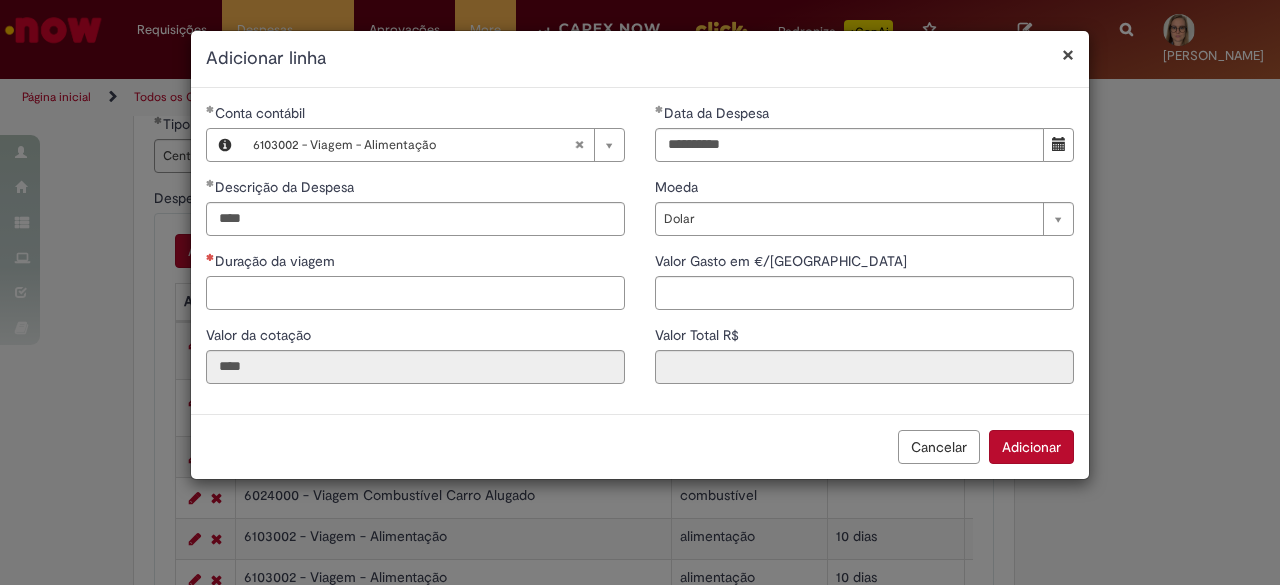 click on "Duração da viagem" at bounding box center [415, 293] 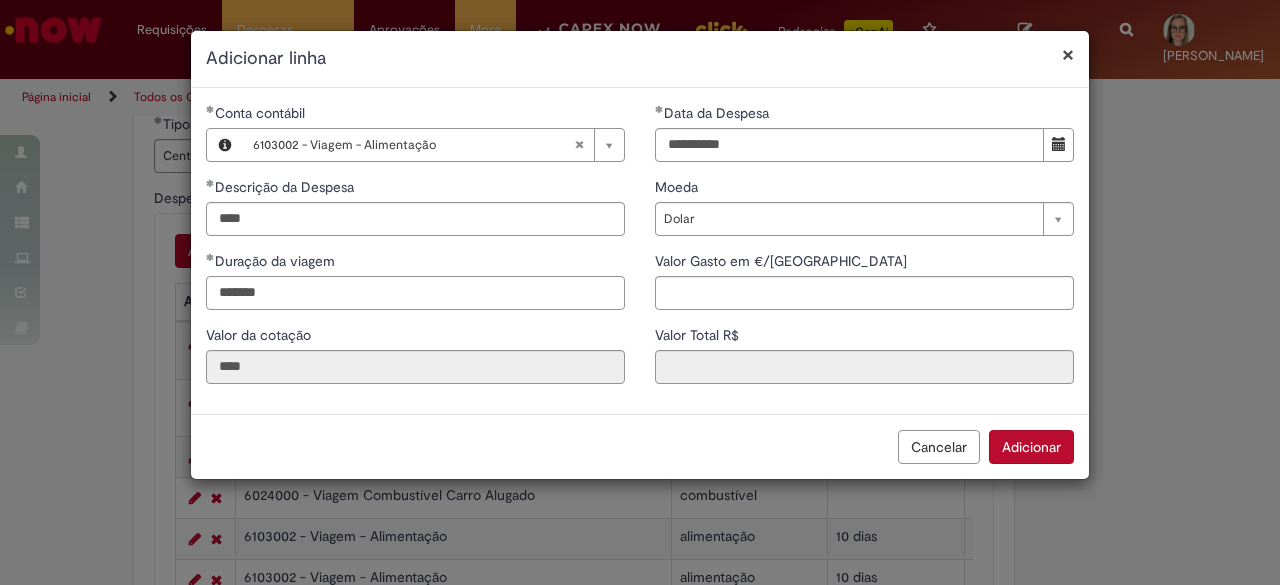 type on "*******" 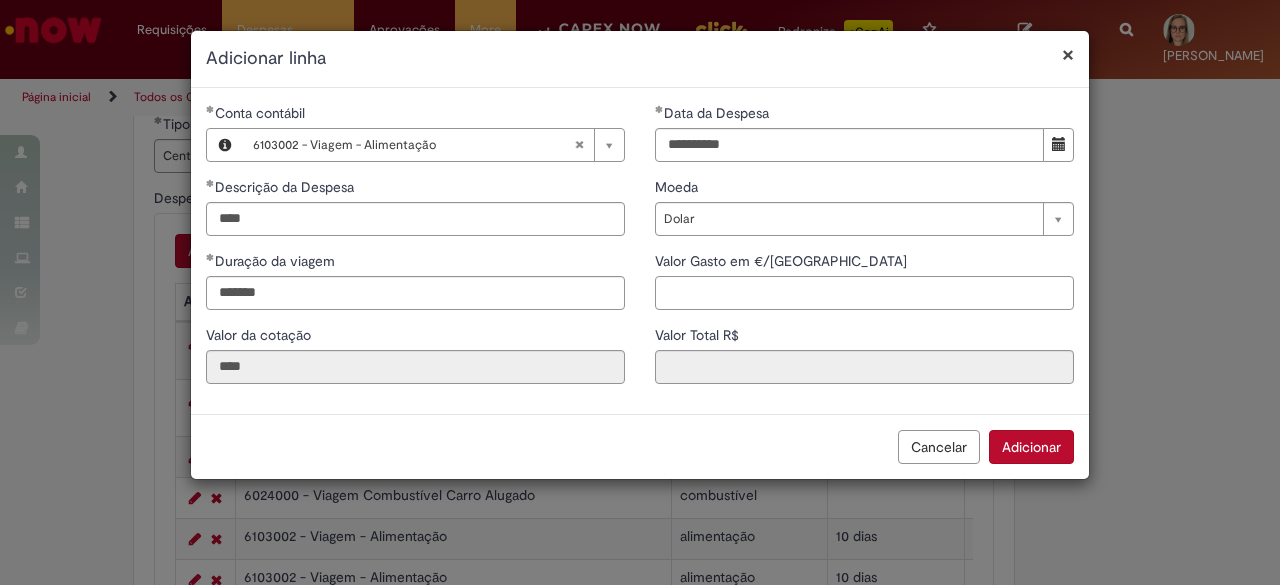 click on "Valor Gasto em €/US" at bounding box center [864, 293] 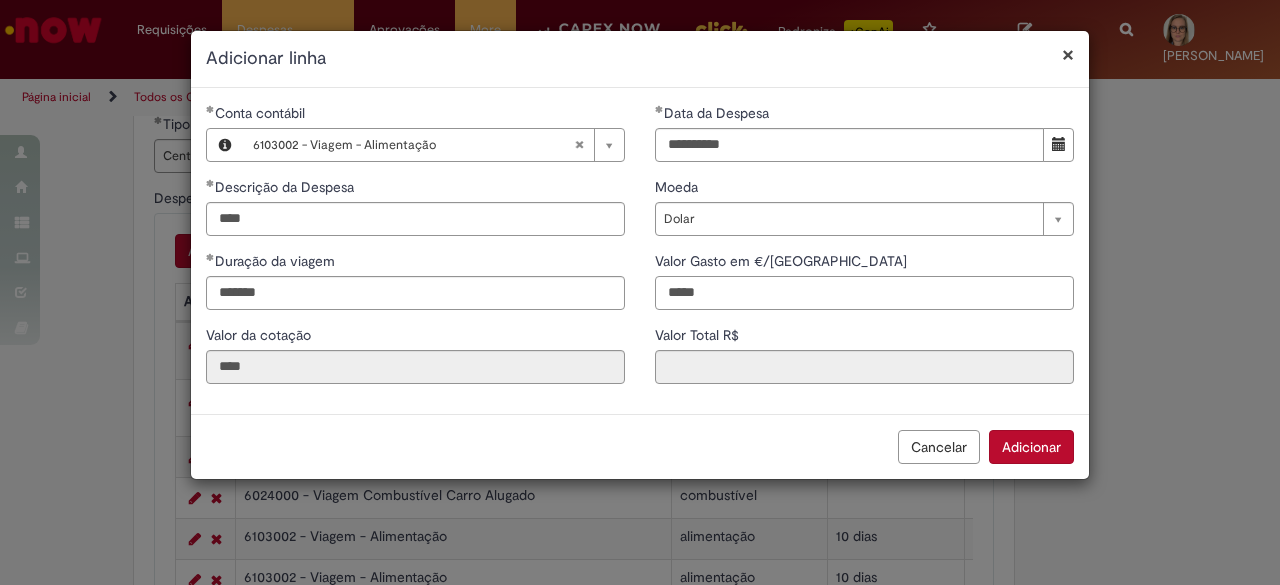 type on "*****" 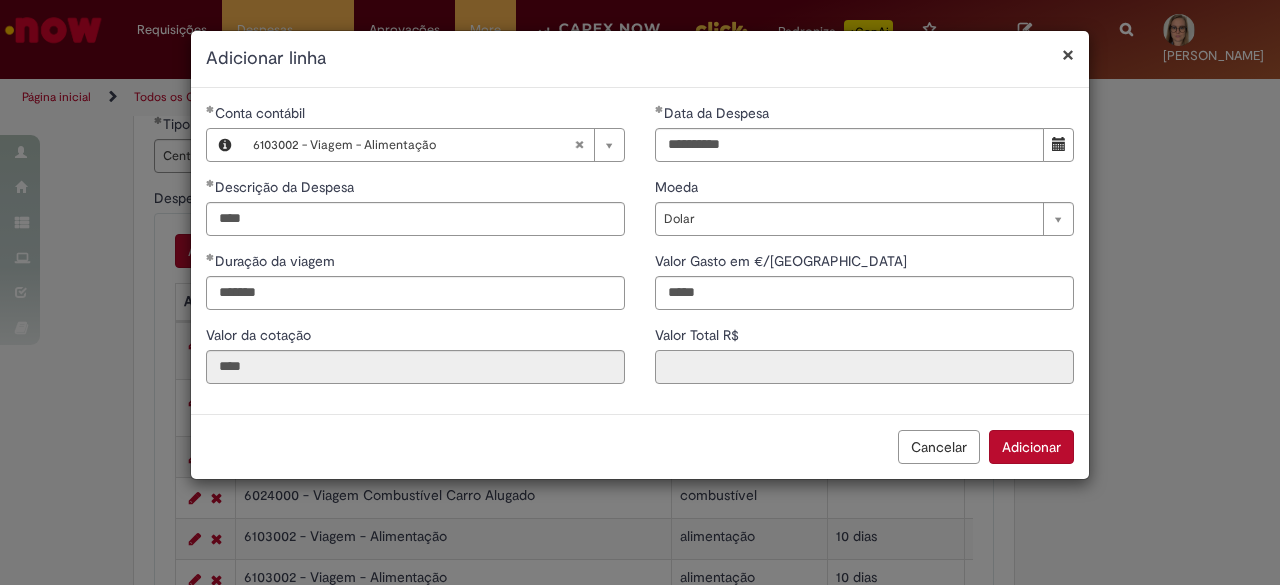 click on "Valor Total R$" at bounding box center (864, 367) 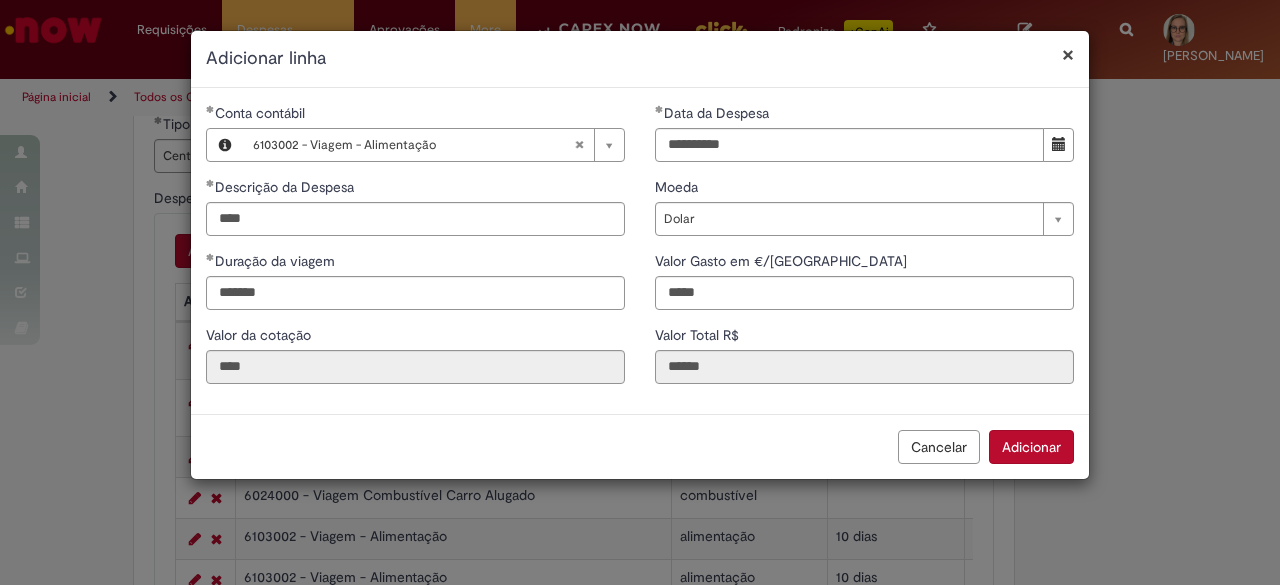 click on "Adicionar" at bounding box center [1031, 447] 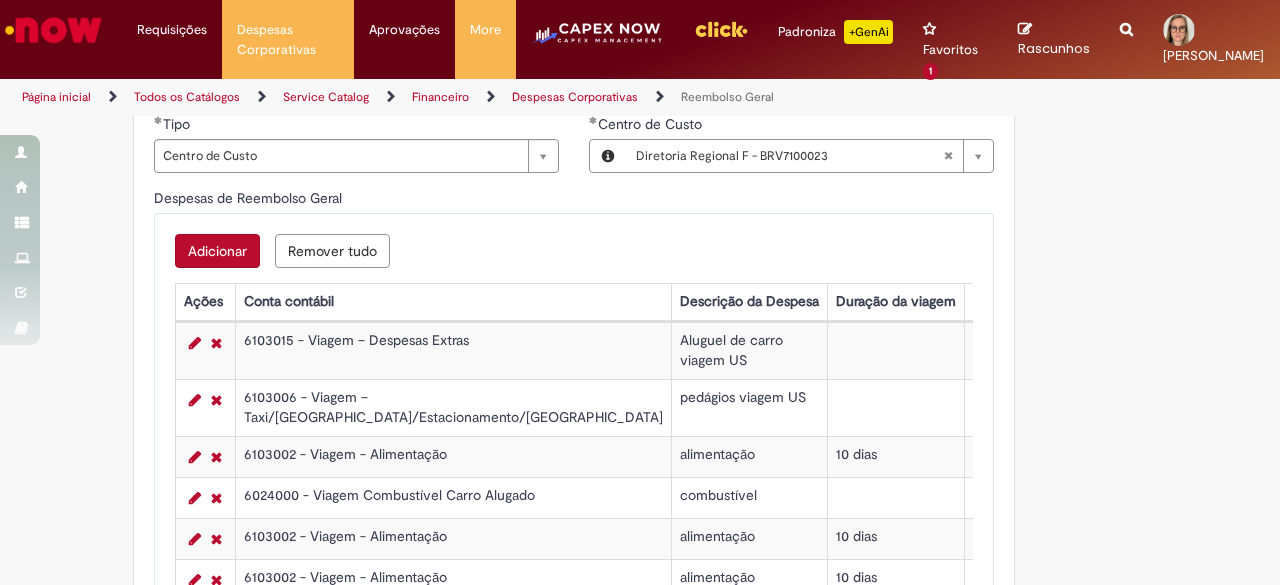 click on "Adicionar" at bounding box center (217, 251) 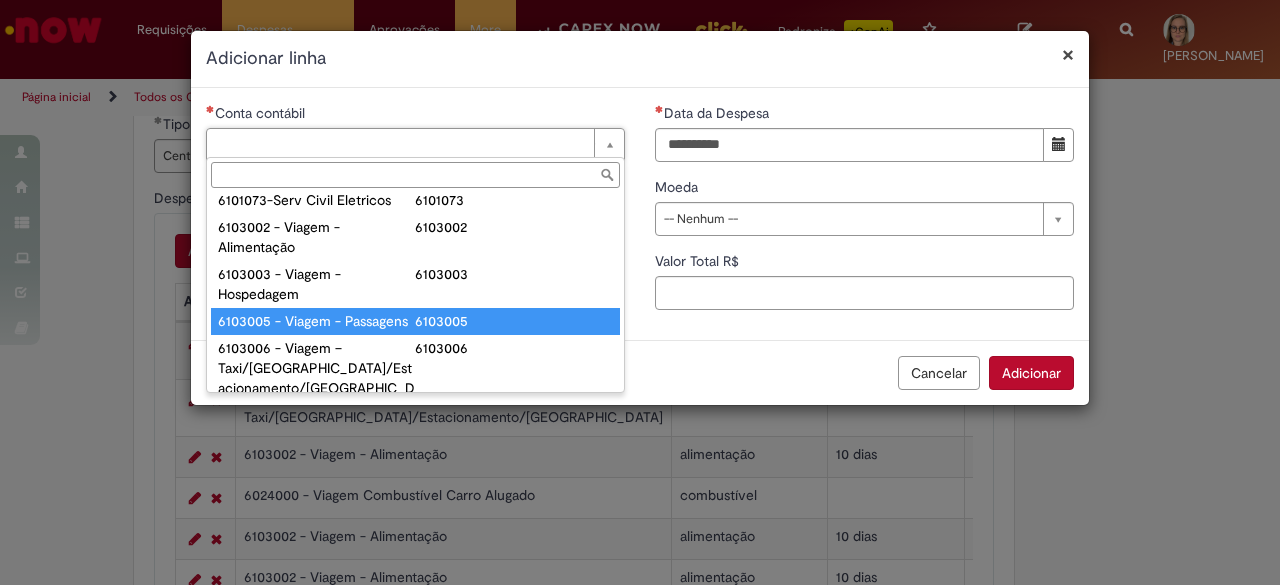 scroll, scrollTop: 821, scrollLeft: 0, axis: vertical 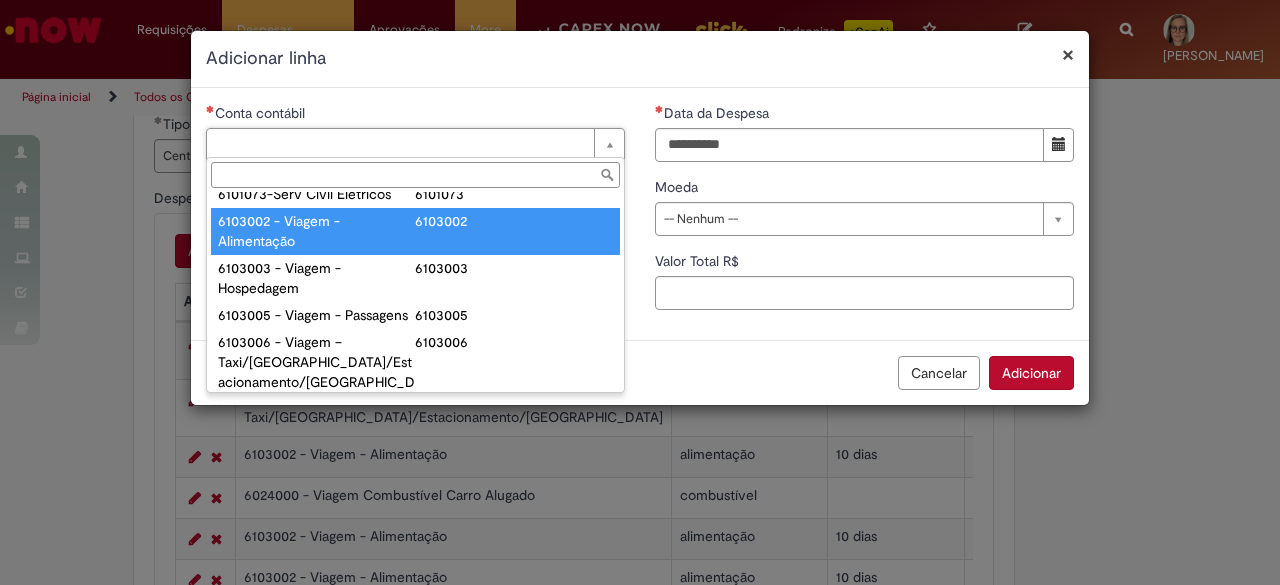 type on "**********" 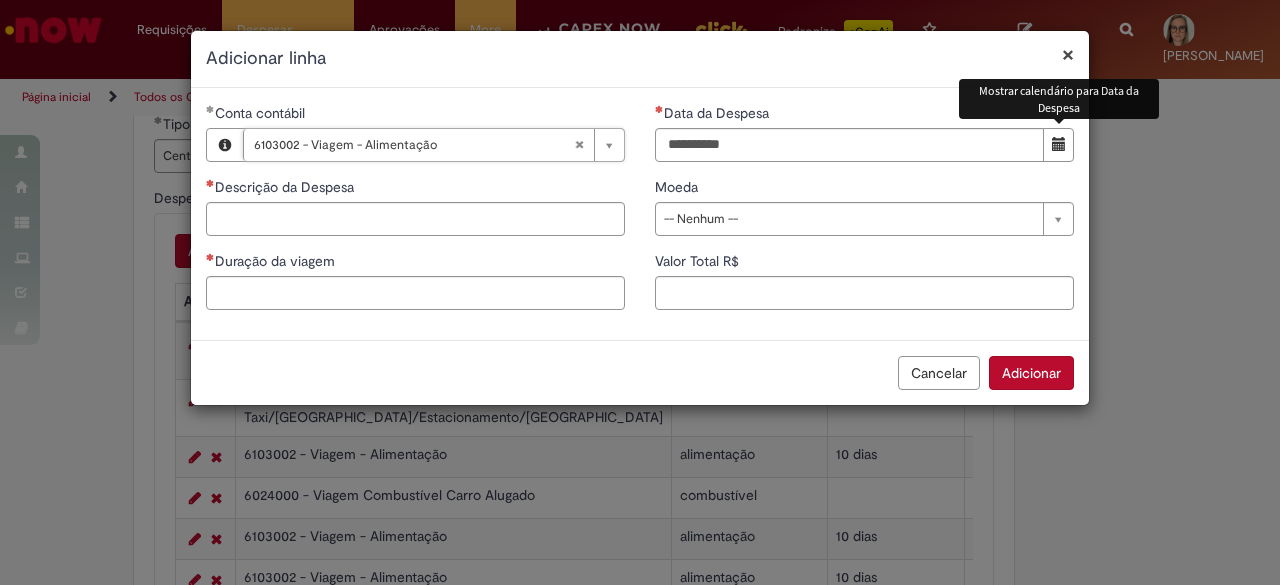 click at bounding box center (1059, 144) 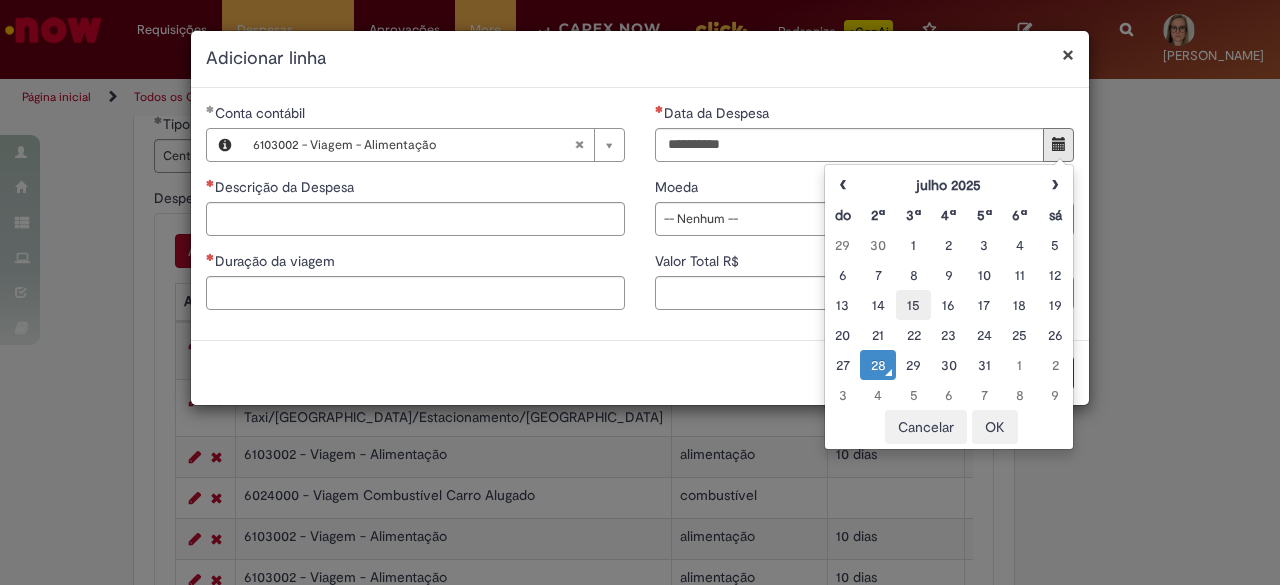 click on "15" at bounding box center [913, 305] 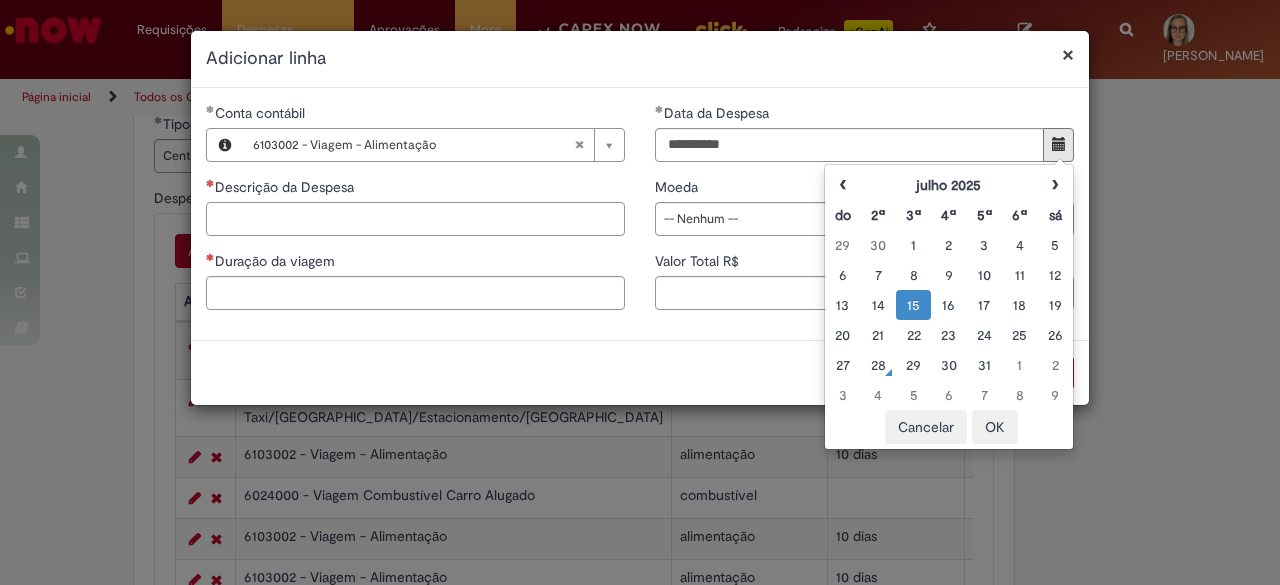 click on "Descrição da Despesa" at bounding box center (415, 219) 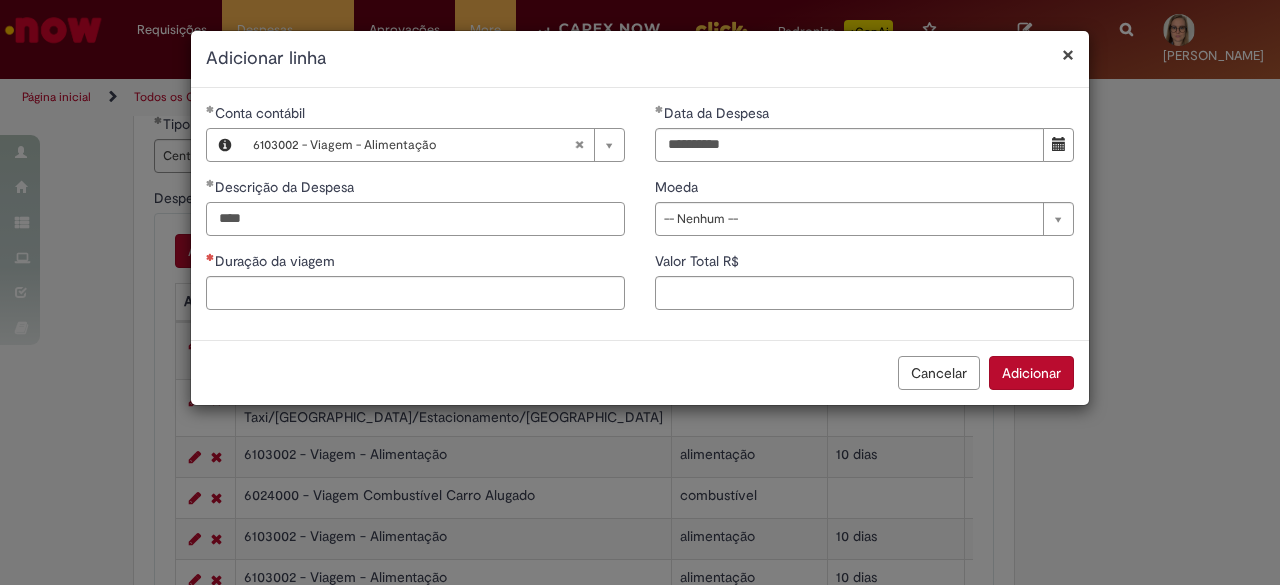 type on "****" 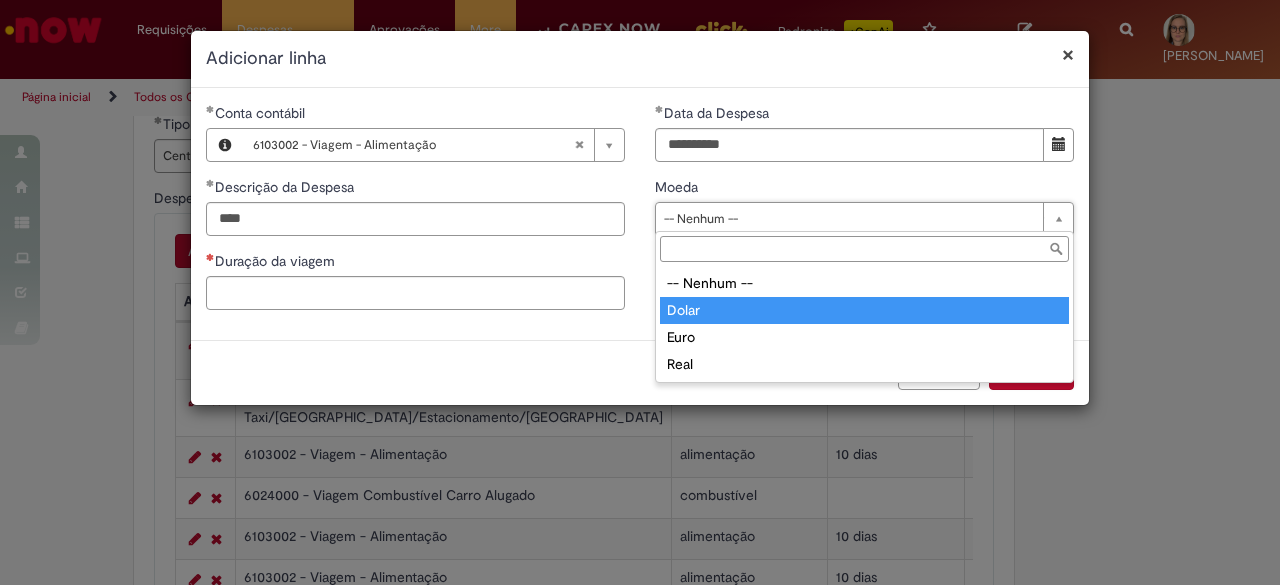 type on "*****" 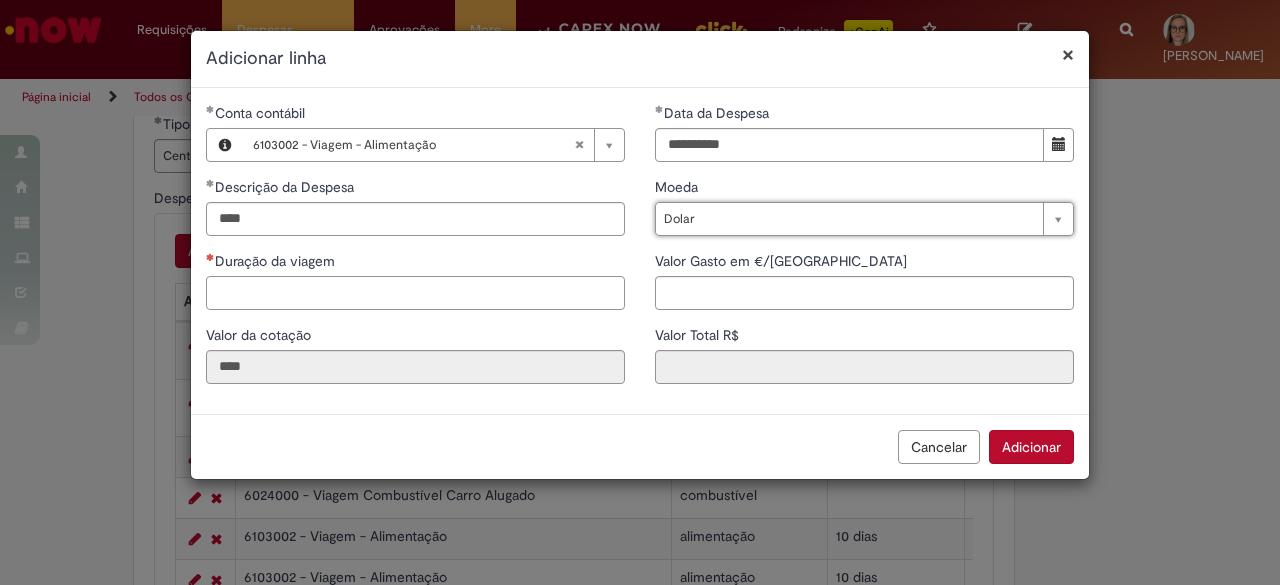 click on "Duração da viagem" at bounding box center (415, 293) 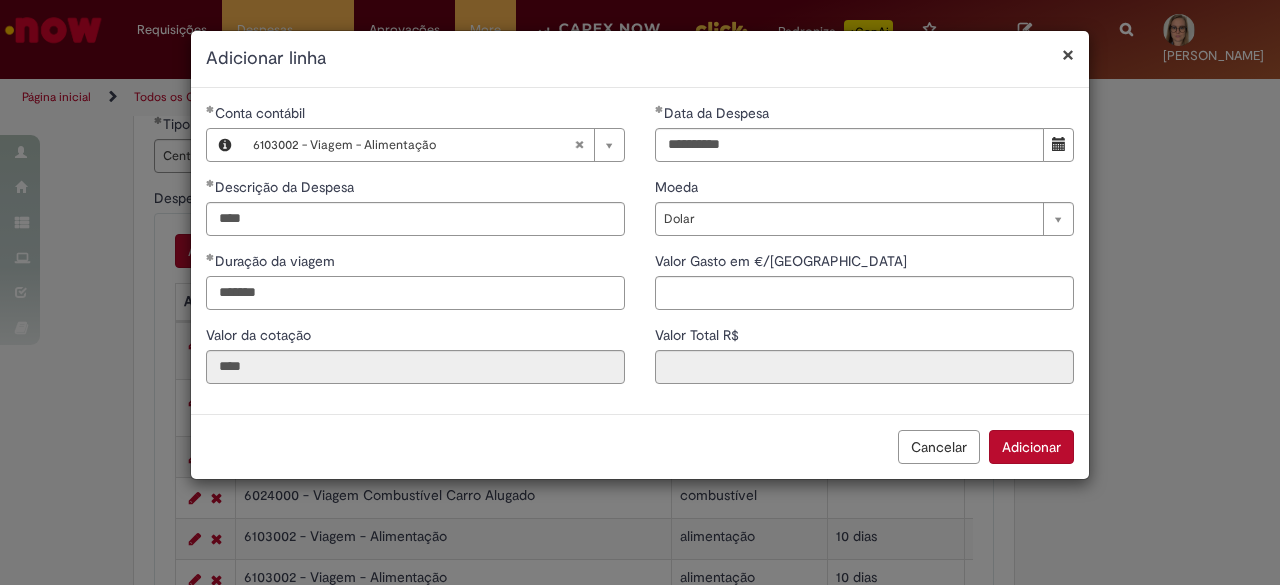 type on "*******" 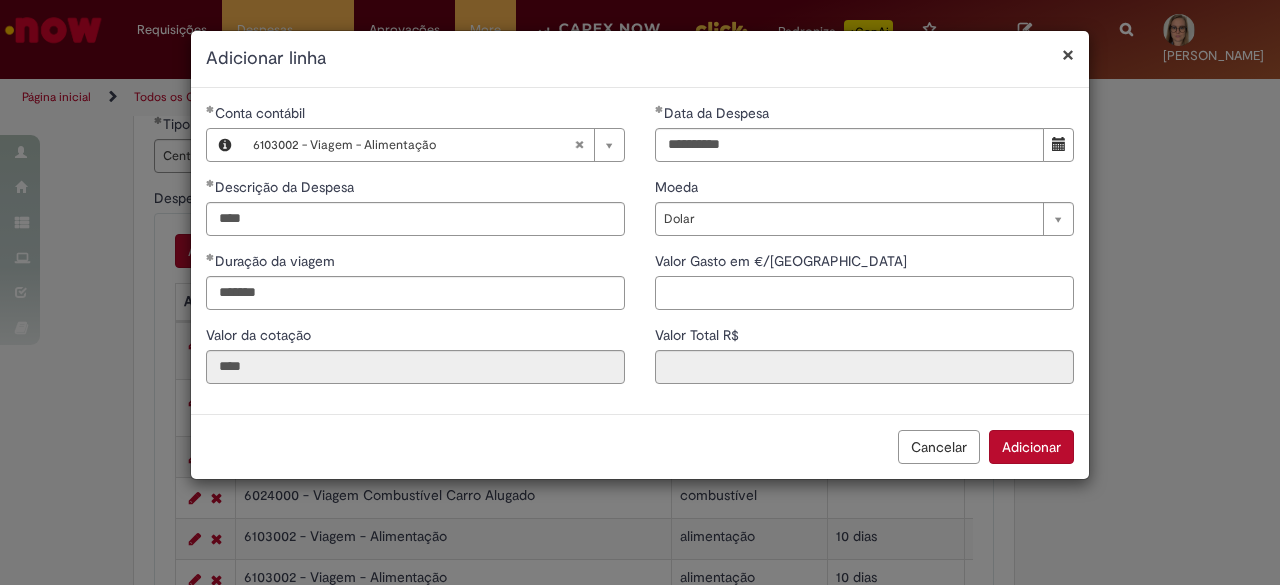 click on "Valor Gasto em €/US" at bounding box center (864, 293) 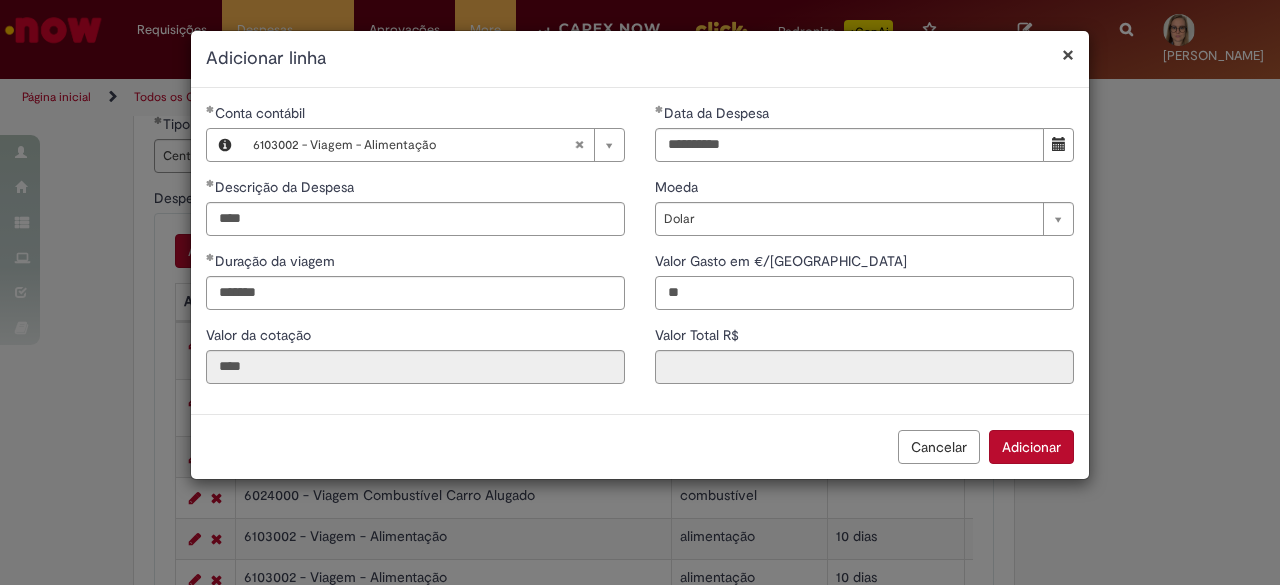 type on "*" 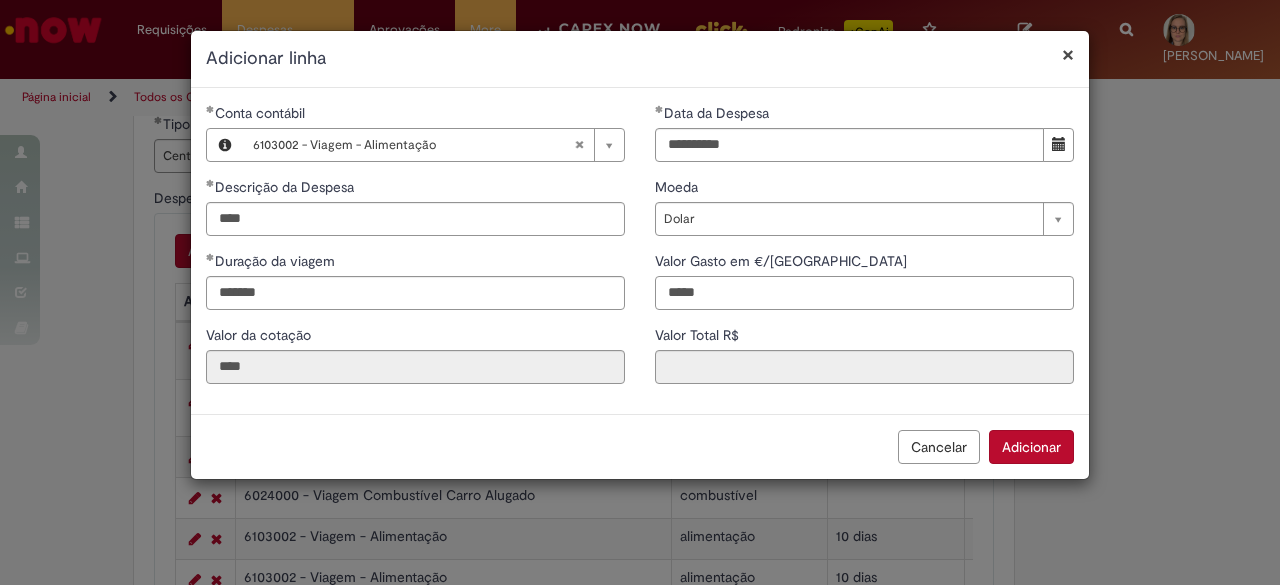type on "*****" 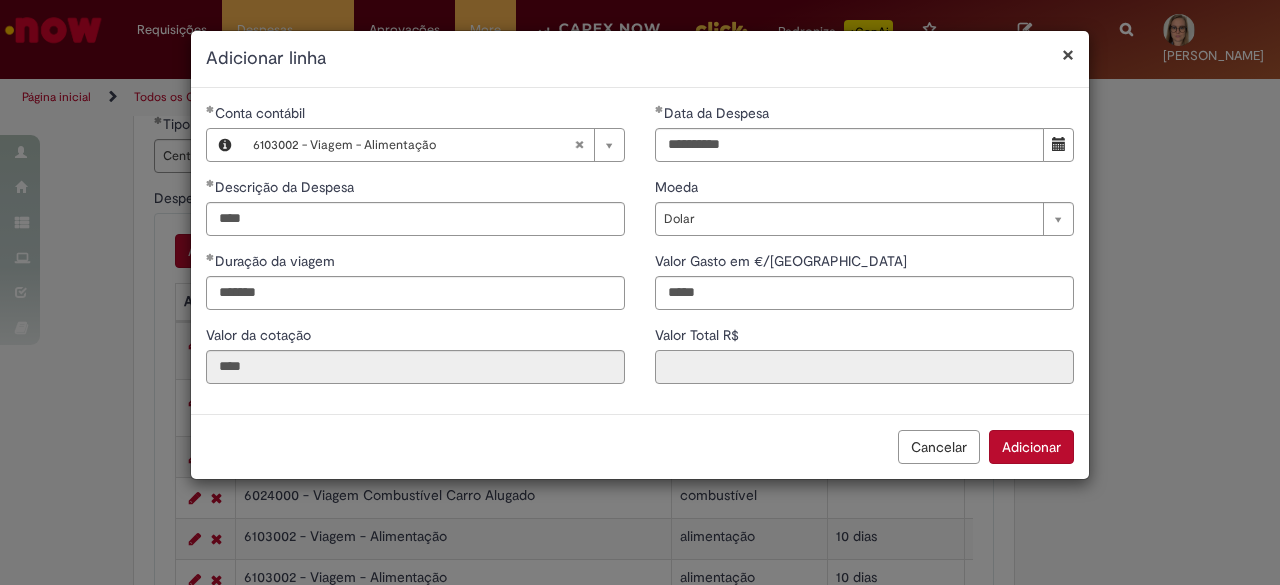 click on "Valor Total R$" at bounding box center [864, 367] 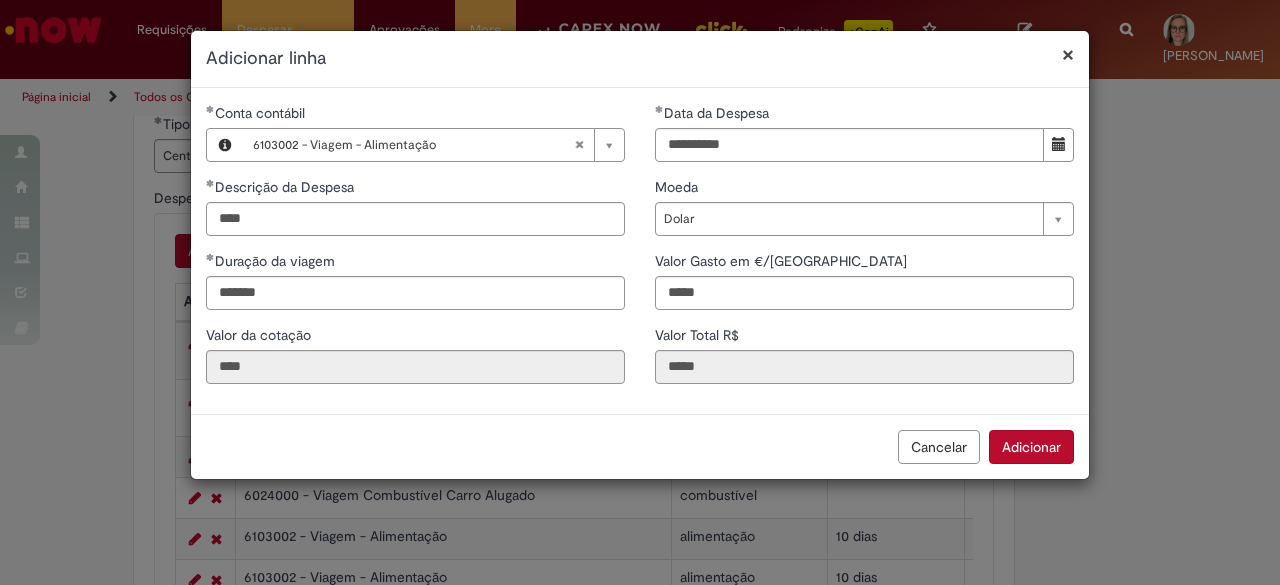 click on "Adicionar" at bounding box center (1031, 447) 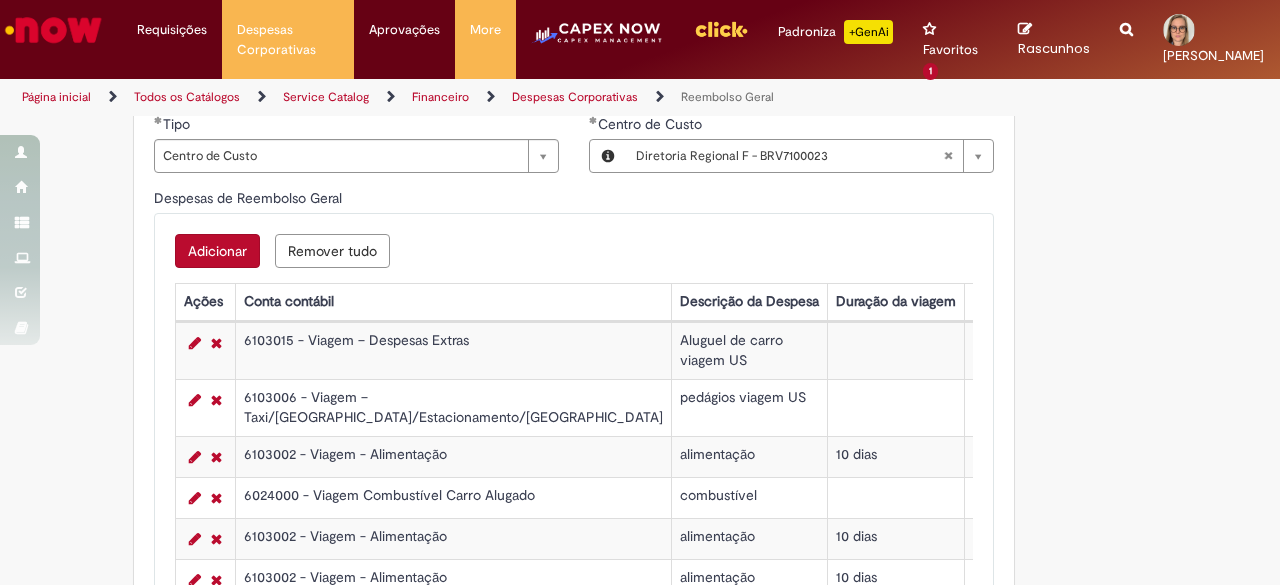 click on "Adicionar" at bounding box center [217, 251] 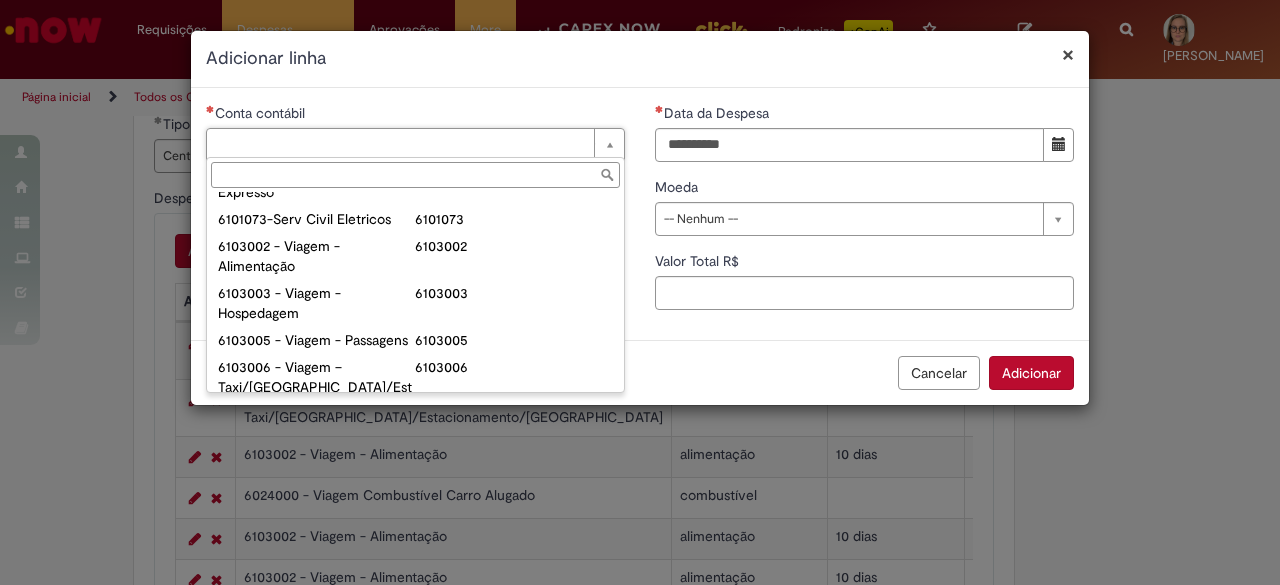 scroll, scrollTop: 800, scrollLeft: 0, axis: vertical 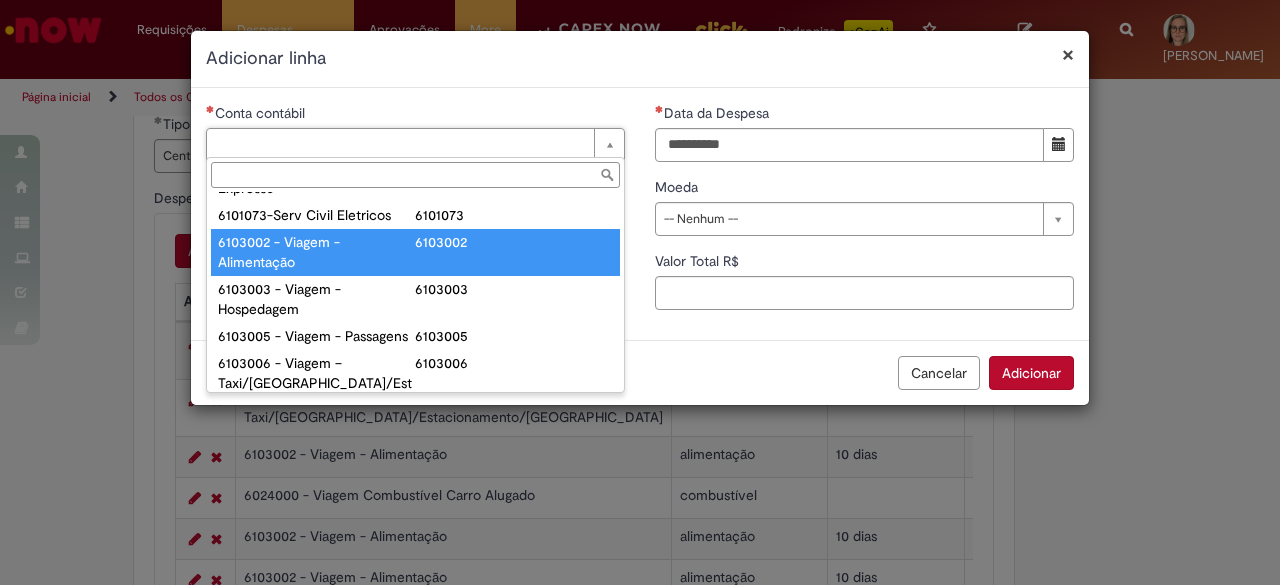 type on "**********" 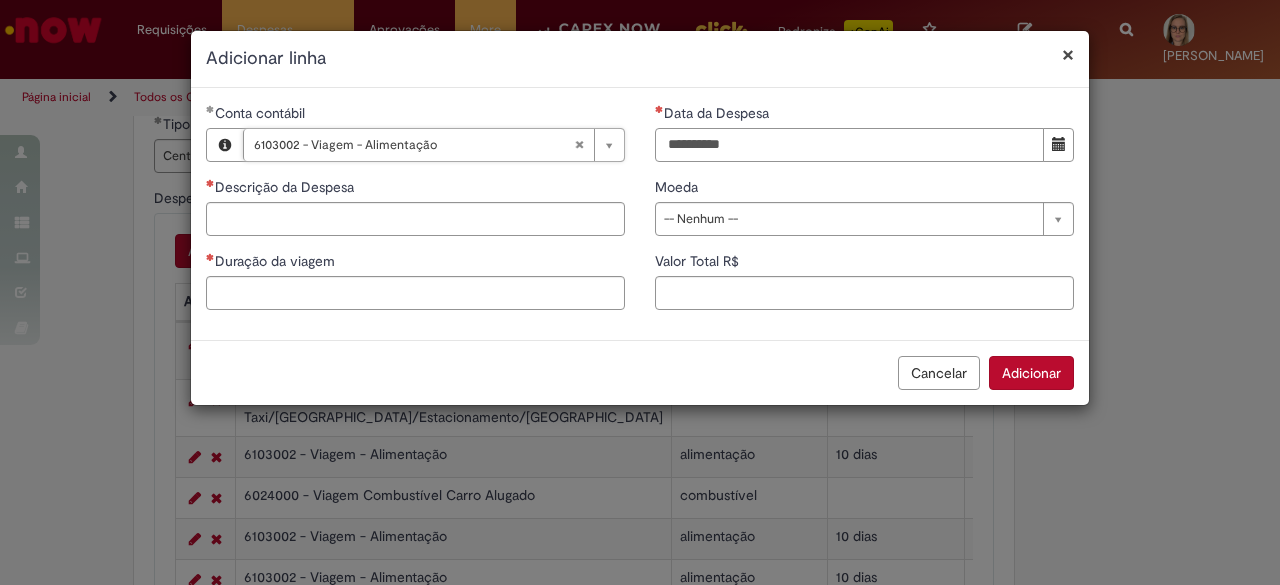 click on "Data da Despesa" at bounding box center [849, 145] 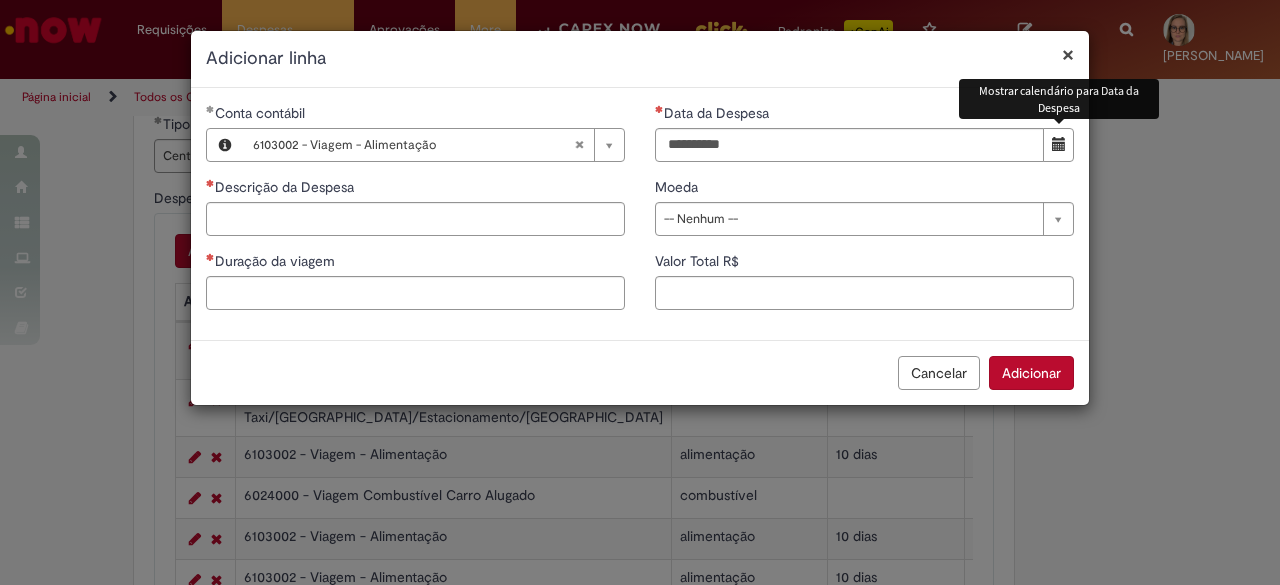 click at bounding box center (1058, 145) 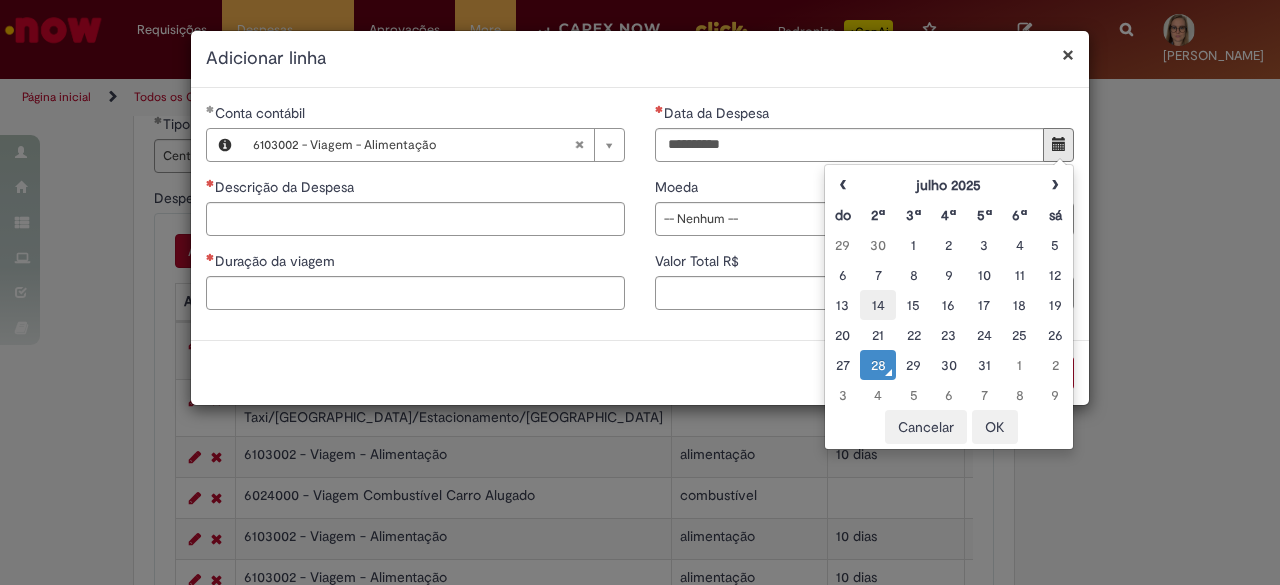 click on "14" at bounding box center [877, 305] 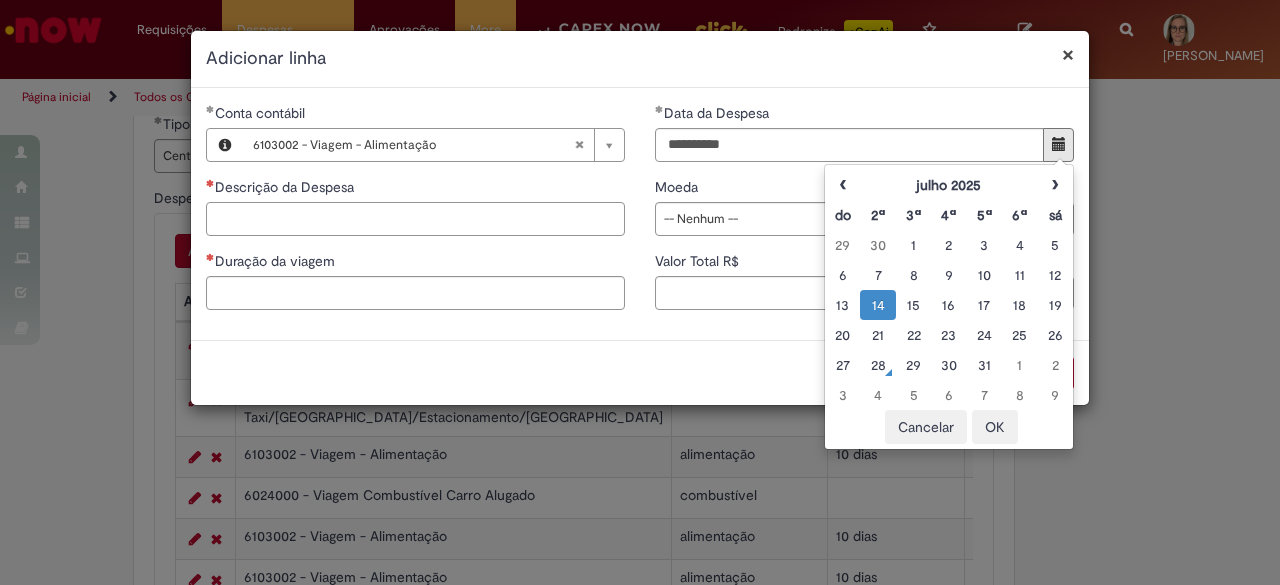 click on "Descrição da Despesa" at bounding box center [415, 219] 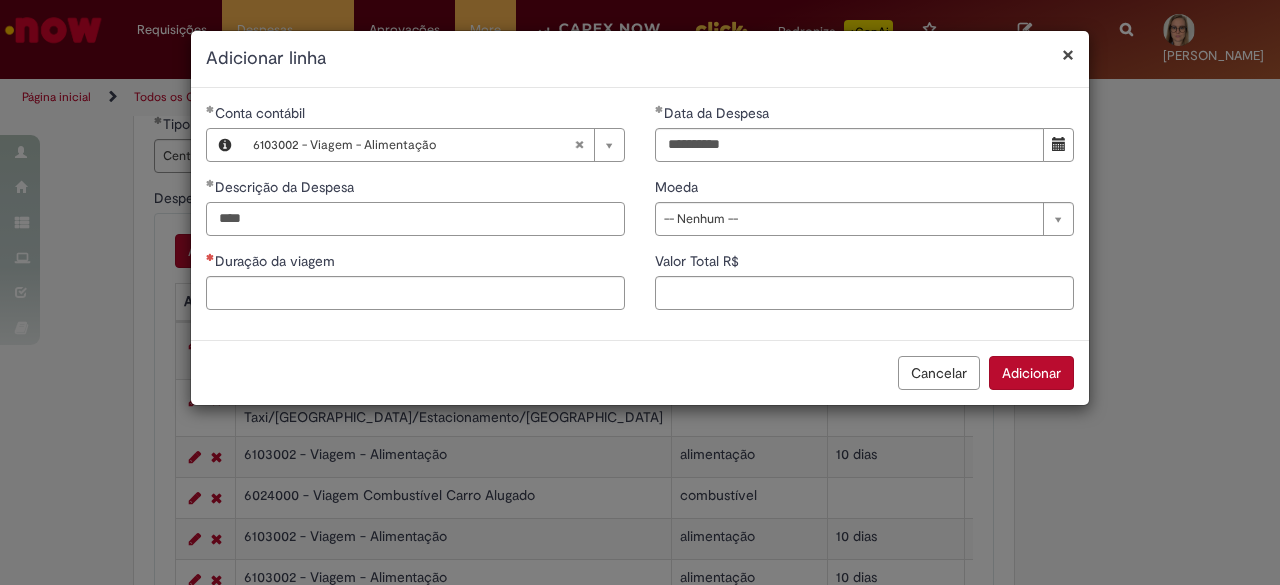 type on "****" 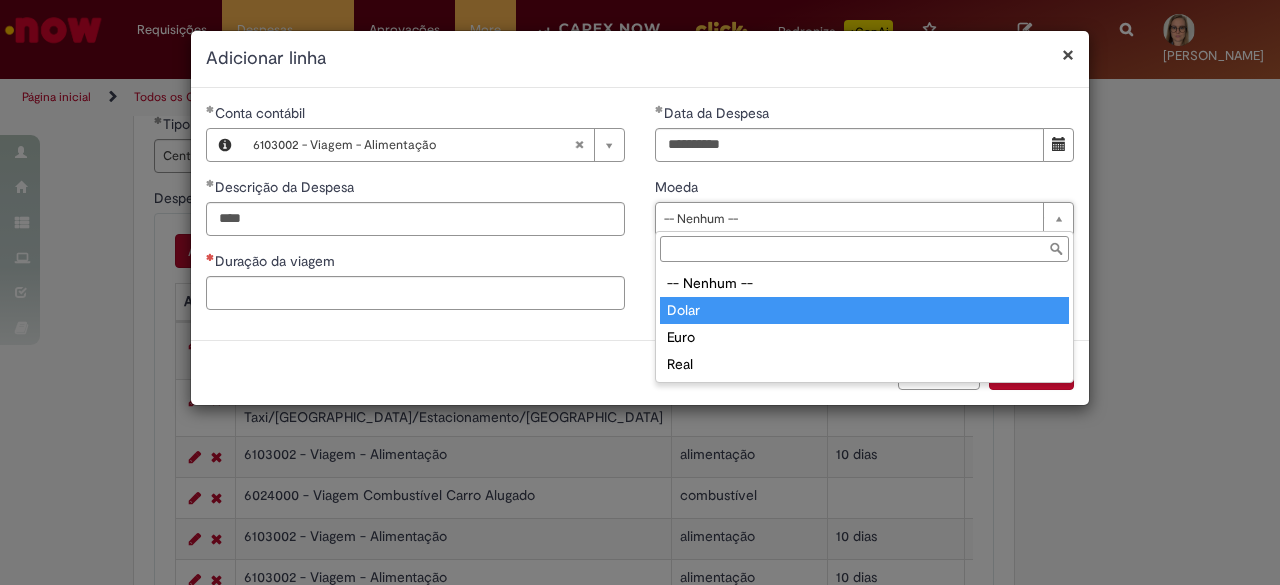 type on "*****" 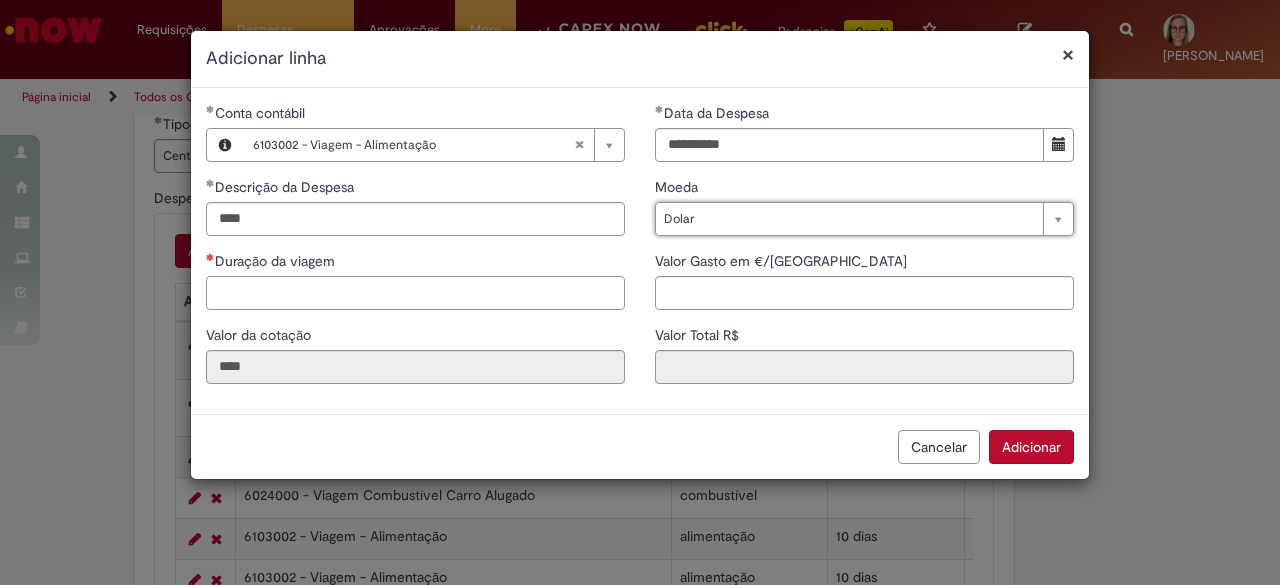 click on "Duração da viagem" at bounding box center (415, 293) 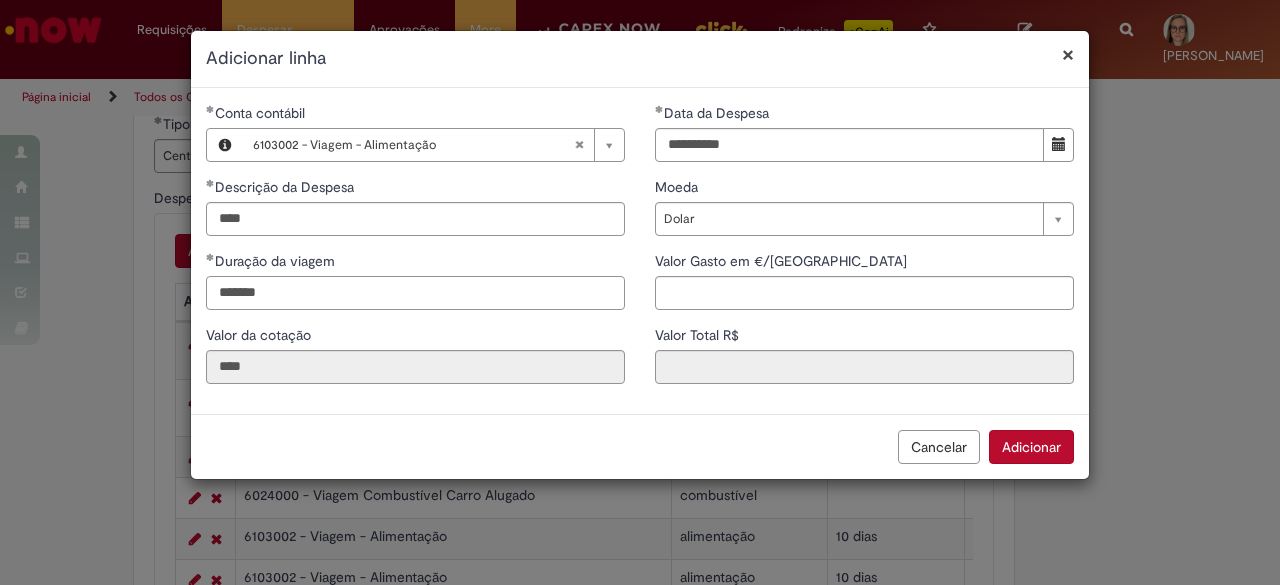type on "*******" 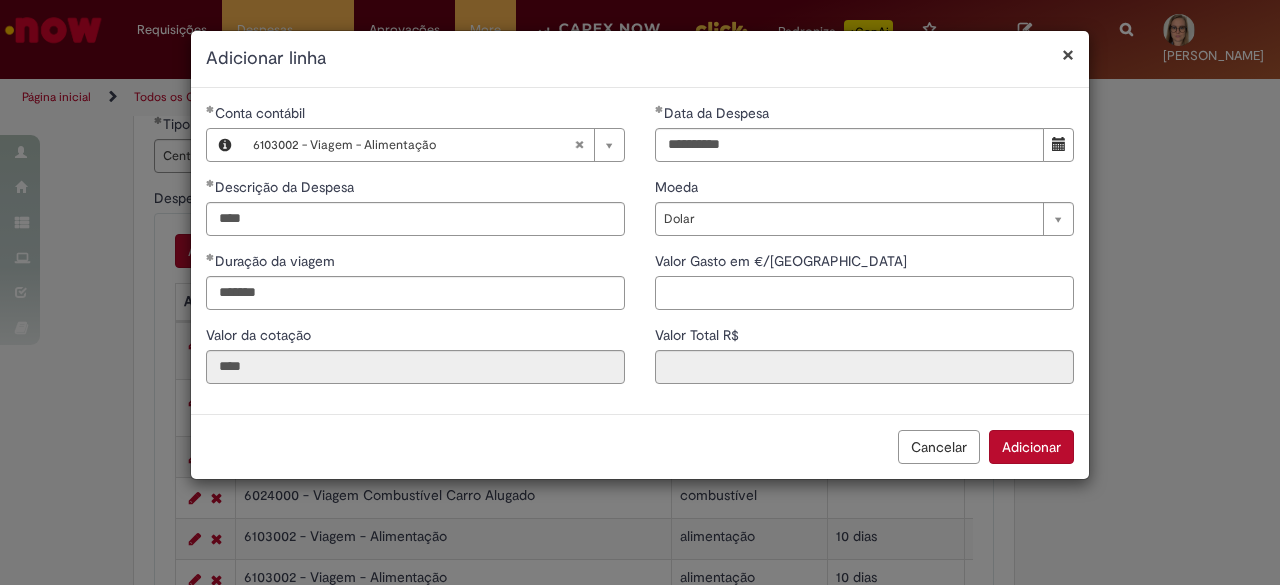 click on "Valor Gasto em €/US" at bounding box center [864, 293] 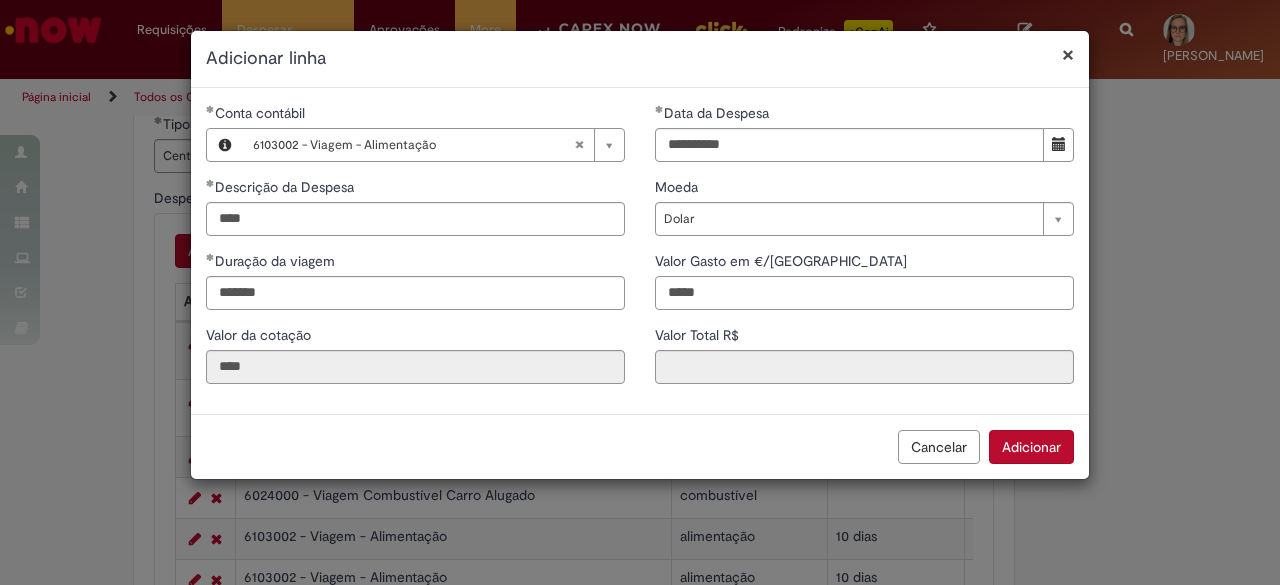 type on "*****" 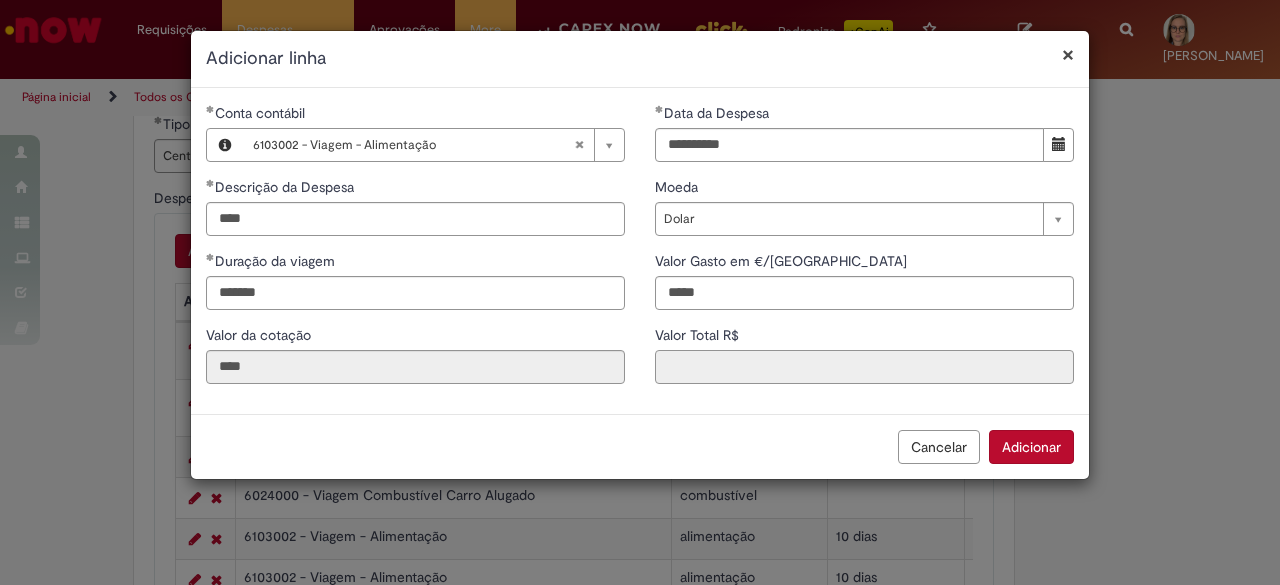 type on "******" 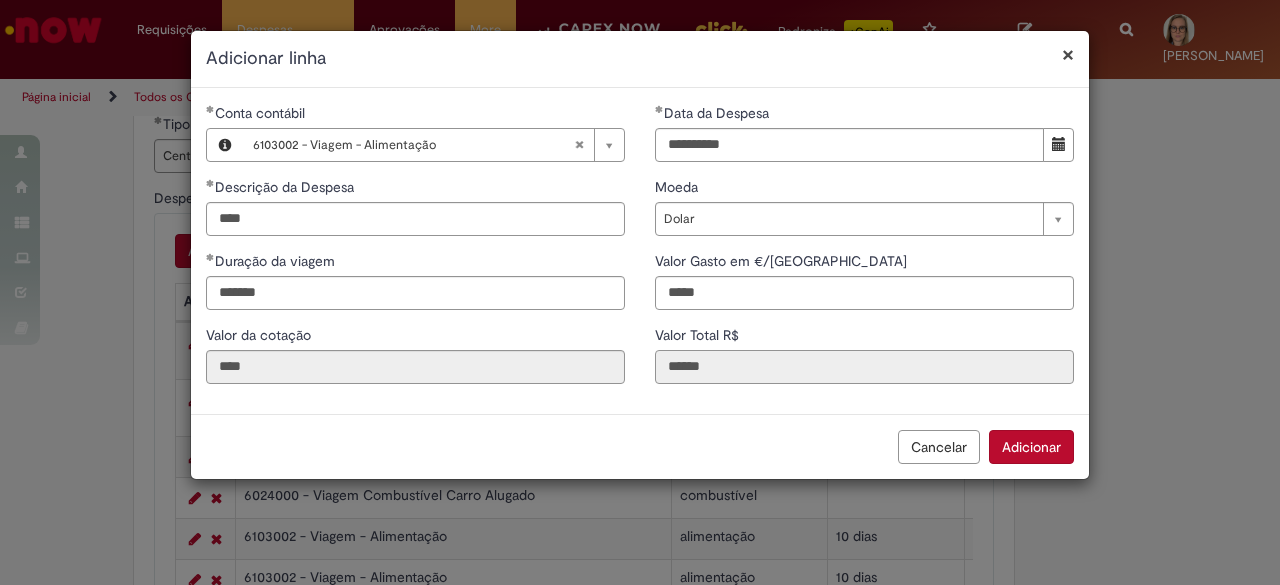click on "******" at bounding box center [864, 367] 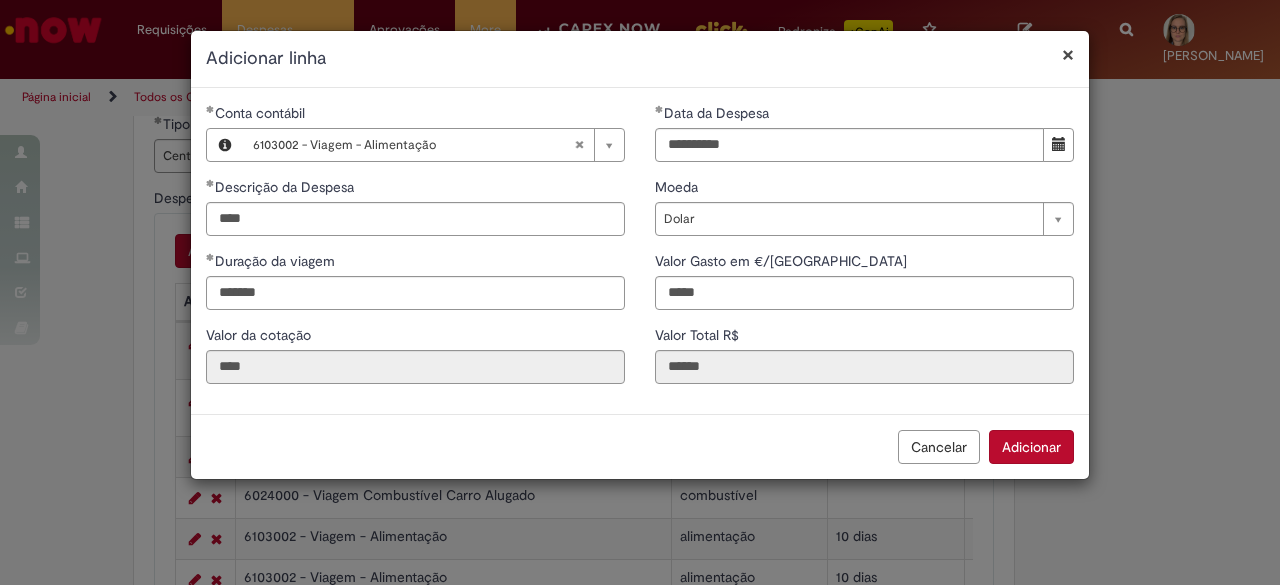 click on "Adicionar" at bounding box center [1031, 447] 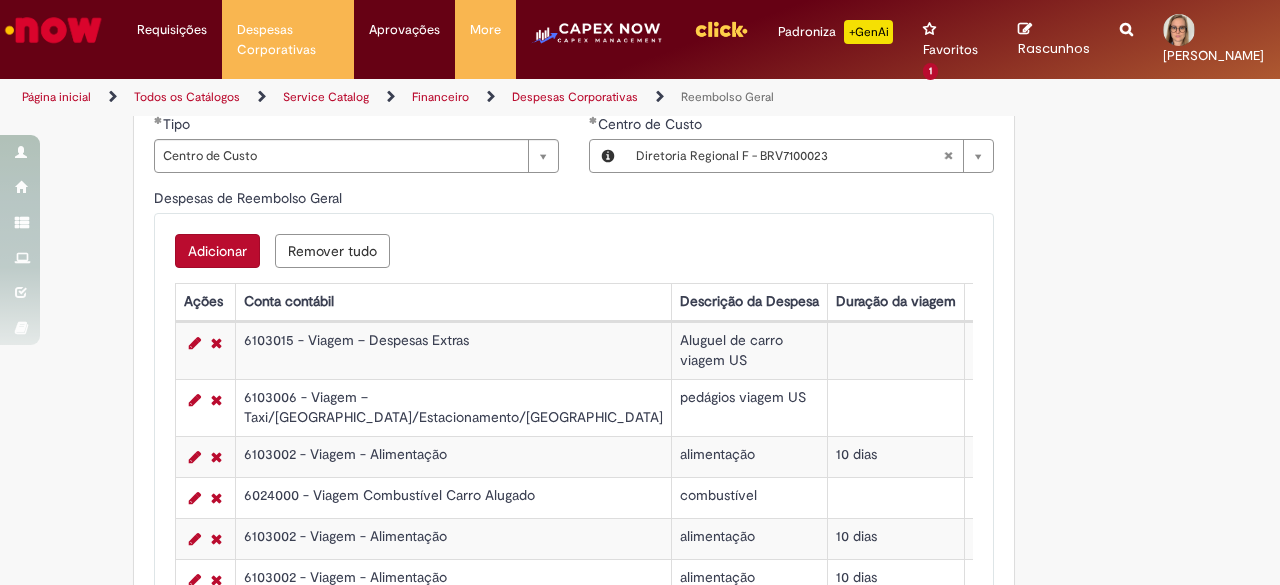 click on "Adicionar" at bounding box center (217, 251) 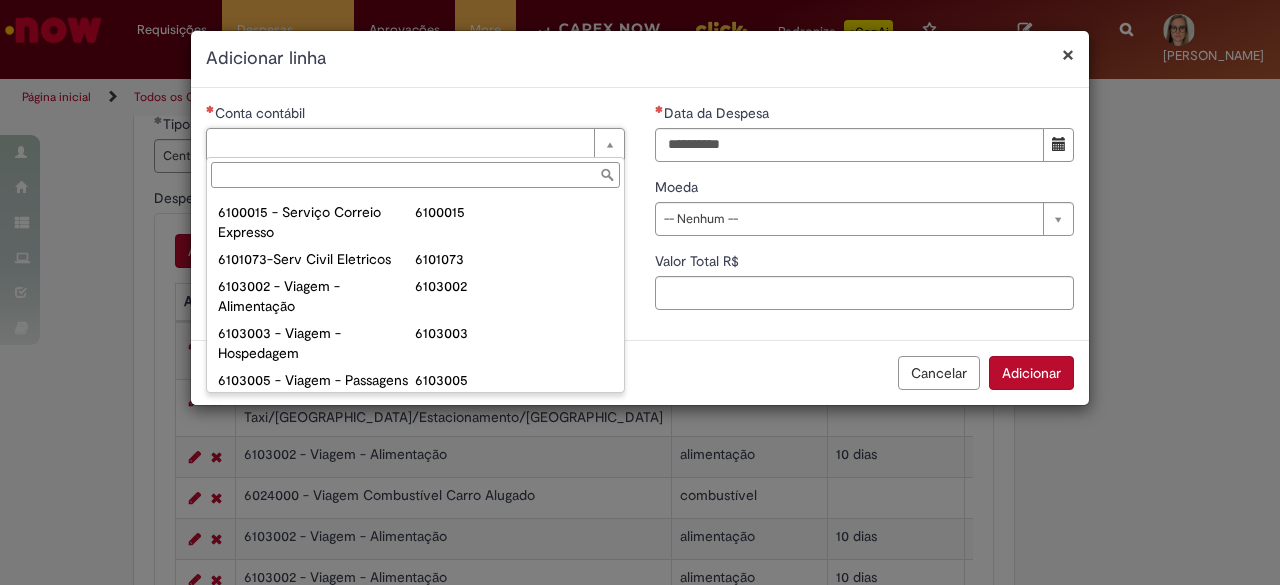 scroll, scrollTop: 800, scrollLeft: 0, axis: vertical 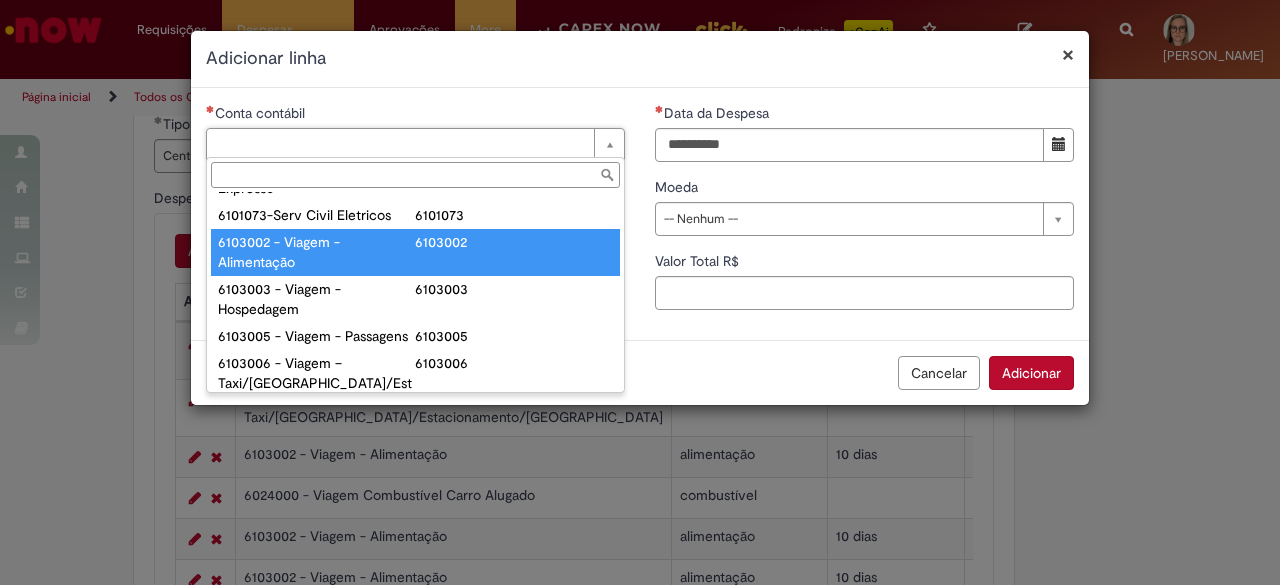 type on "**********" 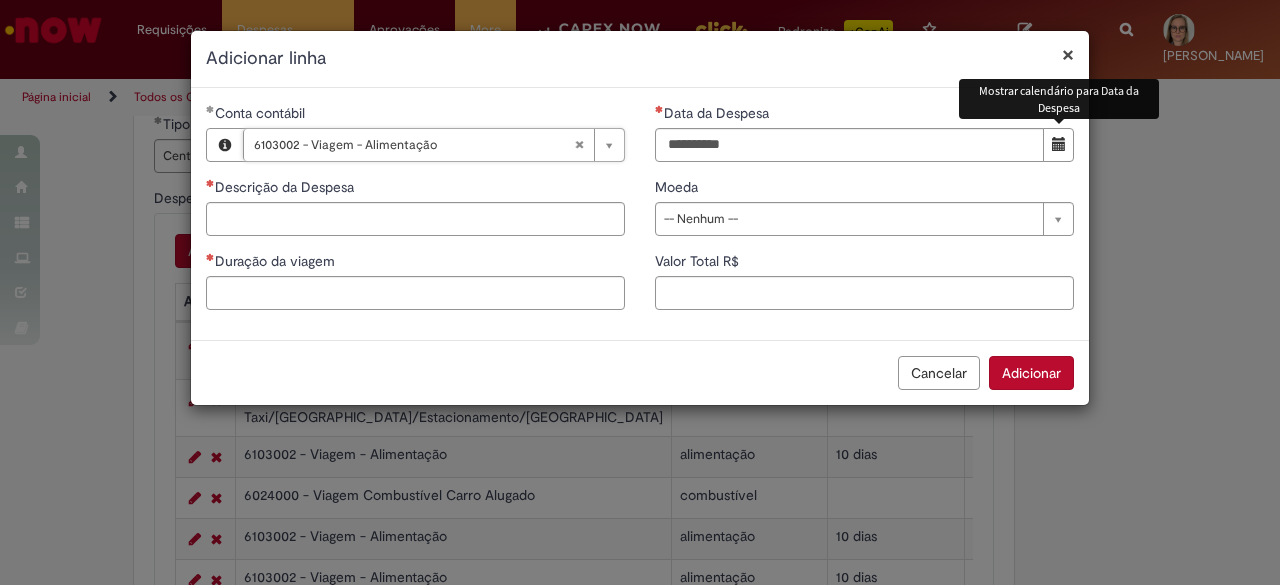 click at bounding box center (1059, 144) 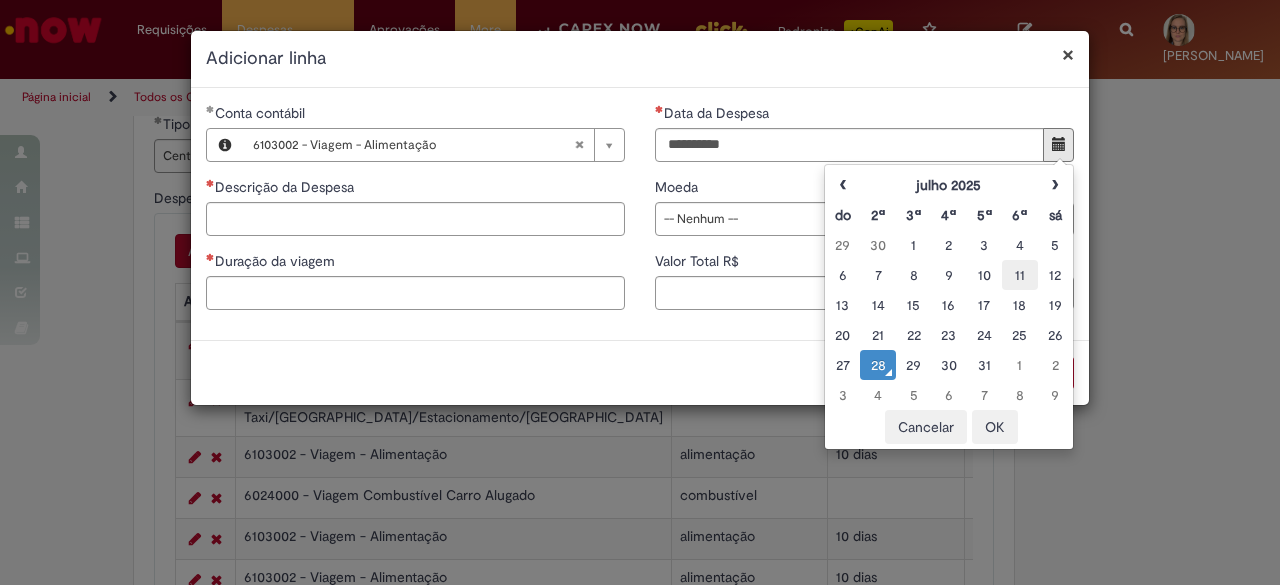 click on "11" at bounding box center [1019, 275] 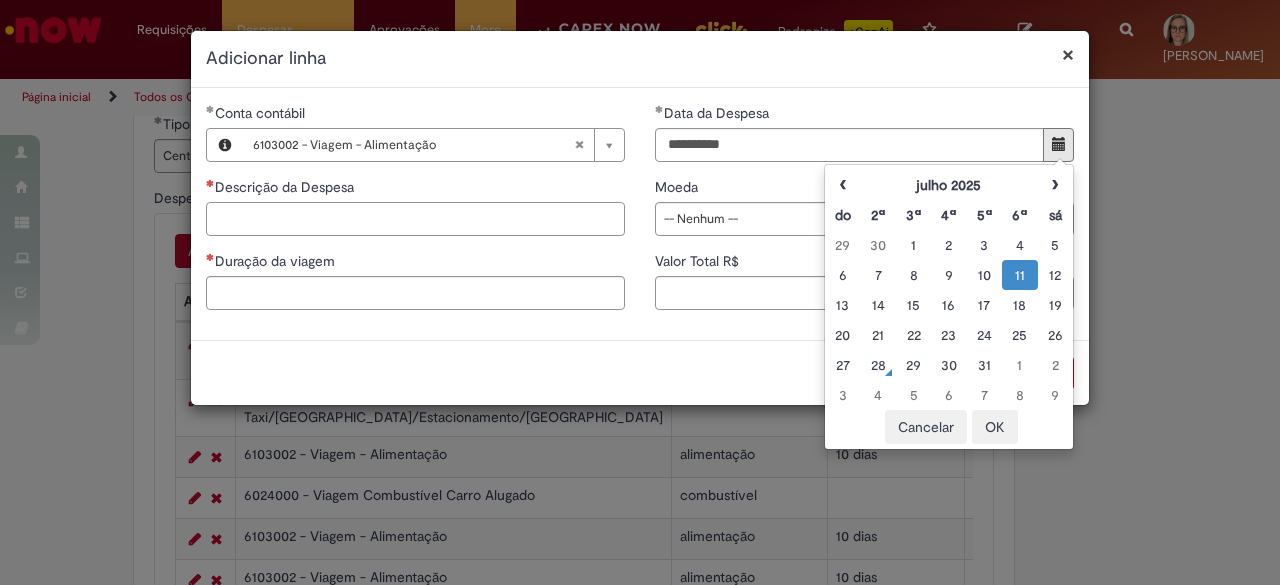 click on "Descrição da Despesa" at bounding box center [415, 219] 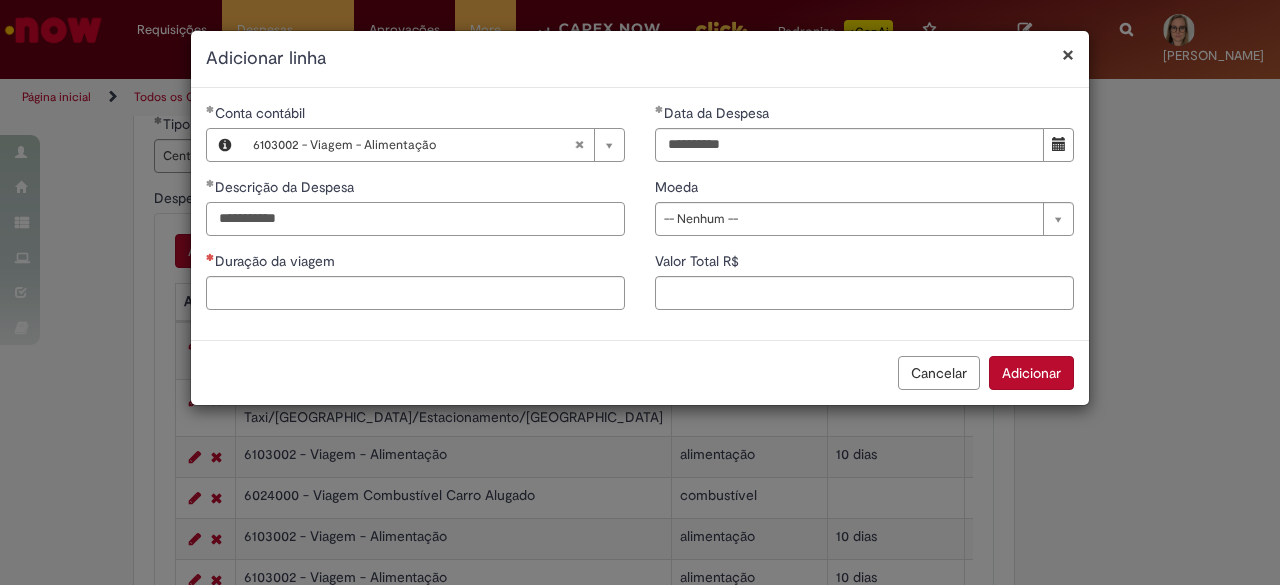type on "**********" 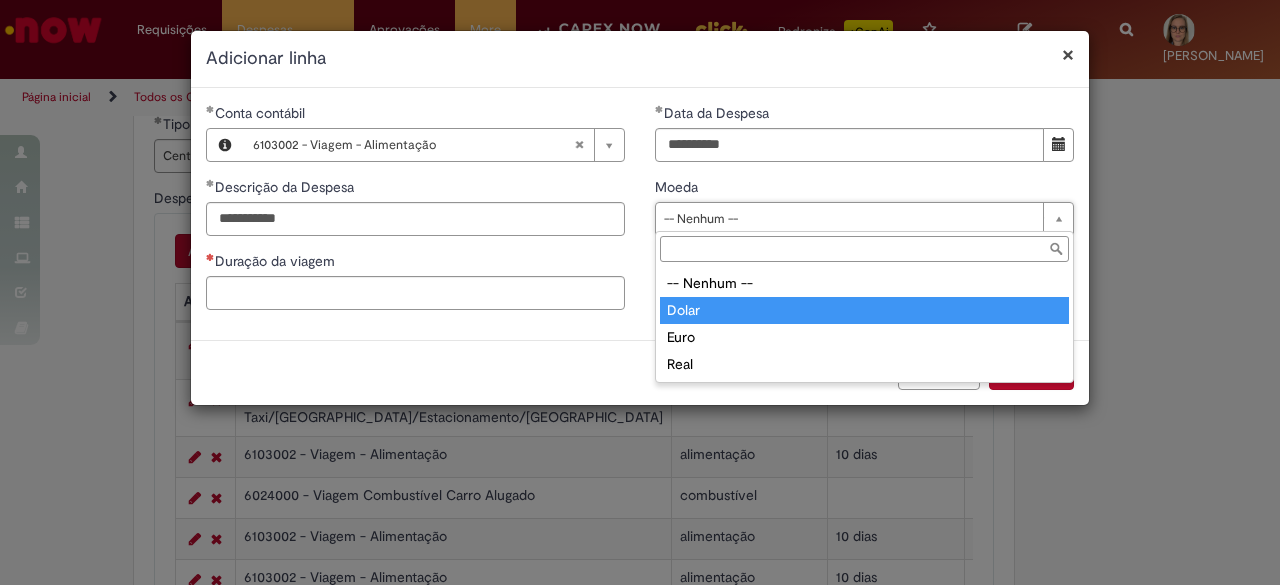type on "*****" 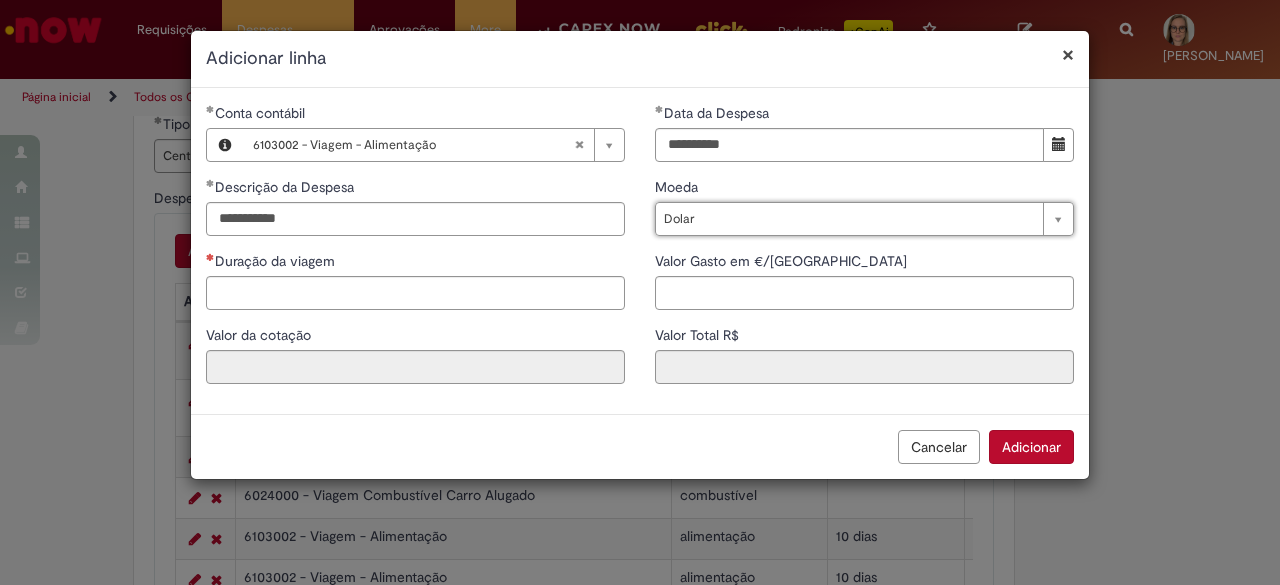 type on "****" 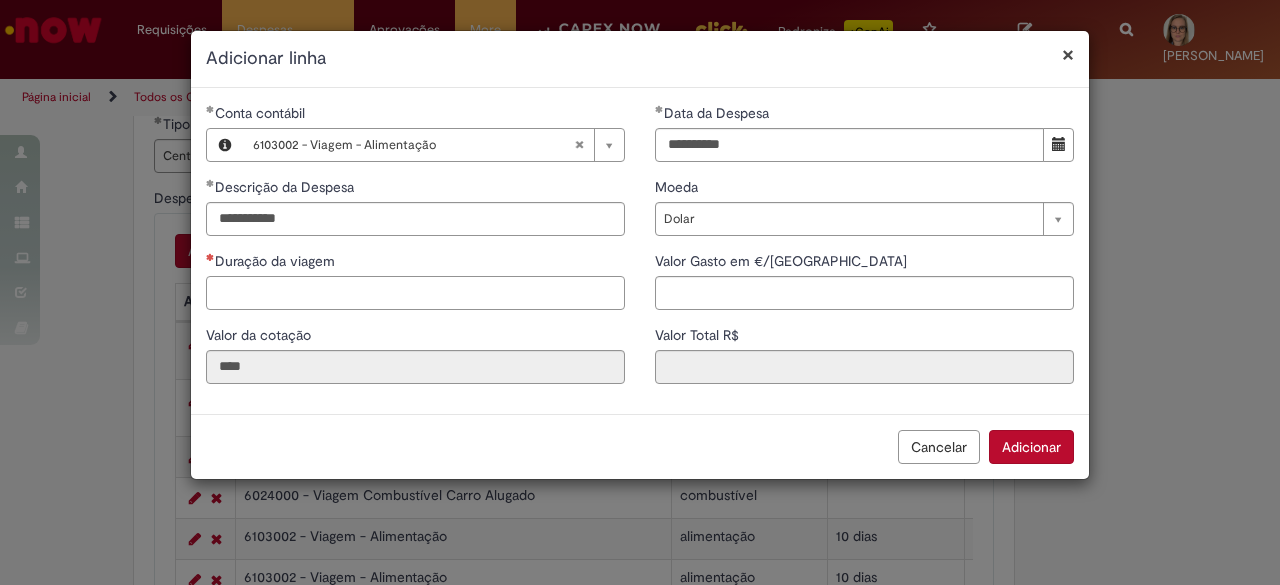 click on "Duração da viagem" at bounding box center [415, 293] 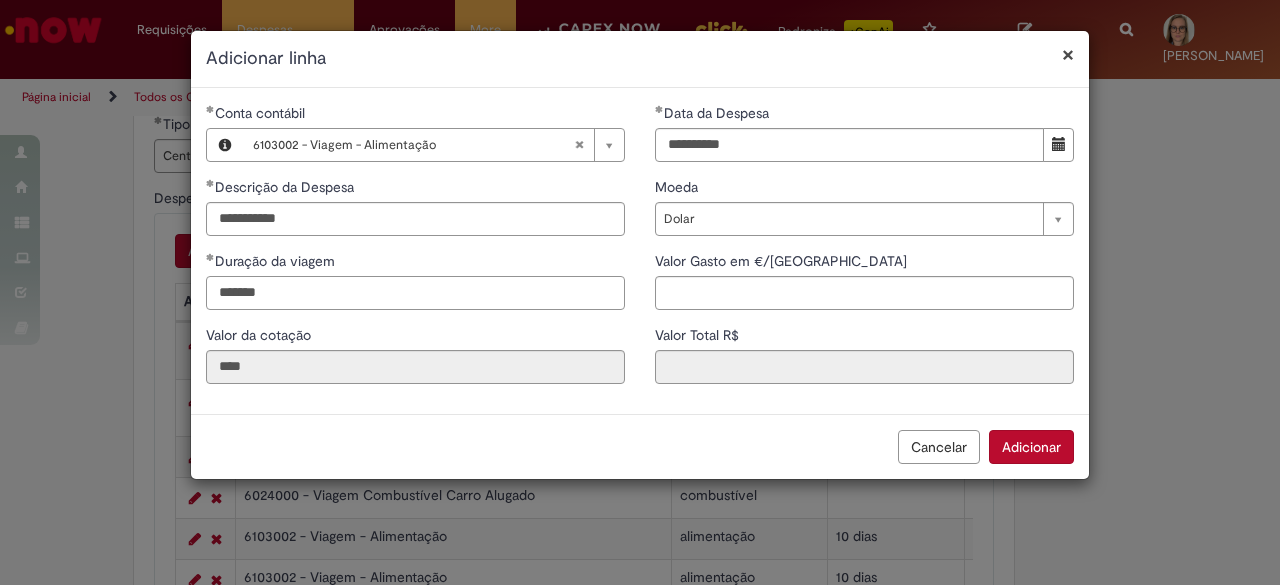 type on "*******" 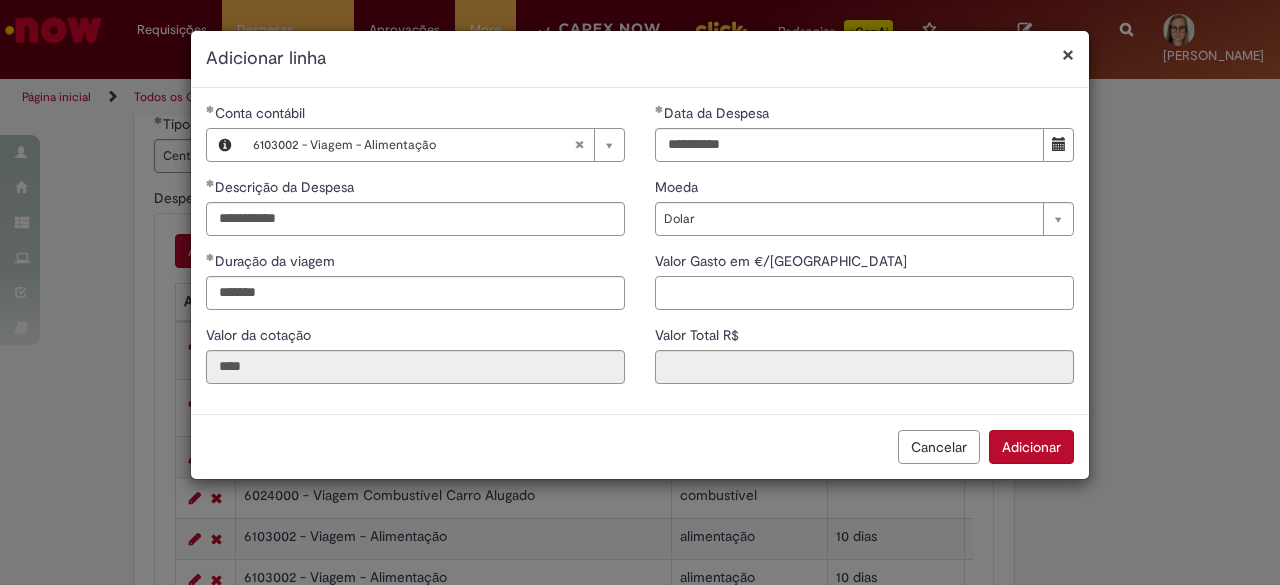 click on "Valor Gasto em €/US" at bounding box center [864, 293] 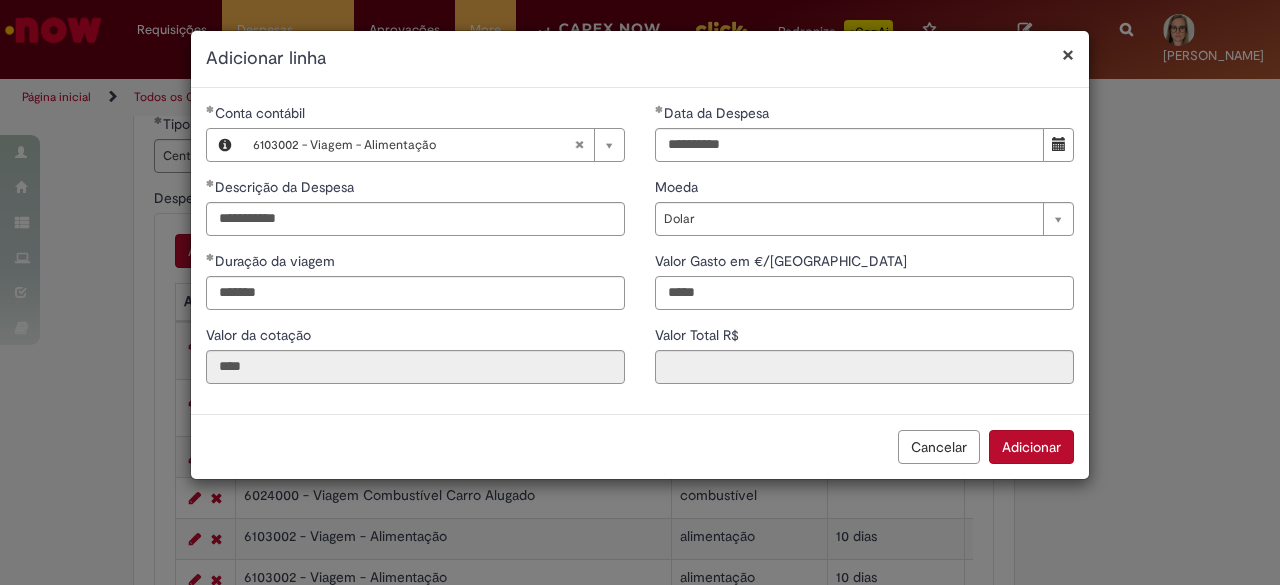 type on "*****" 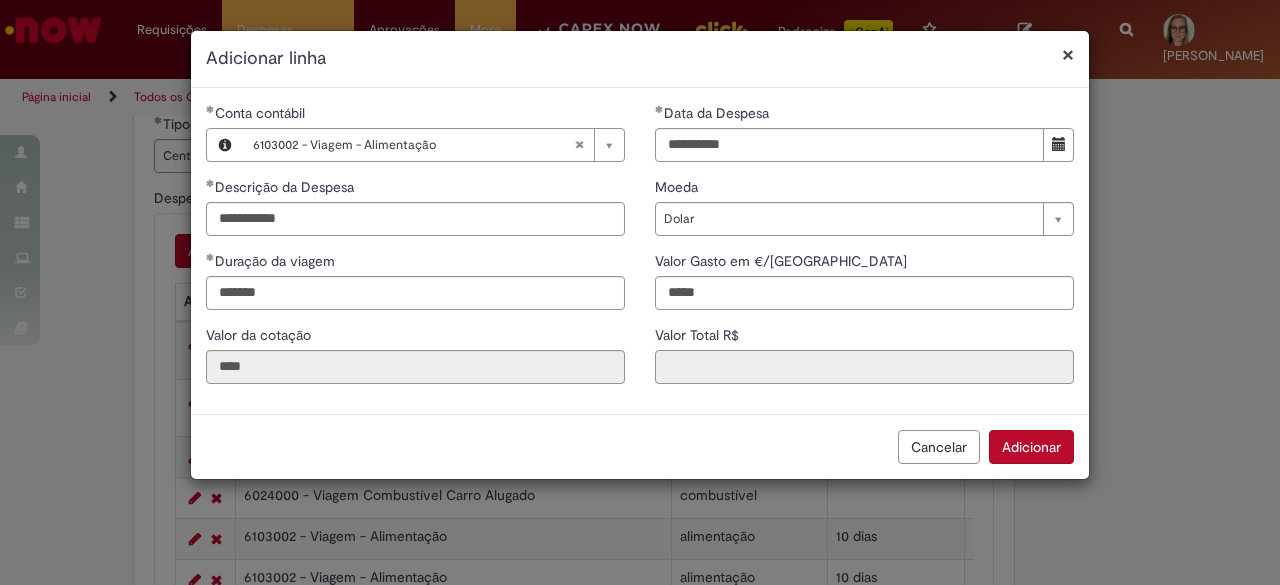 click on "Valor Total R$" at bounding box center (864, 367) 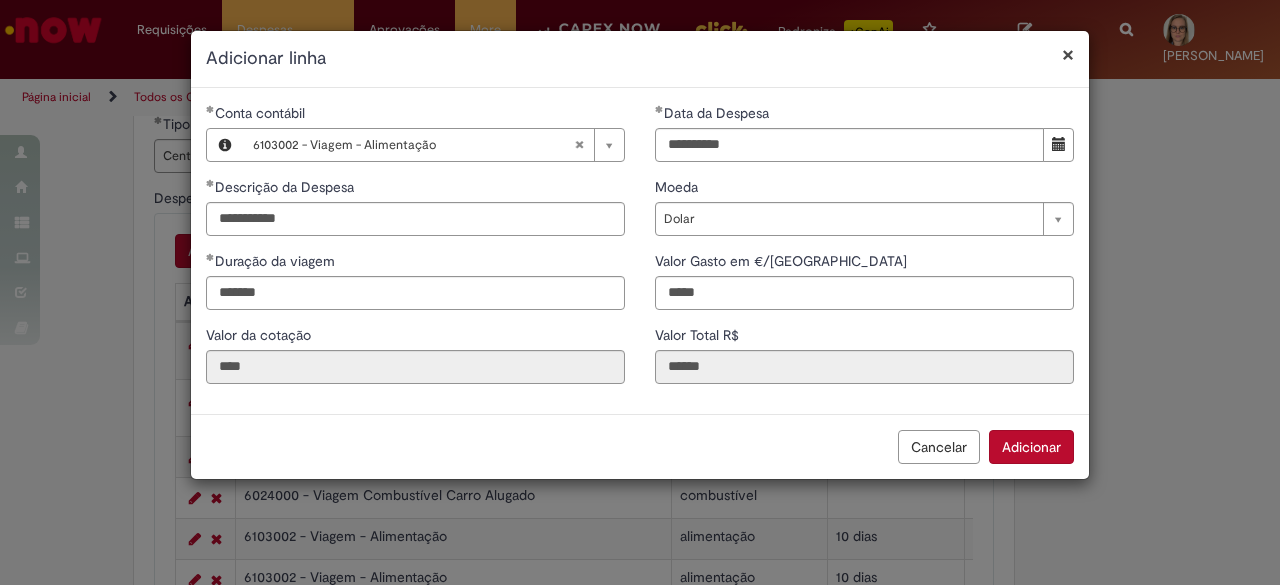 click on "Adicionar" at bounding box center [1031, 447] 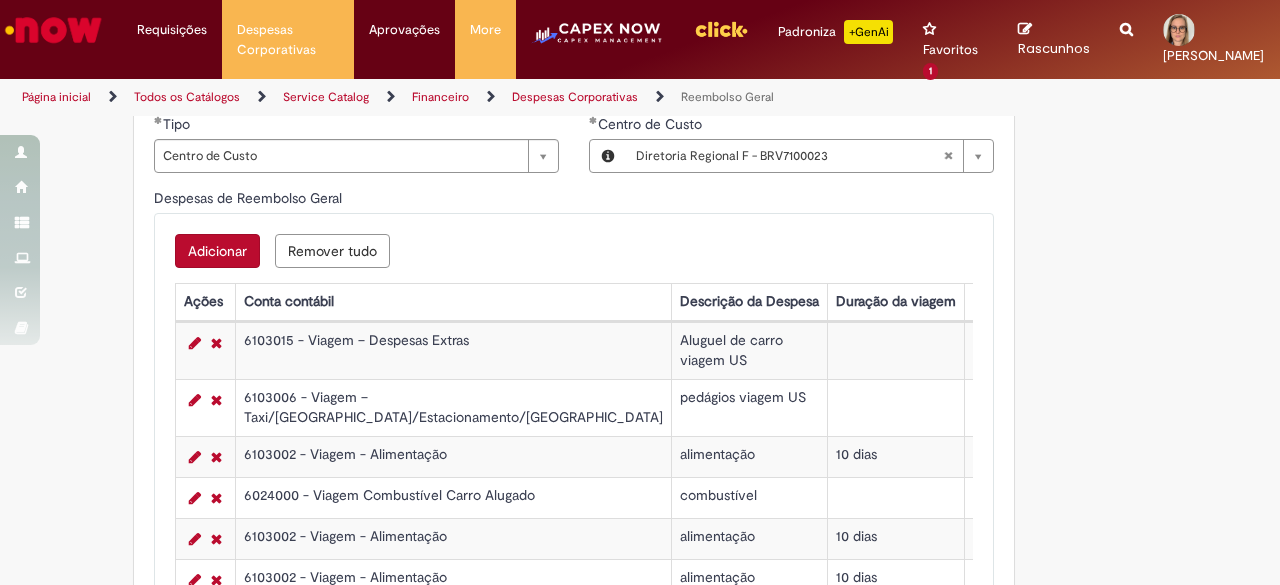 click on "Adicionar" at bounding box center [217, 251] 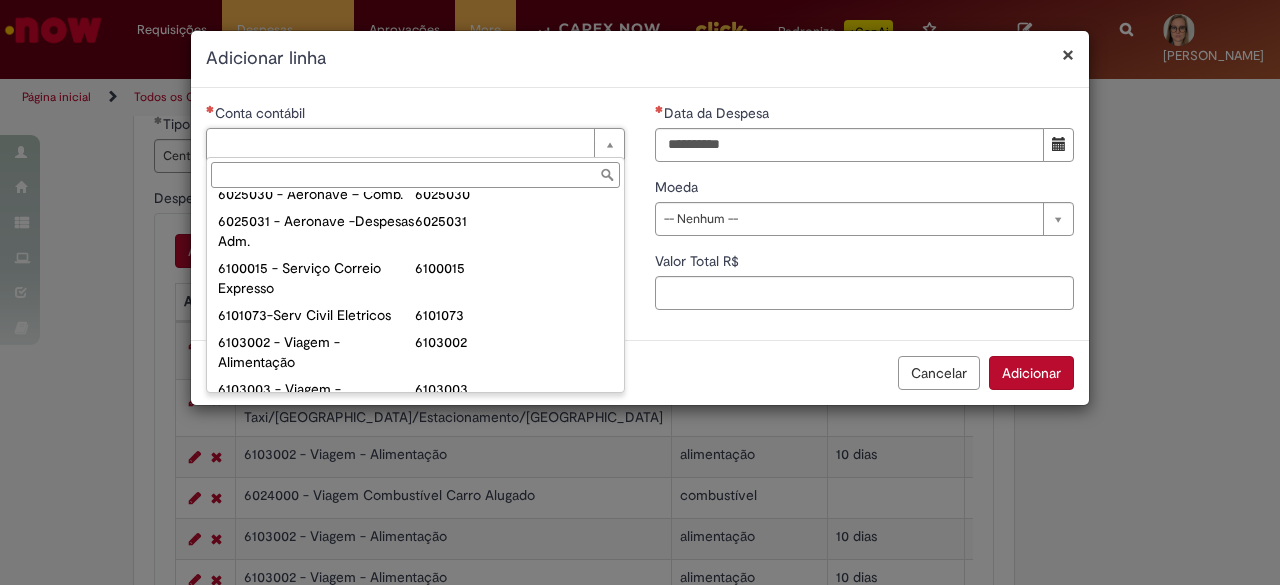 scroll, scrollTop: 800, scrollLeft: 0, axis: vertical 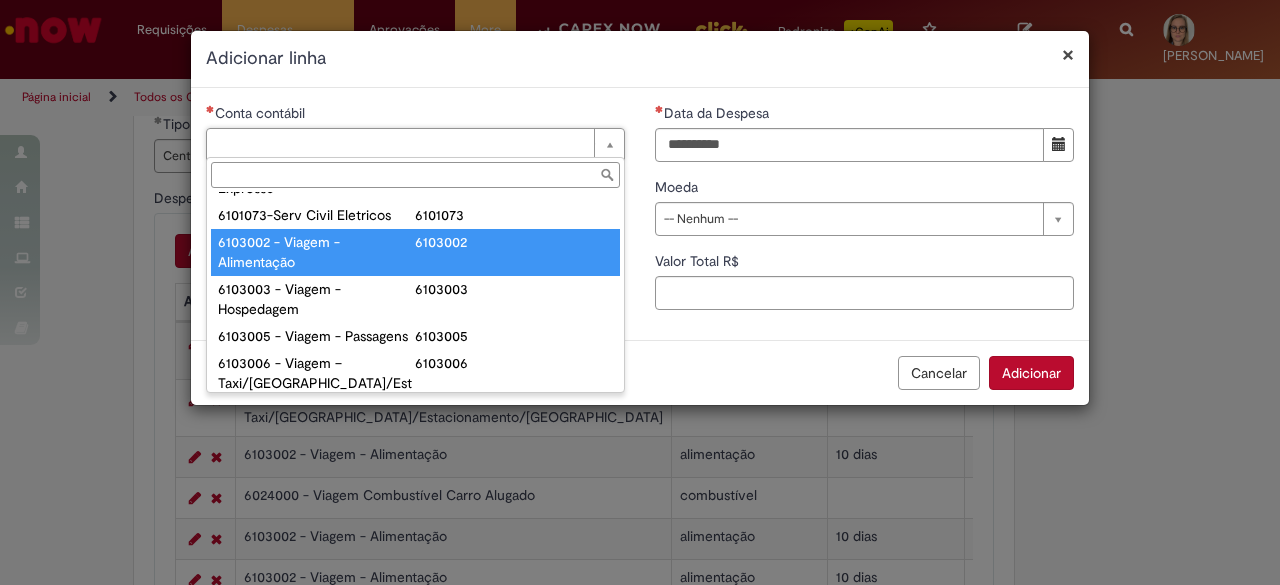 type on "**********" 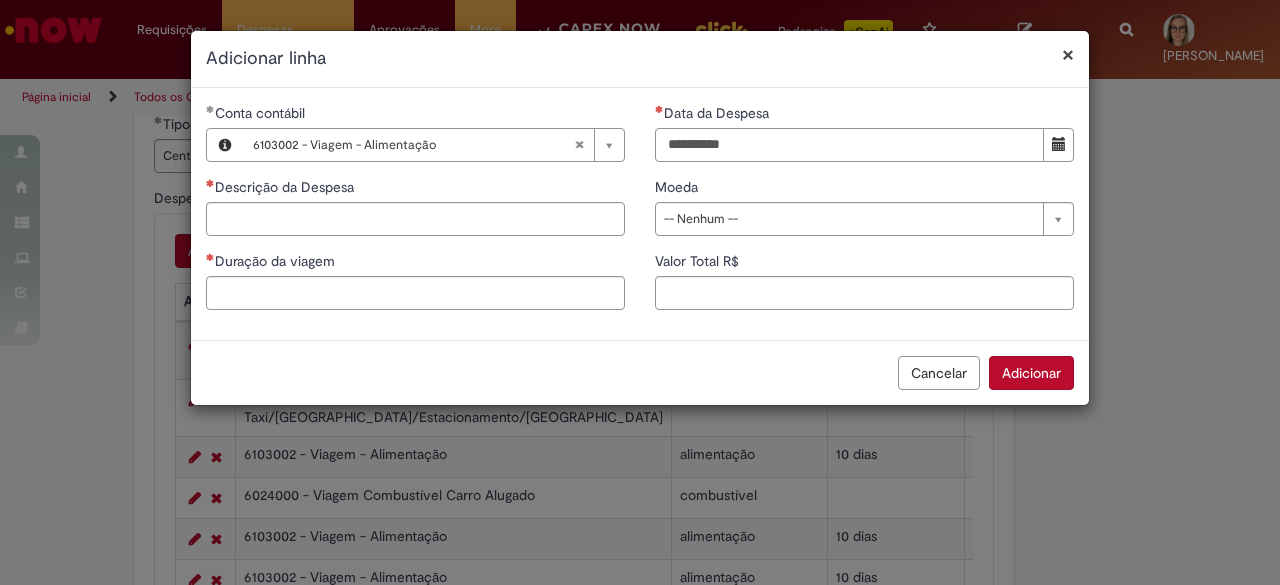click on "Data da Despesa" at bounding box center [849, 145] 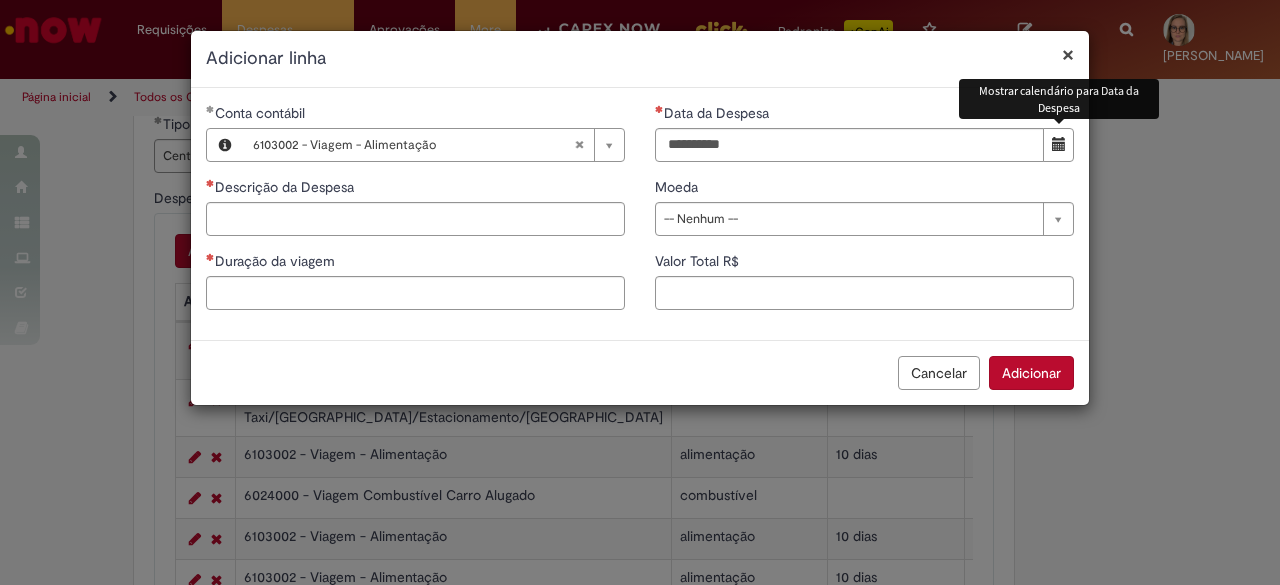click at bounding box center (1058, 145) 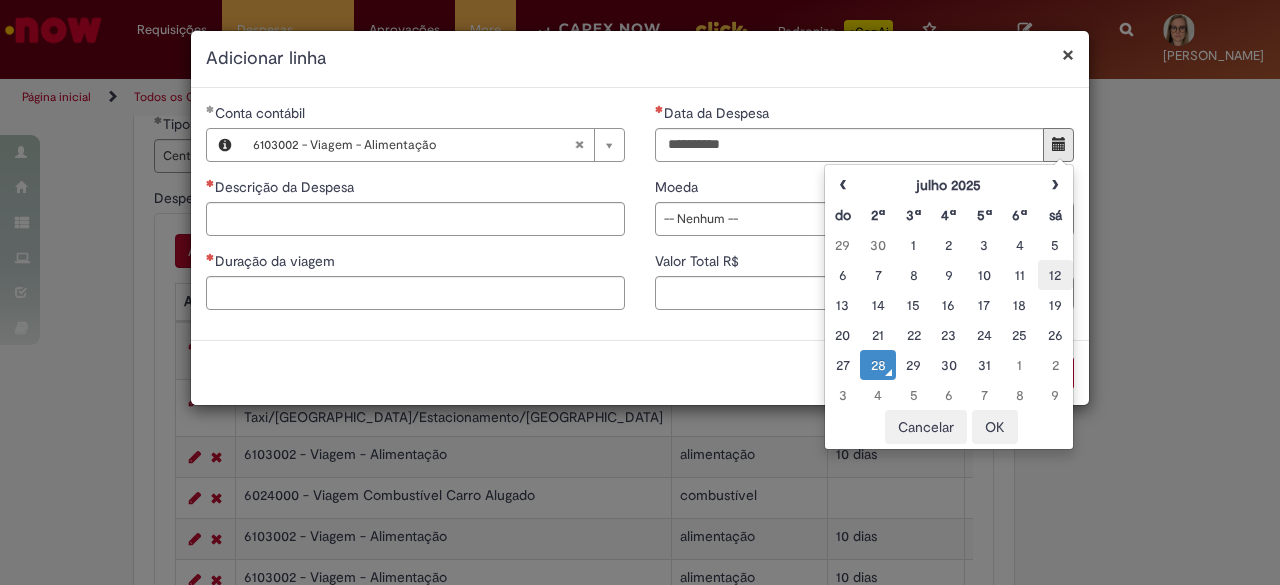 click on "12" at bounding box center [1055, 275] 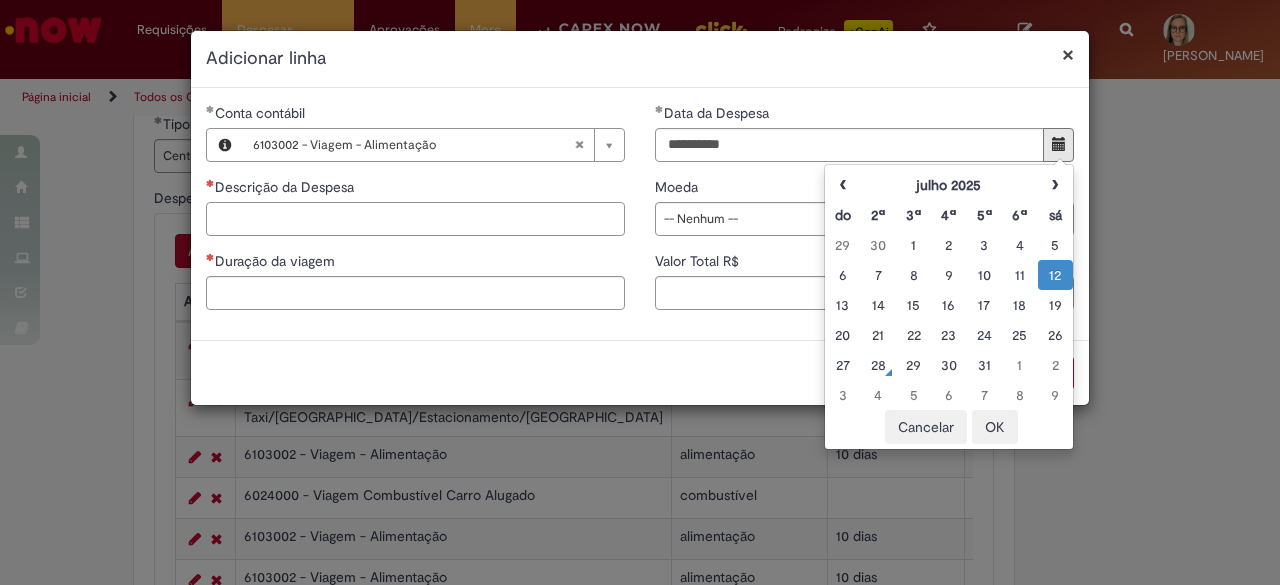 click on "Descrição da Despesa" at bounding box center (415, 219) 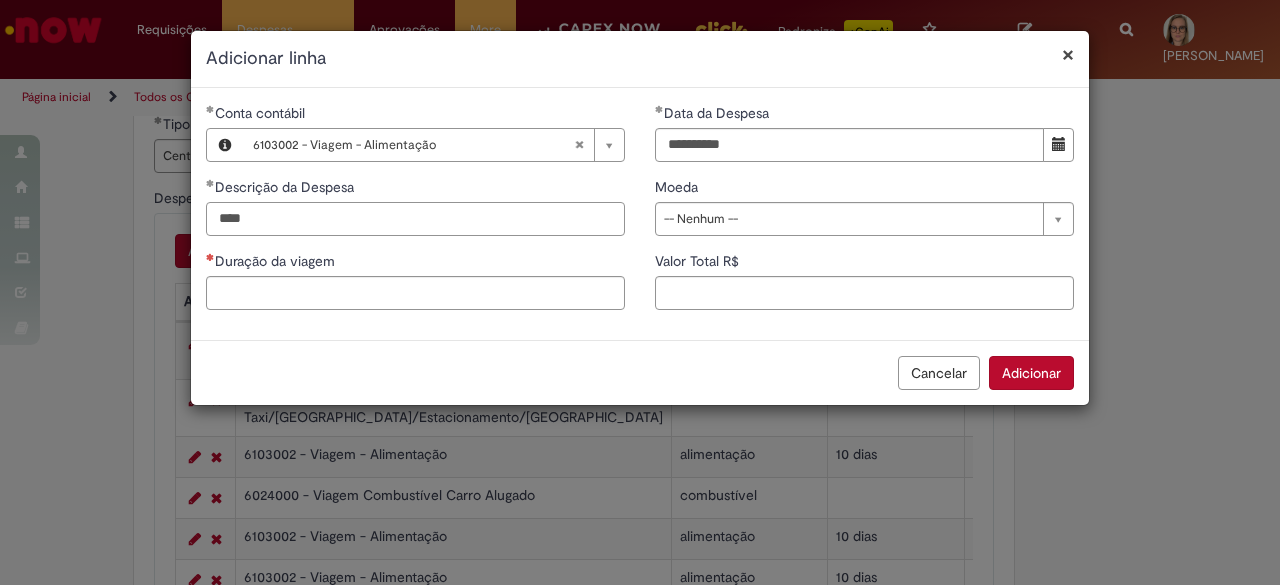 type on "****" 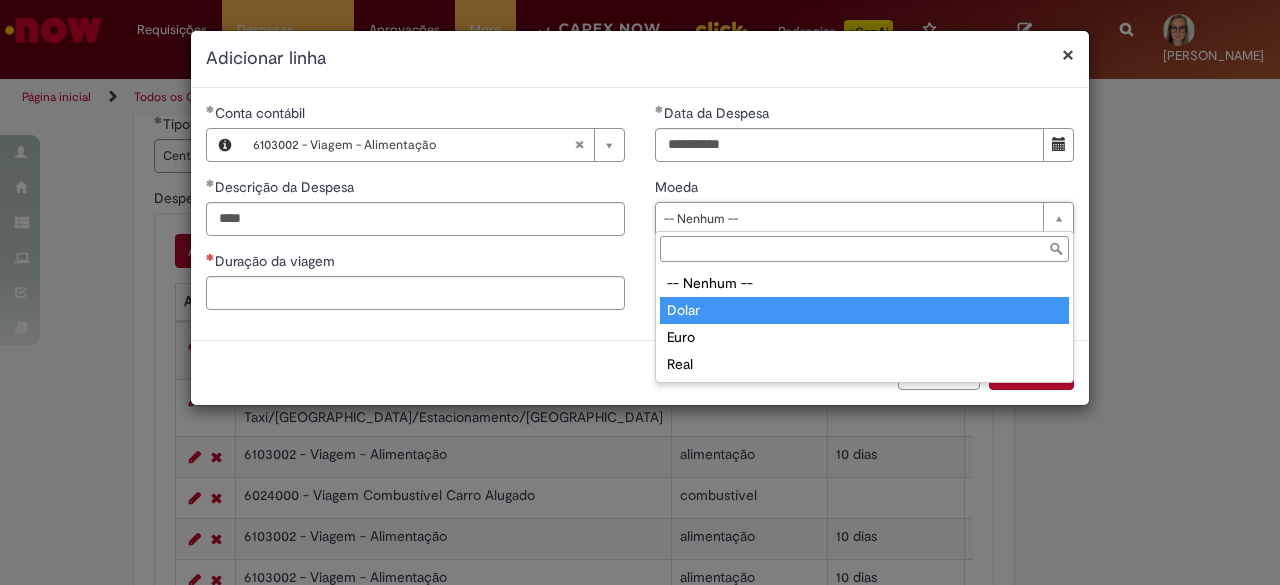 type on "*****" 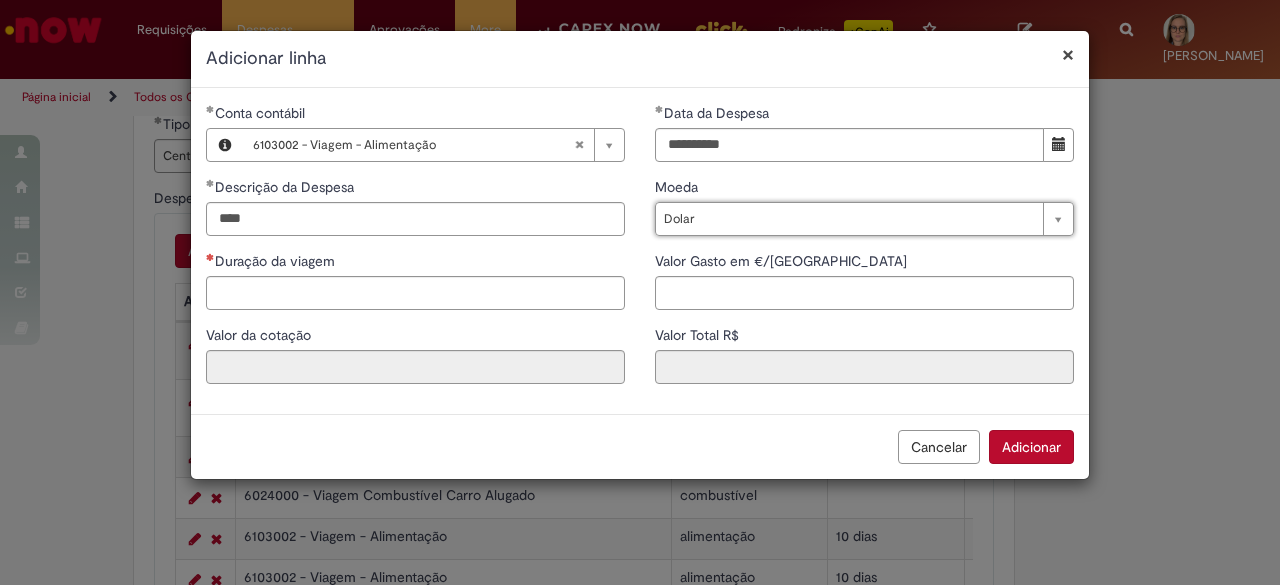 type on "****" 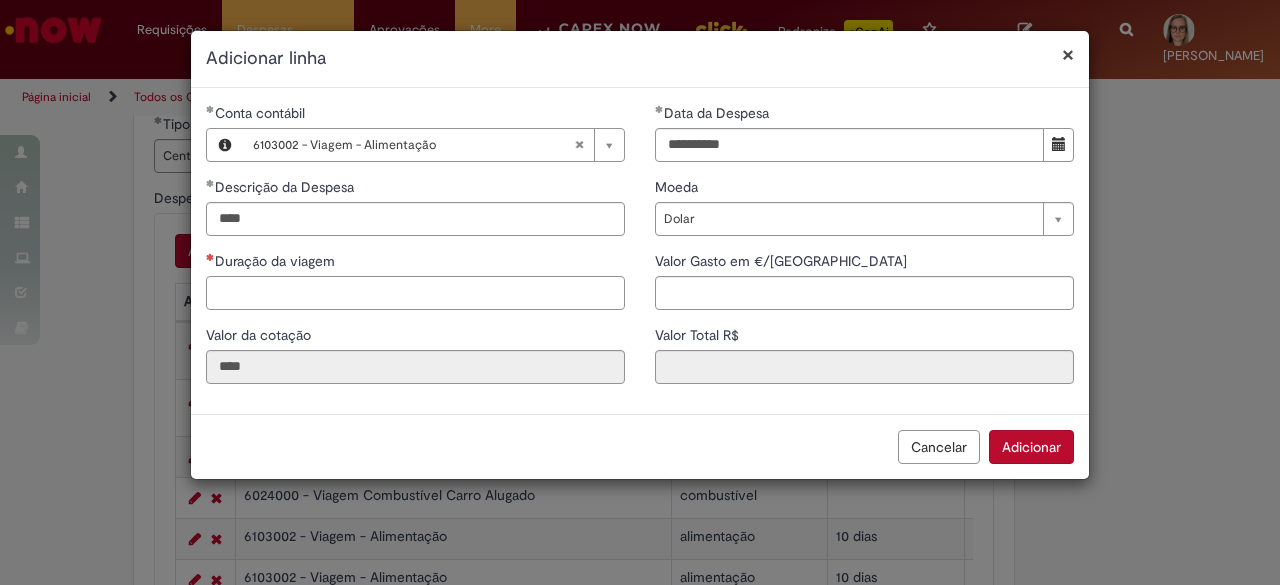 click on "Duração da viagem" at bounding box center [415, 293] 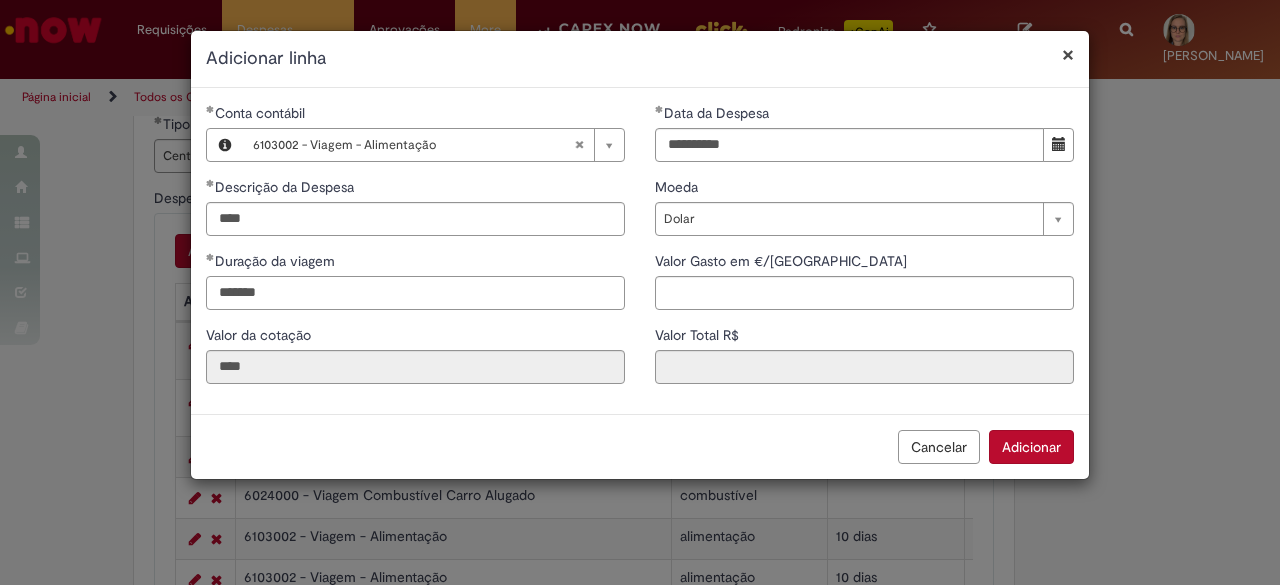 type on "*******" 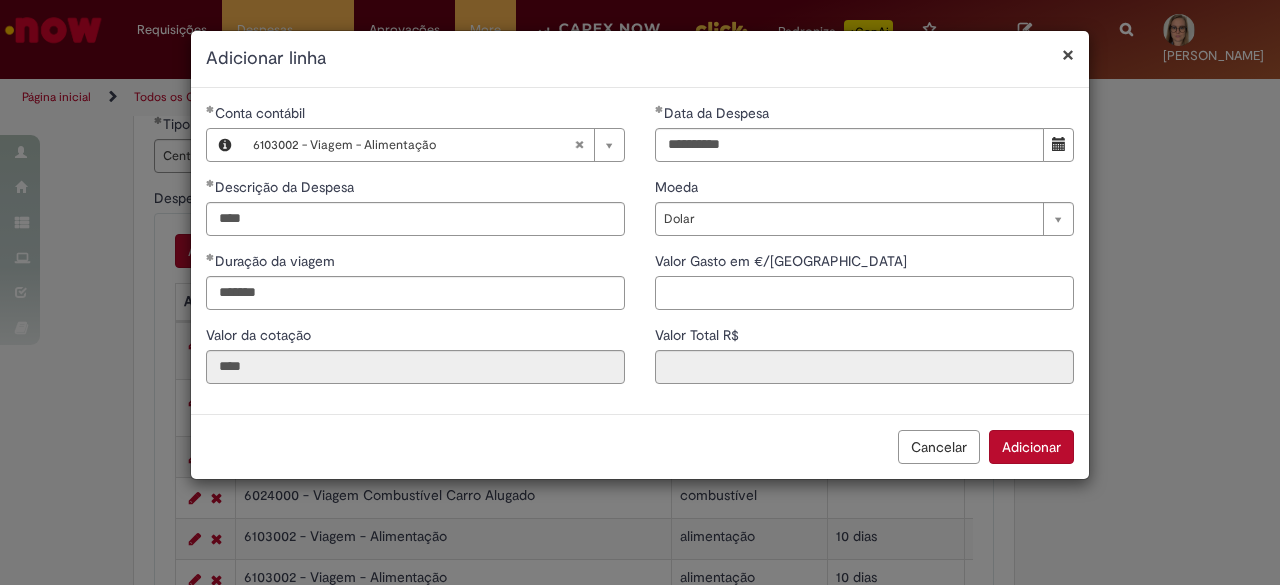 click on "Valor Gasto em €/US" at bounding box center (864, 293) 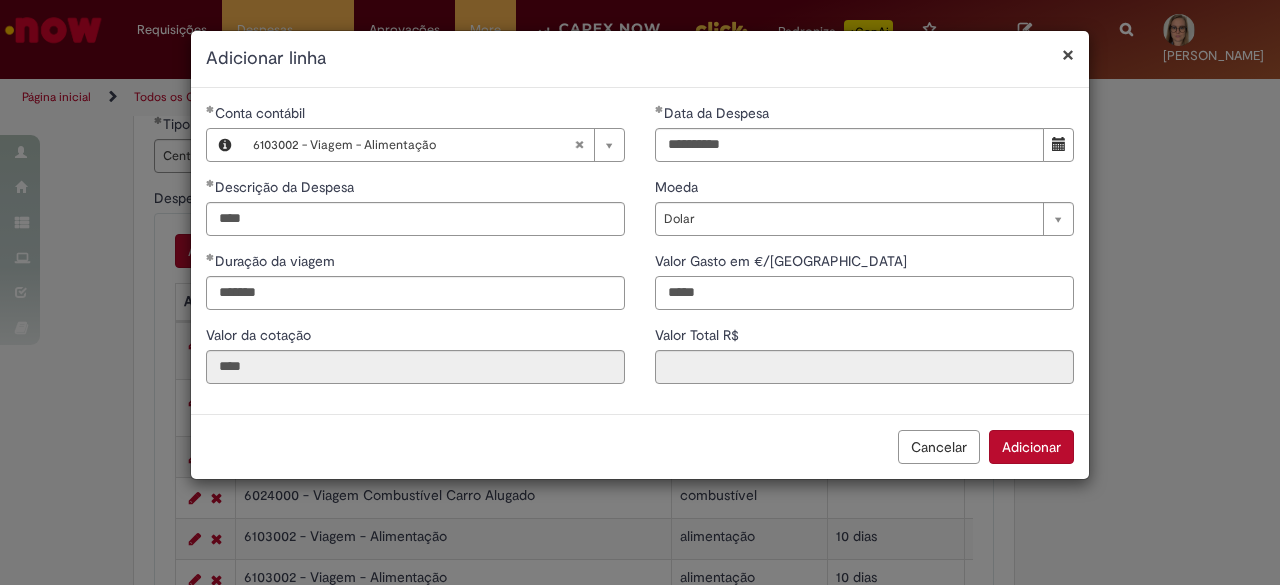 type on "*****" 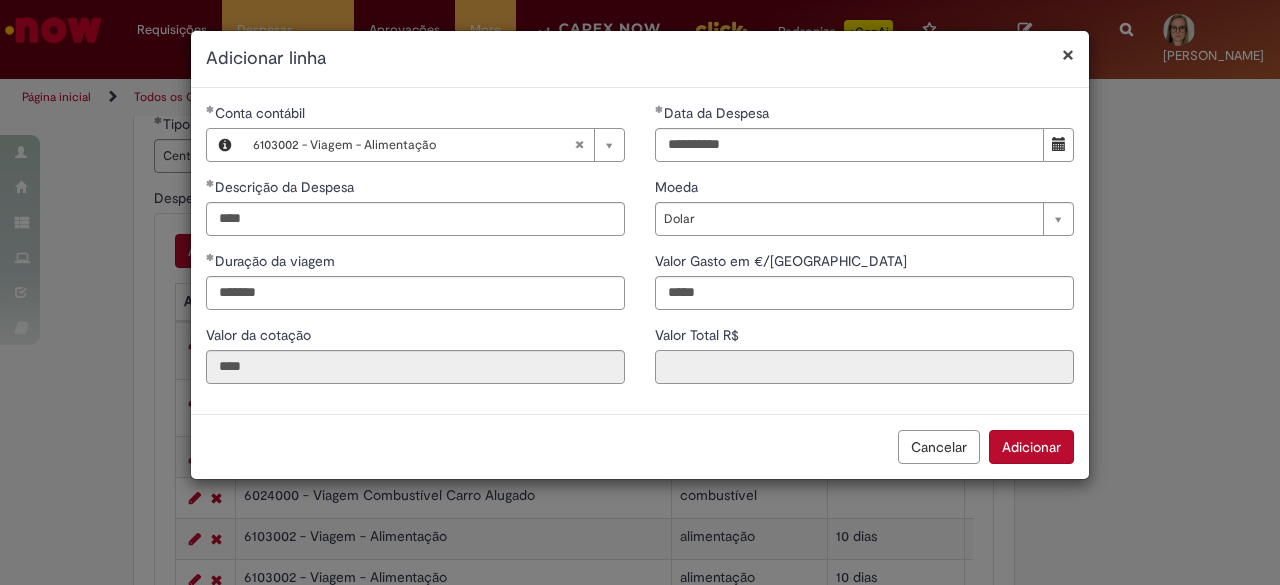 click on "Valor Total R$" at bounding box center (864, 367) 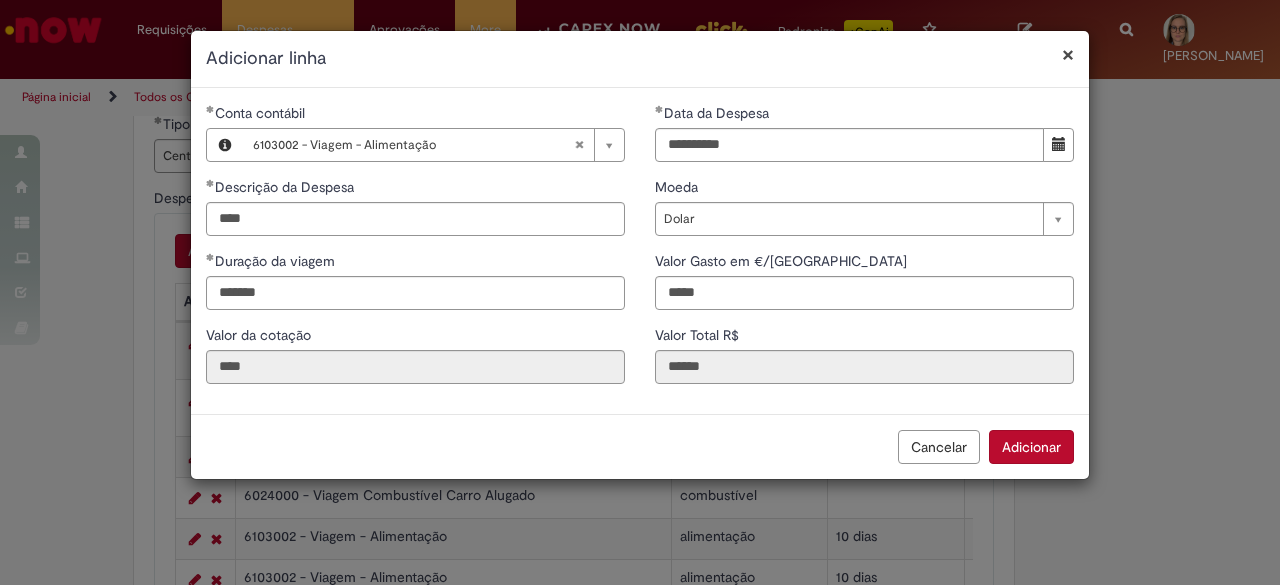 click on "Adicionar" at bounding box center [1031, 447] 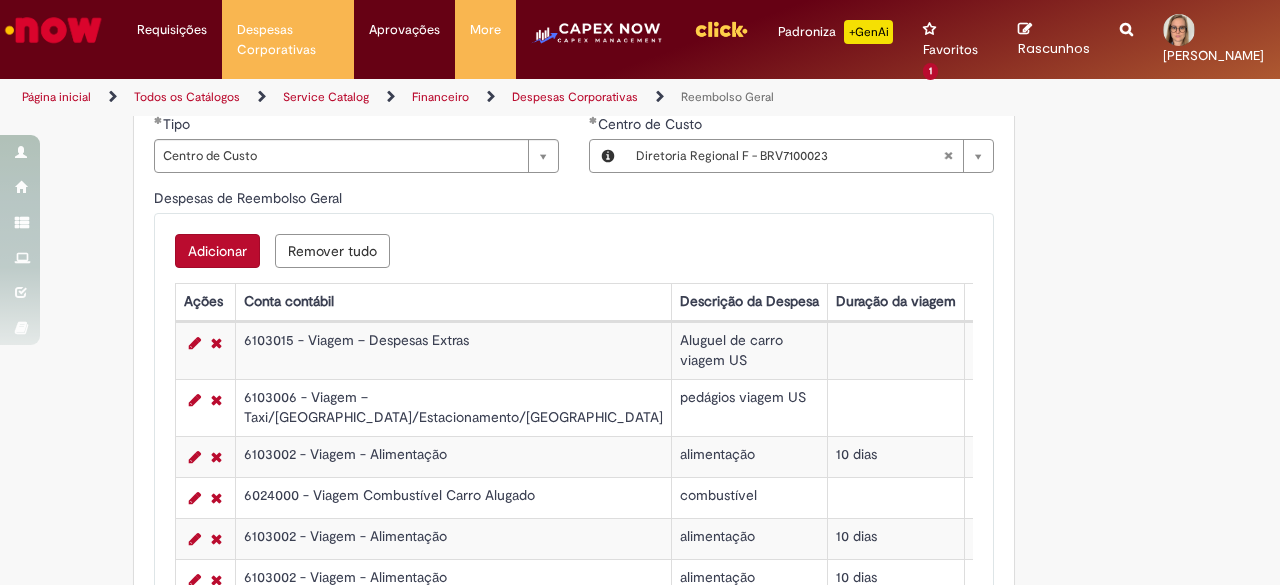 click on "Adicionar" at bounding box center (217, 251) 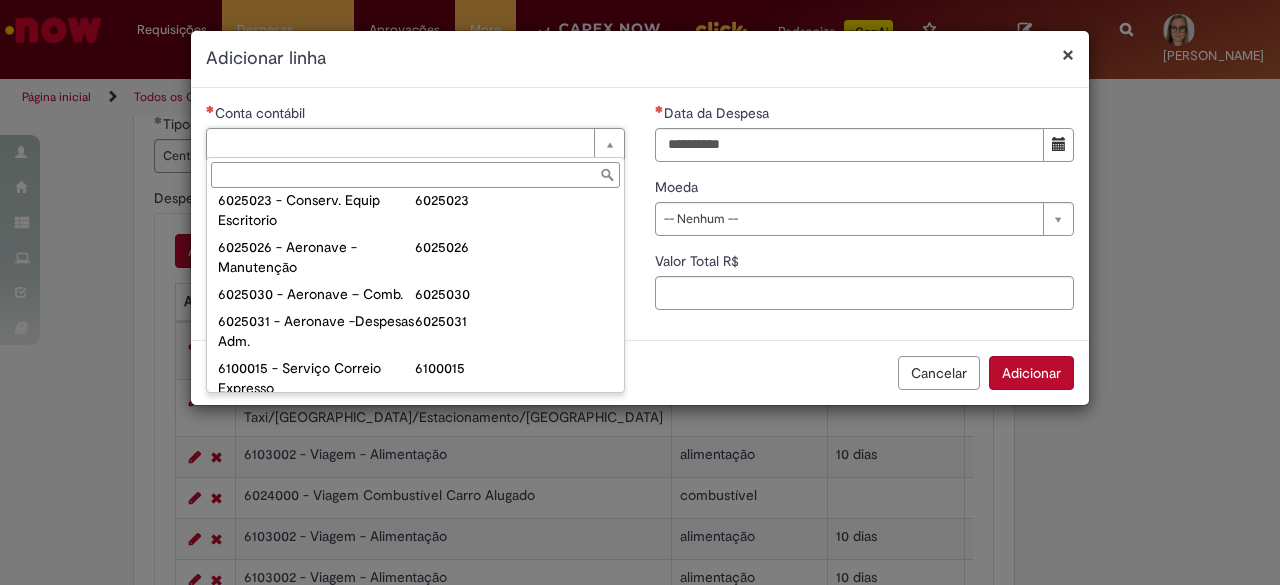 scroll, scrollTop: 700, scrollLeft: 0, axis: vertical 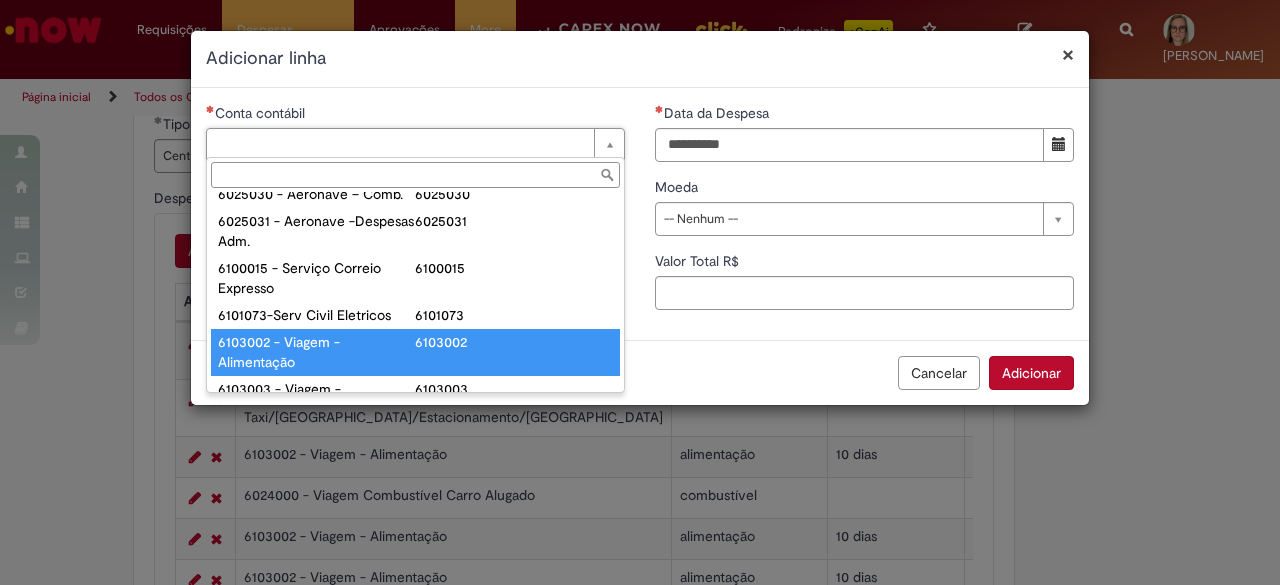 type on "**********" 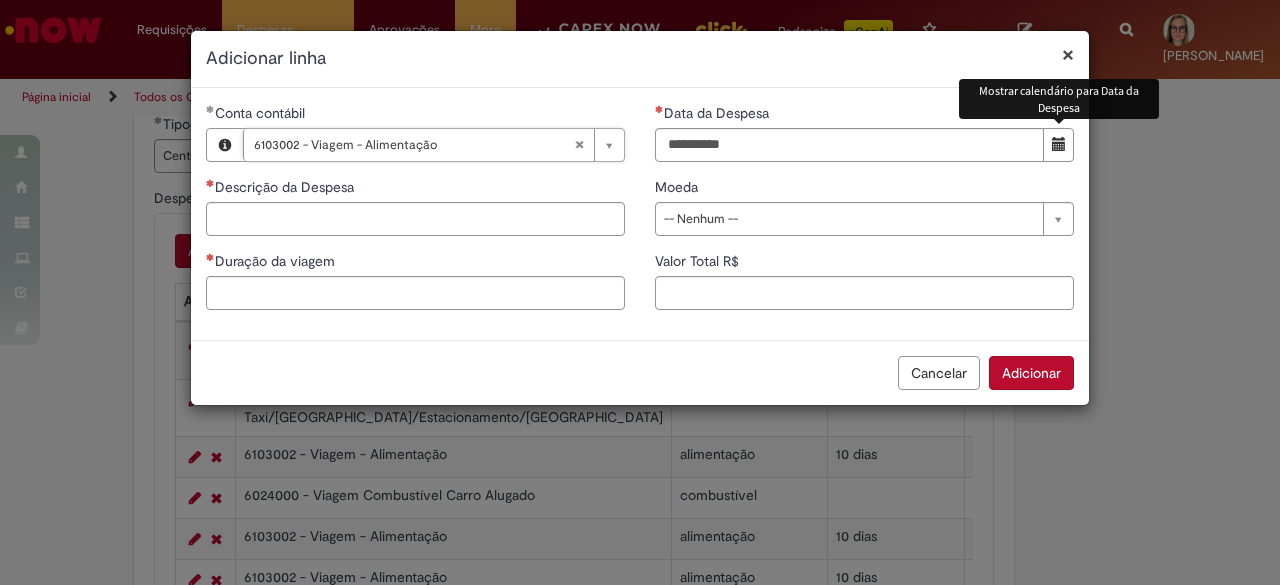 click at bounding box center (1059, 144) 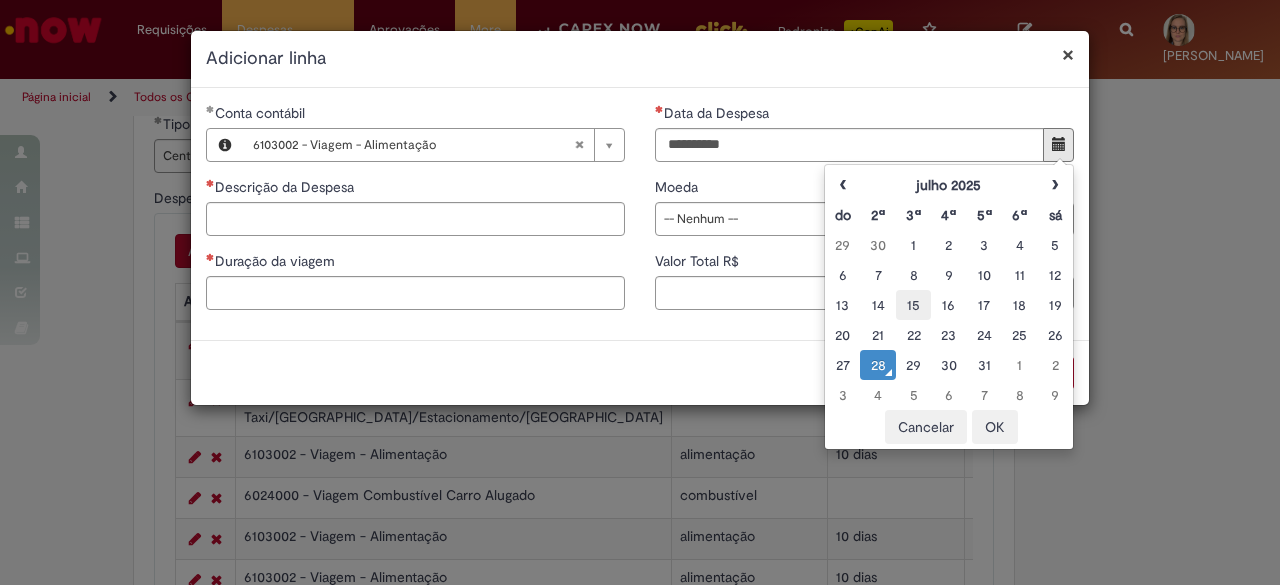 click on "15" at bounding box center (913, 305) 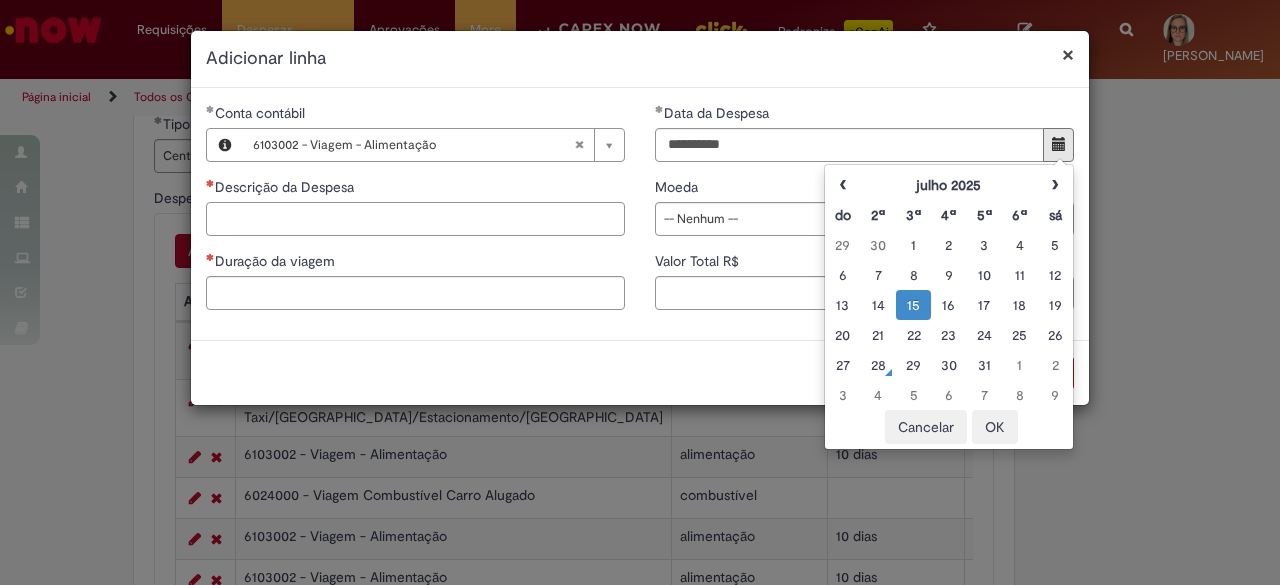 click on "Descrição da Despesa" at bounding box center [415, 219] 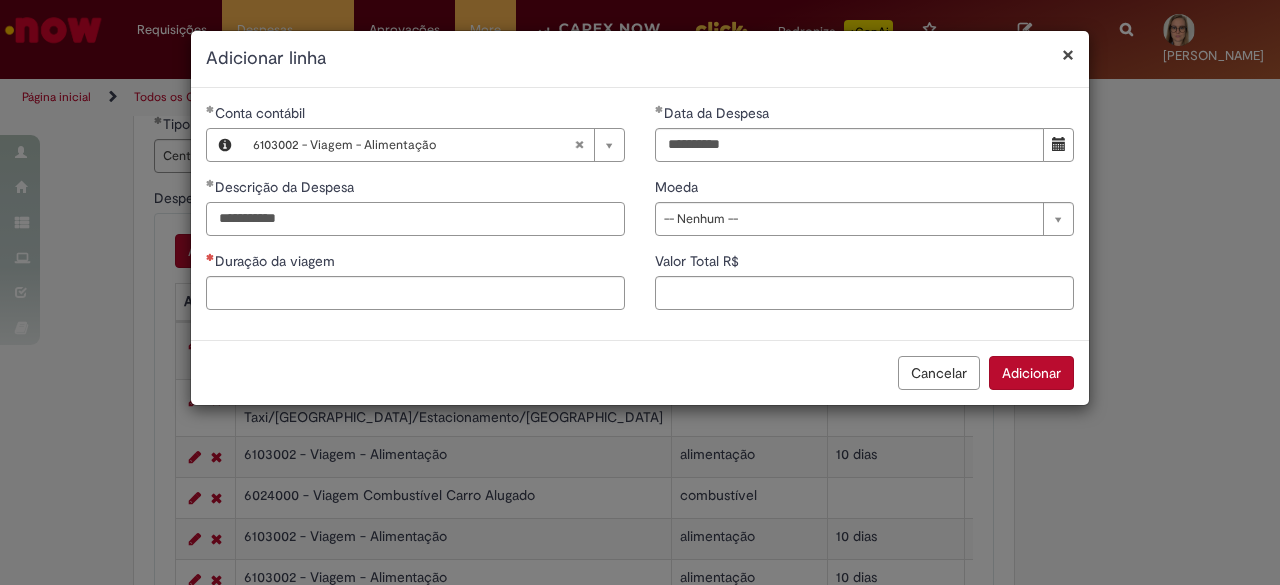type on "**********" 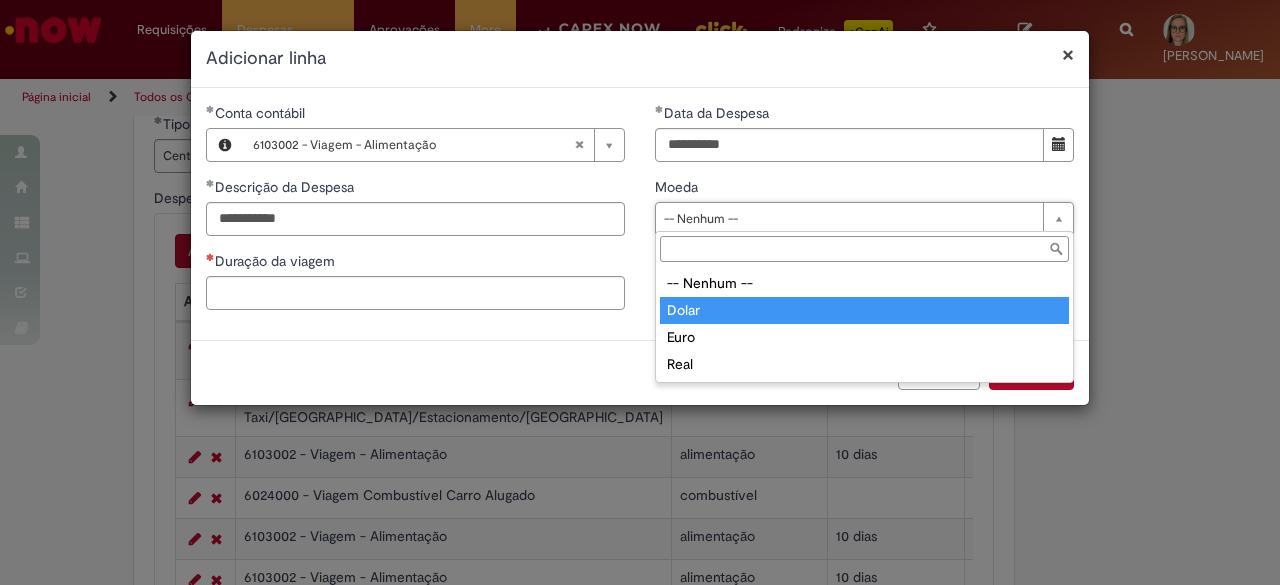 type on "*****" 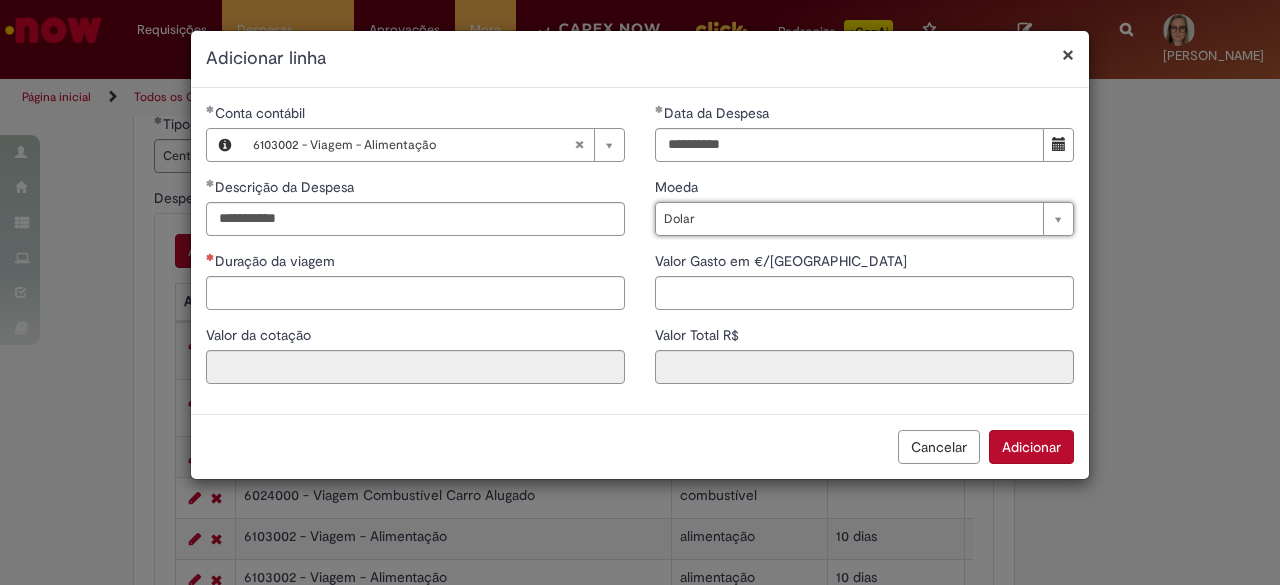type on "****" 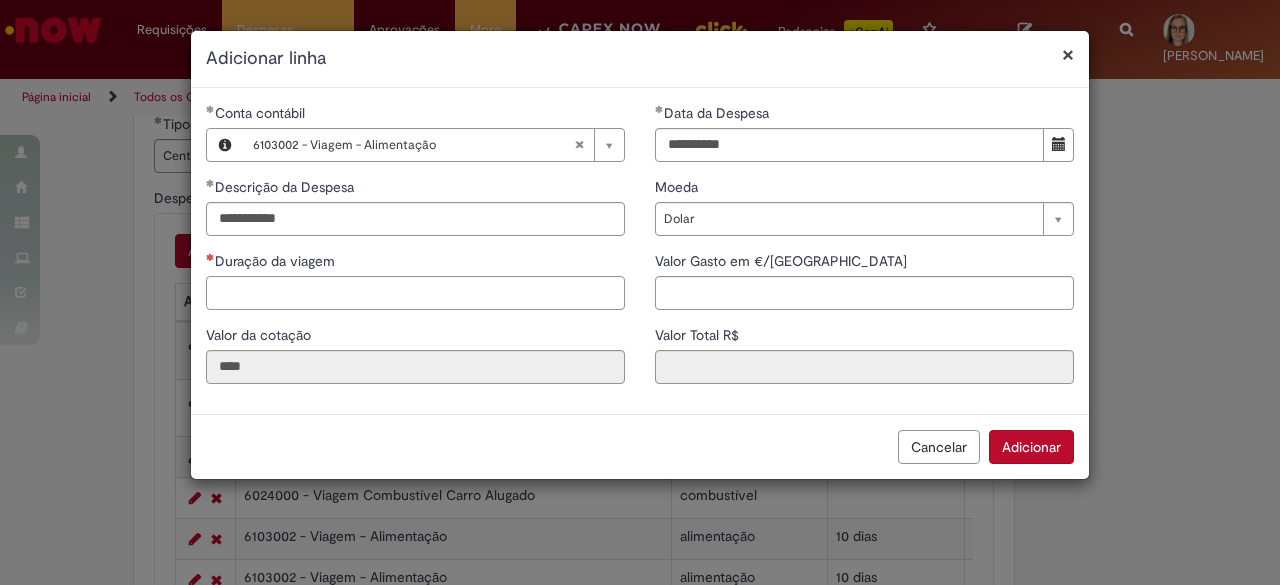 click on "Duração da viagem" at bounding box center (415, 293) 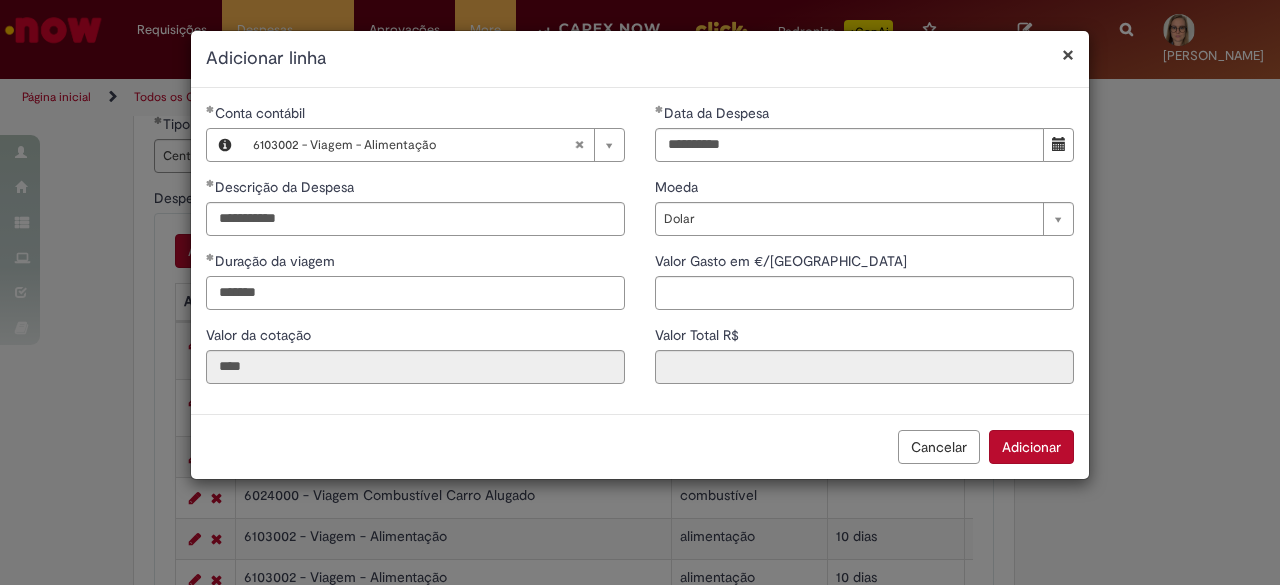 type on "*******" 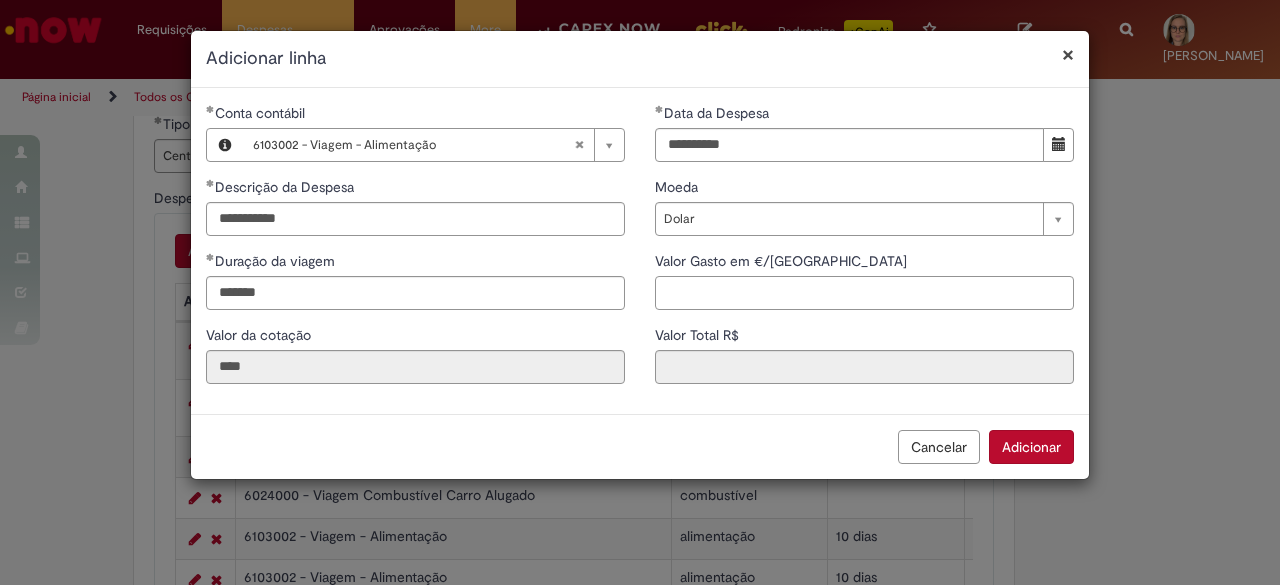 click on "Valor Gasto em €/US" at bounding box center [864, 293] 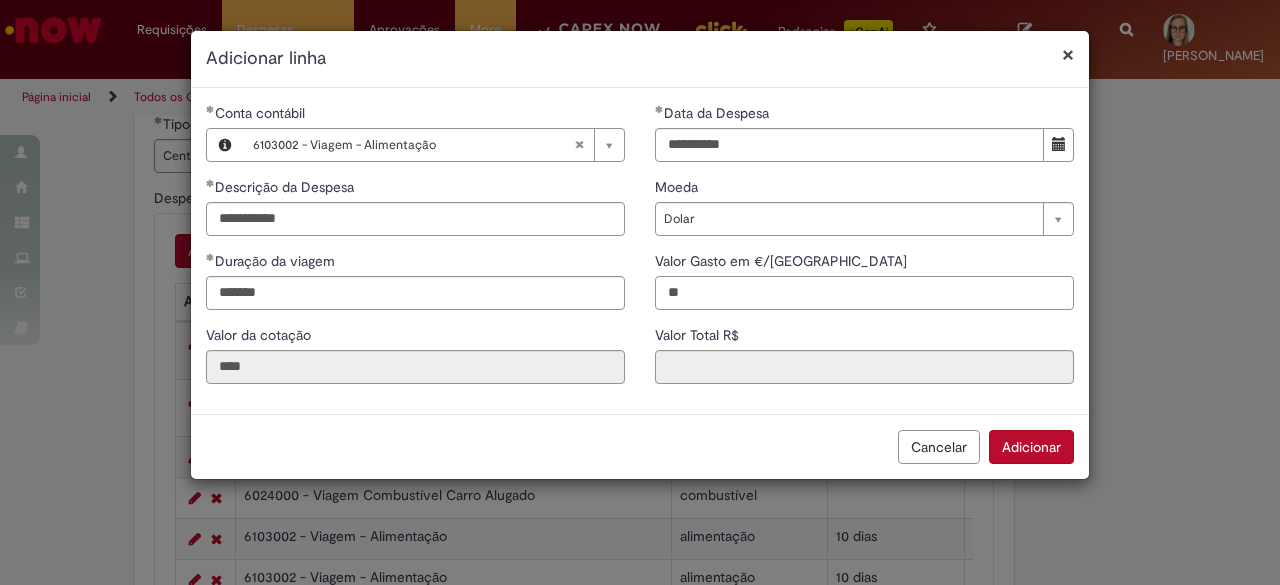 type on "*" 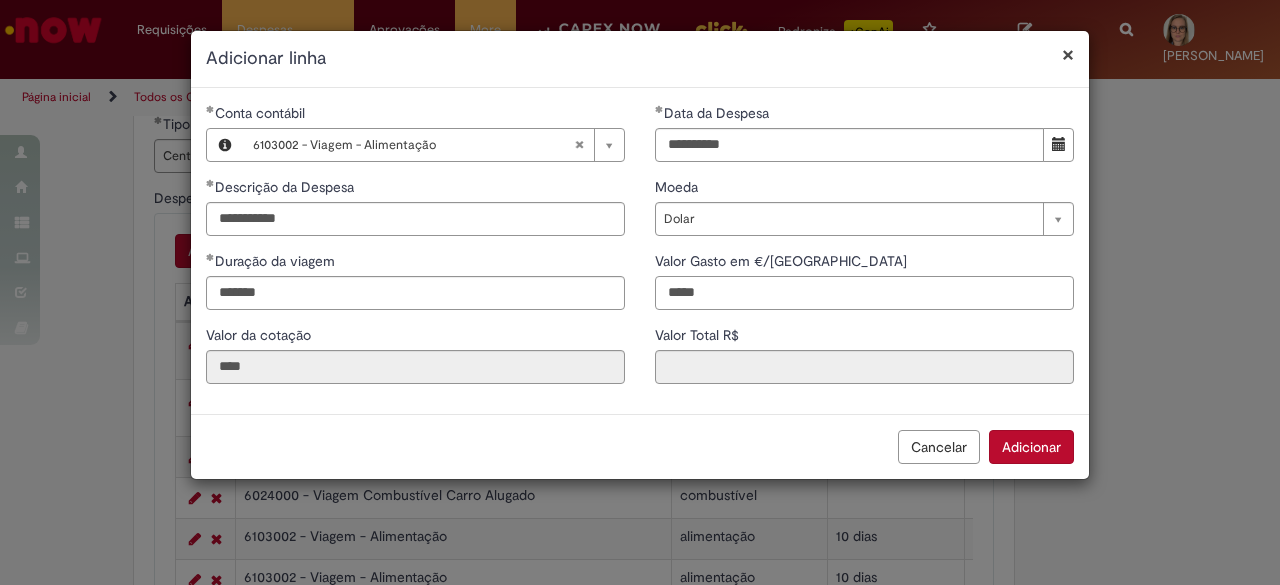 type on "*****" 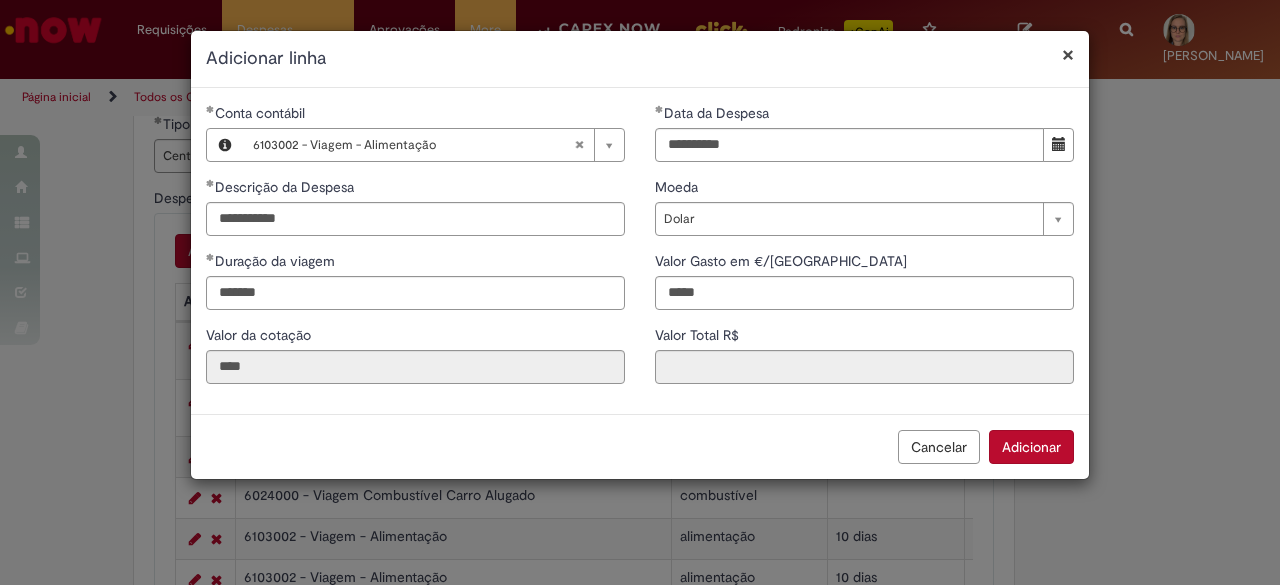 click on "Valor Total R$" at bounding box center [864, 337] 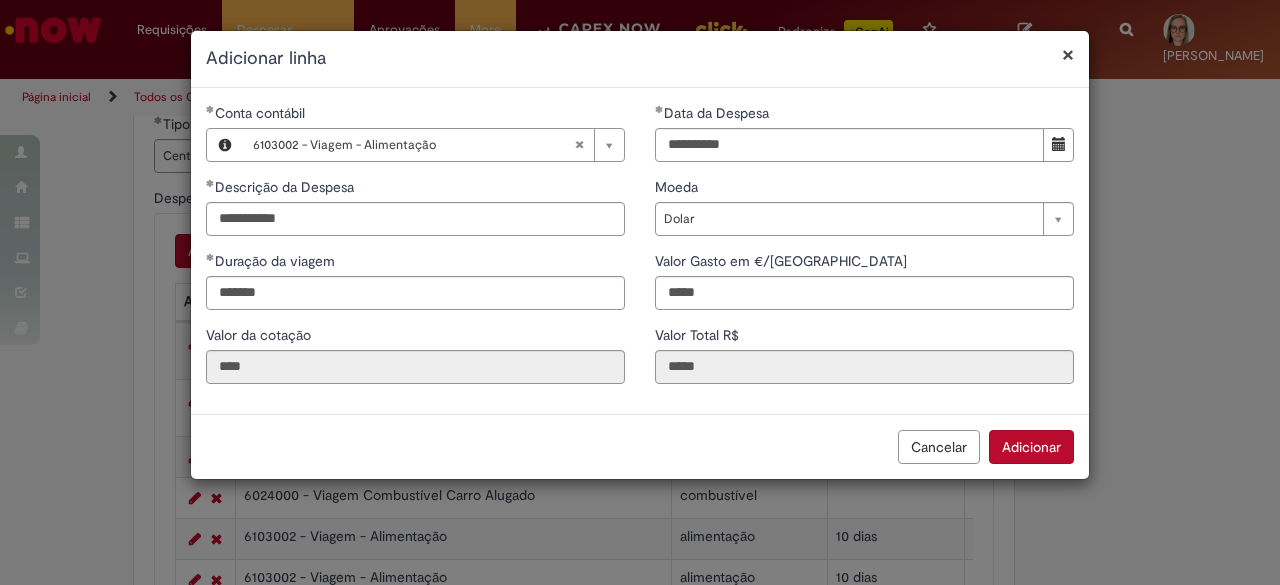 click on "Adicionar" at bounding box center [1031, 447] 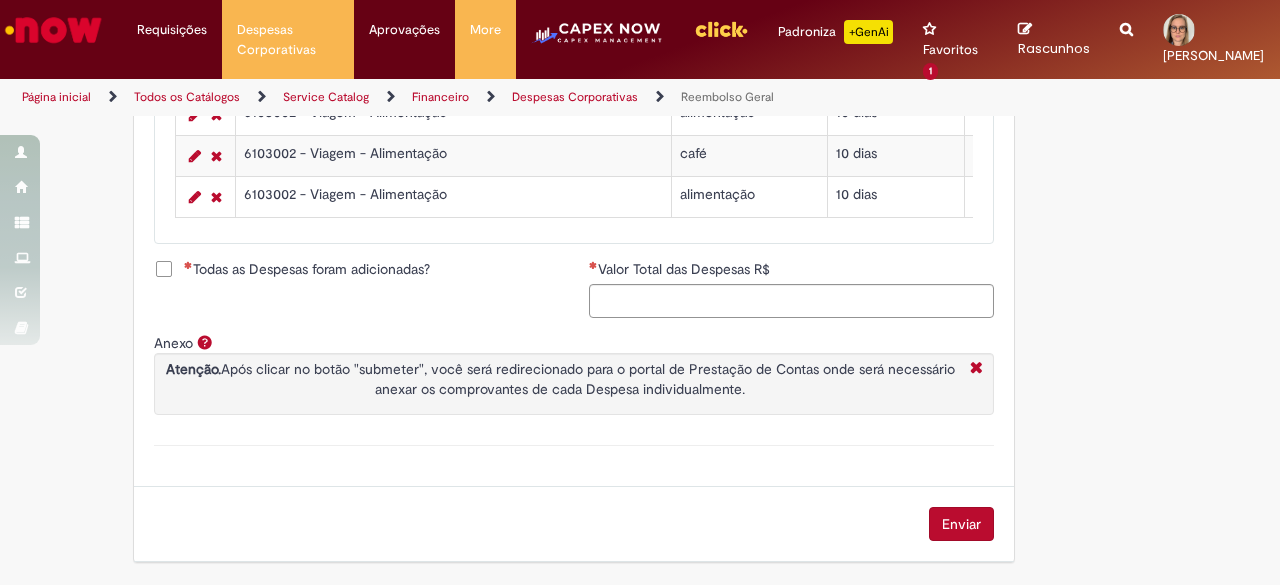scroll, scrollTop: 1440, scrollLeft: 0, axis: vertical 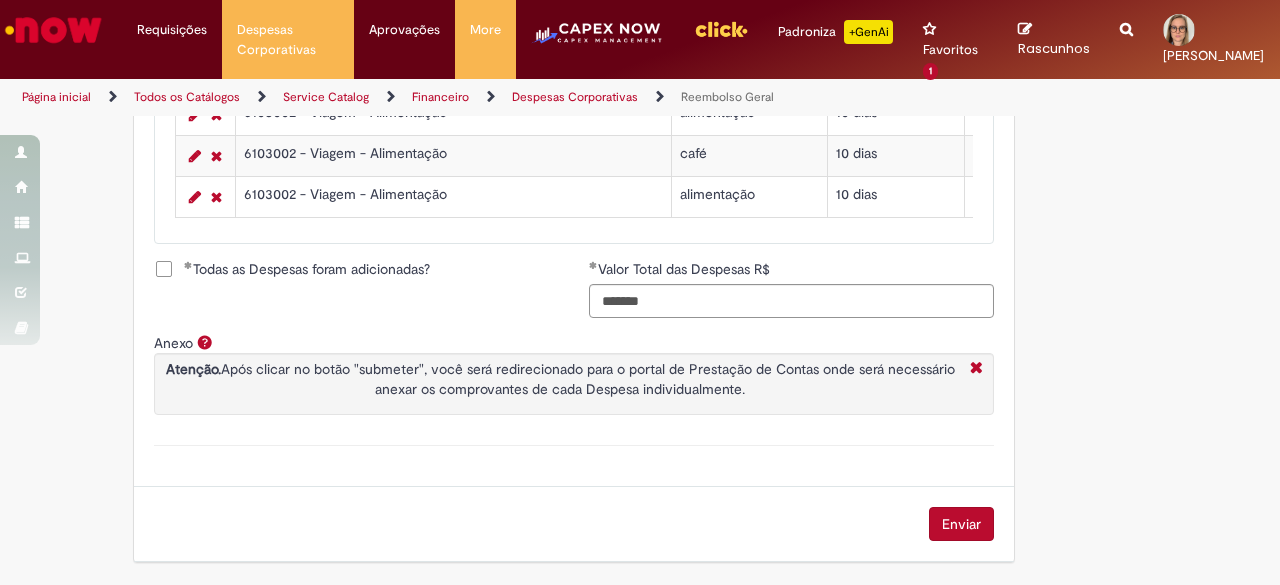 click on "Enviar" at bounding box center (961, 524) 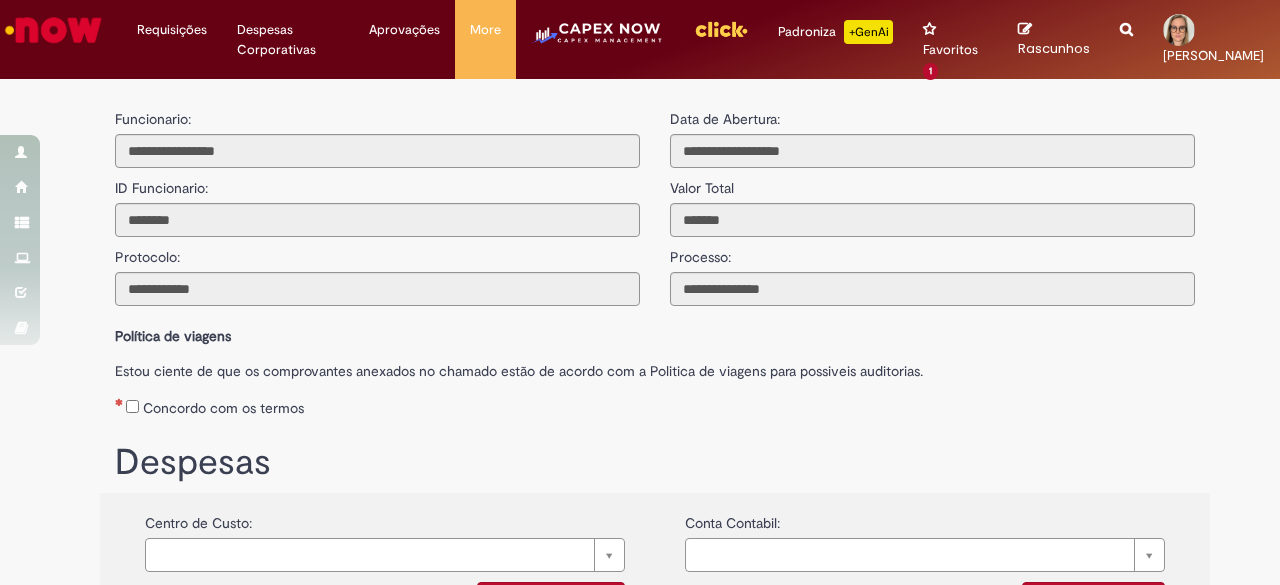 scroll, scrollTop: 0, scrollLeft: 0, axis: both 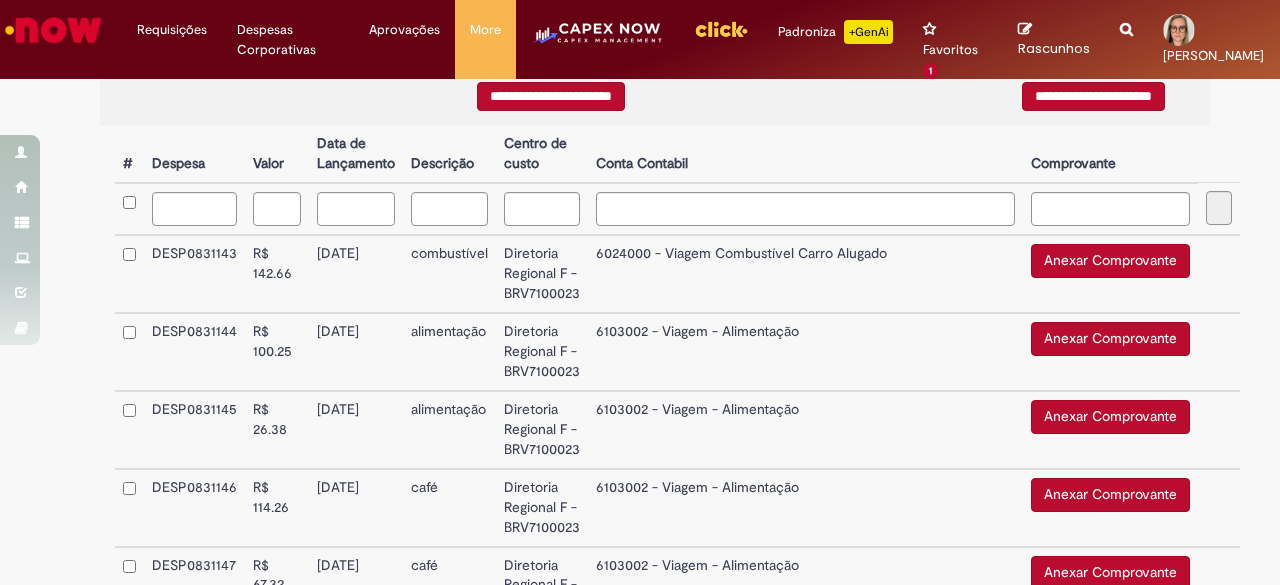 click on "Anexar Comprovante" at bounding box center (1110, 261) 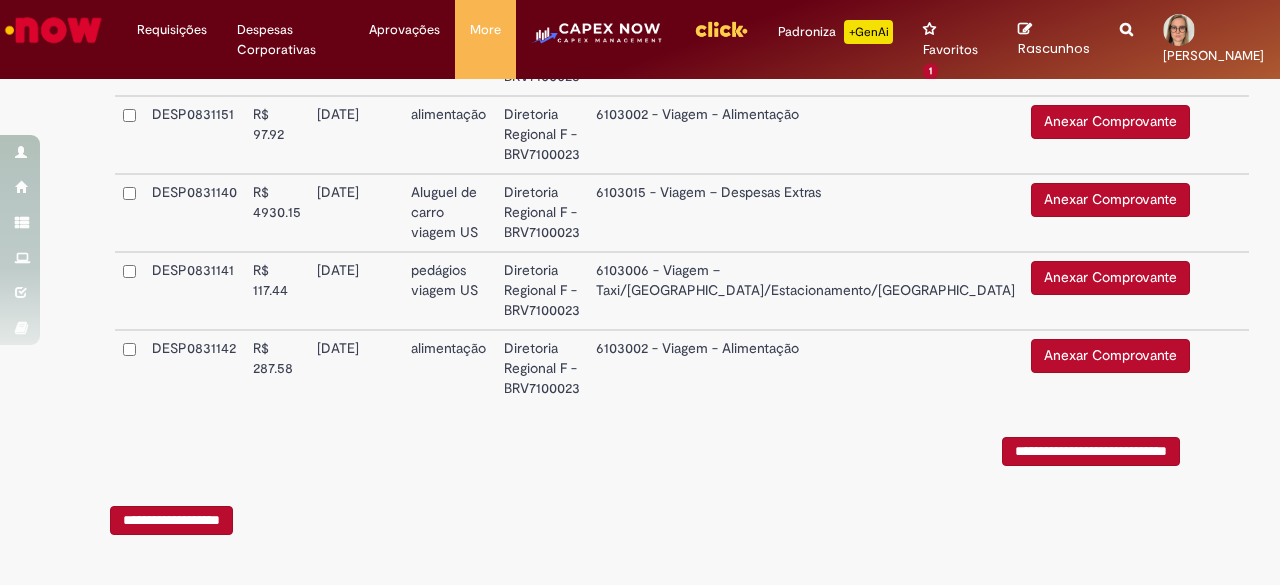 scroll, scrollTop: 1173, scrollLeft: 0, axis: vertical 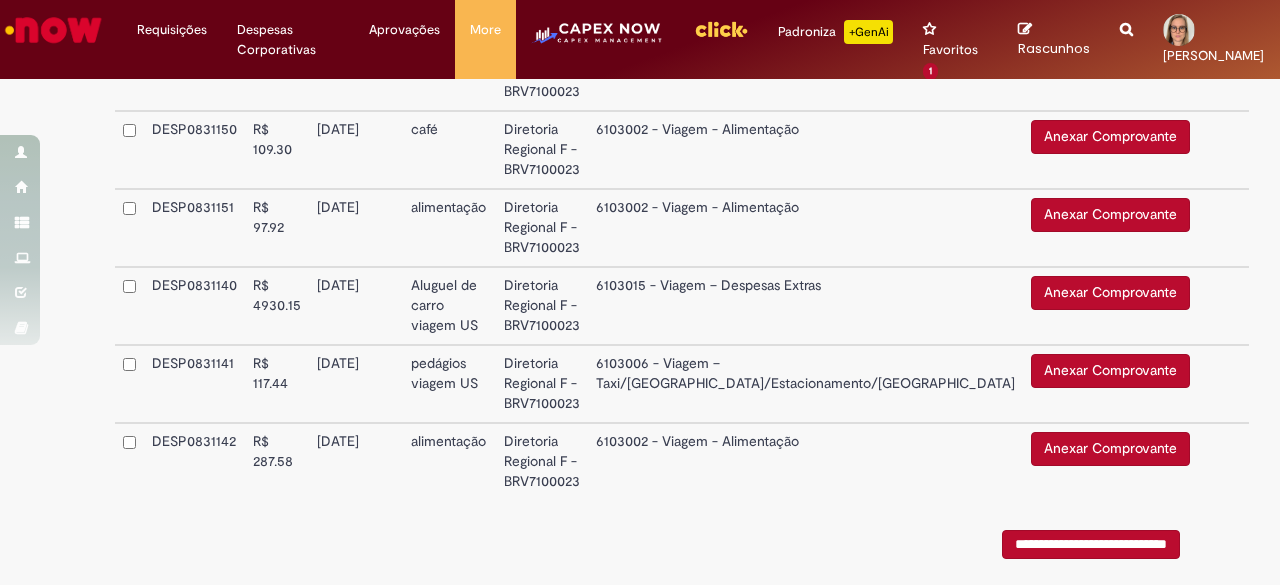 click on "Anexar Comprovante" at bounding box center [1110, 293] 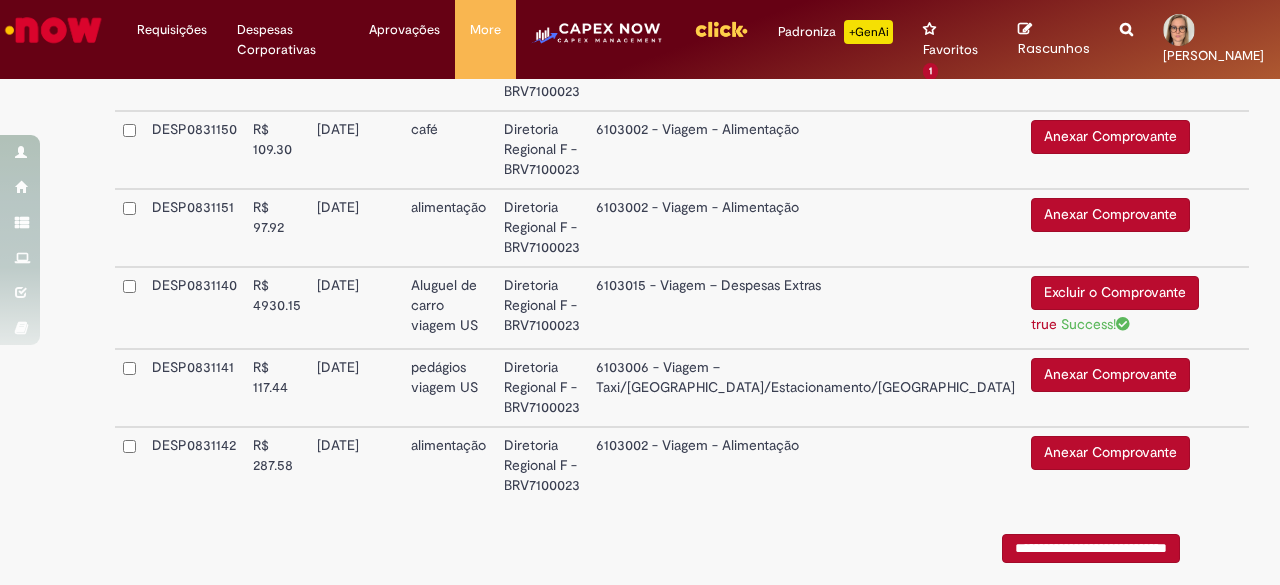 click on "Anexar Comprovante" at bounding box center [1110, 375] 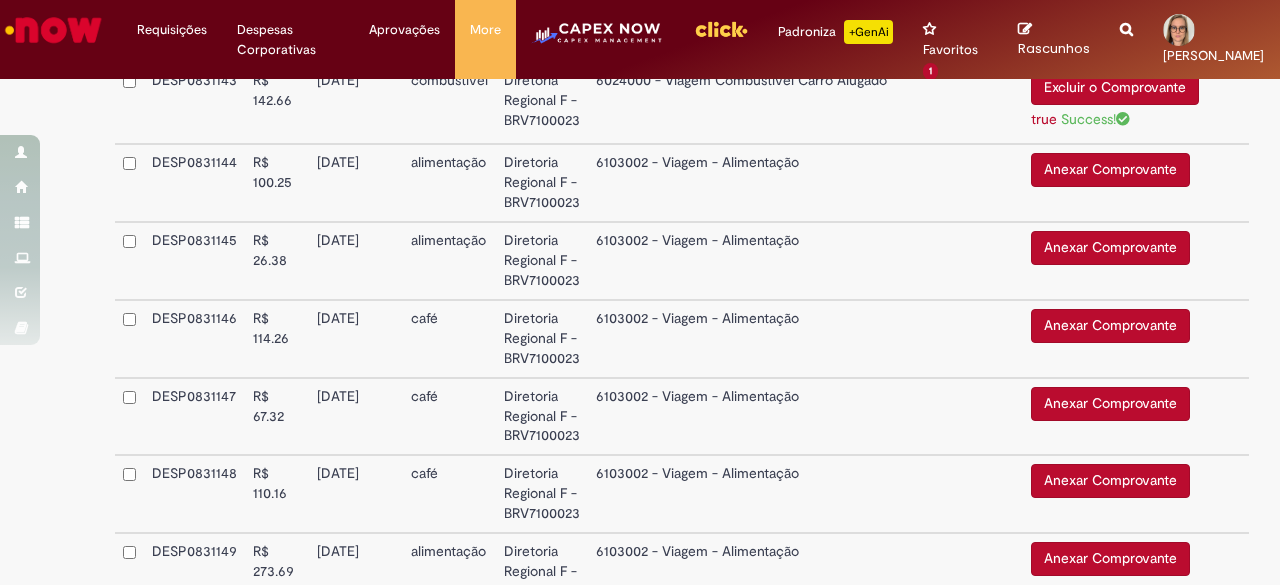 scroll, scrollTop: 573, scrollLeft: 0, axis: vertical 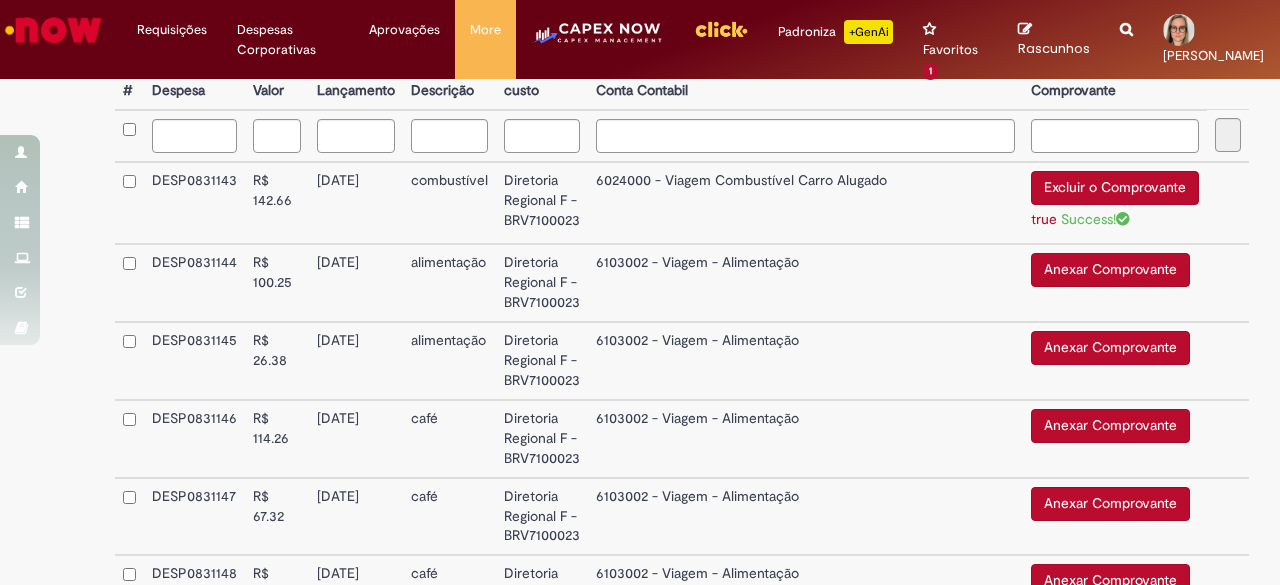 click on "Anexar Comprovante" at bounding box center (1110, 270) 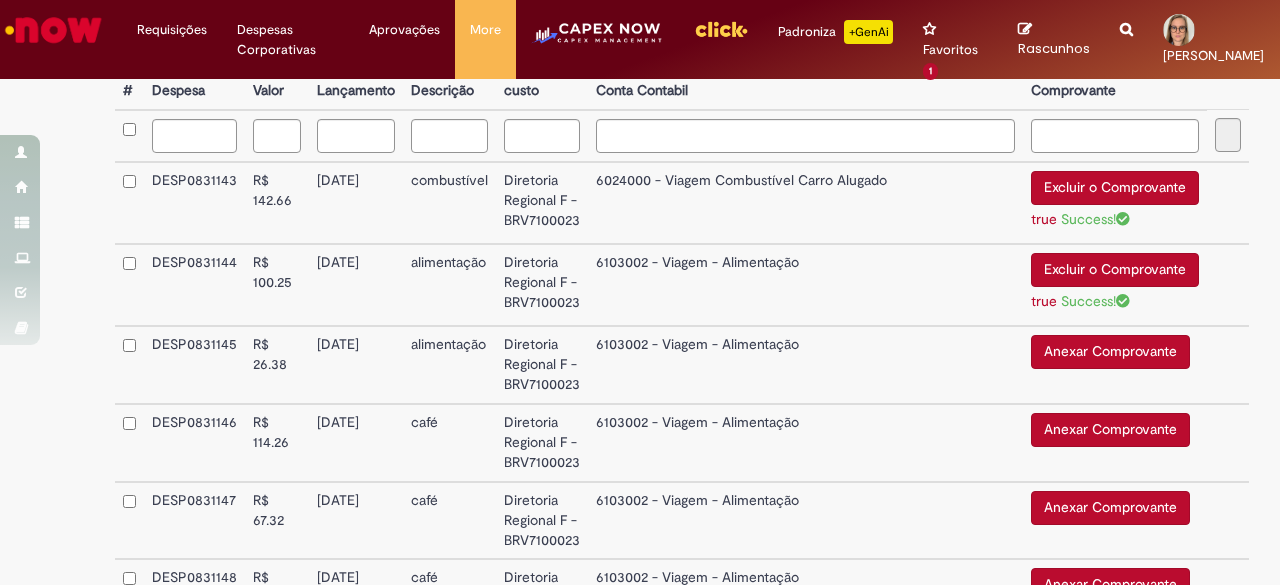 click on "Anexar Comprovante" at bounding box center [1110, 352] 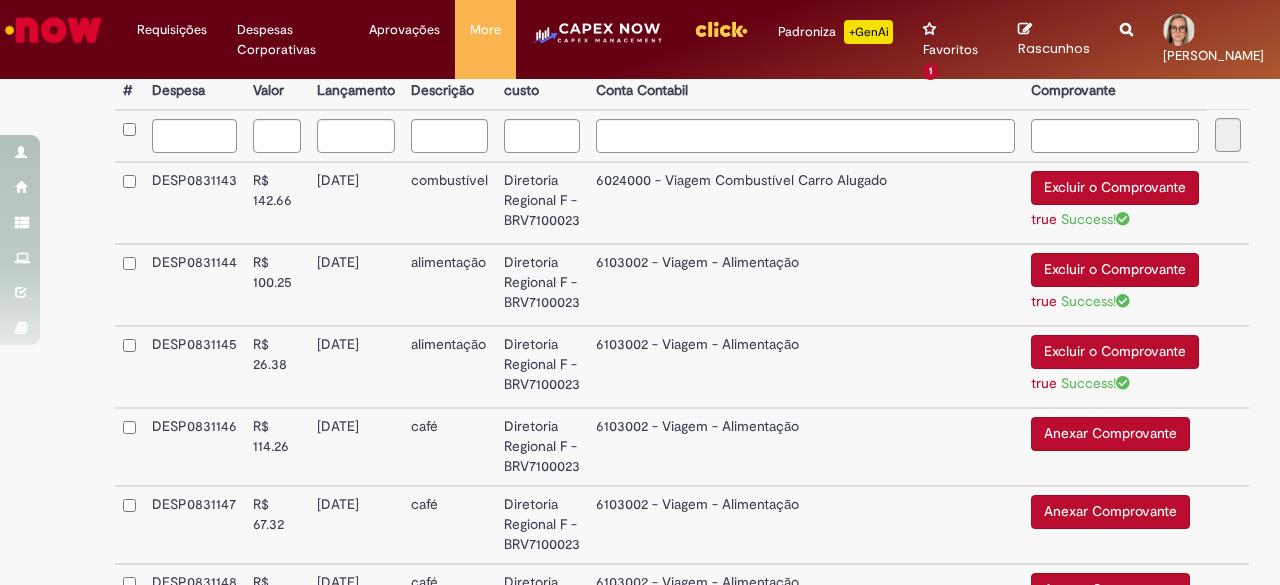 click on "Anexar Comprovante" at bounding box center [1110, 434] 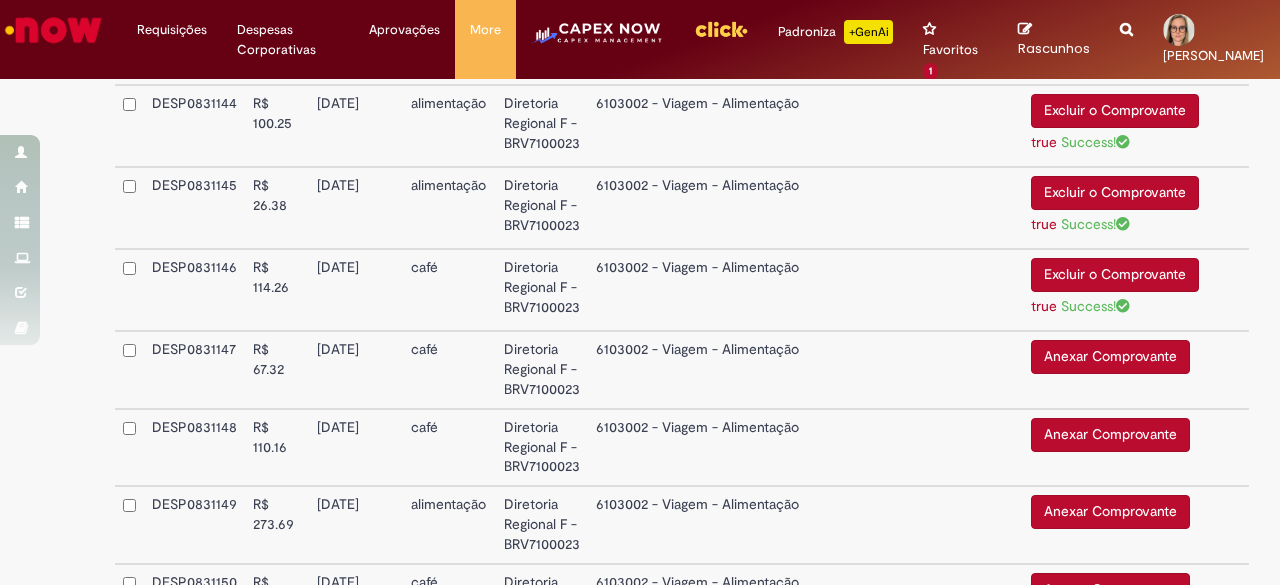 scroll, scrollTop: 773, scrollLeft: 0, axis: vertical 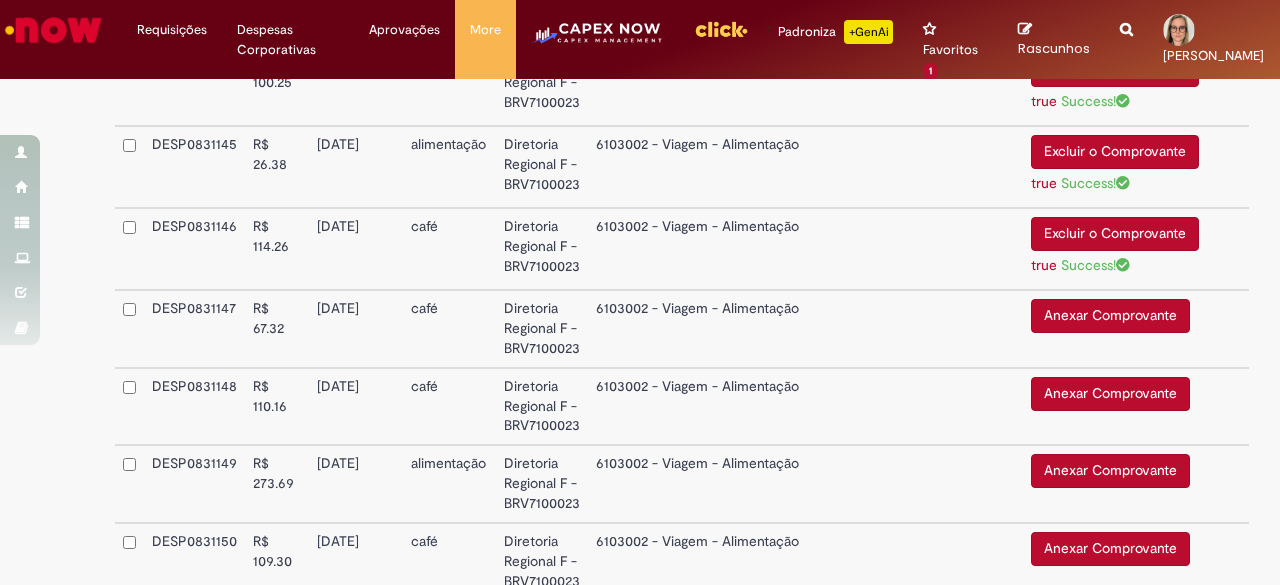 click on "Anexar Comprovante" at bounding box center (1110, 316) 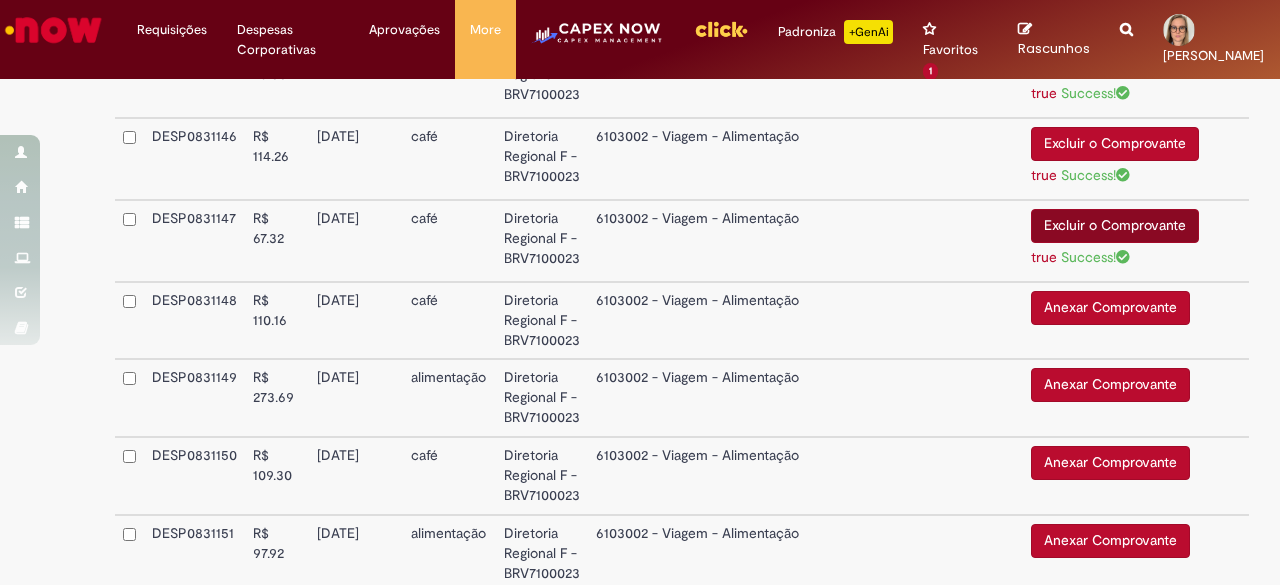 scroll, scrollTop: 893, scrollLeft: 0, axis: vertical 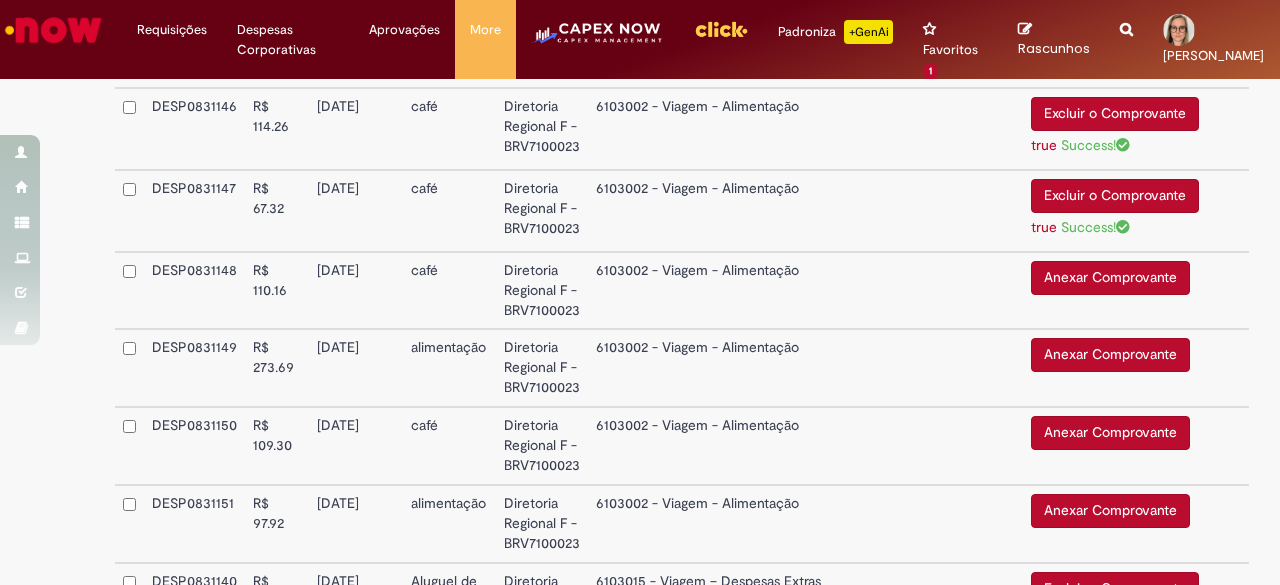 click on "Anexar Comprovante" at bounding box center [1110, 278] 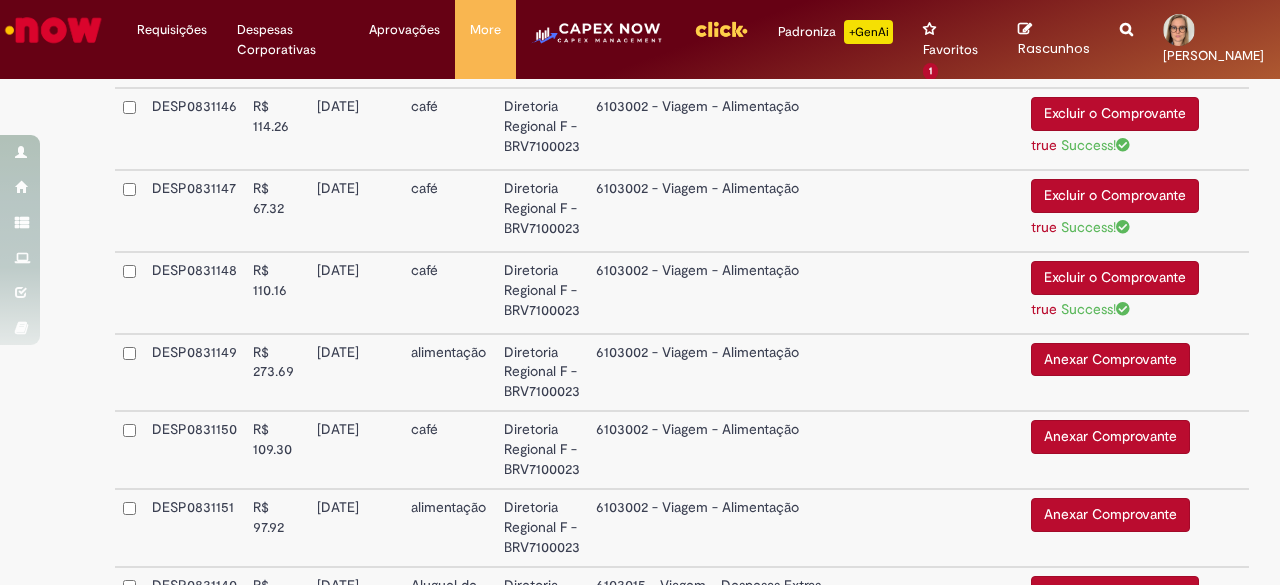 click on "Anexar Comprovante" at bounding box center (1110, 360) 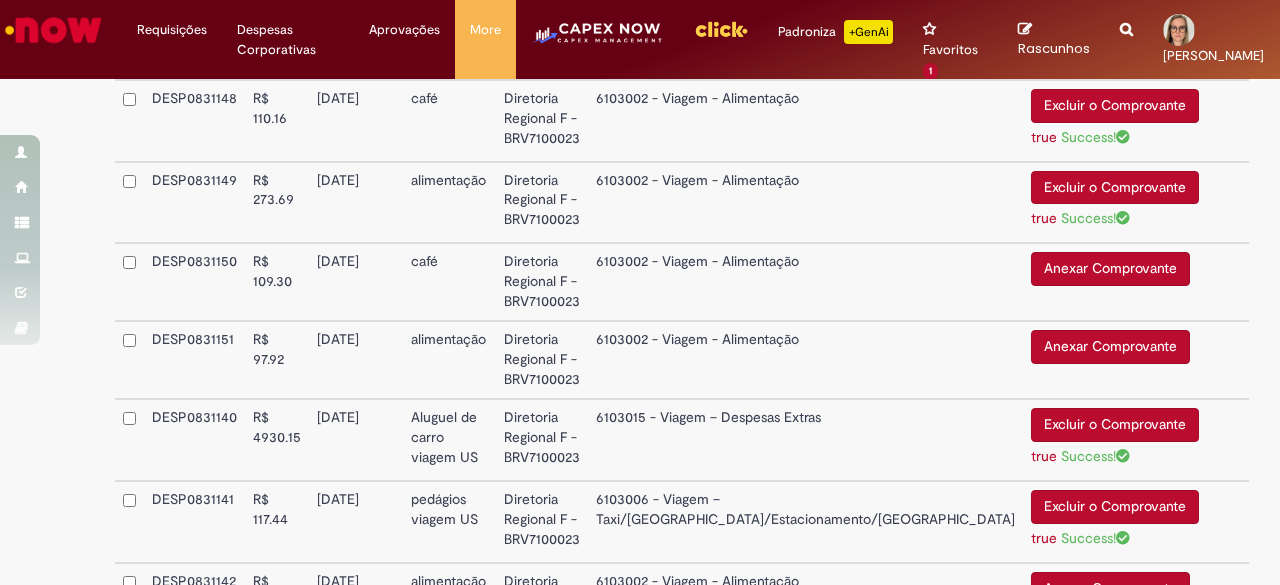scroll, scrollTop: 1093, scrollLeft: 0, axis: vertical 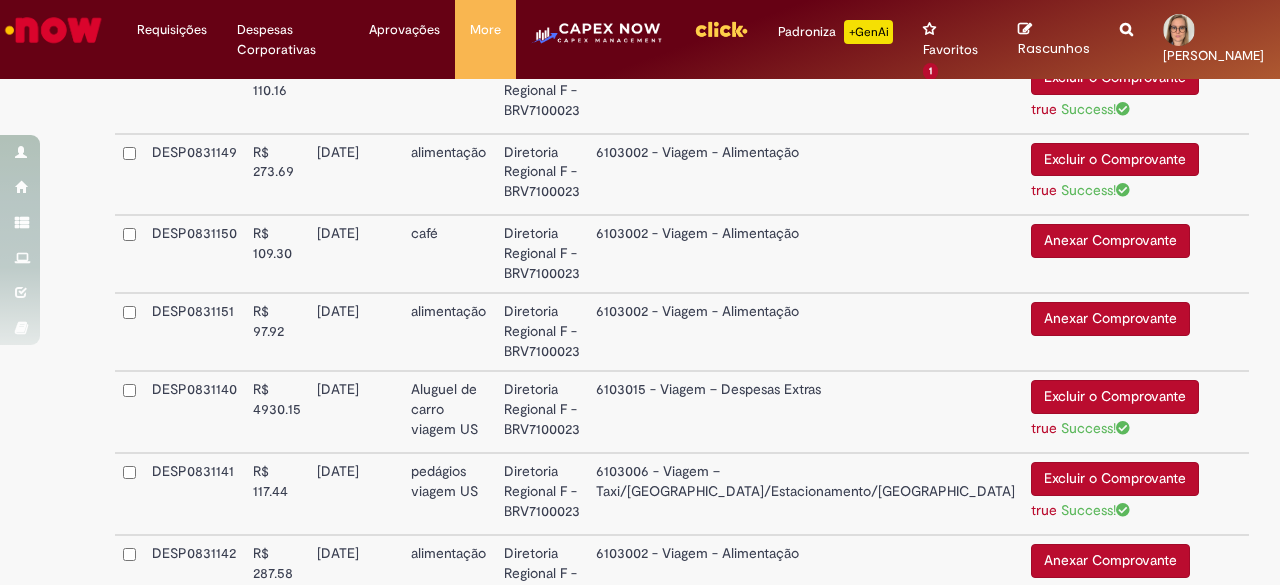 click on "Anexar Comprovante" at bounding box center [1110, 241] 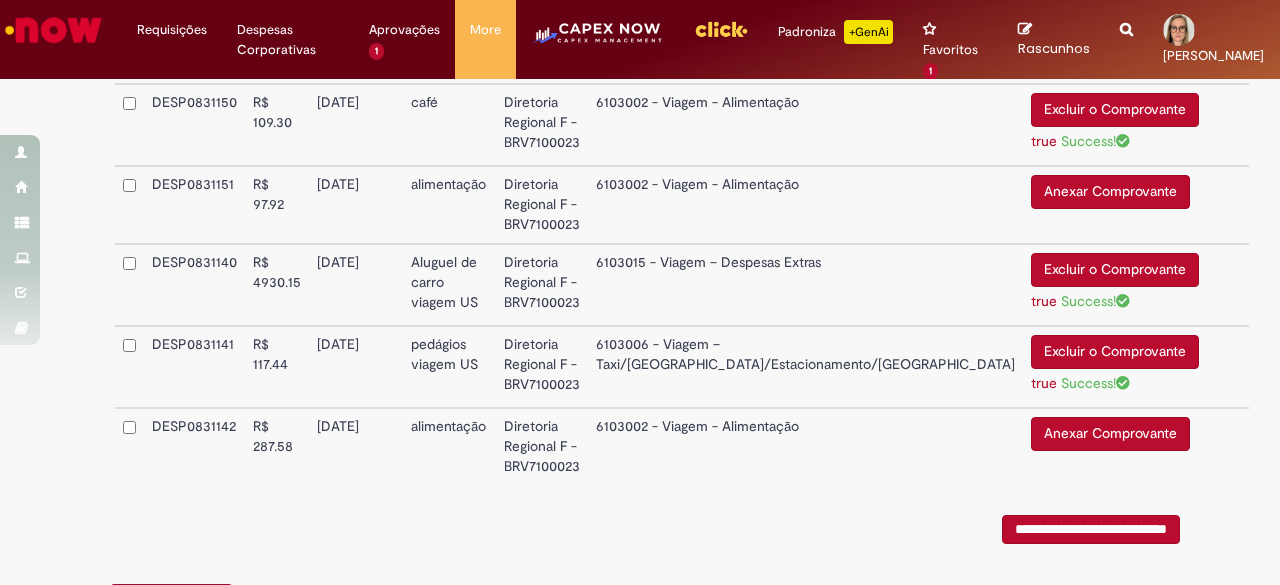 scroll, scrollTop: 1193, scrollLeft: 0, axis: vertical 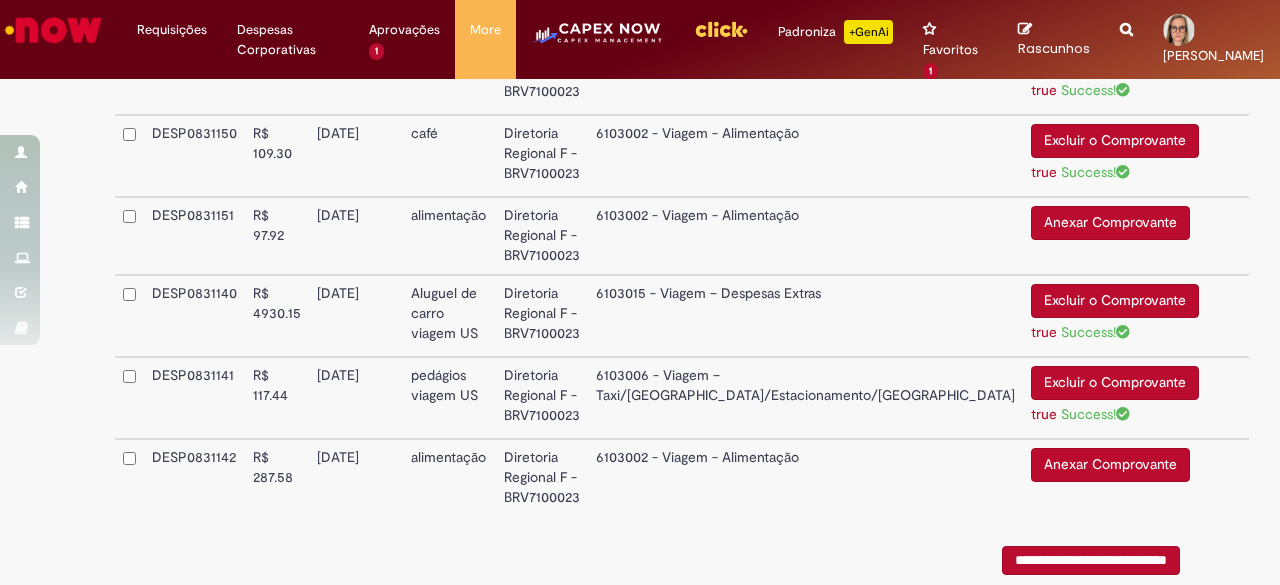 click on "Anexar Comprovante" at bounding box center (1110, 223) 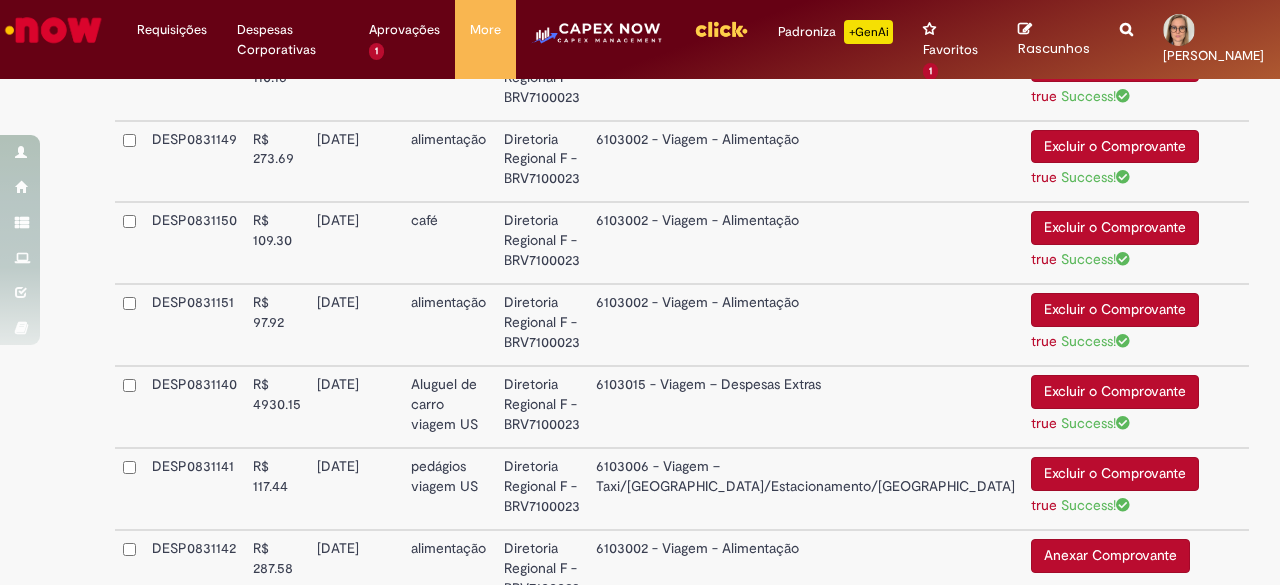 scroll, scrollTop: 1206, scrollLeft: 0, axis: vertical 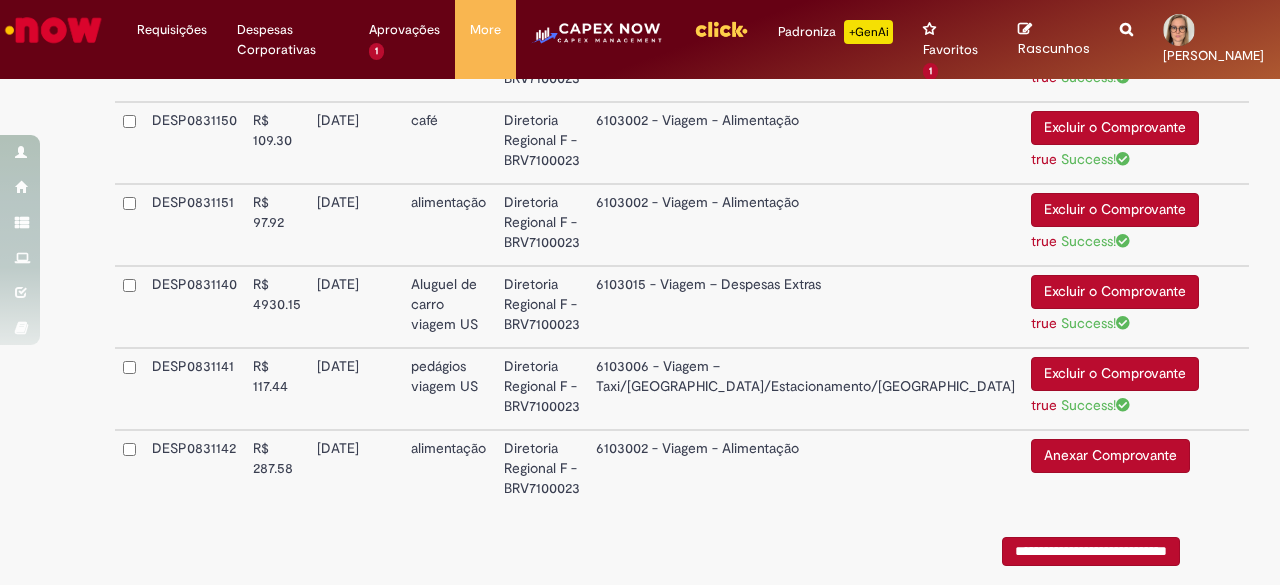 click on "Anexar Comprovante" at bounding box center (1110, 456) 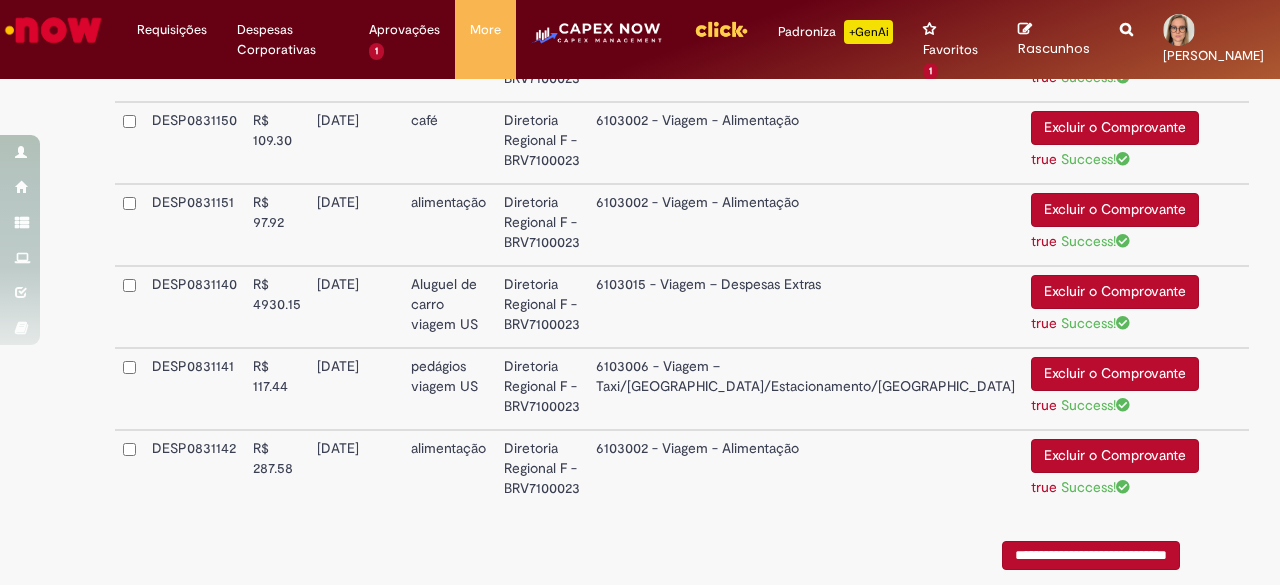 scroll, scrollTop: 1106, scrollLeft: 0, axis: vertical 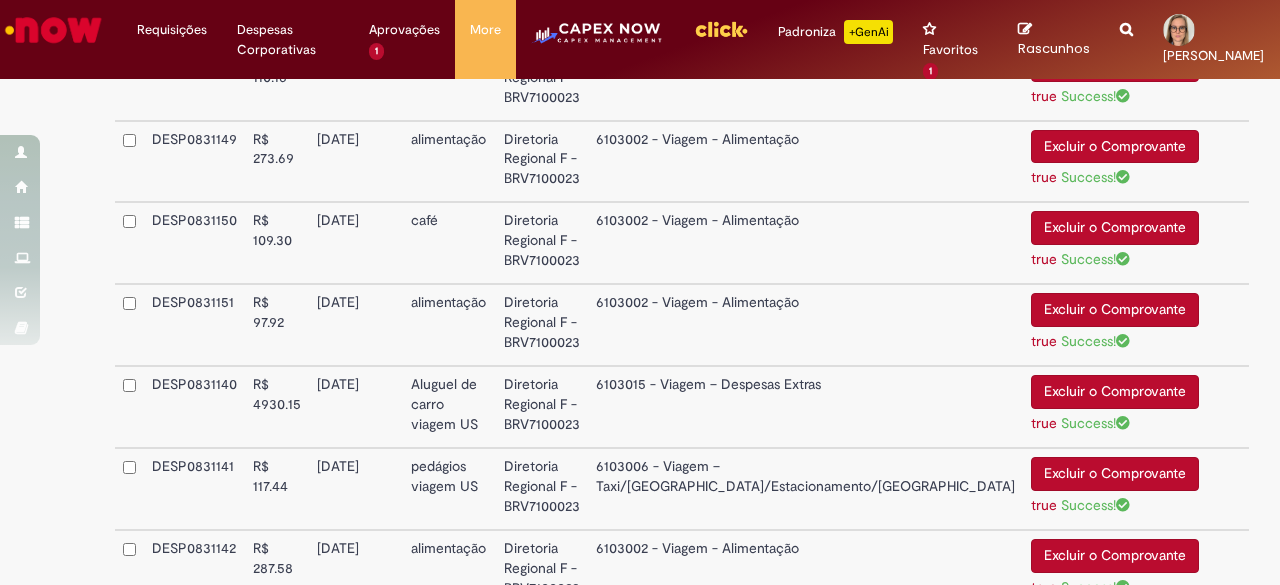 drag, startPoint x: 386, startPoint y: 133, endPoint x: 335, endPoint y: 153, distance: 54.781384 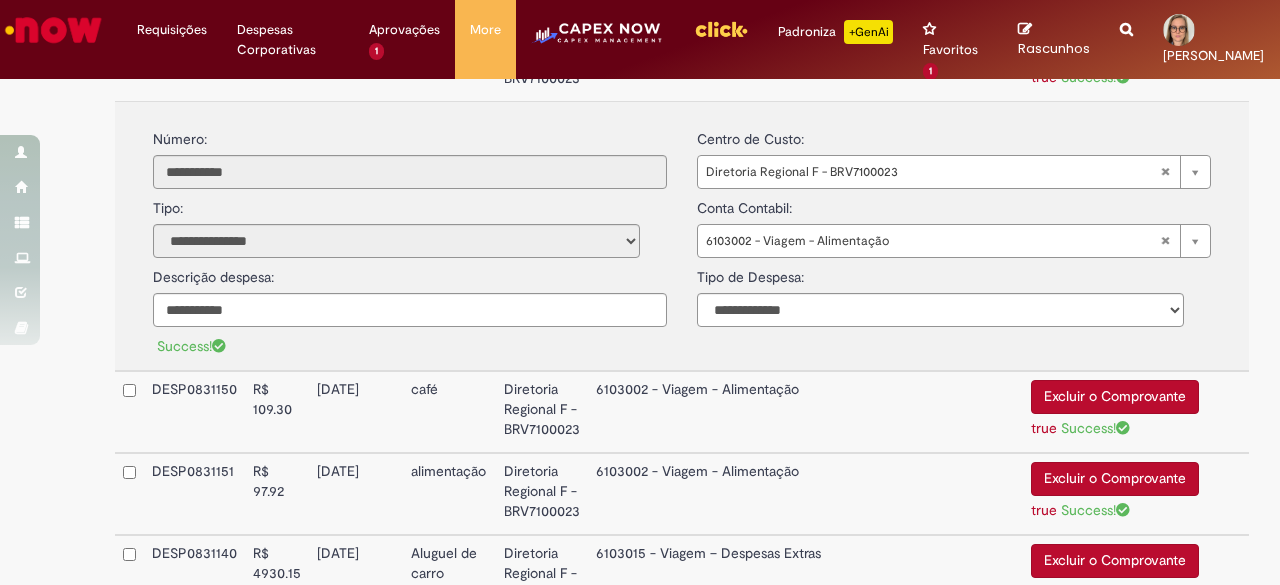 scroll, scrollTop: 1106, scrollLeft: 0, axis: vertical 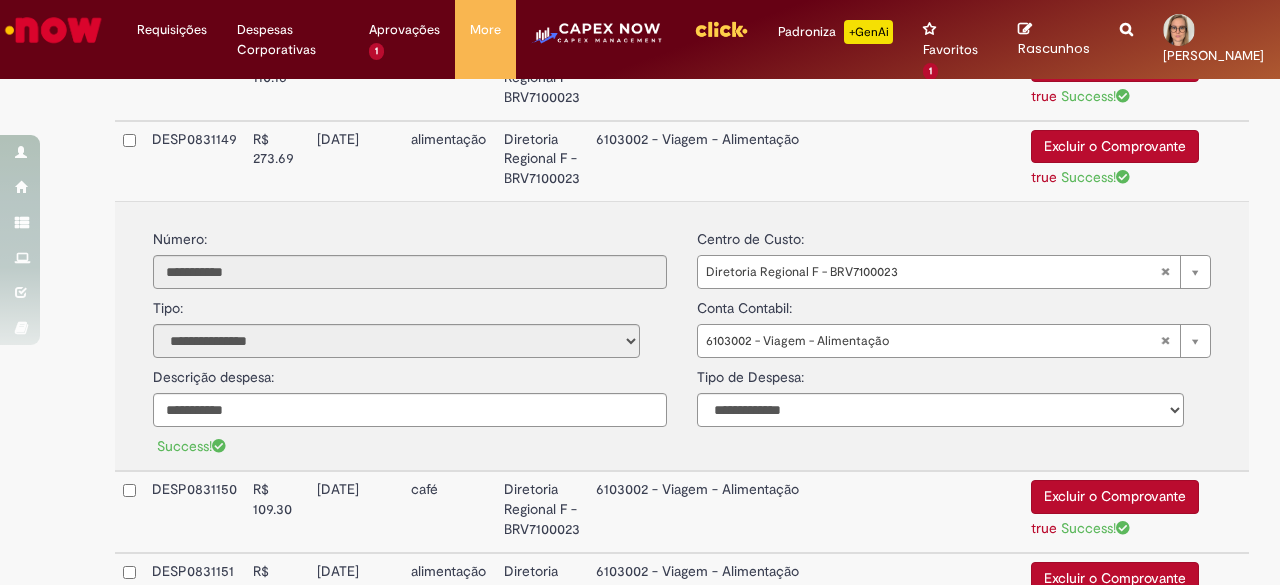 click on "**********" at bounding box center [655, 143] 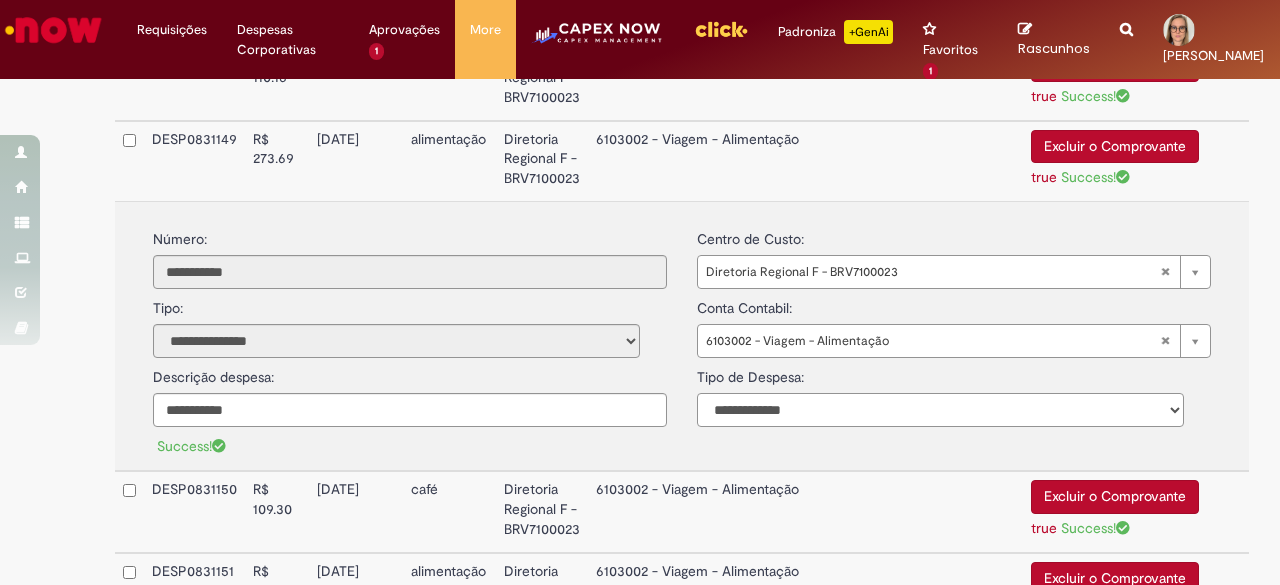 click on "**********" at bounding box center (940, 410) 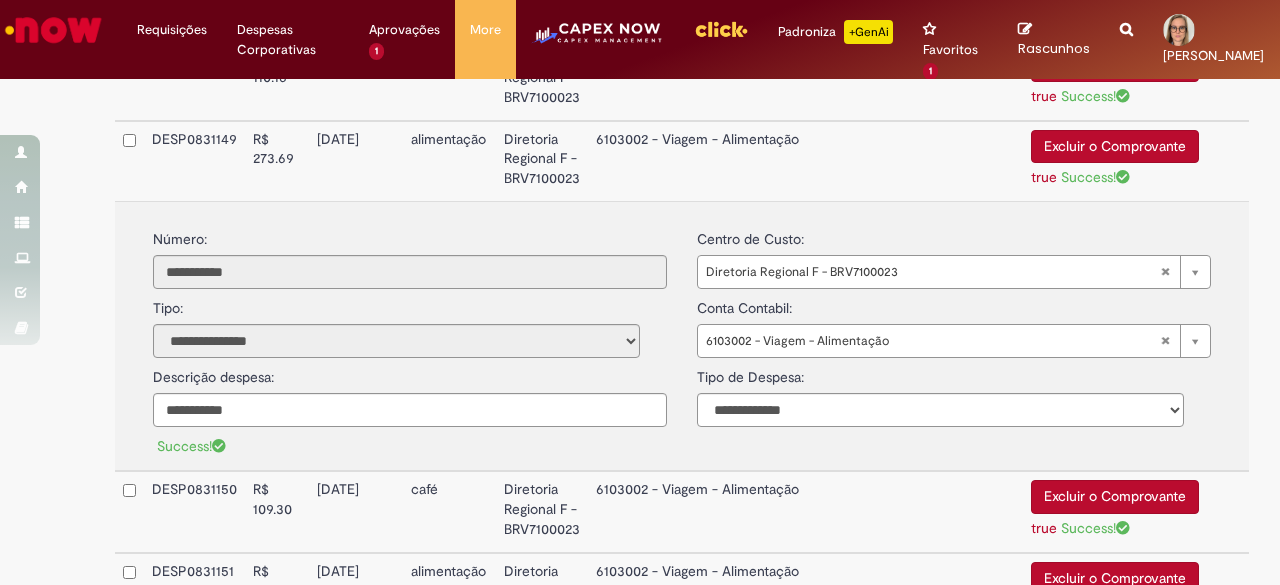 click on "R$ 273.69" at bounding box center (277, 161) 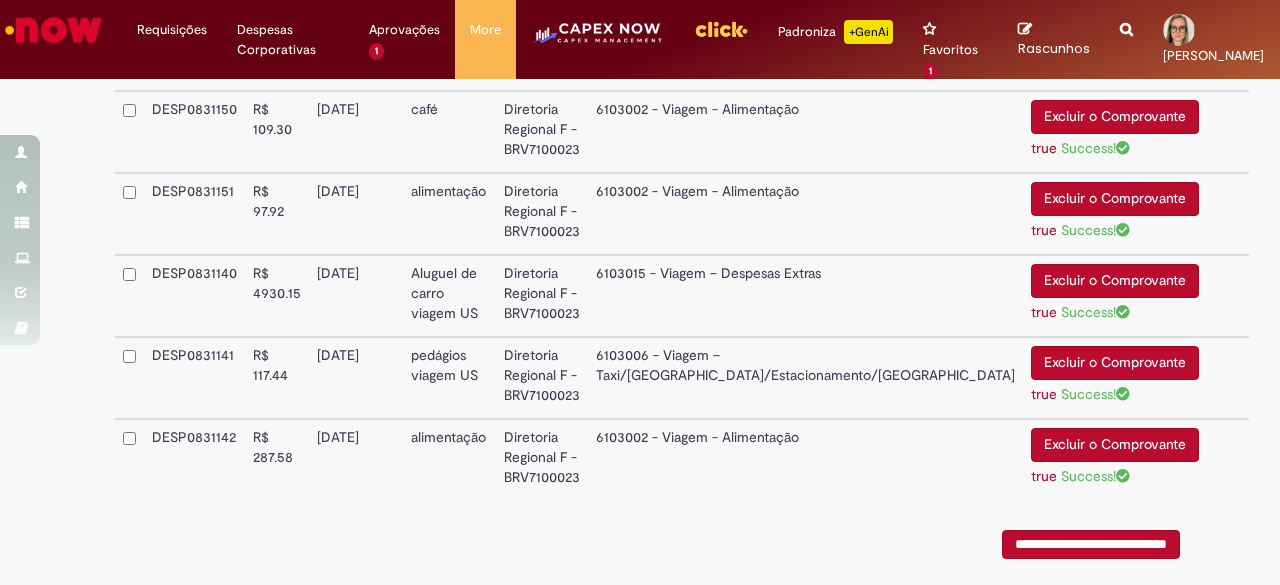 scroll, scrollTop: 1310, scrollLeft: 0, axis: vertical 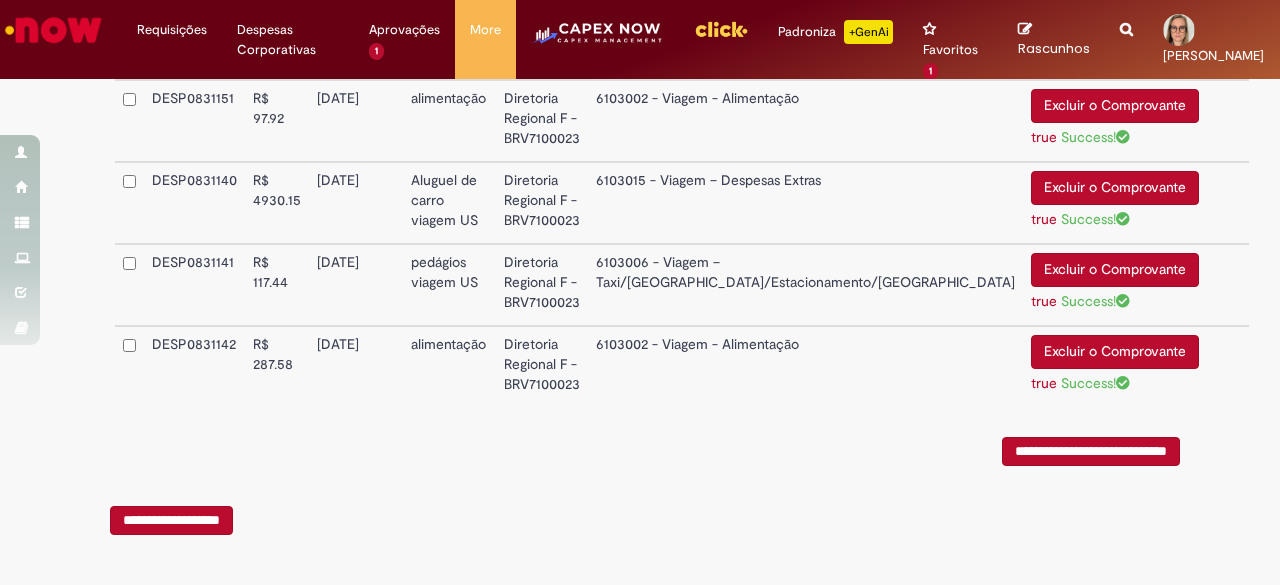 click on "**********" at bounding box center (1091, 451) 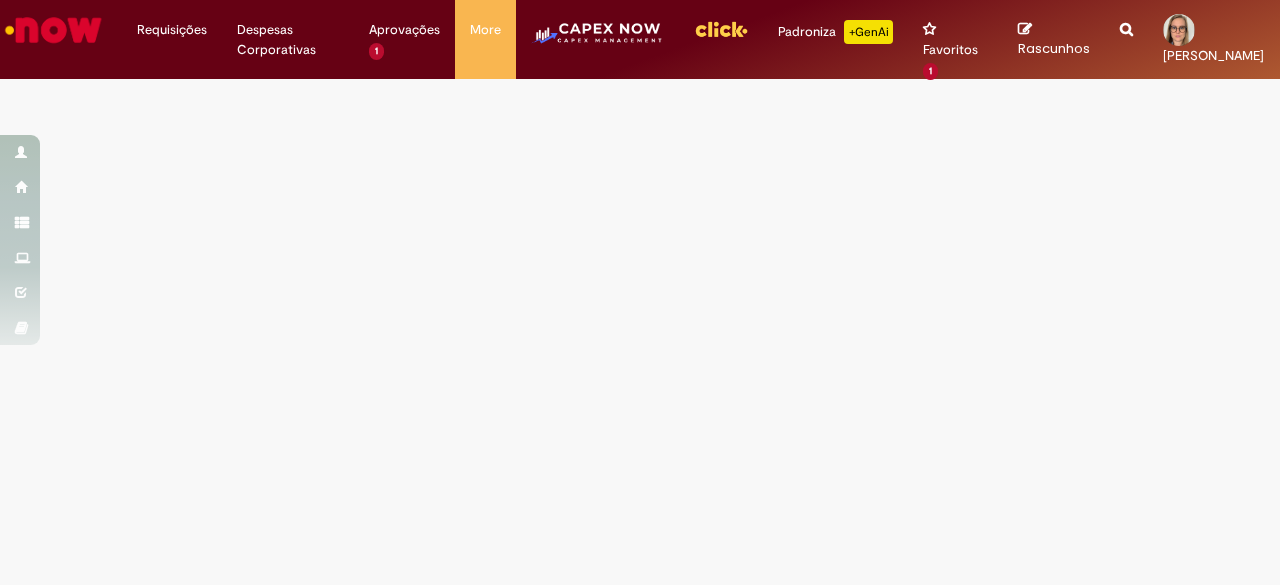 scroll, scrollTop: 0, scrollLeft: 0, axis: both 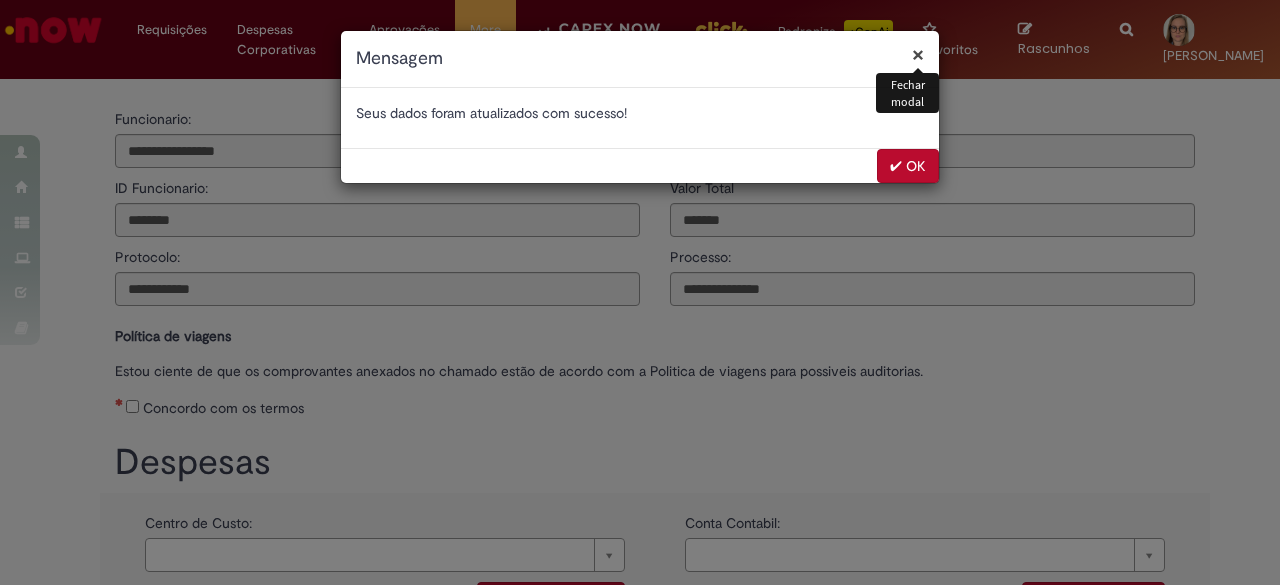 click on "✔ OK" at bounding box center (908, 166) 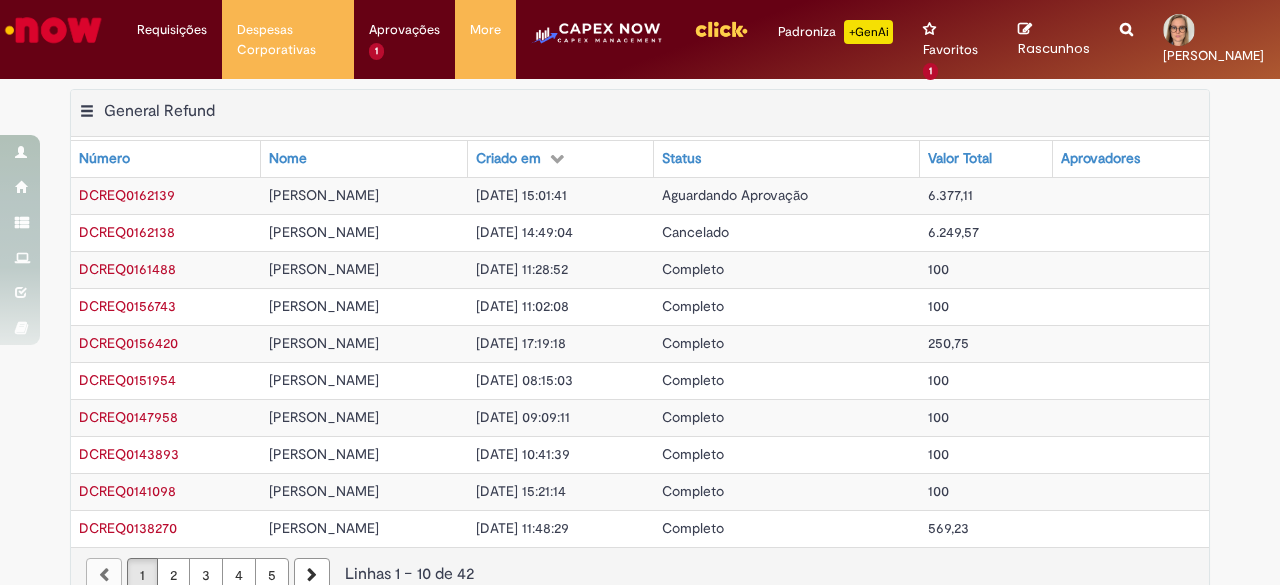 scroll, scrollTop: 0, scrollLeft: 0, axis: both 